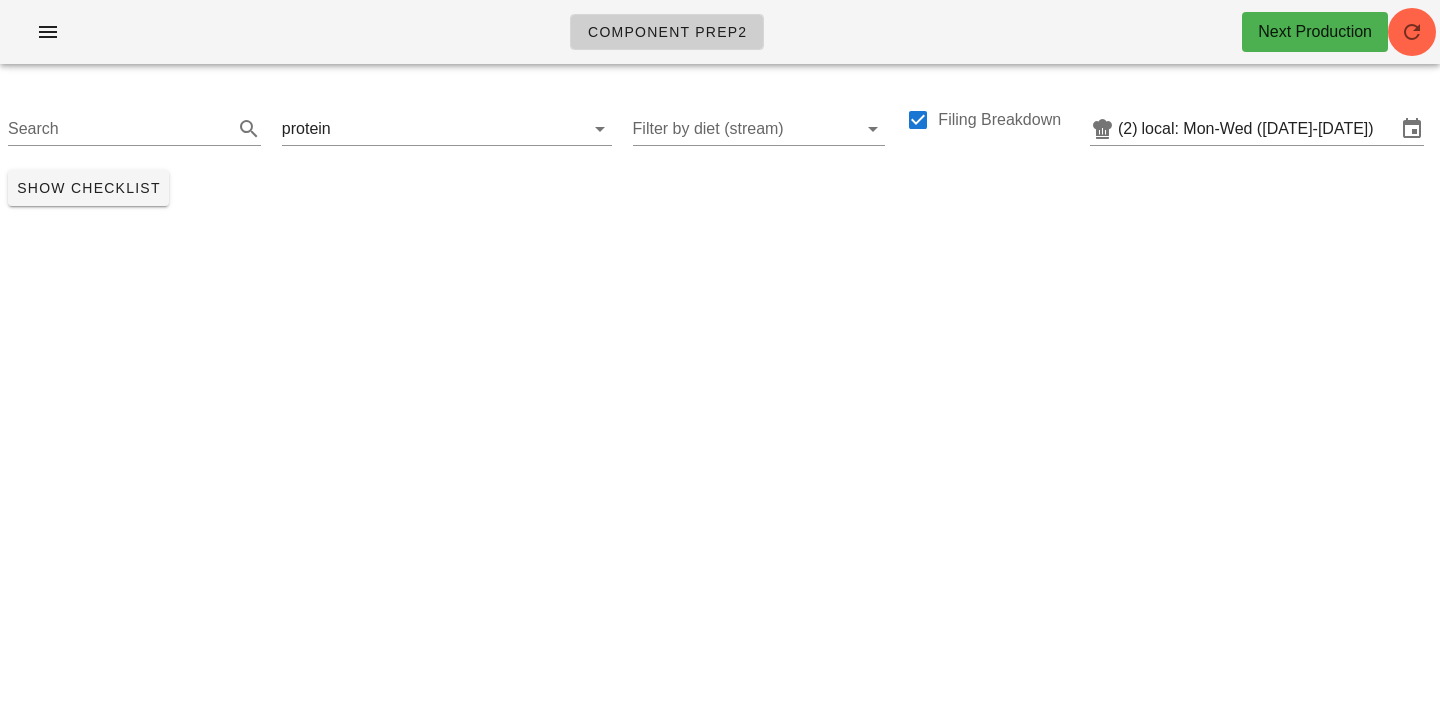 scroll, scrollTop: 0, scrollLeft: 0, axis: both 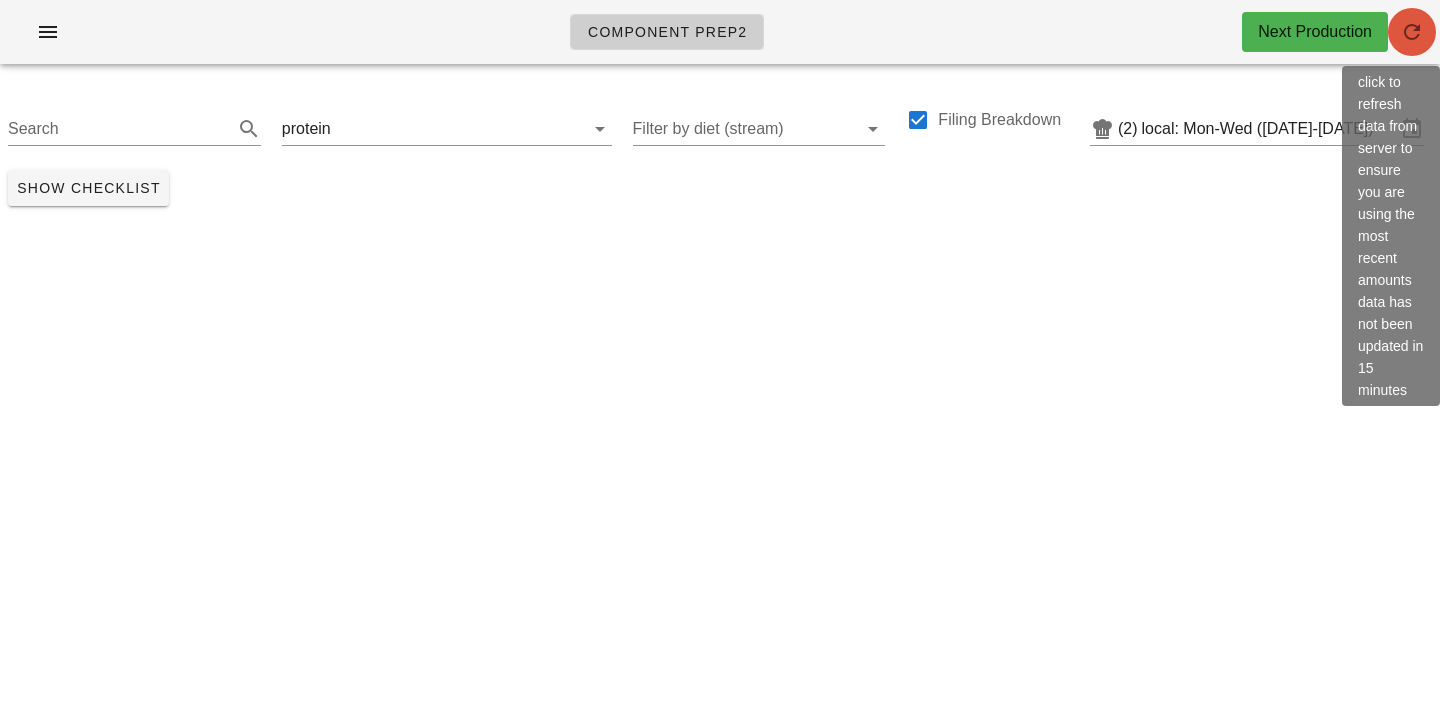 click at bounding box center (1412, 32) 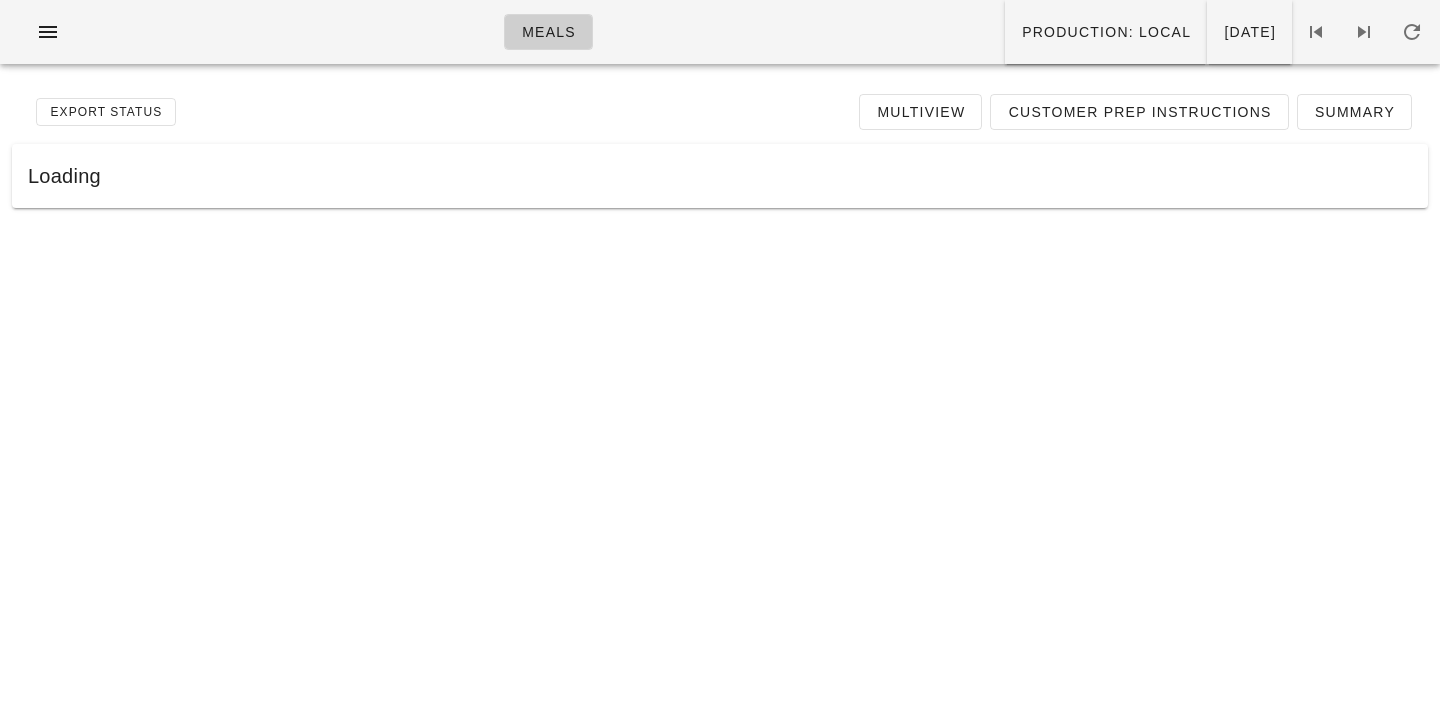 scroll, scrollTop: 0, scrollLeft: 0, axis: both 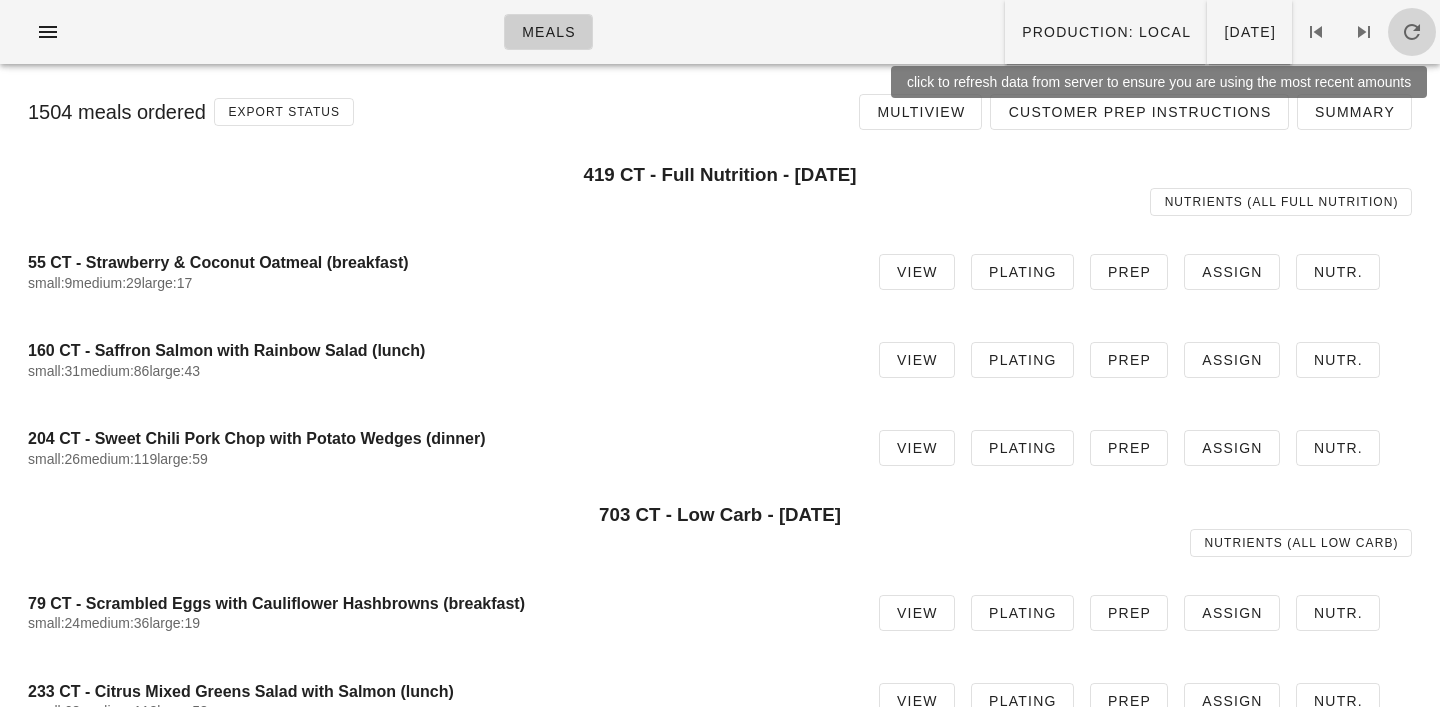 click at bounding box center [1412, 32] 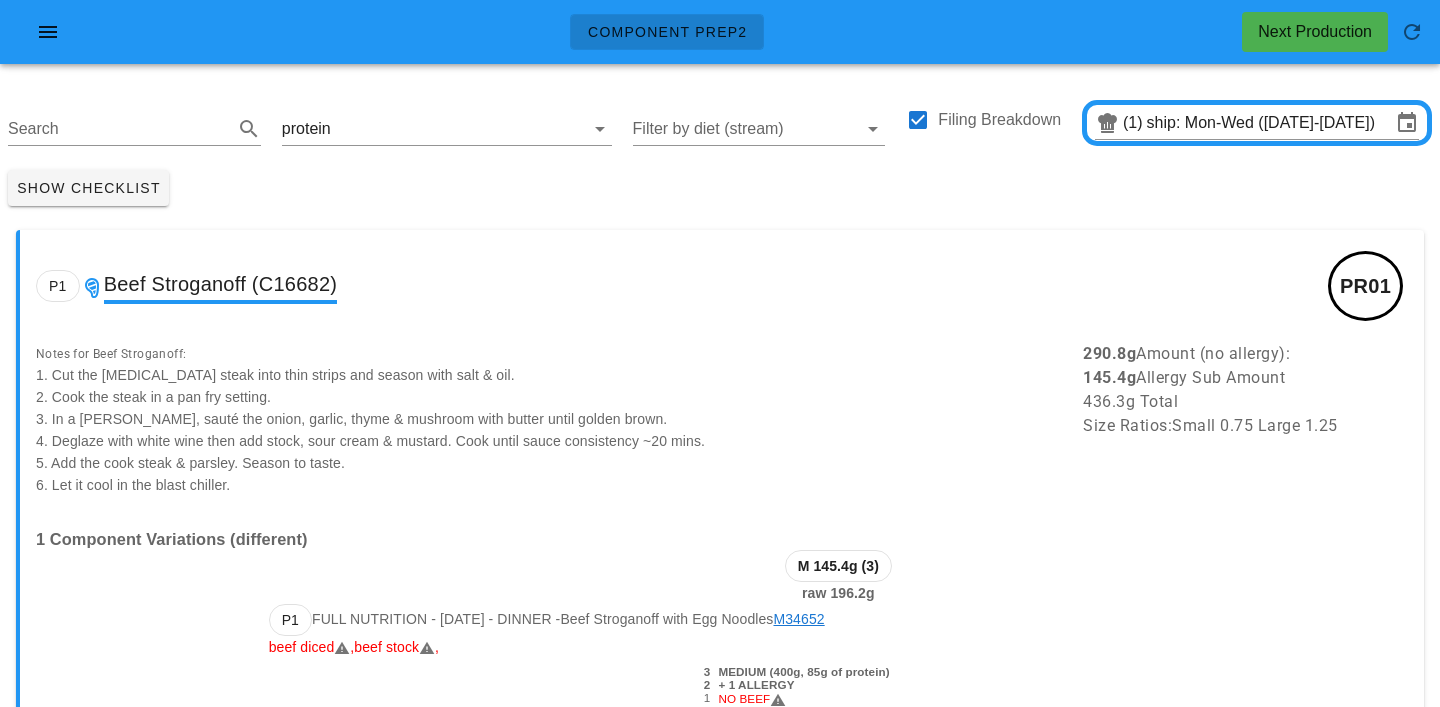 scroll, scrollTop: 0, scrollLeft: 0, axis: both 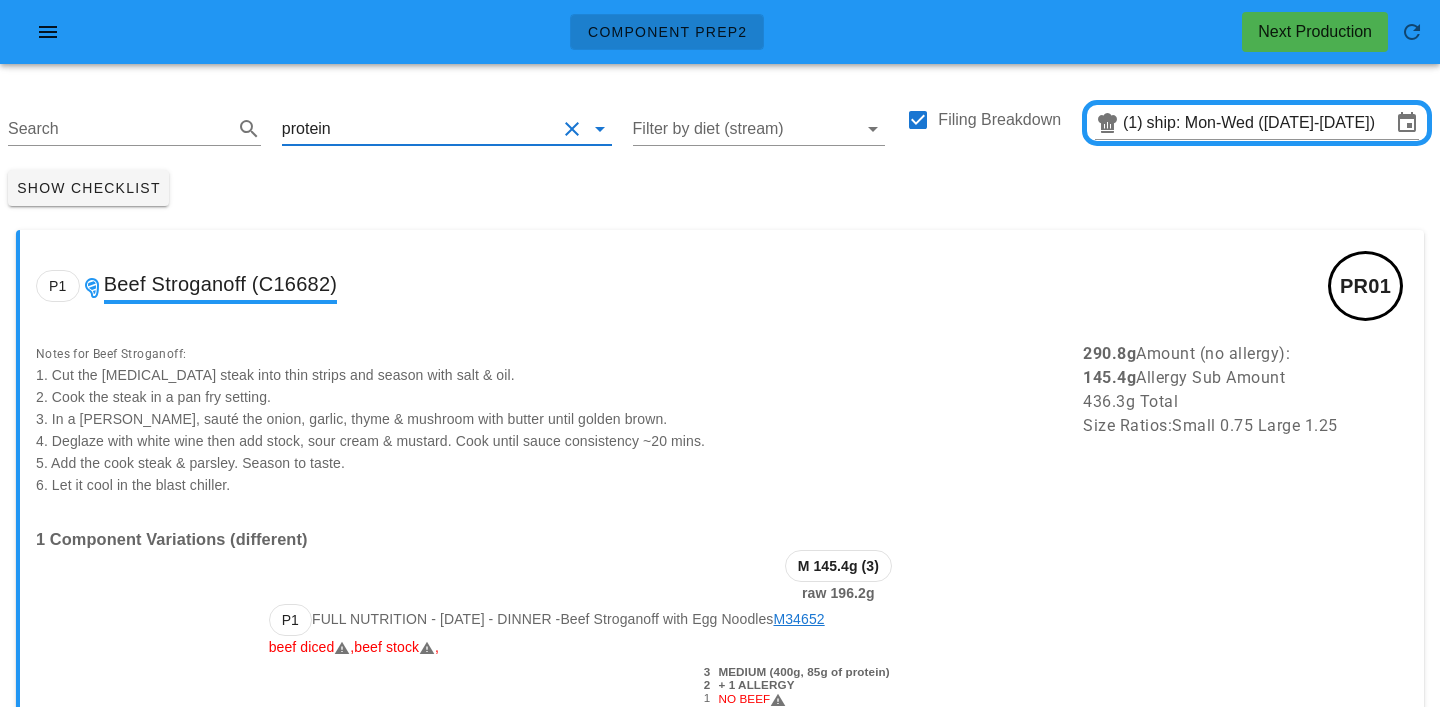 click at bounding box center (445, 129) 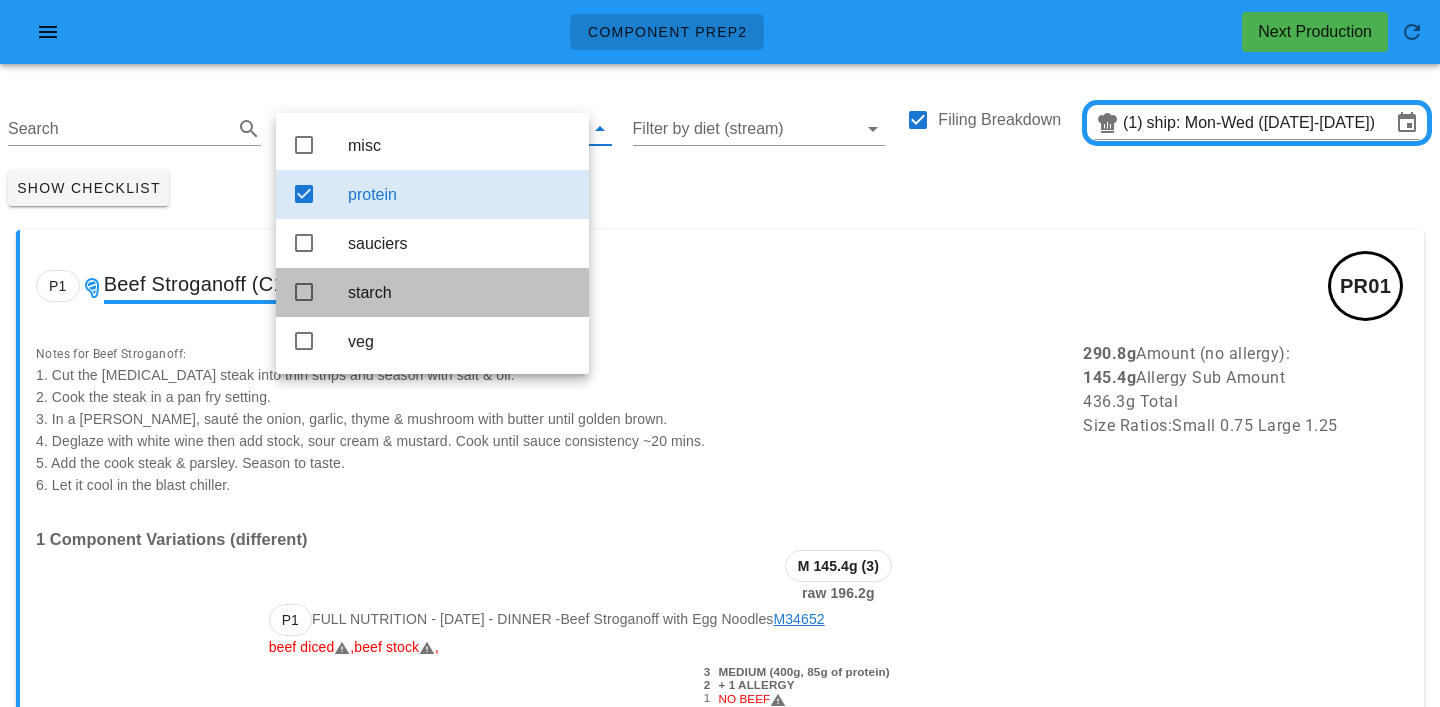 click on "starch" at bounding box center [460, 292] 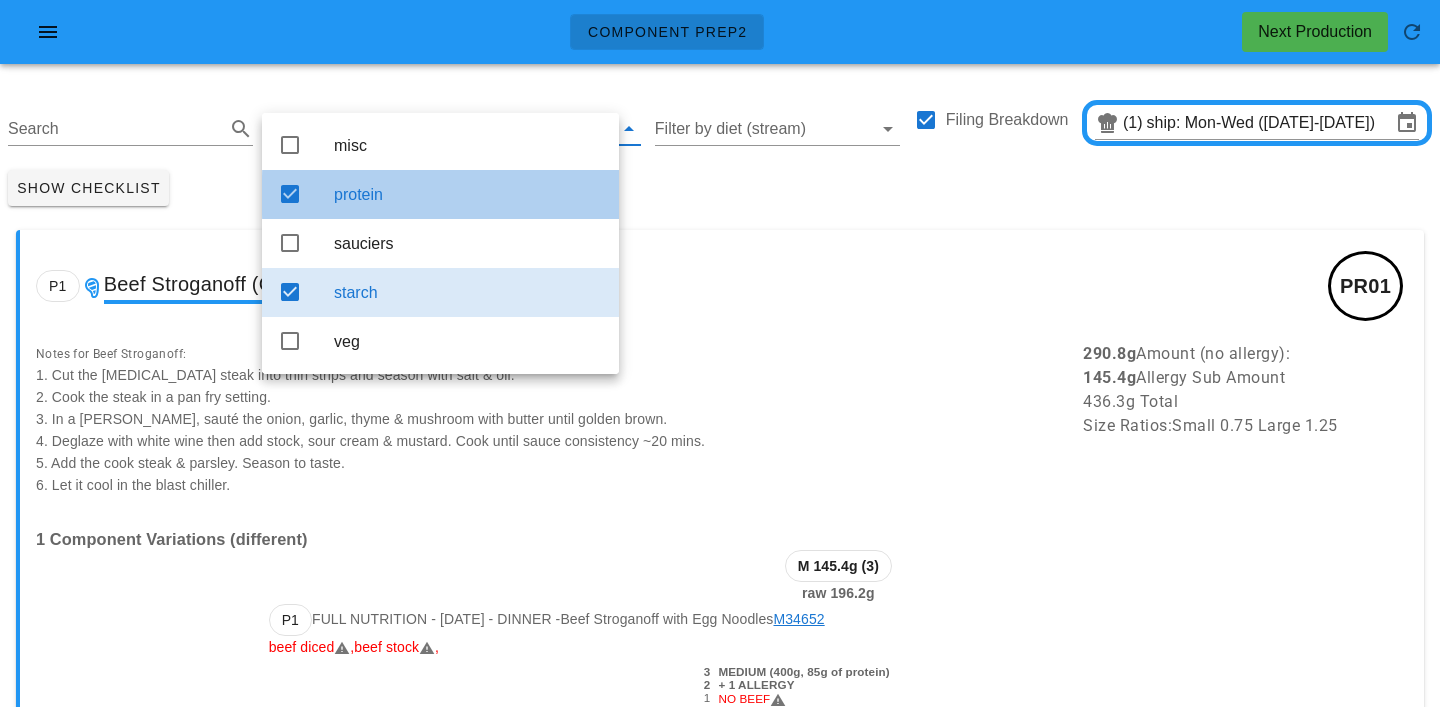 click on "protein" at bounding box center (468, 194) 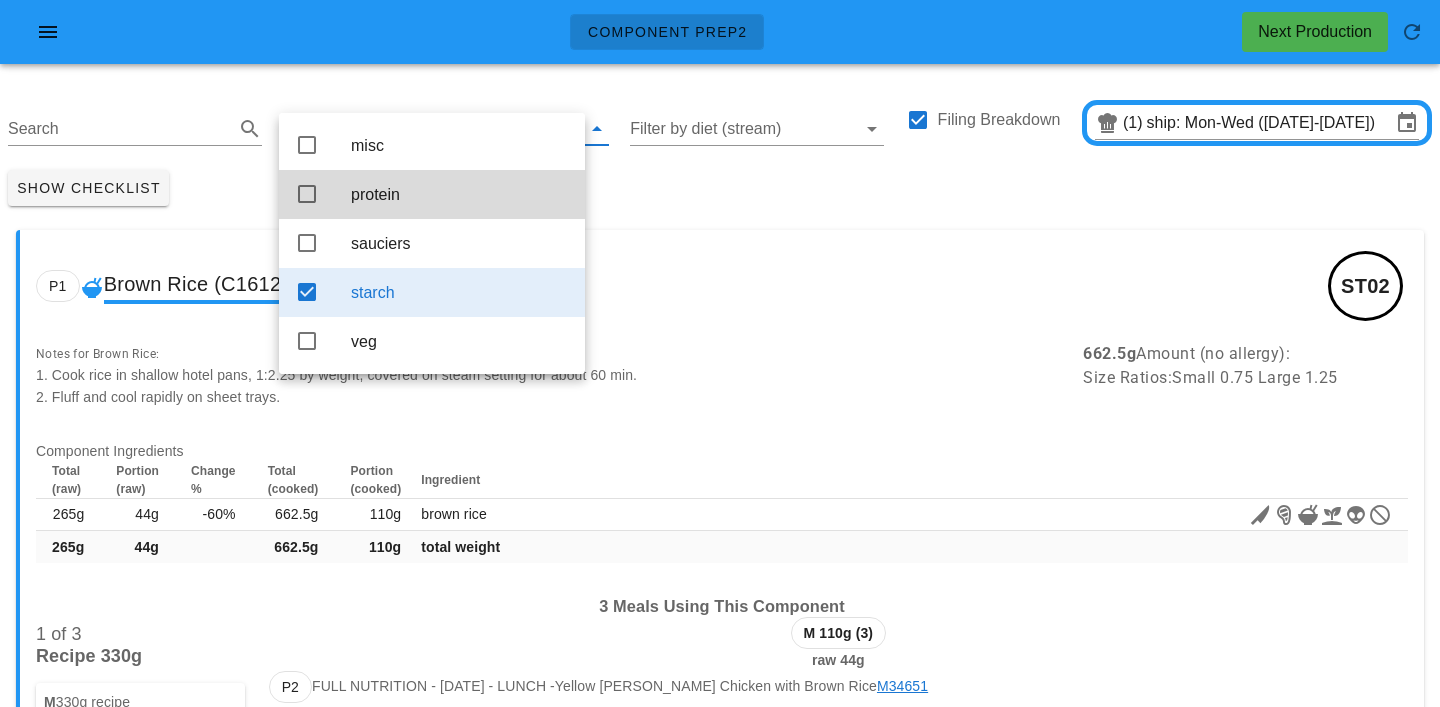 click on "Show Checklist" at bounding box center (720, 188) 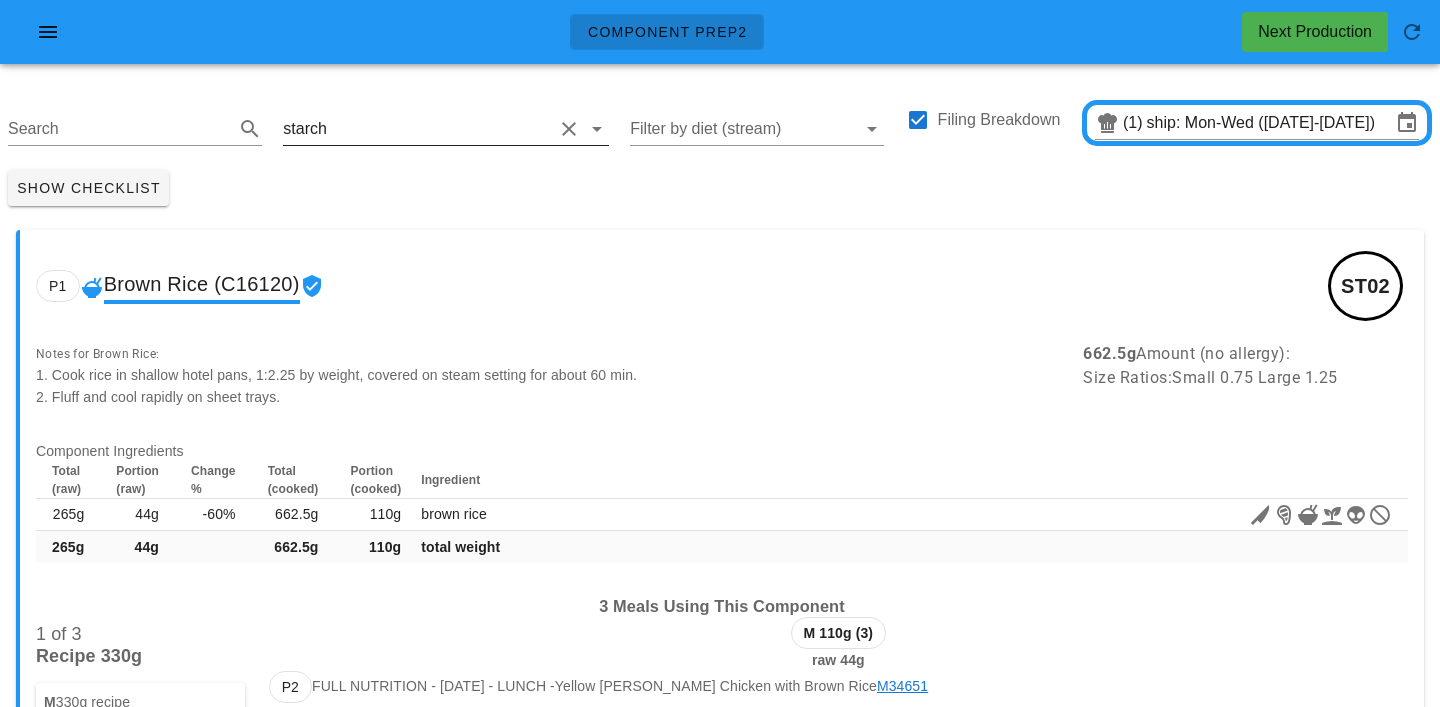 click at bounding box center (442, 129) 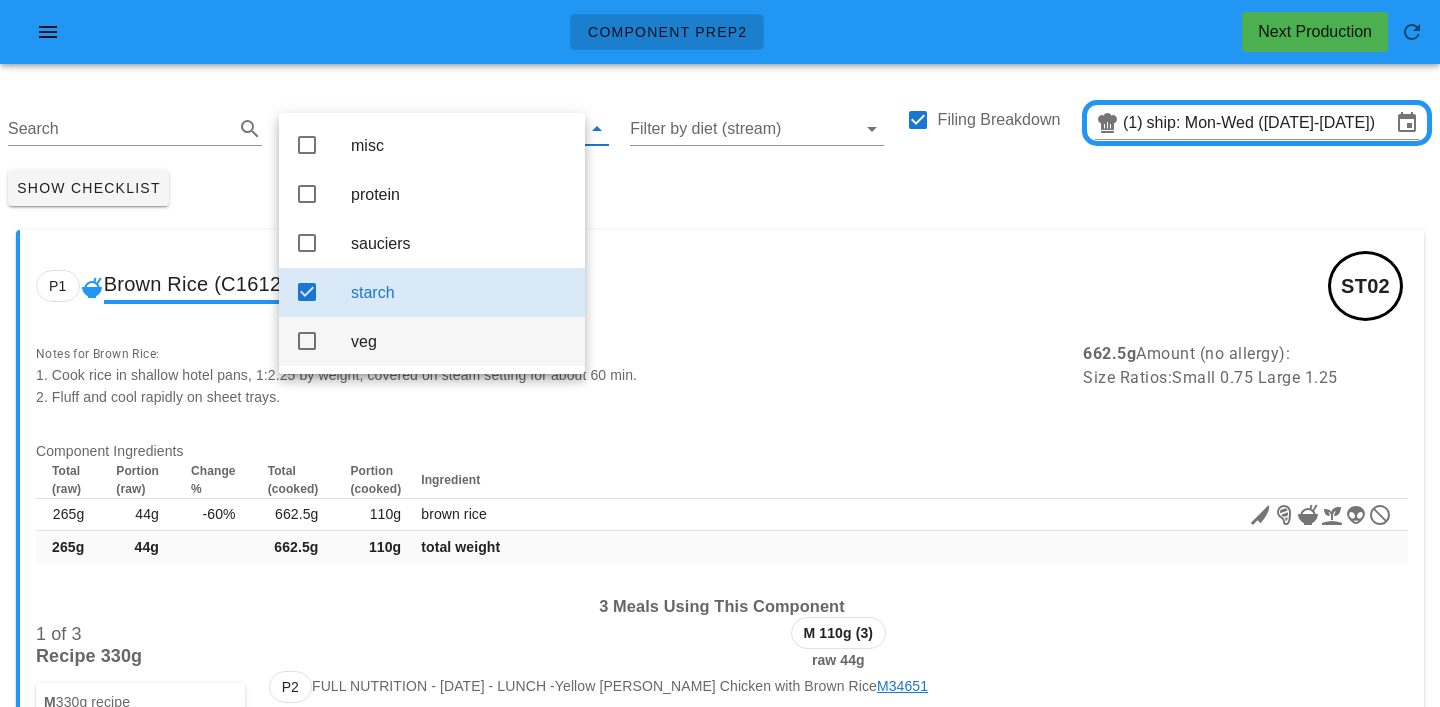 click on "veg" at bounding box center (460, 341) 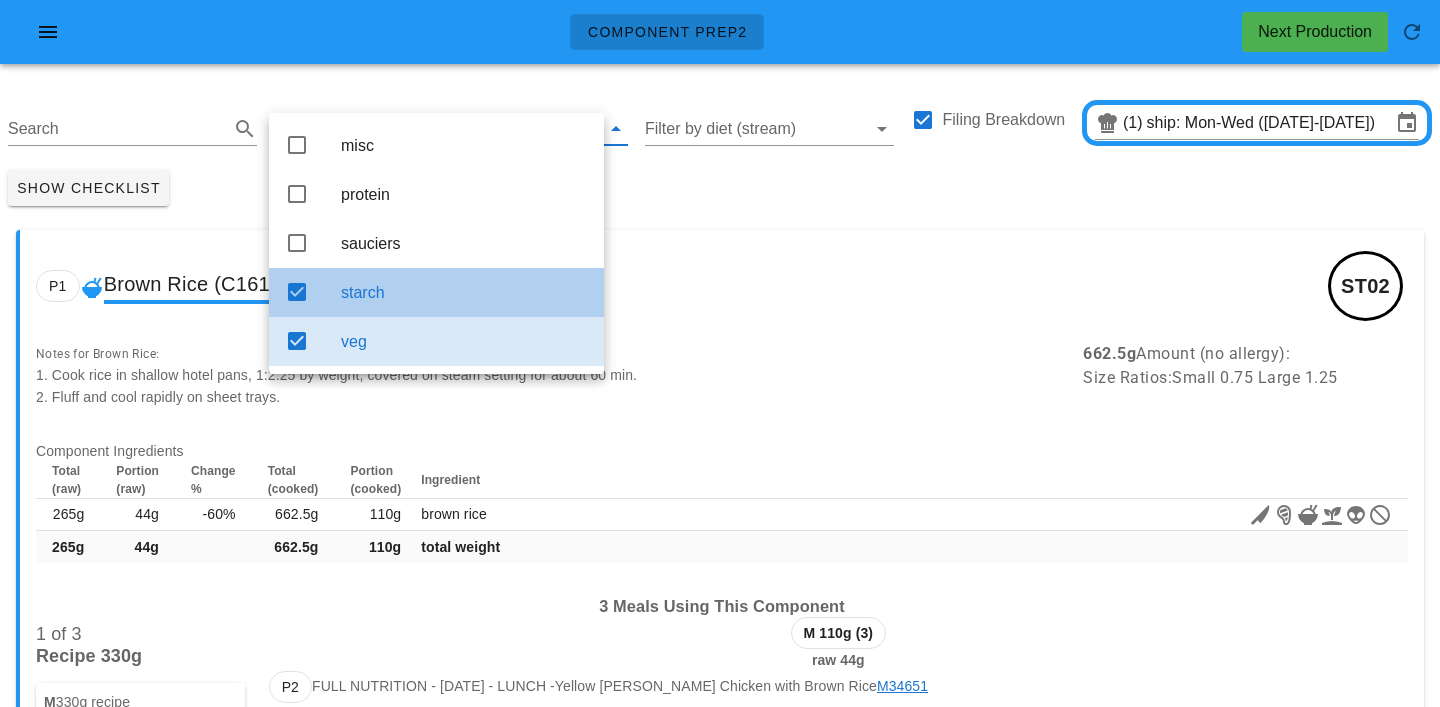 click on "starch" at bounding box center [464, 292] 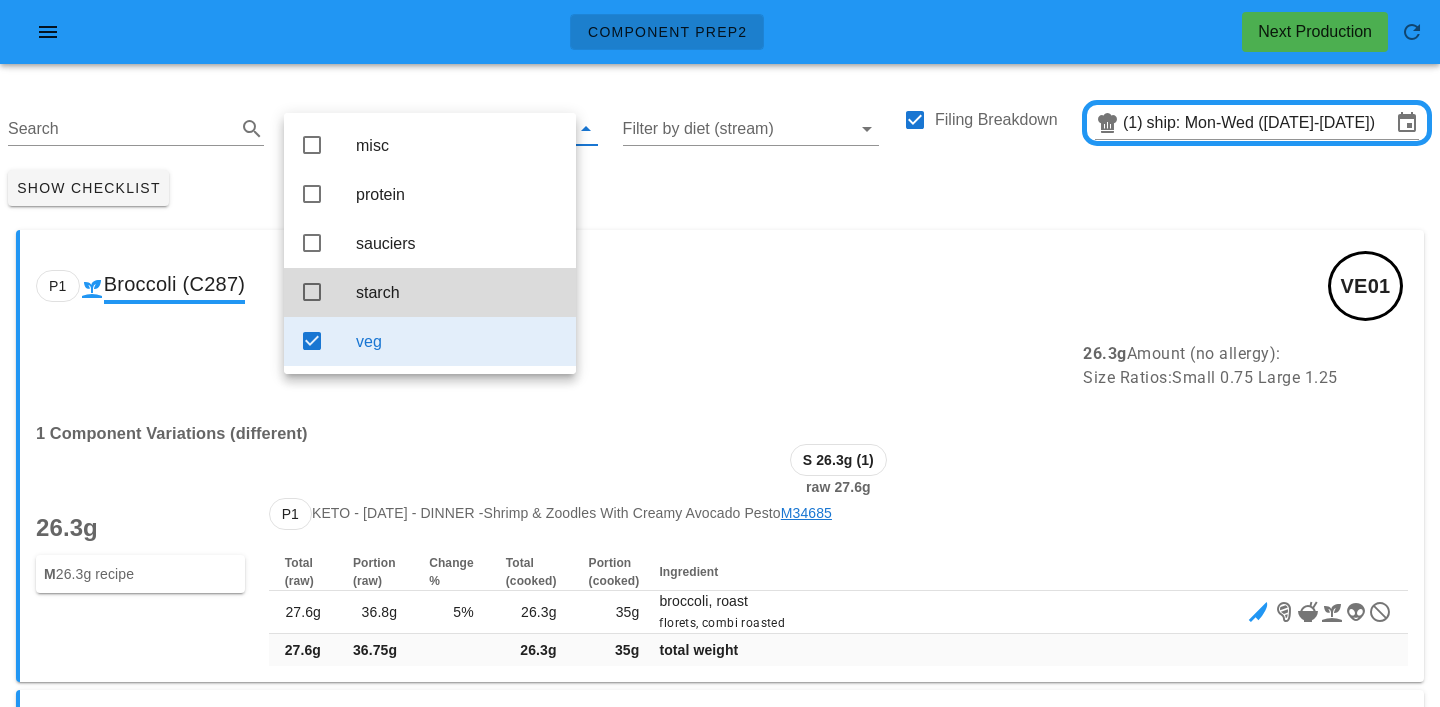 click on "Show Checklist" at bounding box center [720, 188] 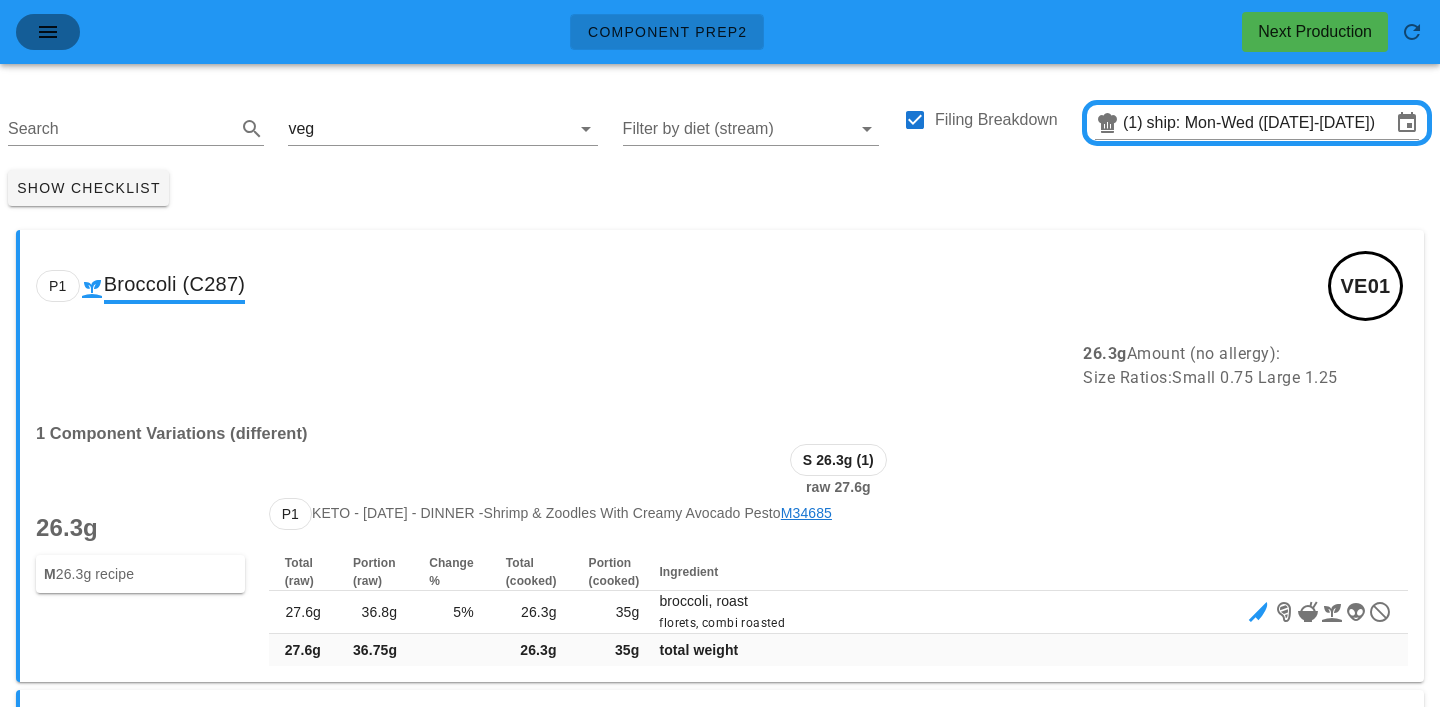 click at bounding box center [48, 32] 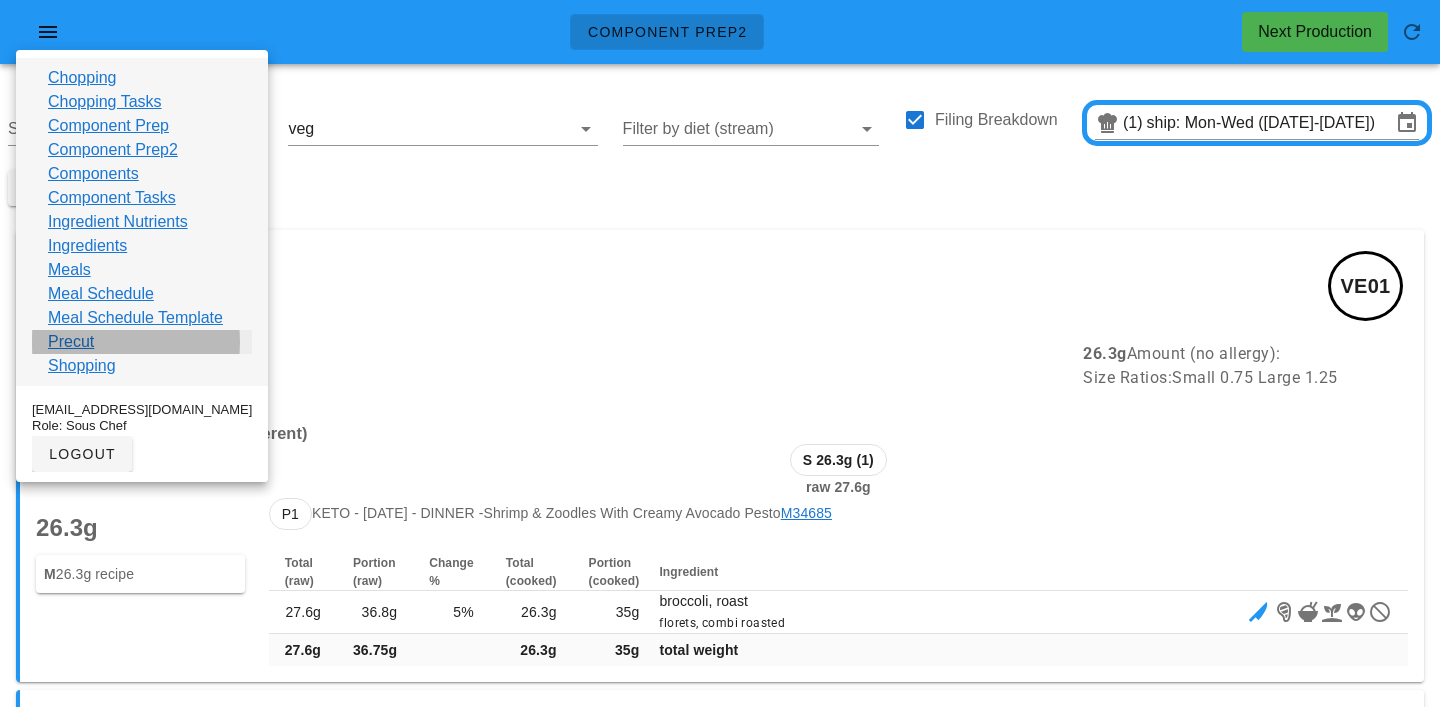 click on "Precut" at bounding box center (71, 342) 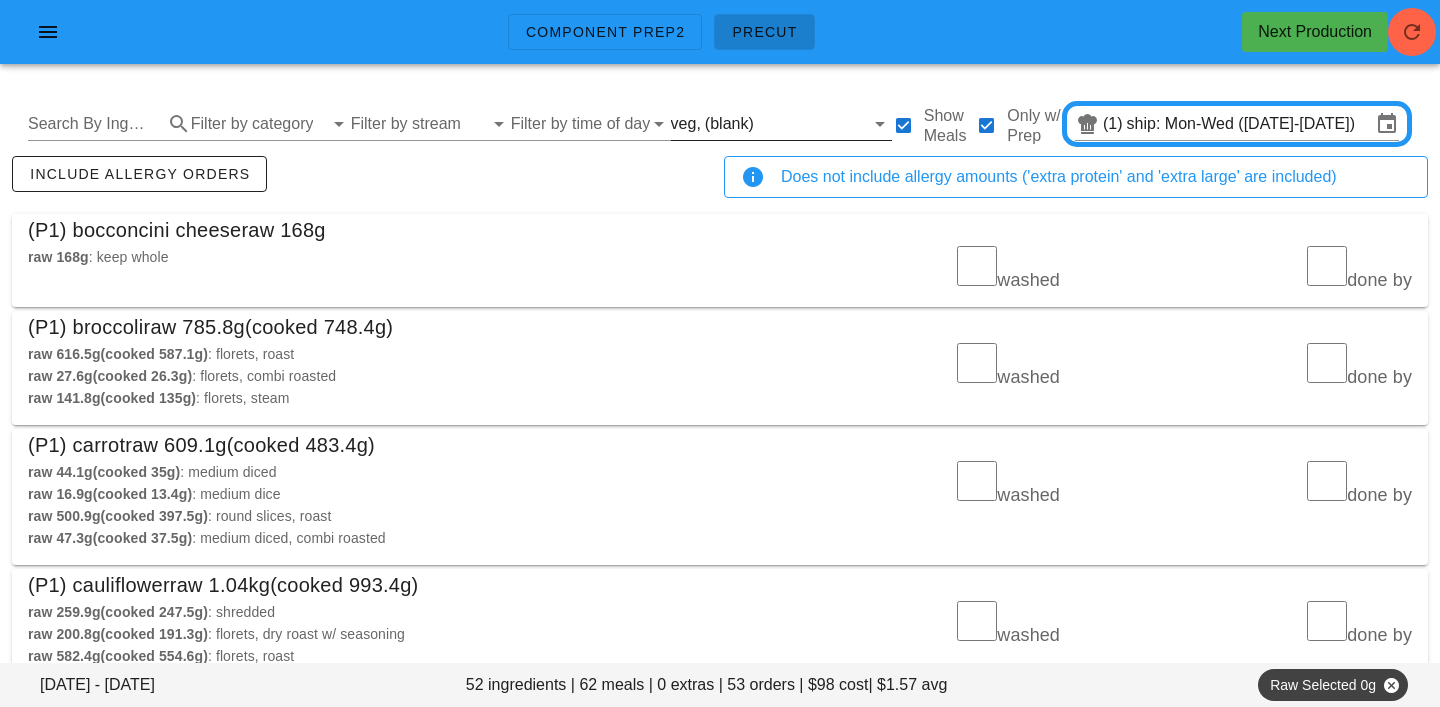 click at bounding box center [811, 124] 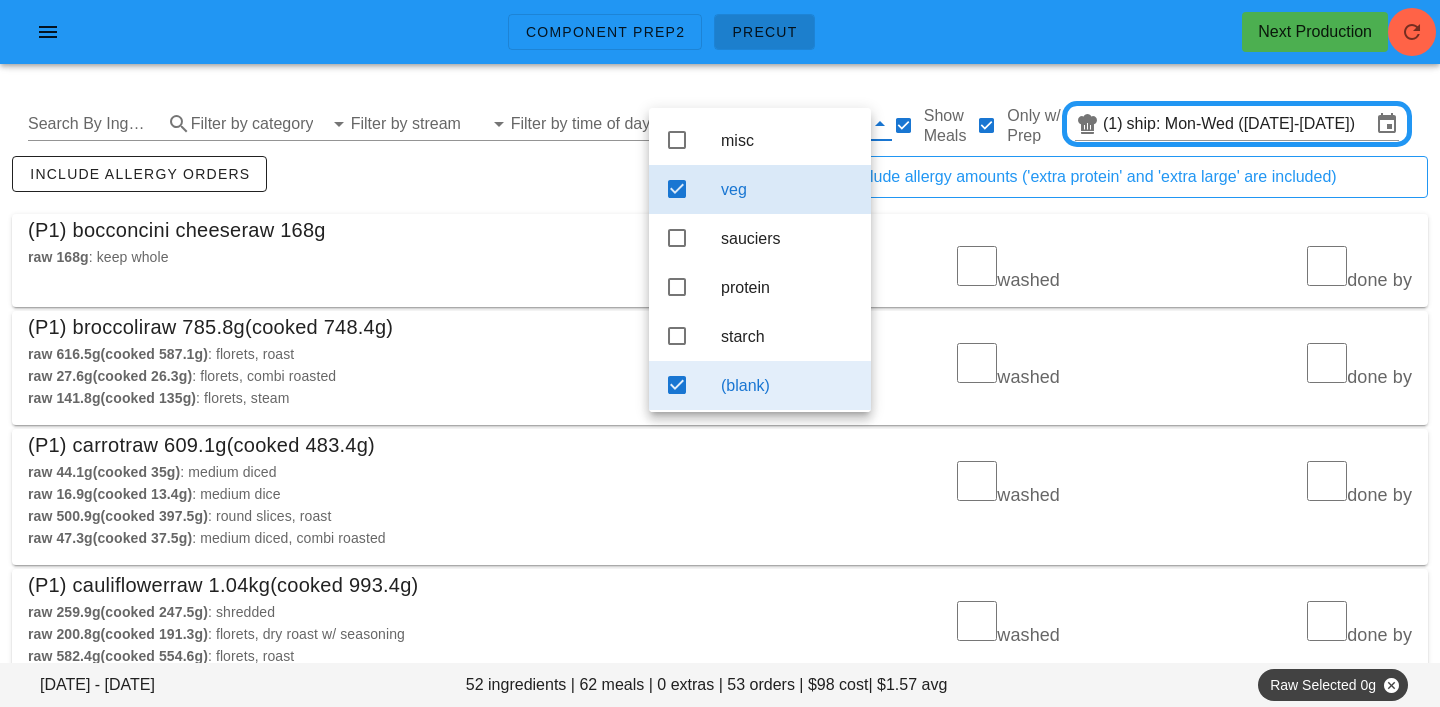 click on "(blank)" at bounding box center (788, 385) 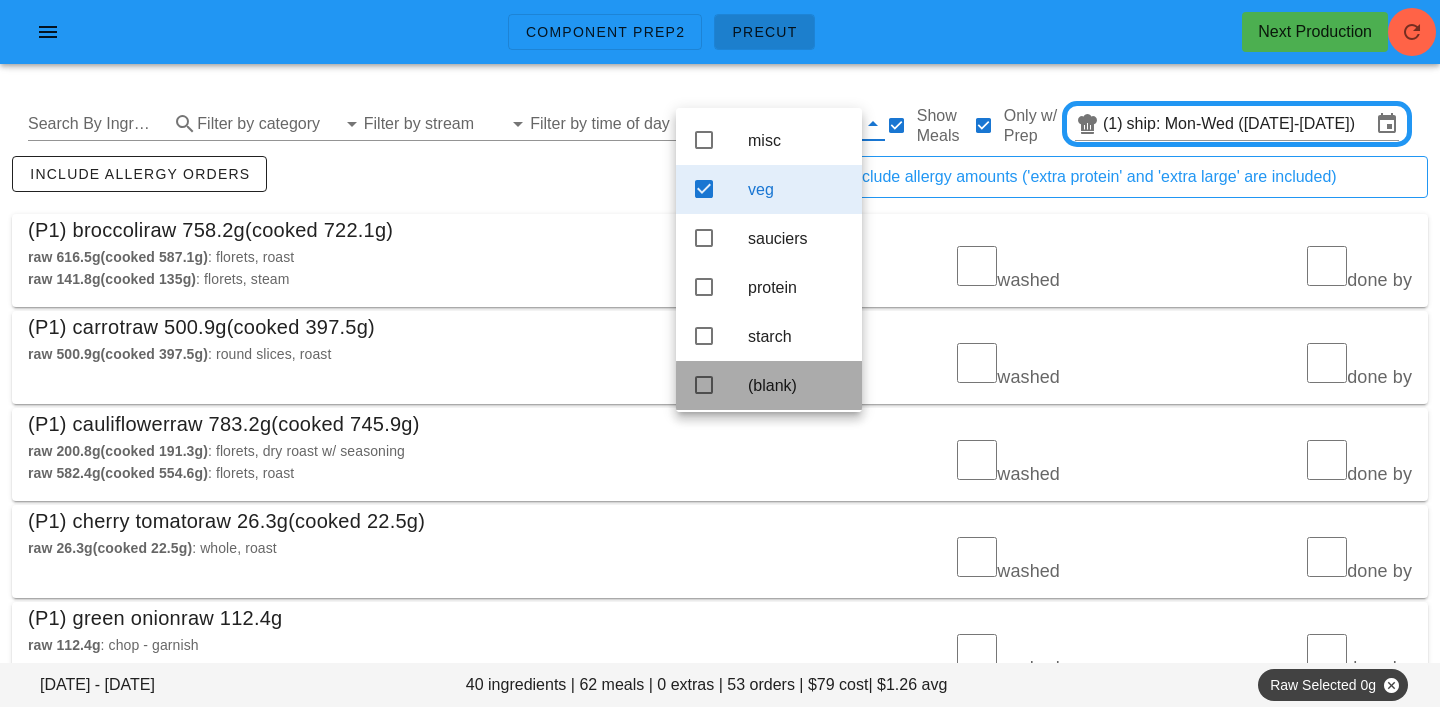scroll, scrollTop: 18, scrollLeft: 0, axis: vertical 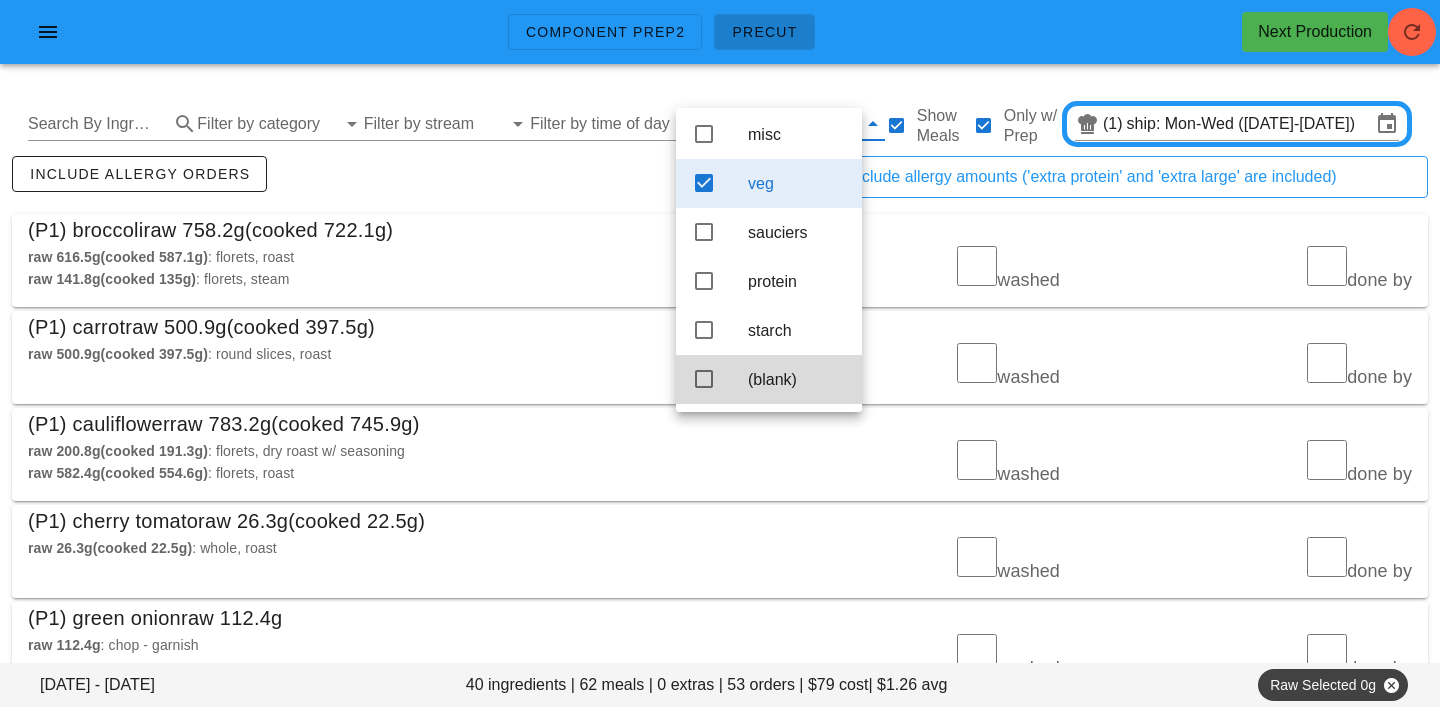 click on "raw 616.5g   (cooked 587.1g)   : florets, roast   raw 141.8g   (cooked 135g)   : florets, steam" at bounding box center [368, 268] 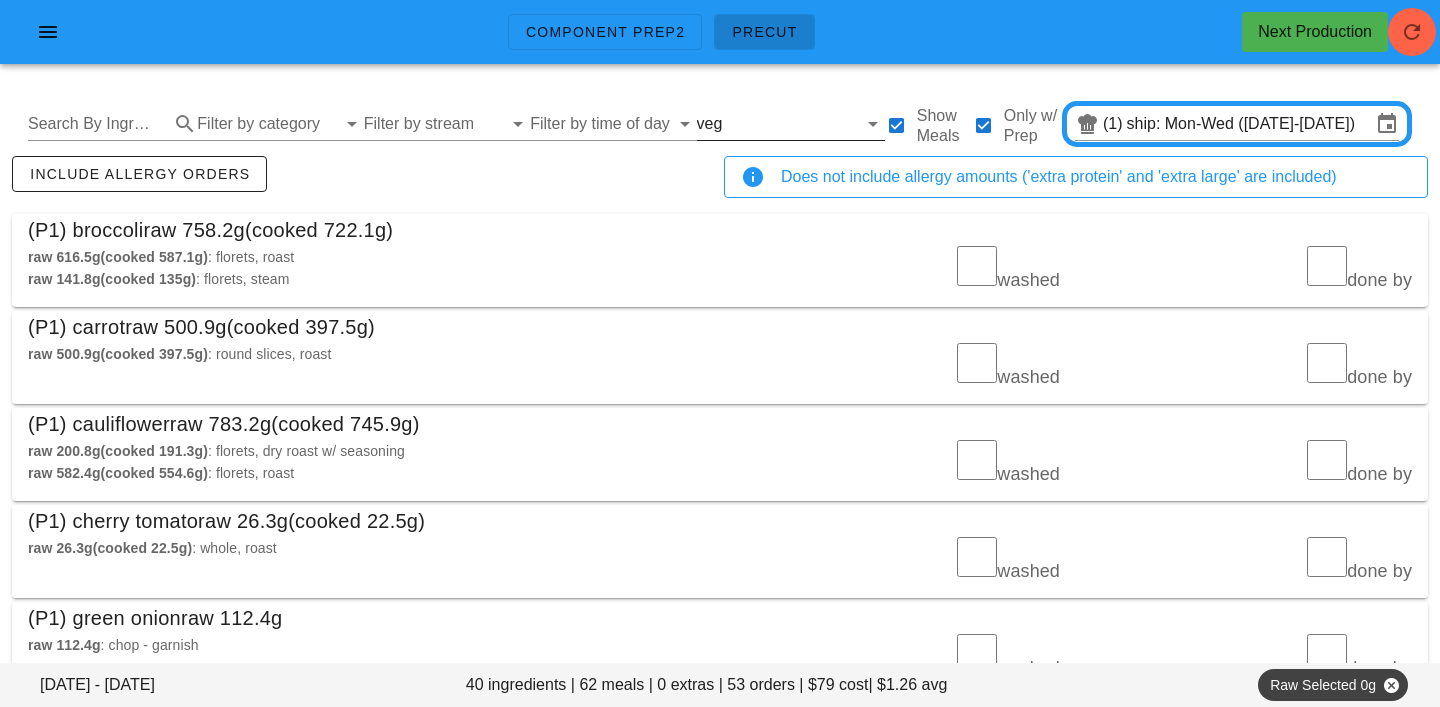click on "veg" at bounding box center [791, 124] 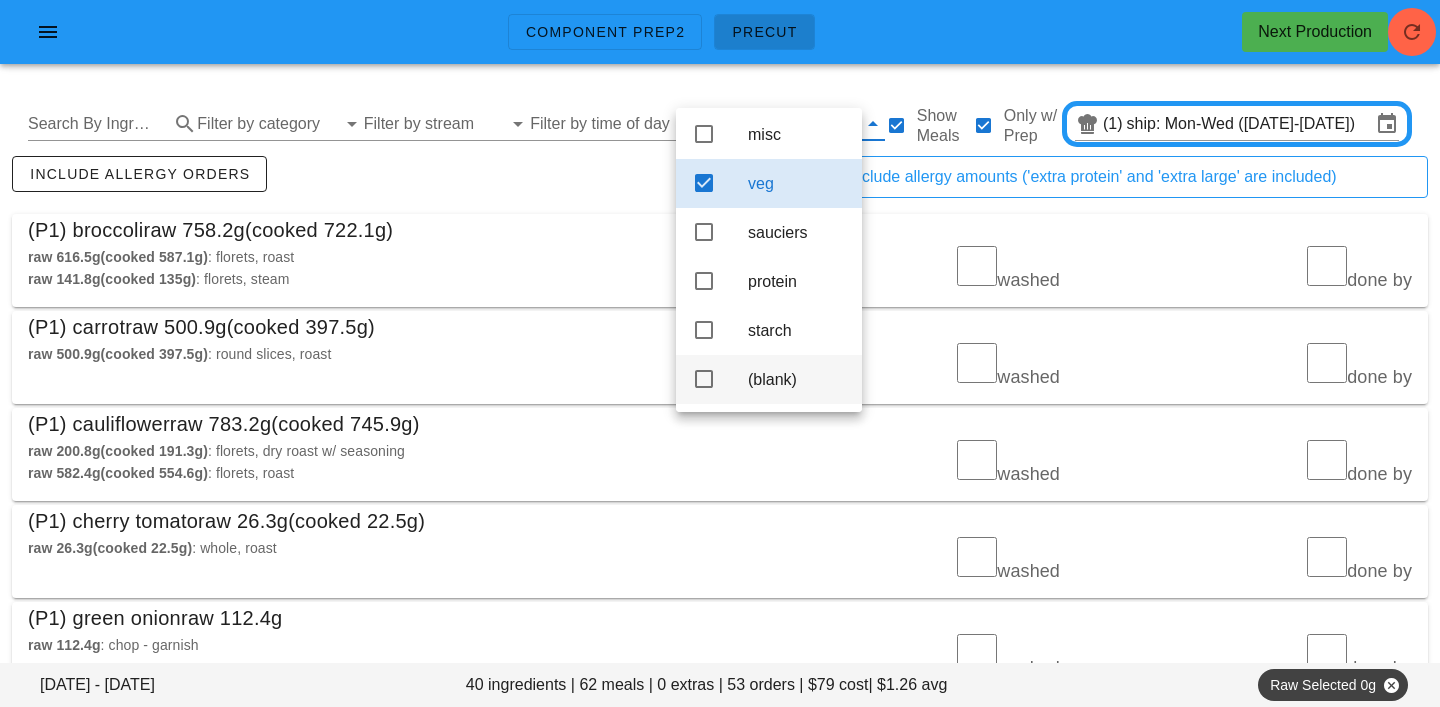 click on "(blank)" at bounding box center (797, 379) 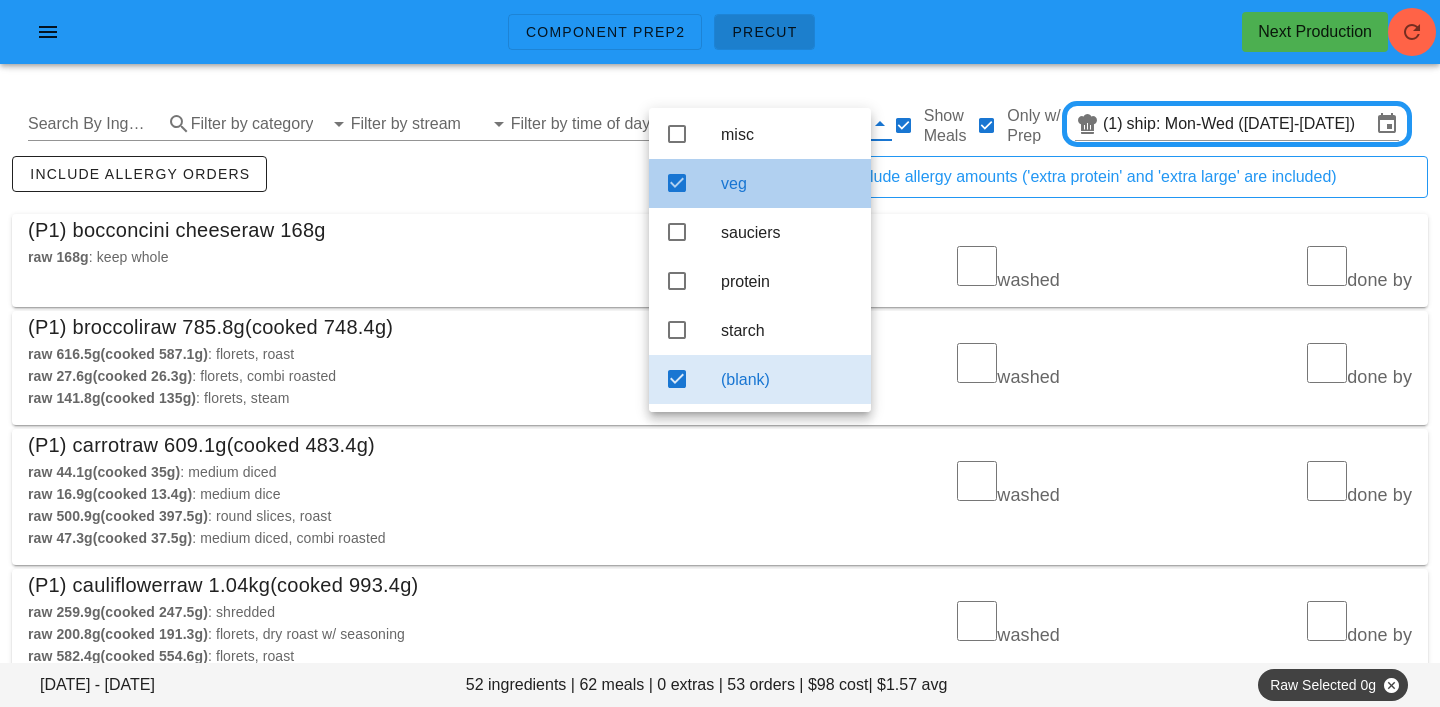click on "veg" at bounding box center (760, 183) 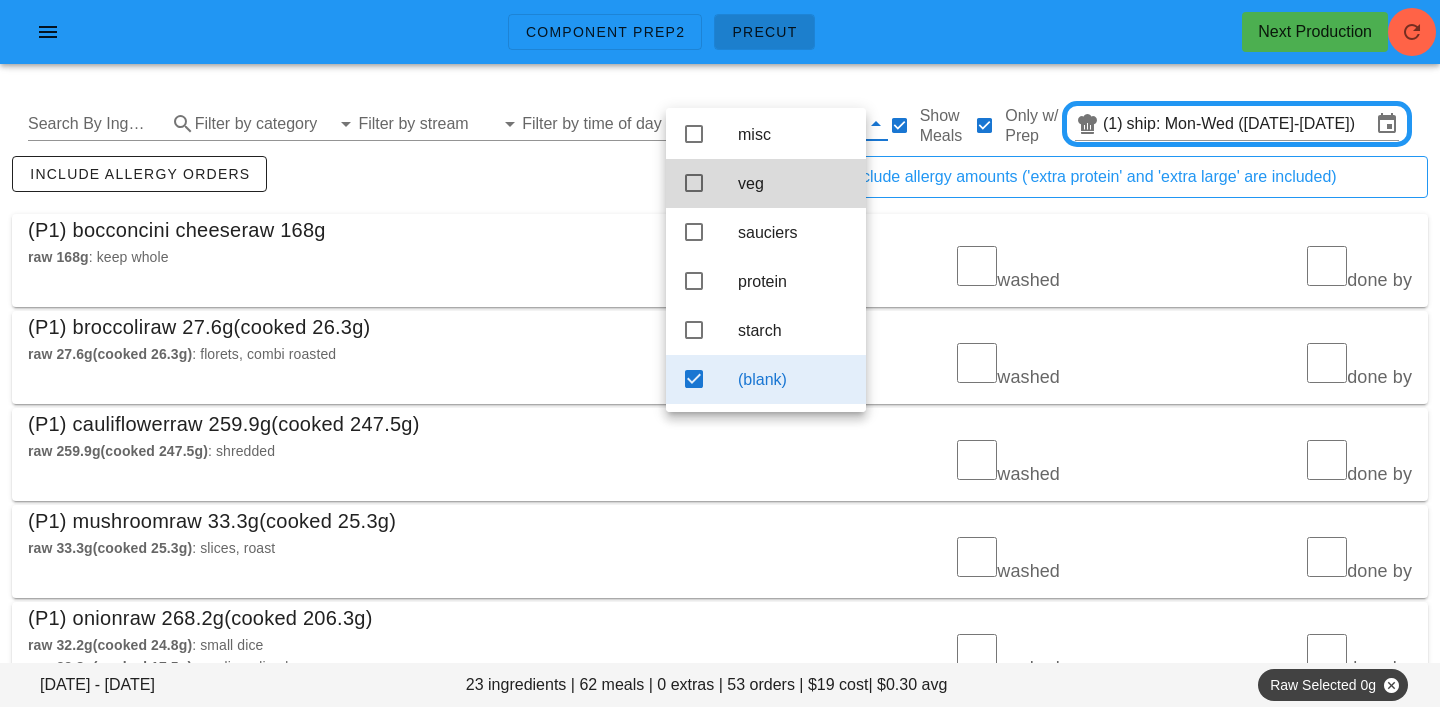 click on "include allergy orders" at bounding box center [364, 185] 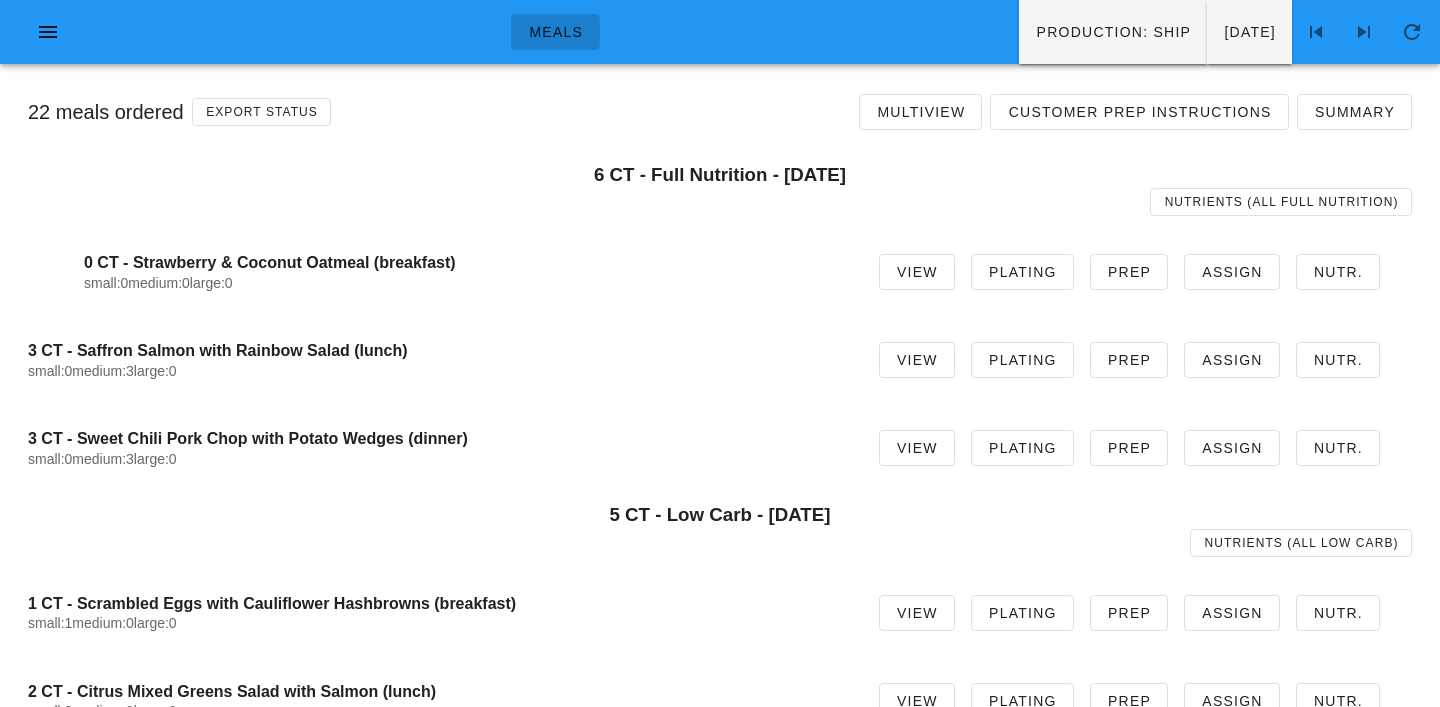 scroll, scrollTop: 0, scrollLeft: 0, axis: both 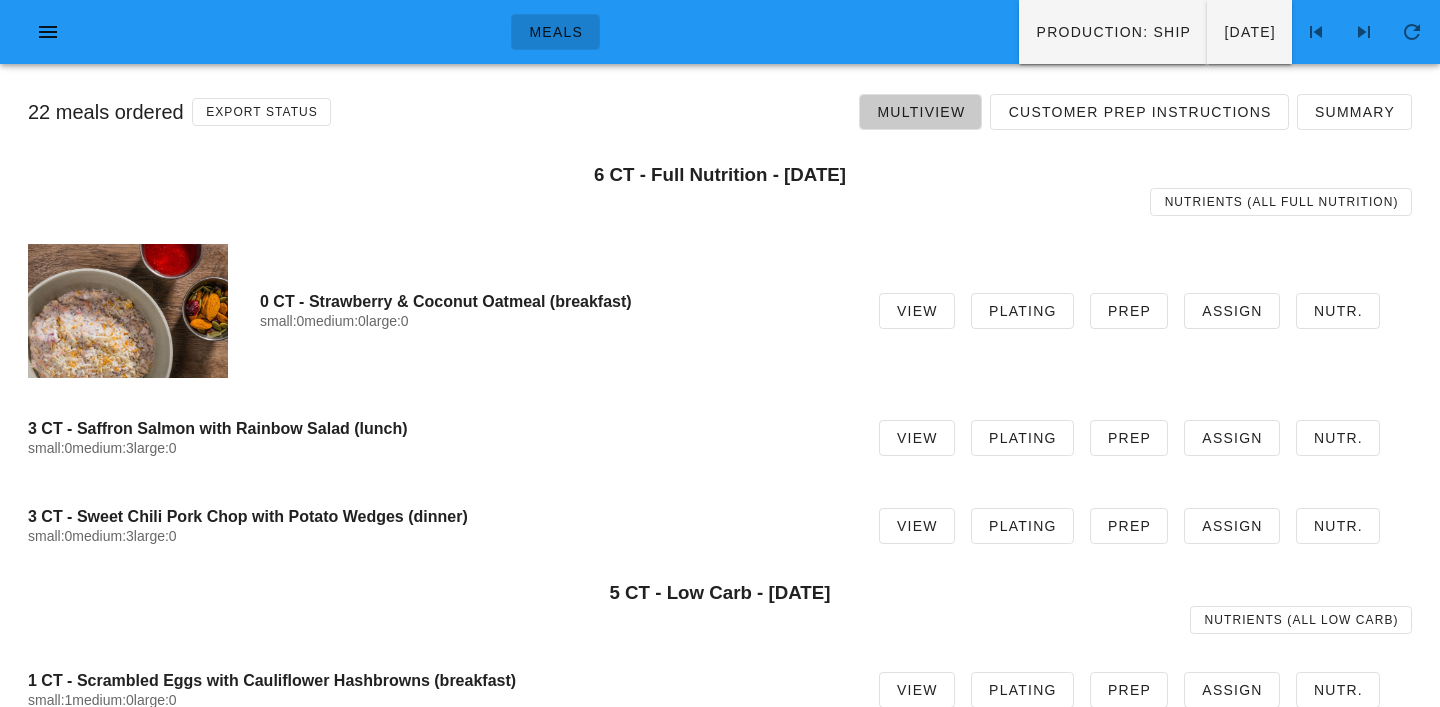 click on "Multiview" at bounding box center (920, 112) 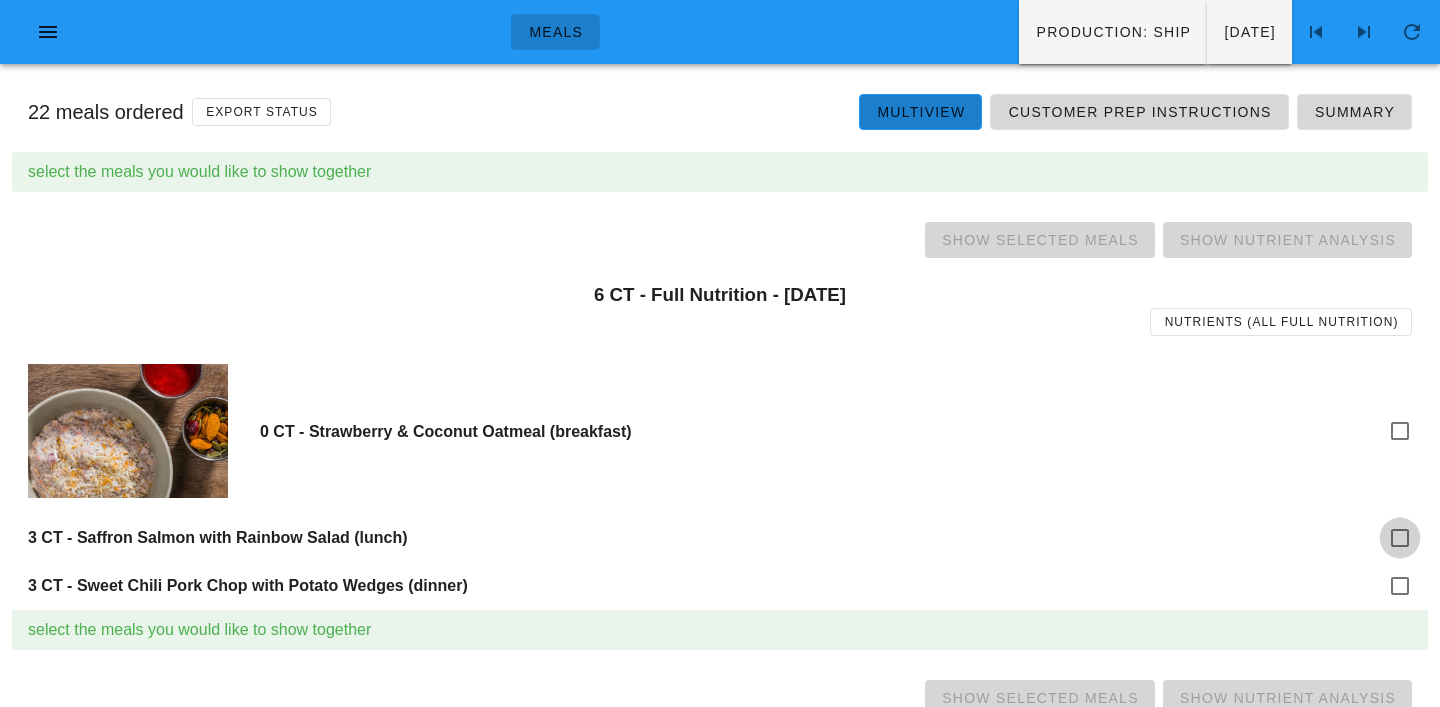 click at bounding box center [1400, 538] 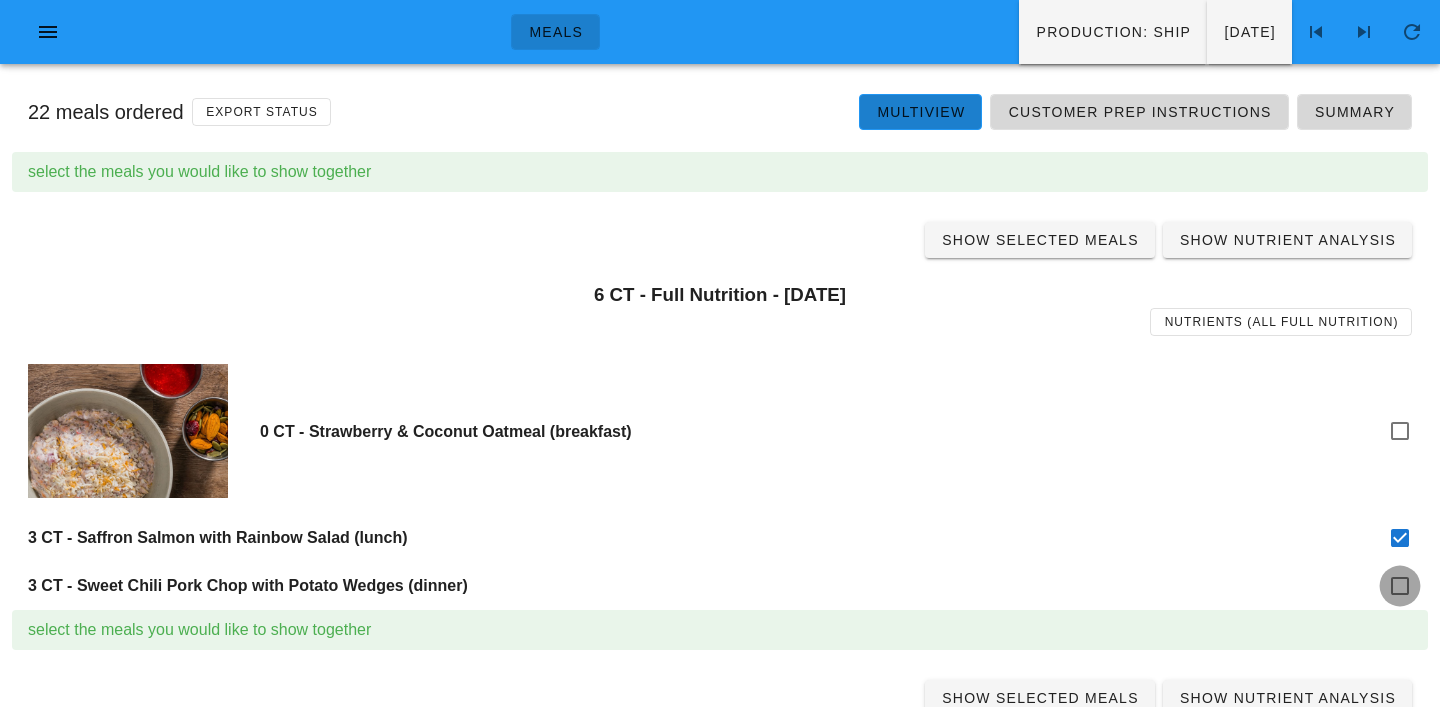 click at bounding box center (1400, 586) 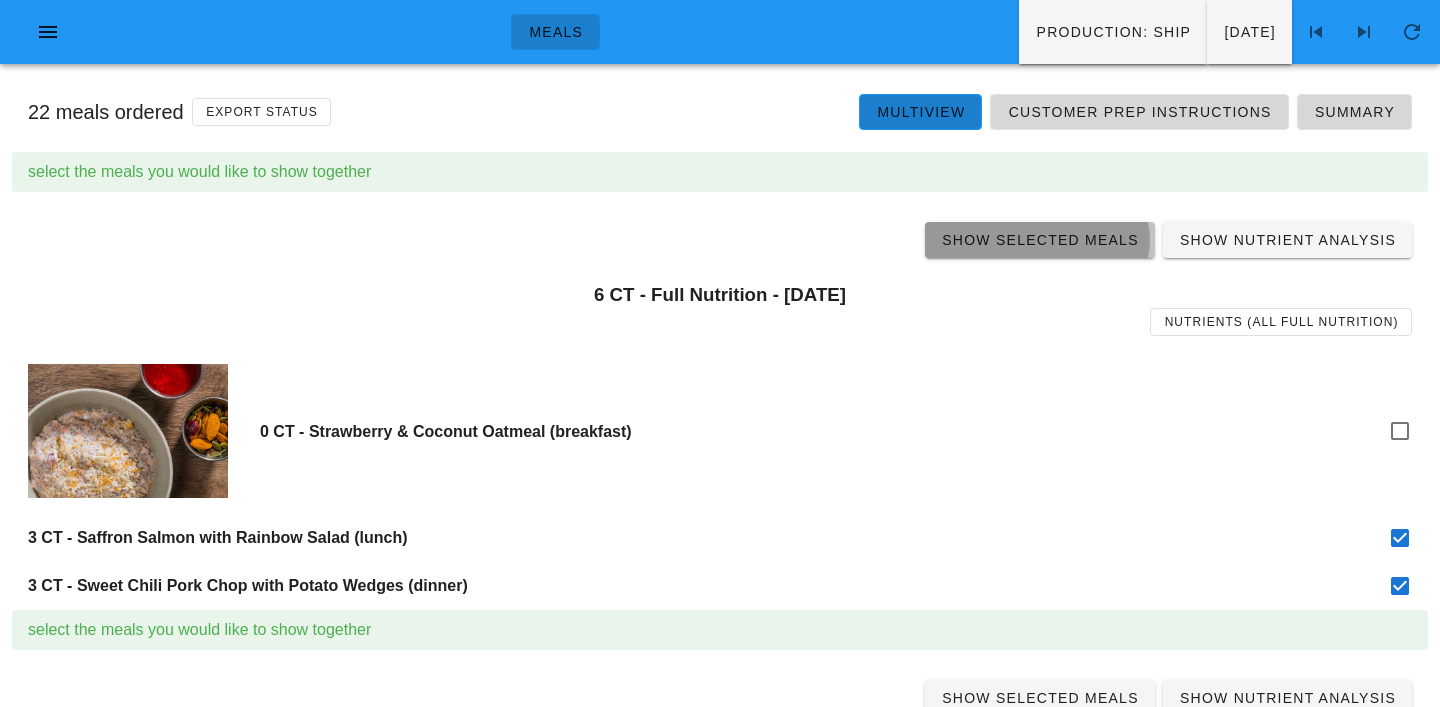 click on "Show Selected Meals" at bounding box center [1040, 240] 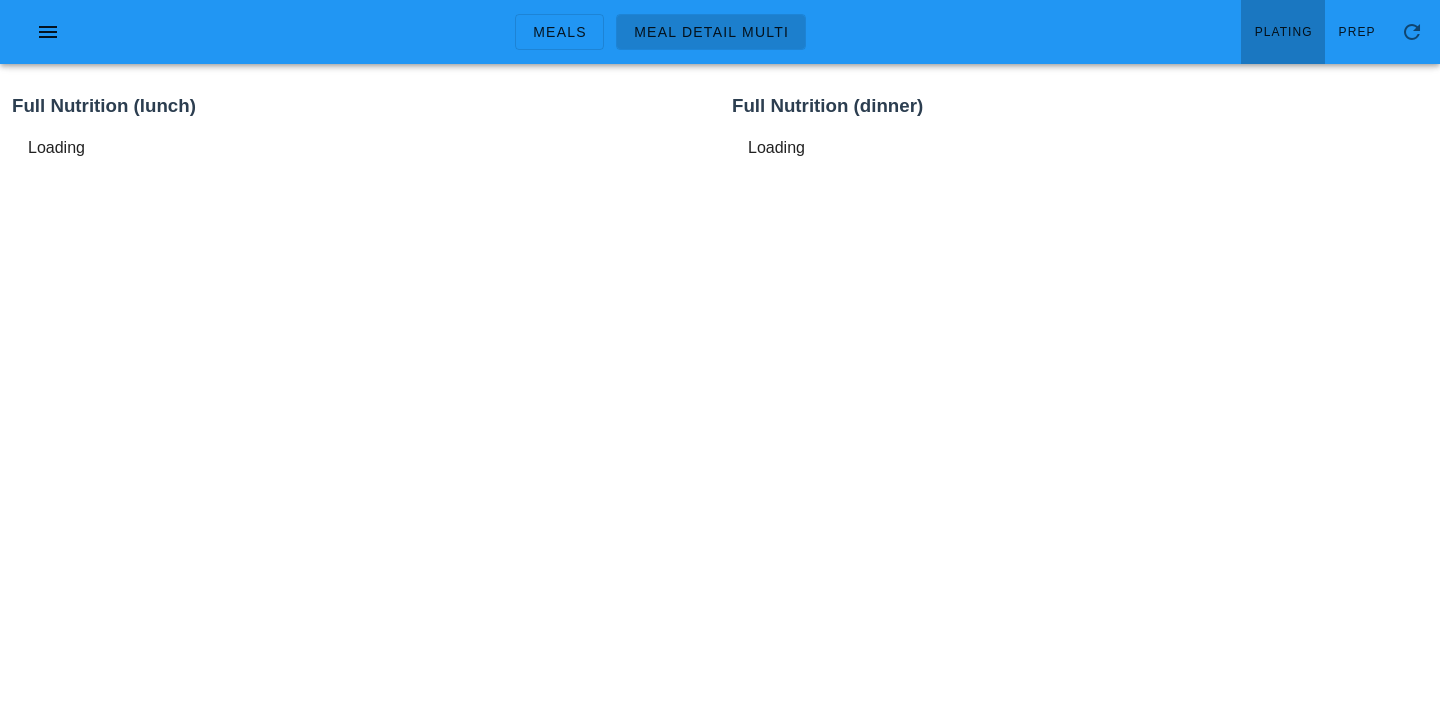 click on "Plating" at bounding box center (1283, 32) 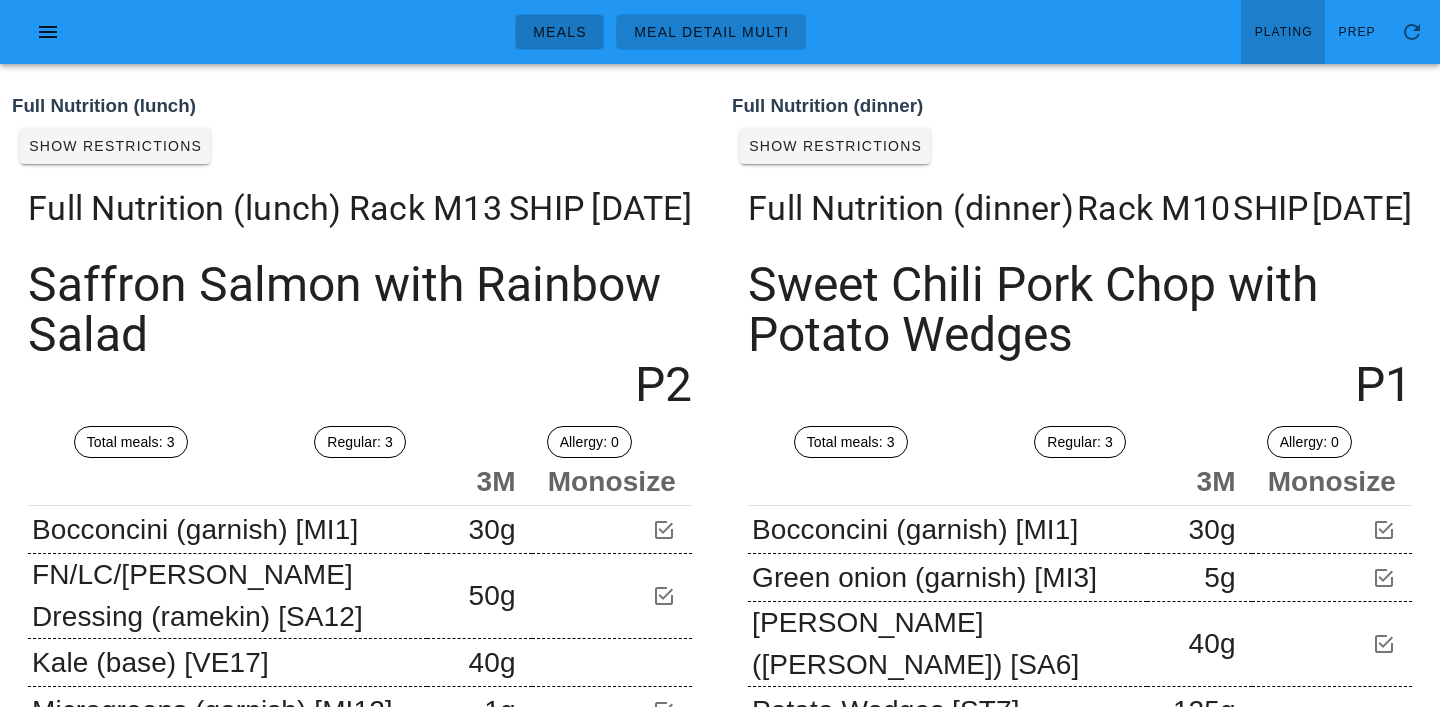 click on "Meals" at bounding box center (559, 32) 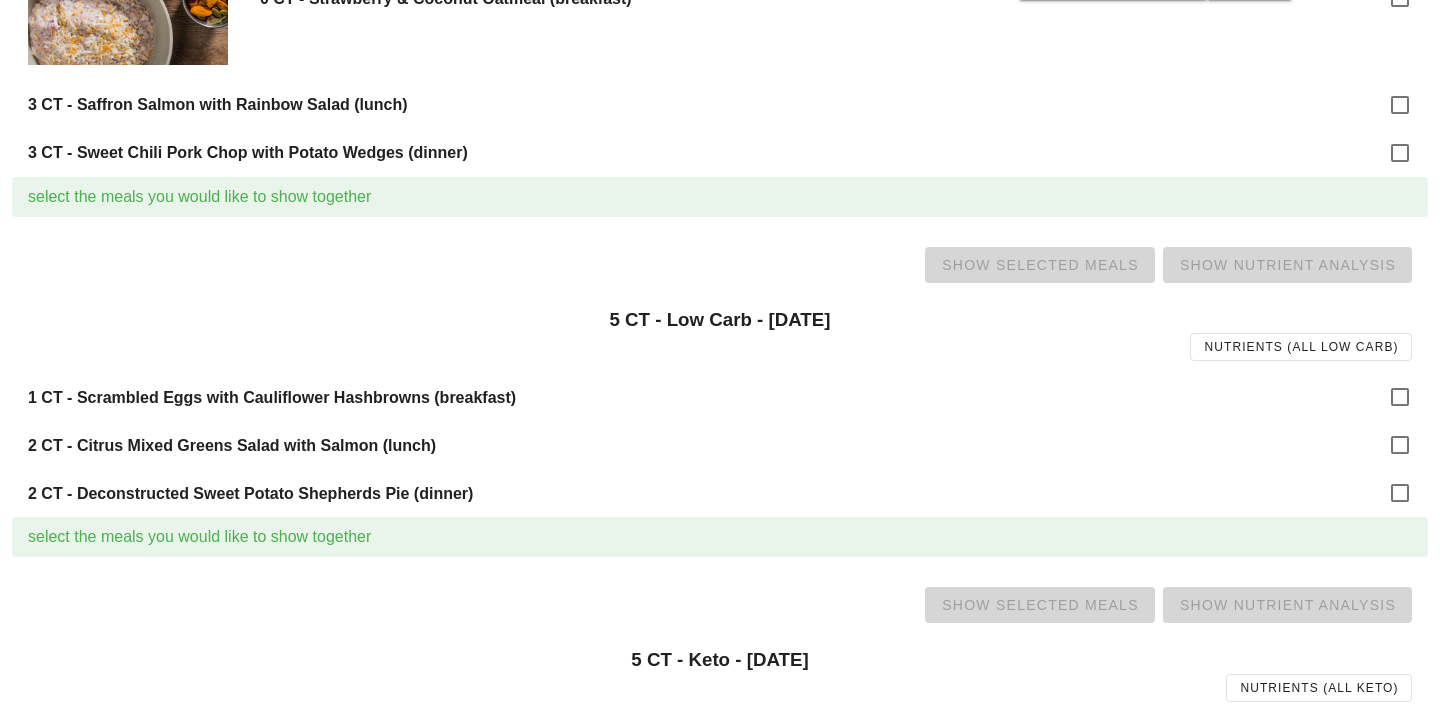 scroll, scrollTop: 485, scrollLeft: 0, axis: vertical 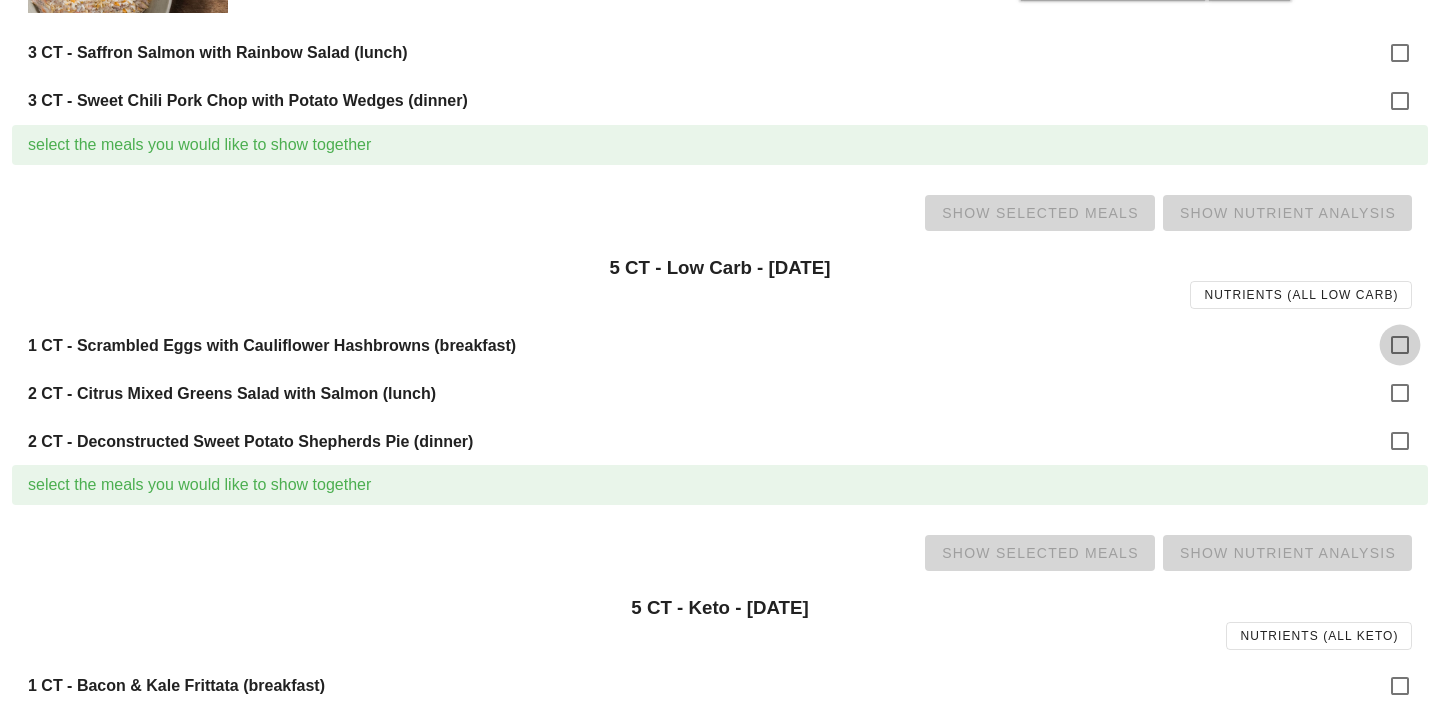 click at bounding box center (1400, 345) 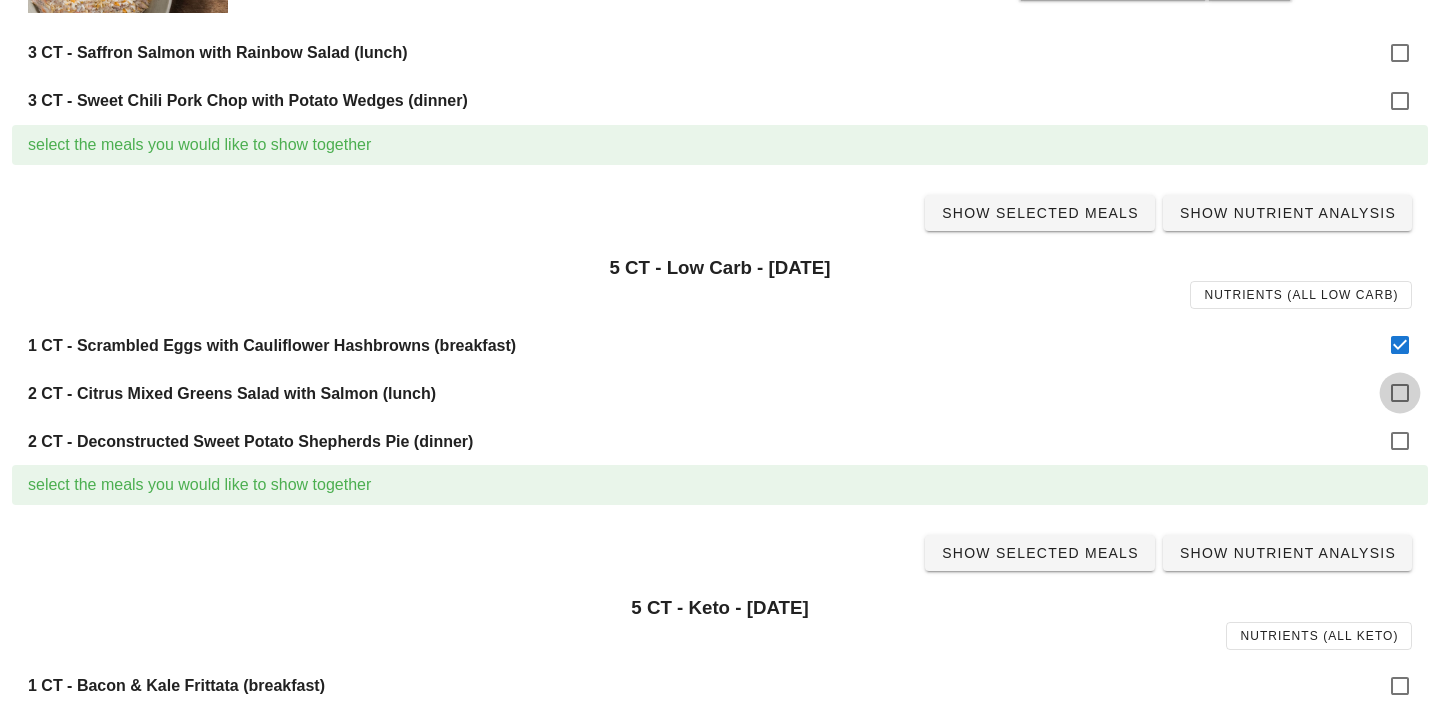 click at bounding box center [1400, 393] 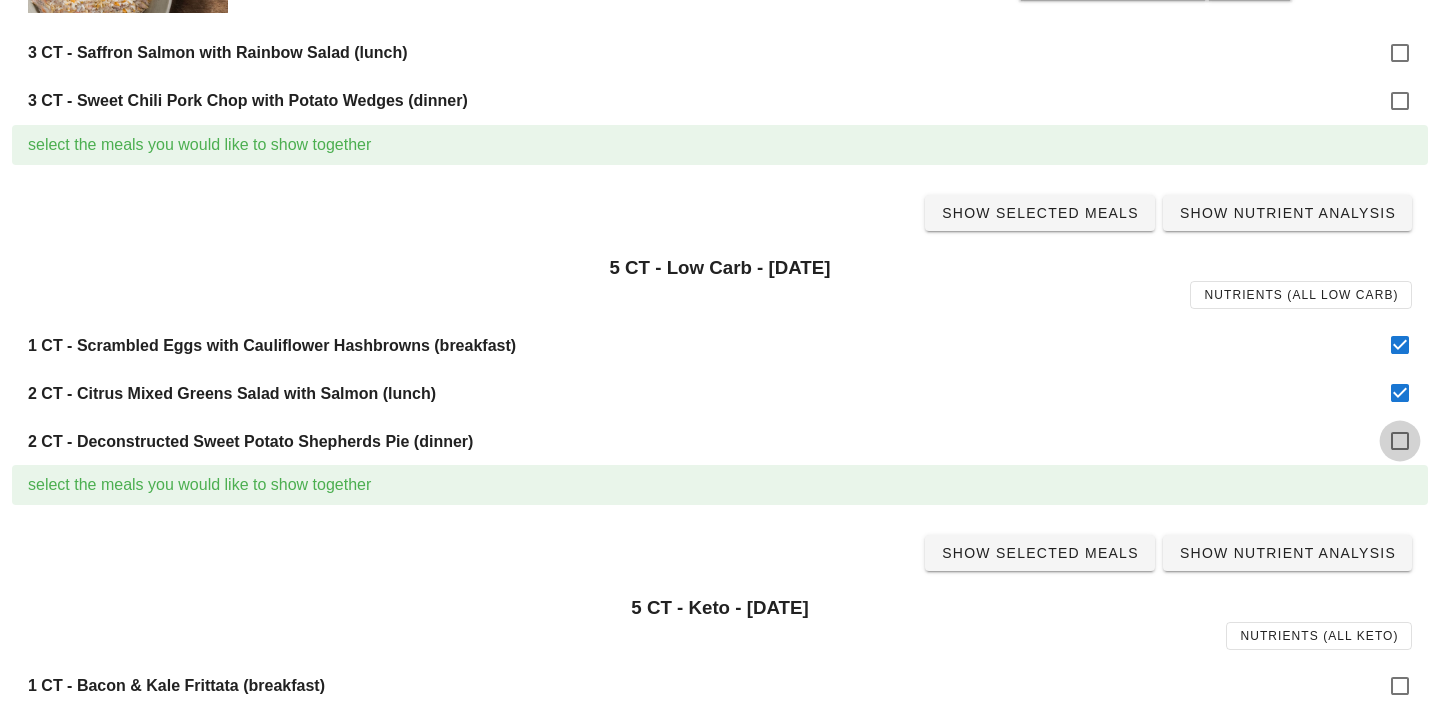 click at bounding box center (1400, 441) 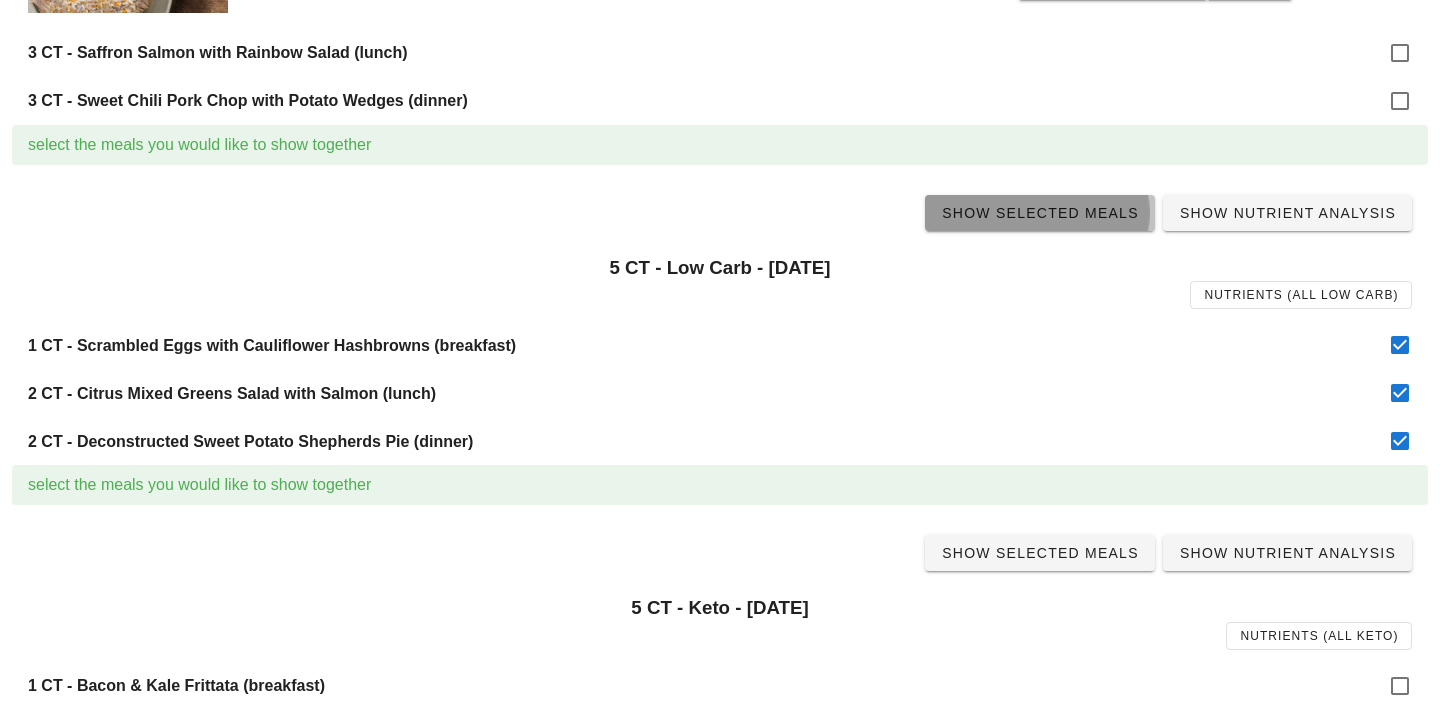 click on "Show Selected Meals" at bounding box center [1040, 213] 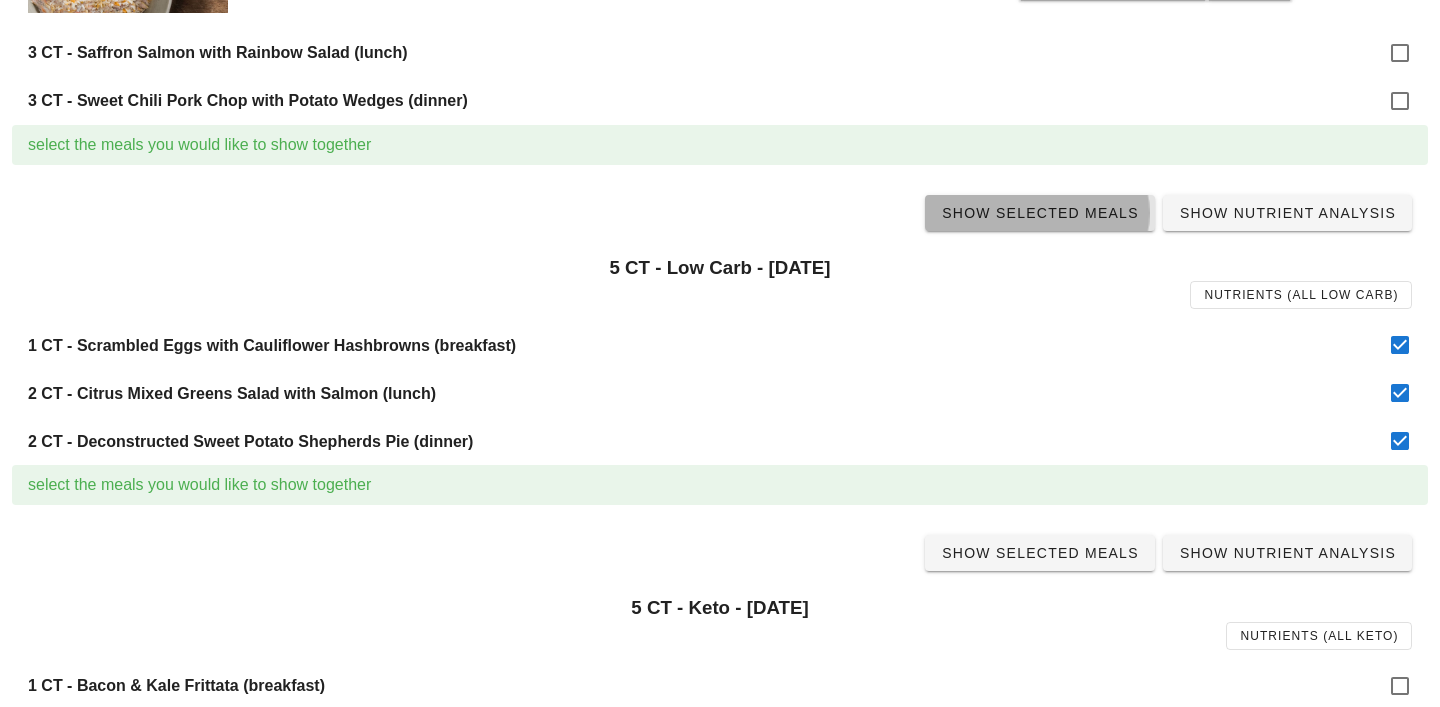 scroll, scrollTop: 0, scrollLeft: 0, axis: both 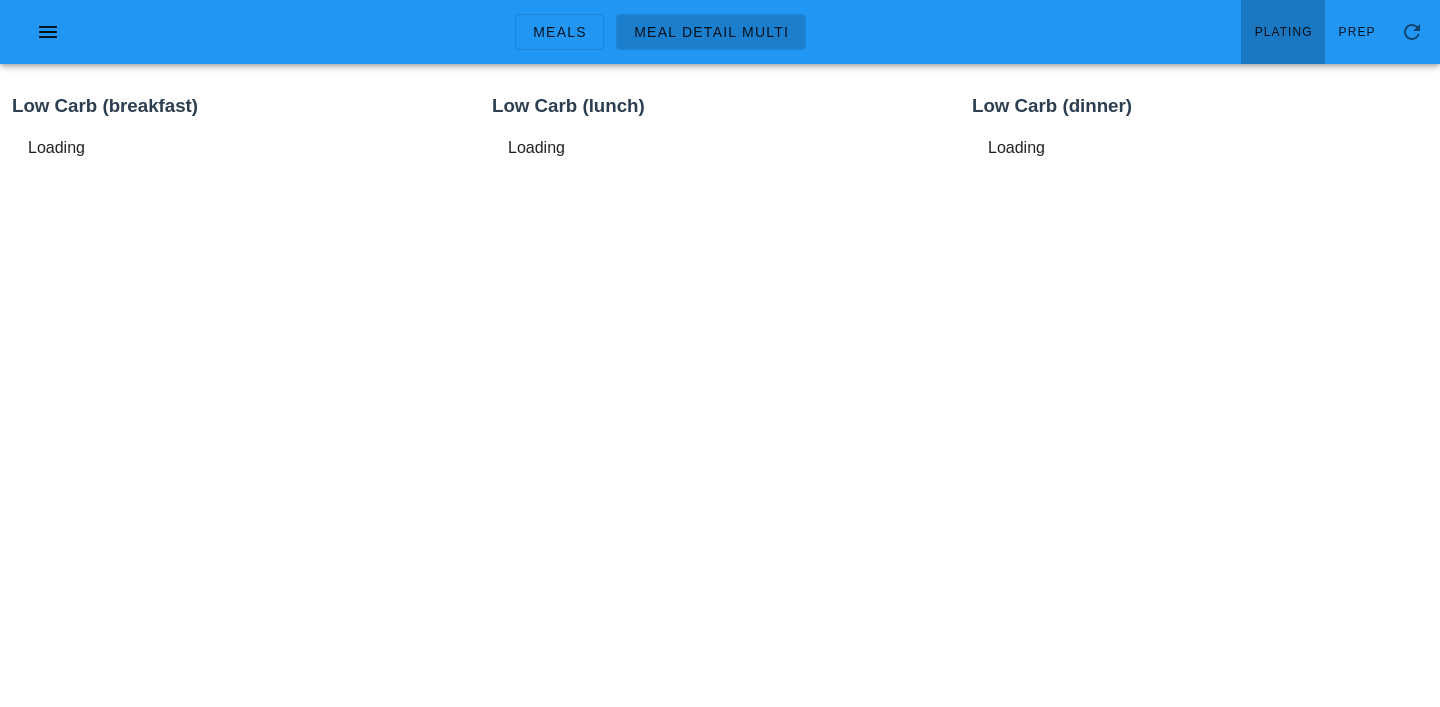 click on "Plating" at bounding box center [1283, 32] 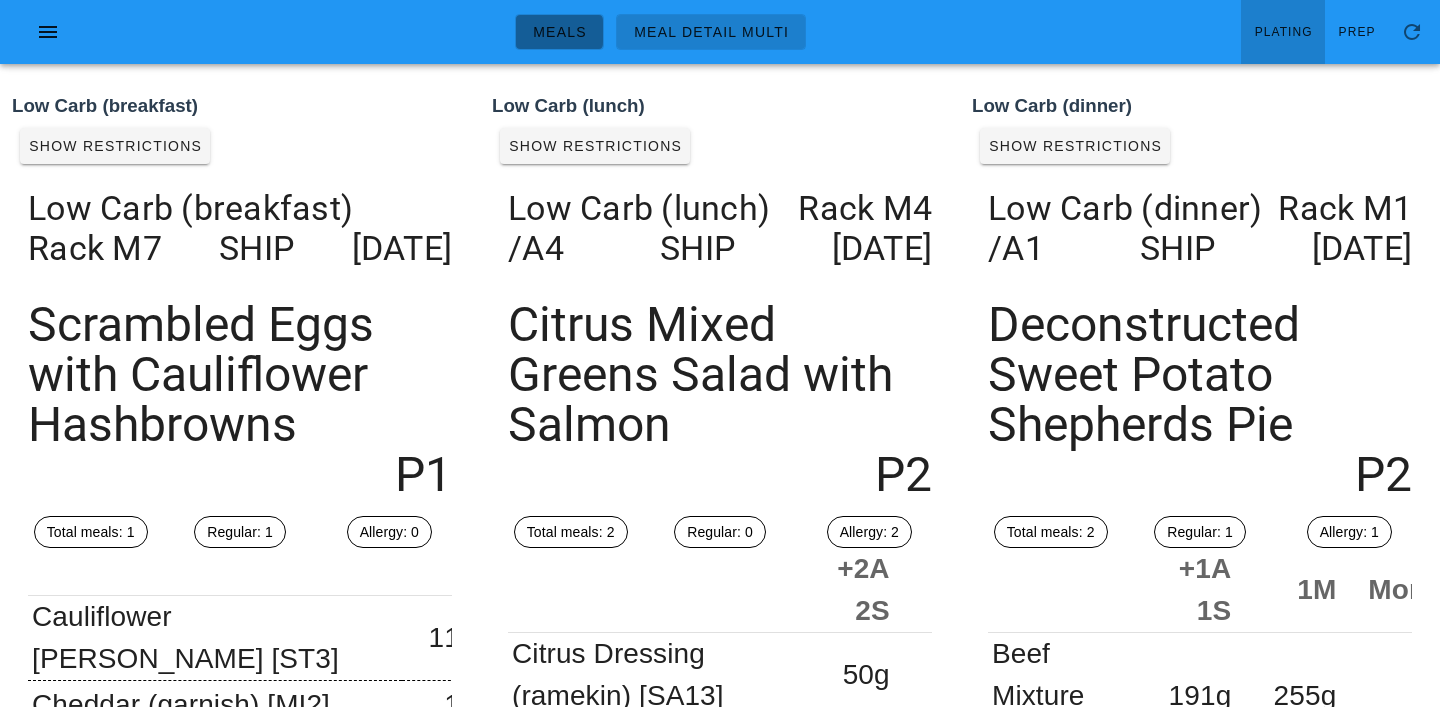 click on "Meals" at bounding box center [559, 32] 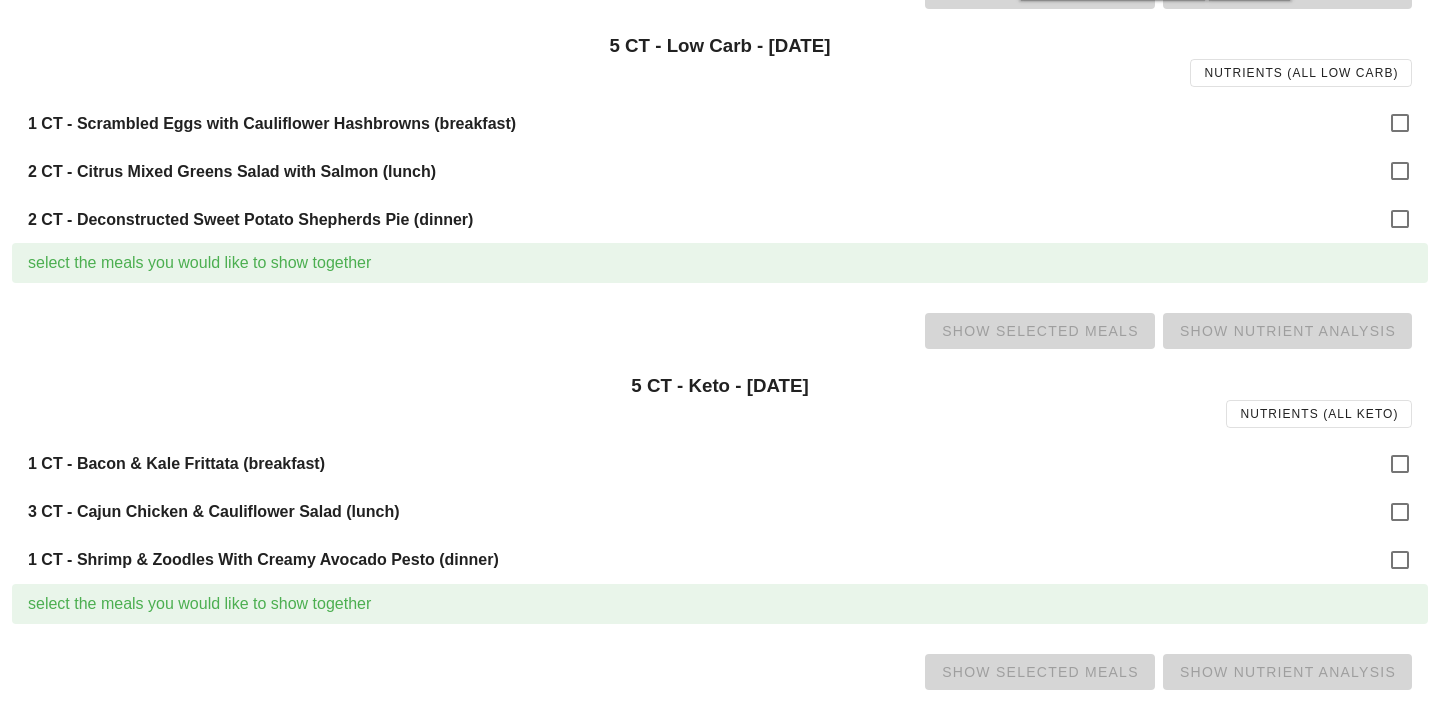 scroll, scrollTop: 735, scrollLeft: 0, axis: vertical 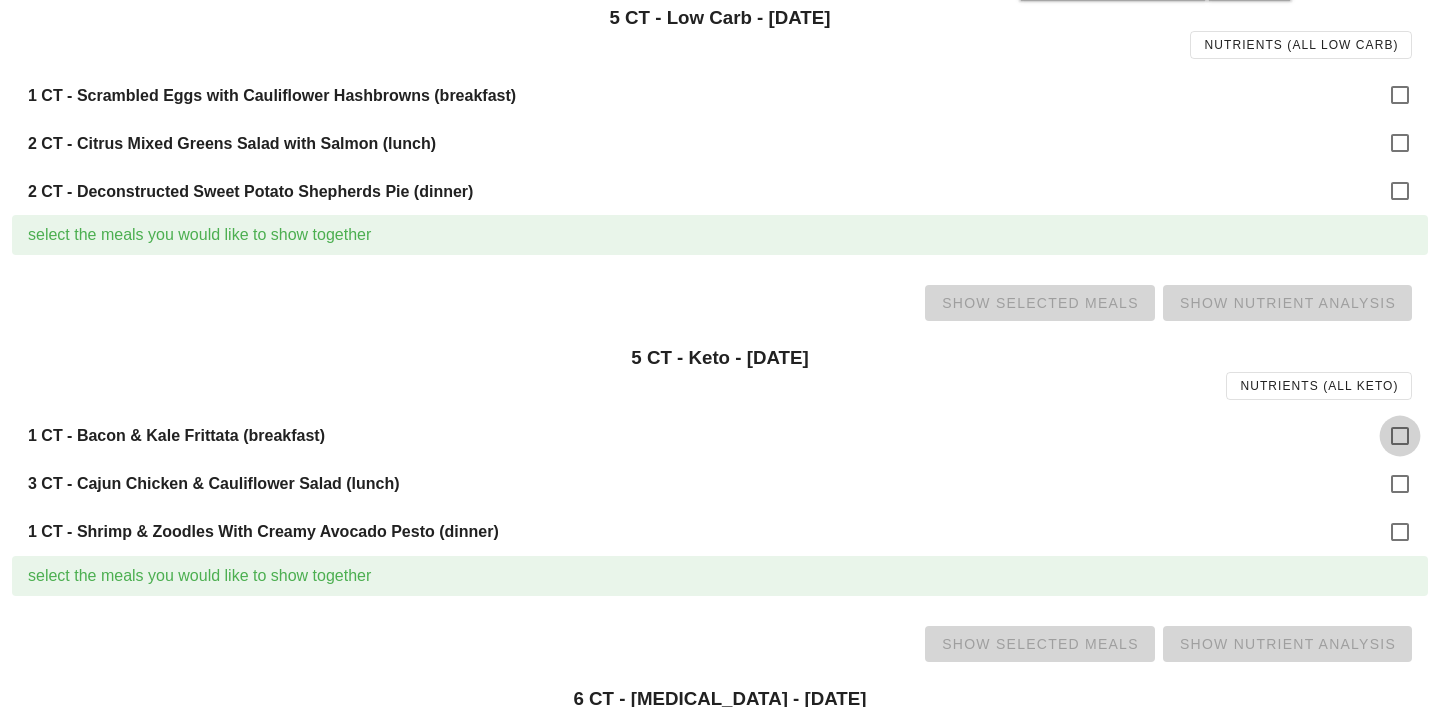 click at bounding box center (1400, 436) 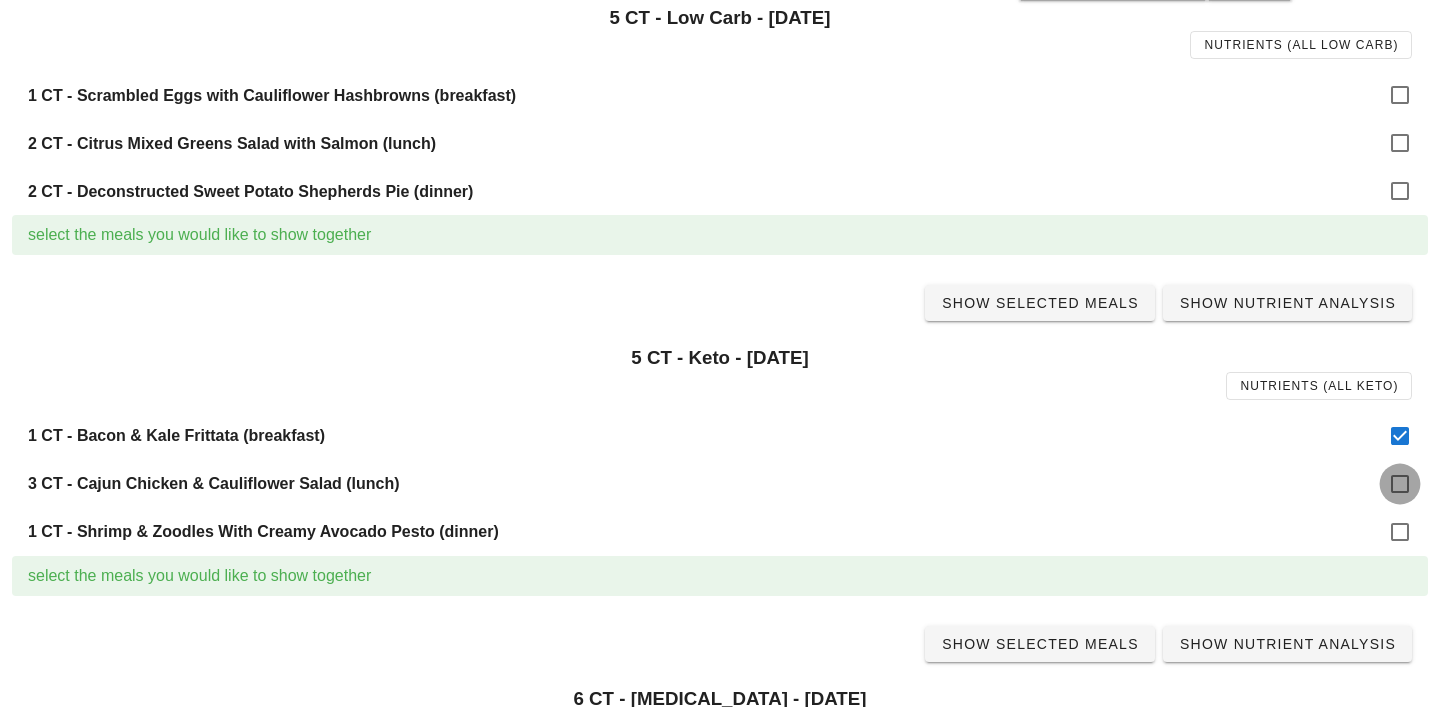 click at bounding box center (1400, 484) 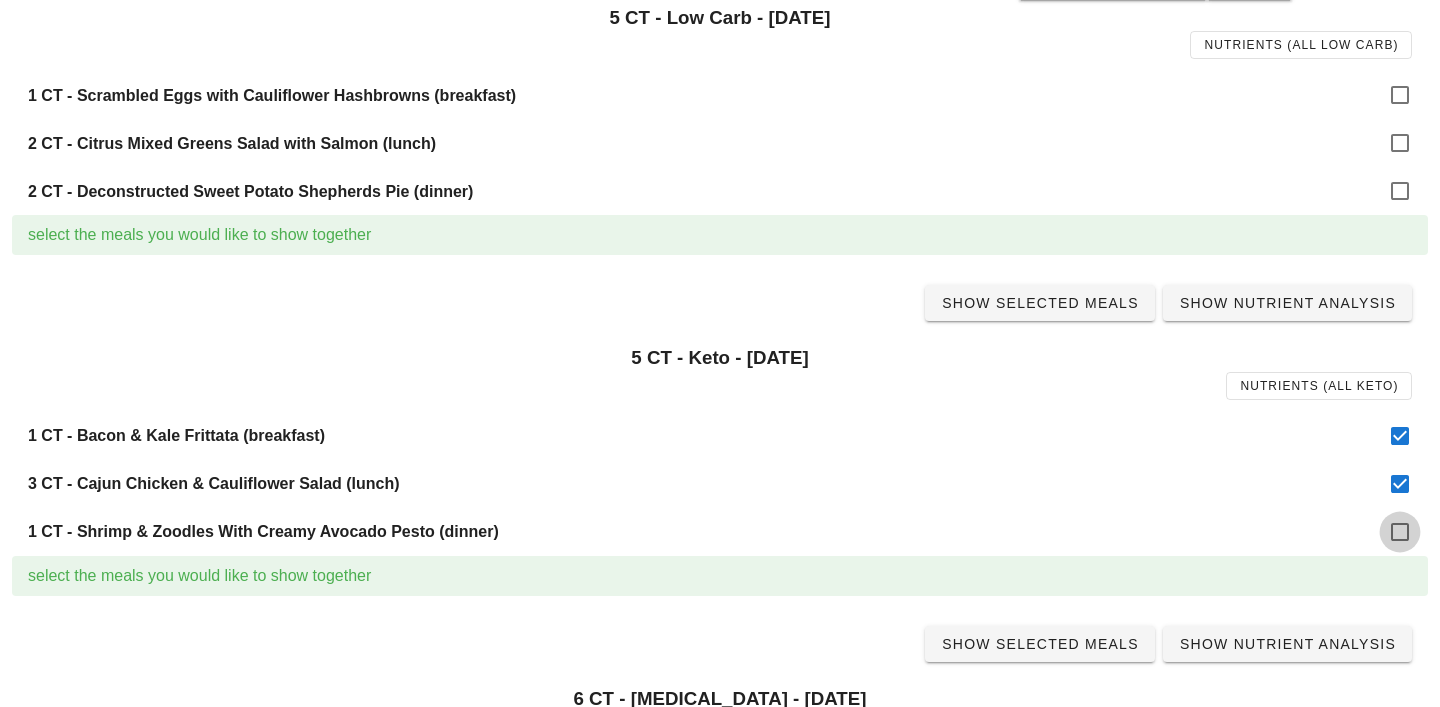 click at bounding box center [1400, 532] 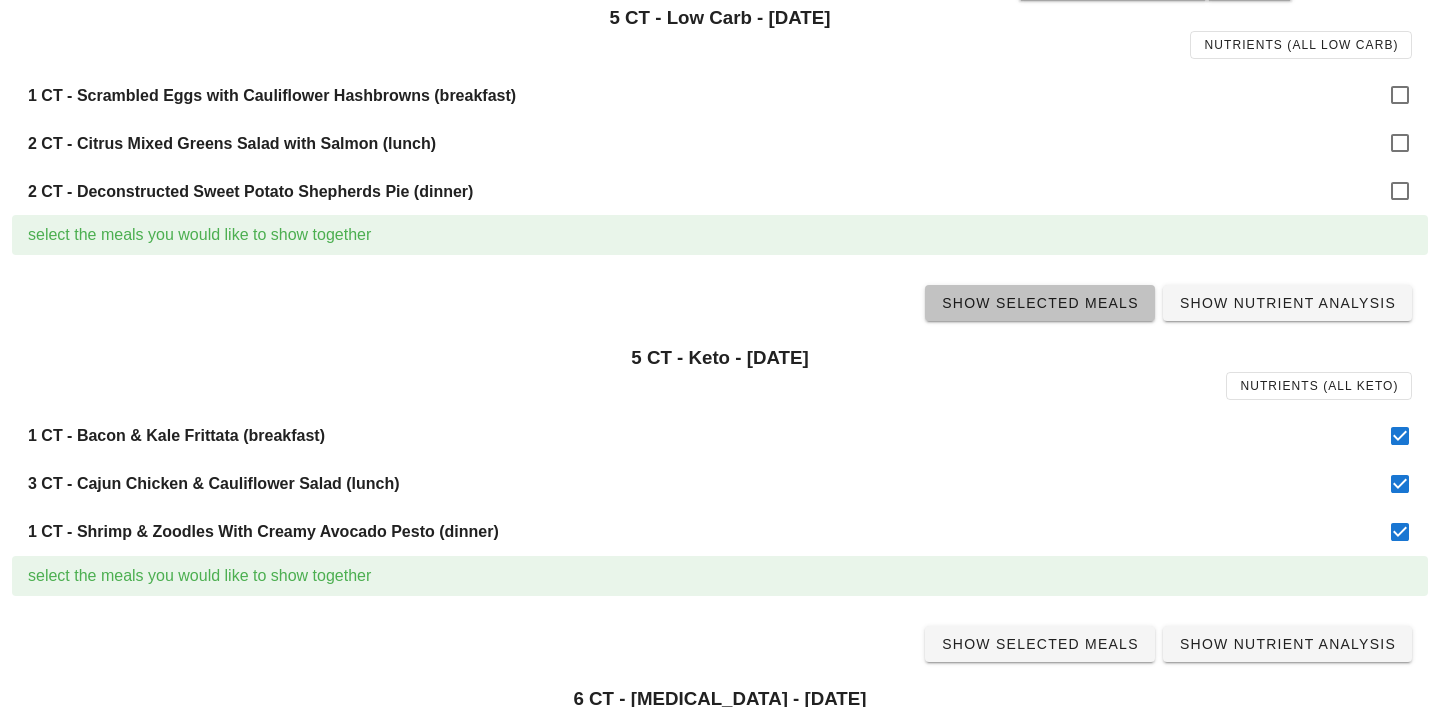 click on "Show Selected Meals" at bounding box center [1040, 303] 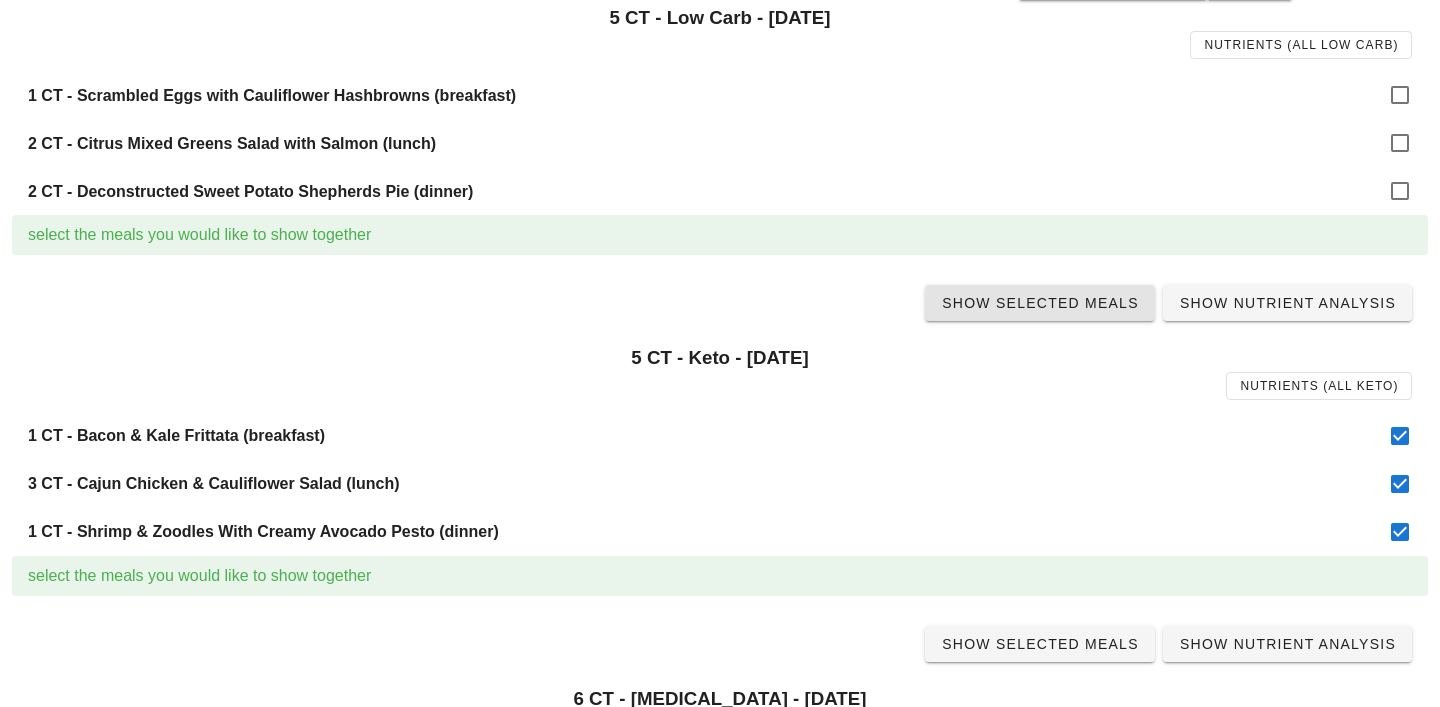 scroll, scrollTop: 0, scrollLeft: 0, axis: both 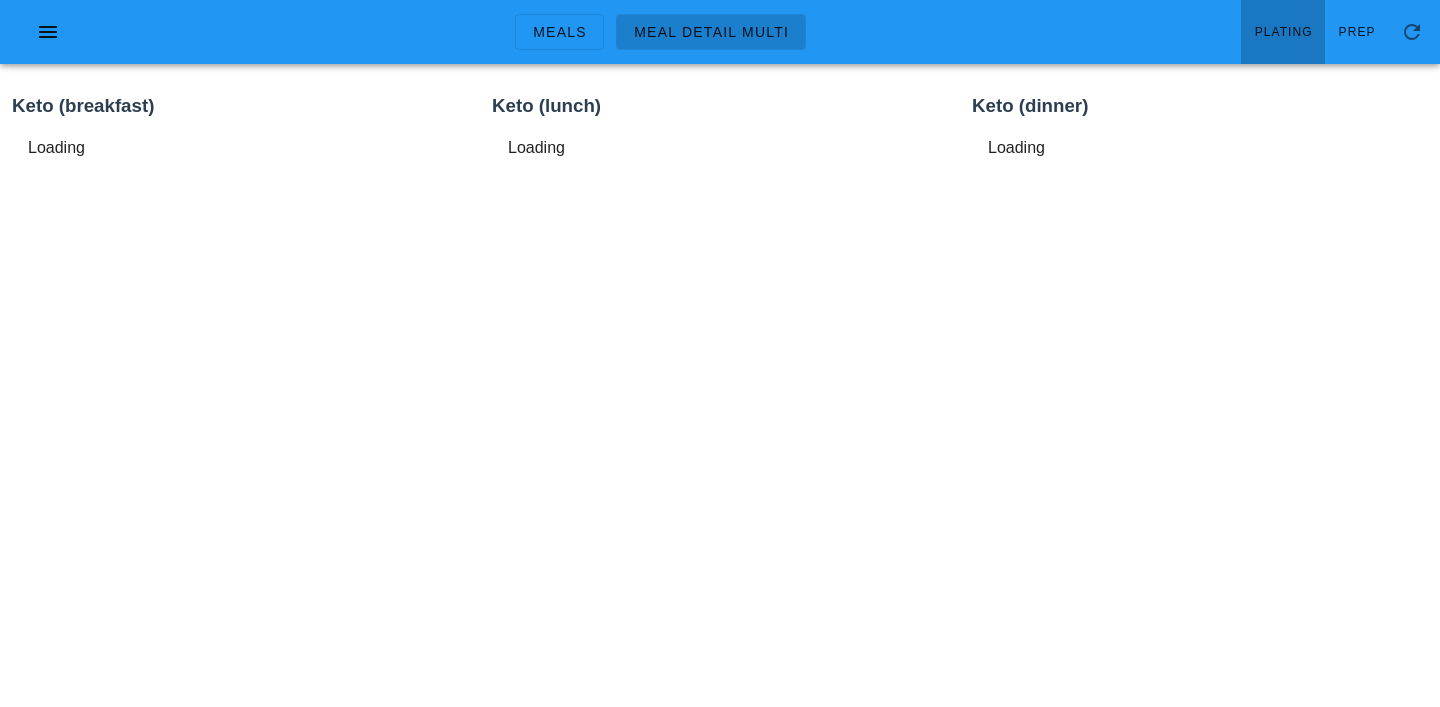 click on "Plating" at bounding box center [1283, 32] 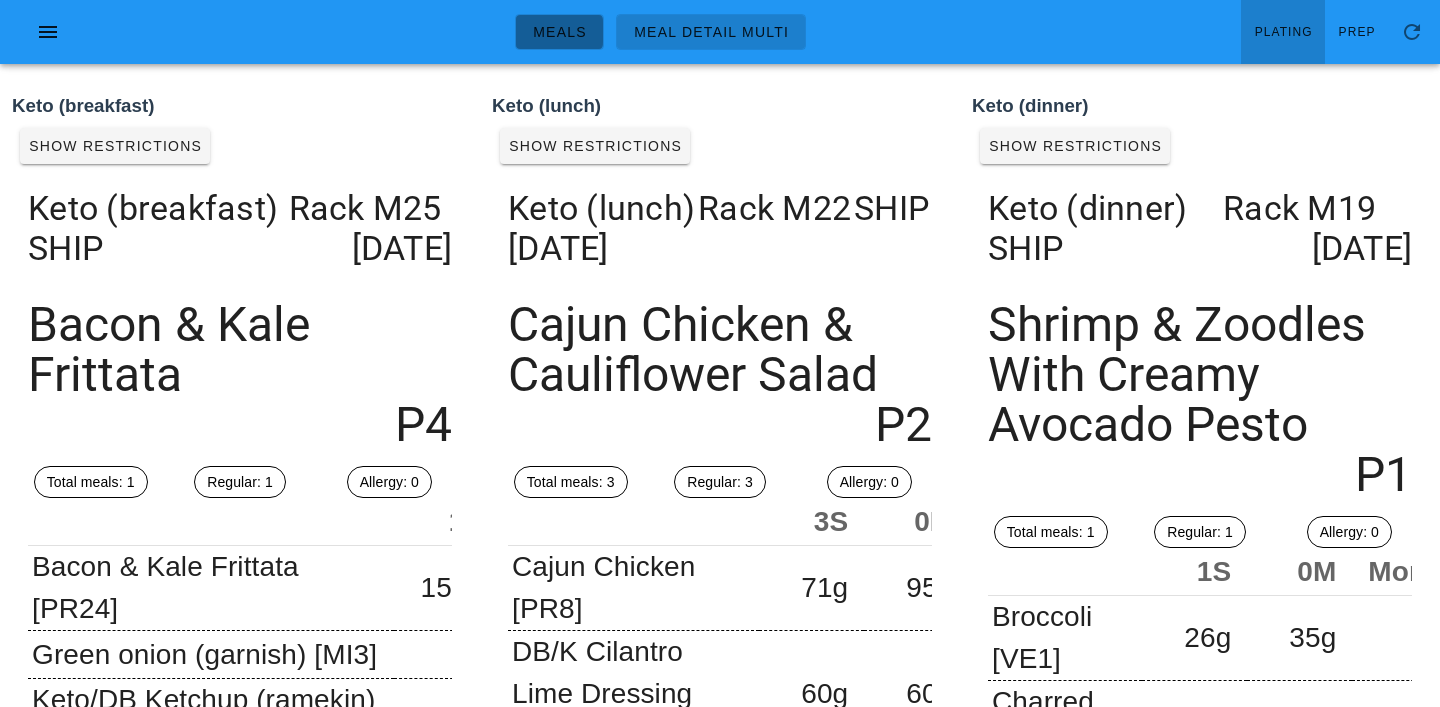 click on "Meals" at bounding box center [559, 32] 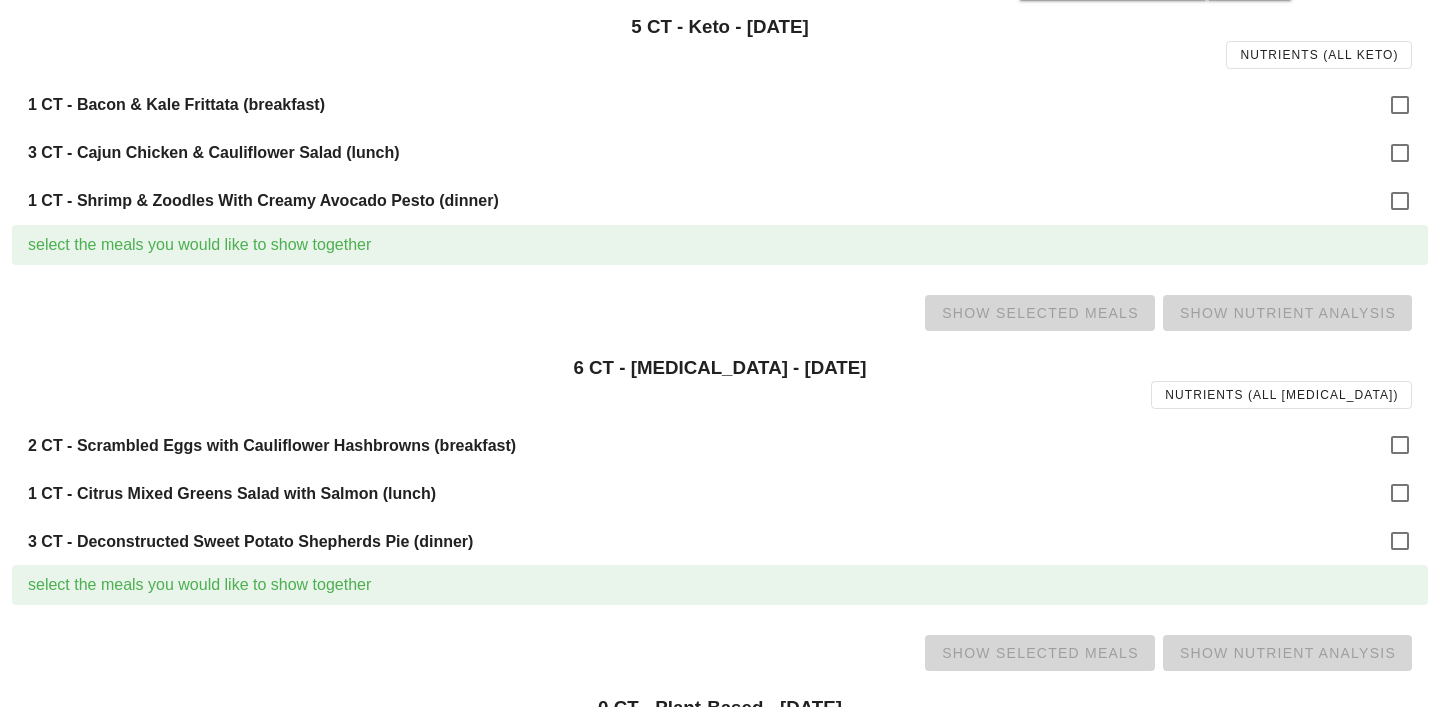 scroll, scrollTop: 1079, scrollLeft: 0, axis: vertical 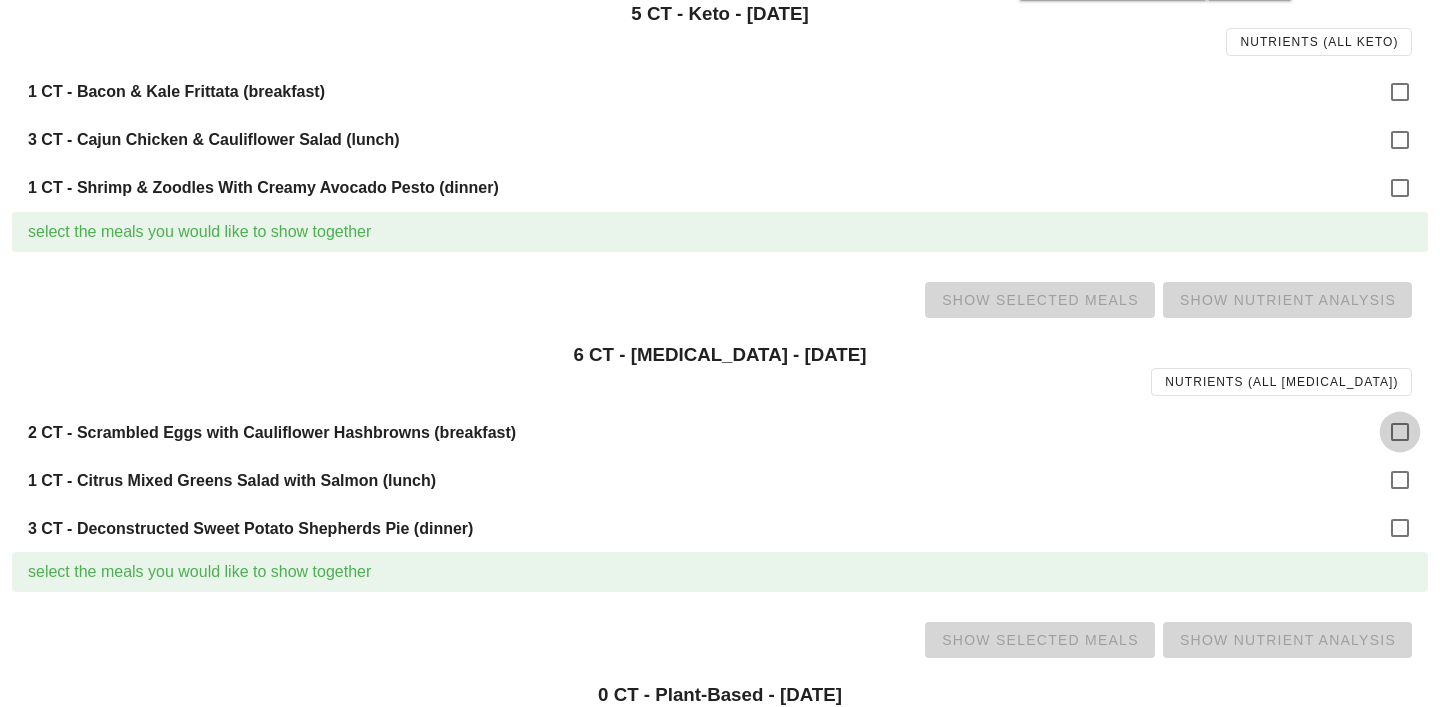 click at bounding box center (1400, 432) 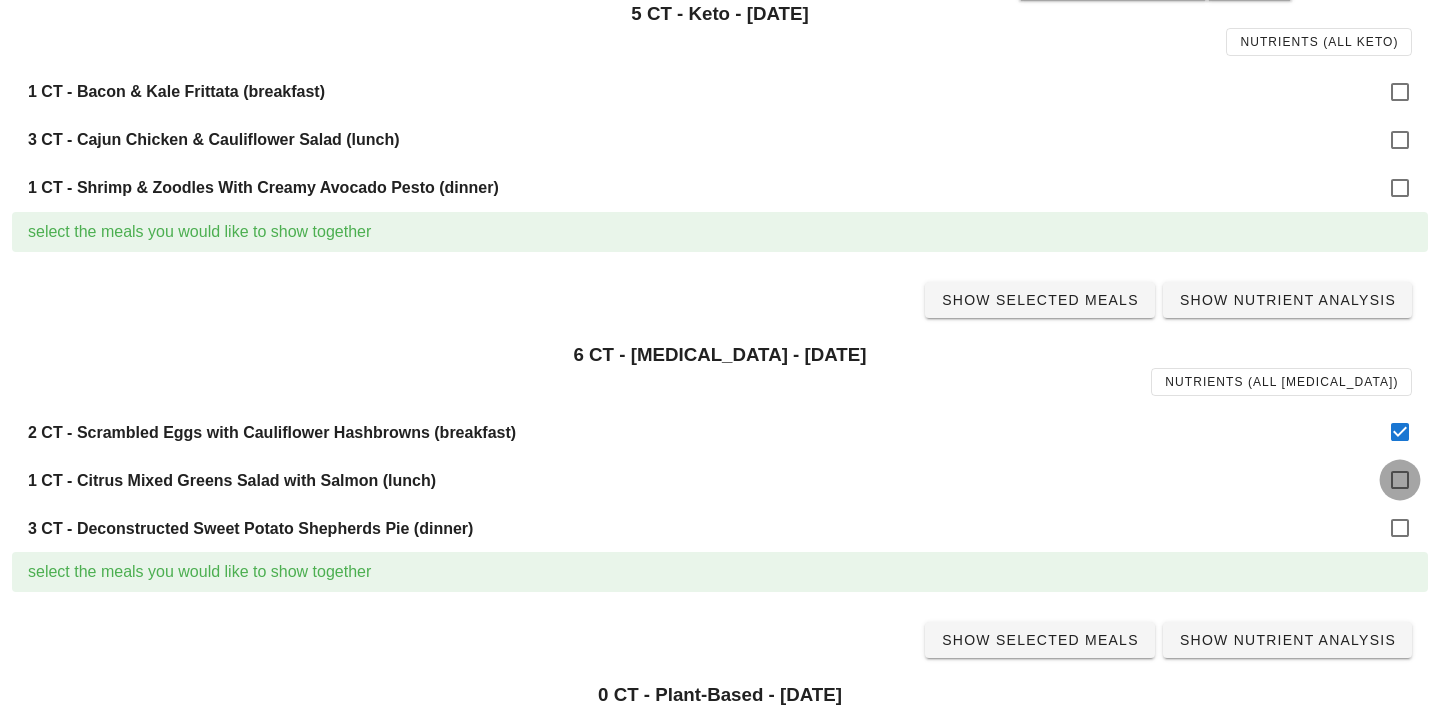 click at bounding box center [1400, 480] 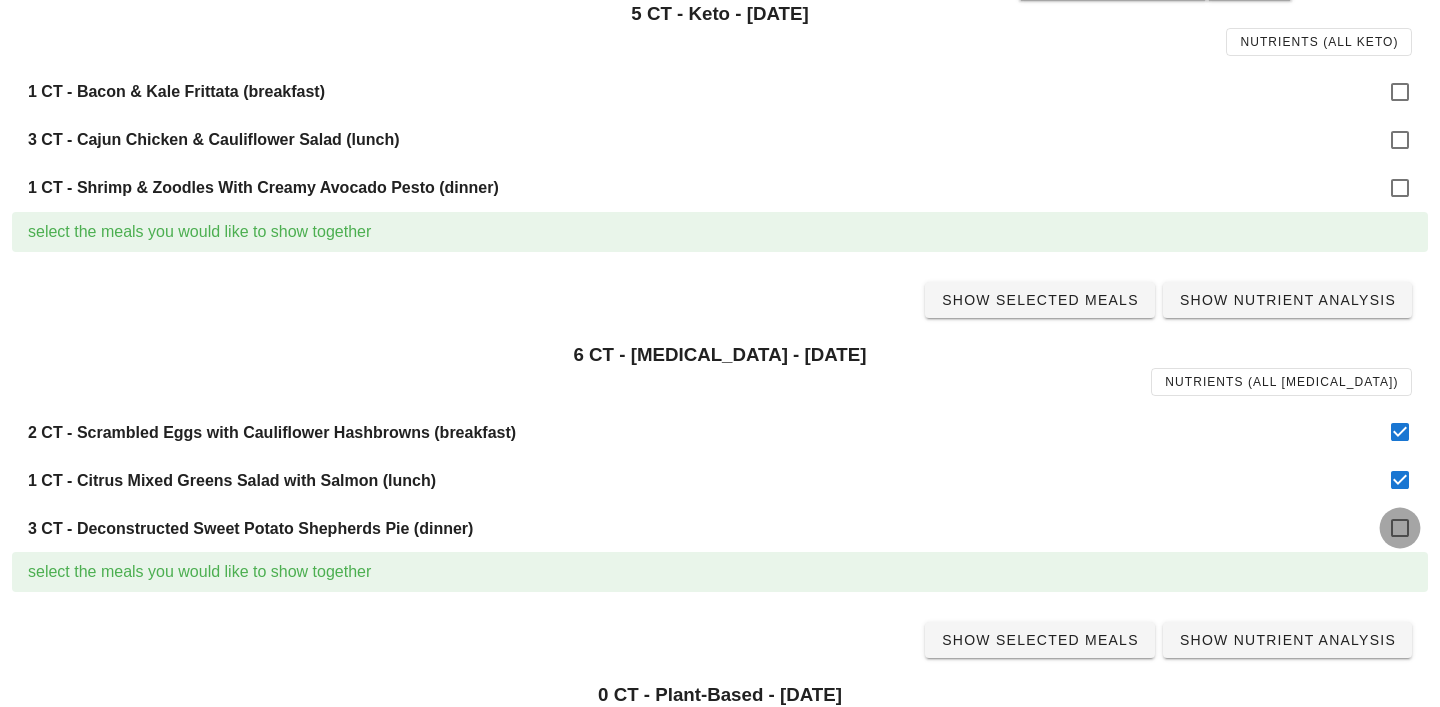 click at bounding box center [1400, 528] 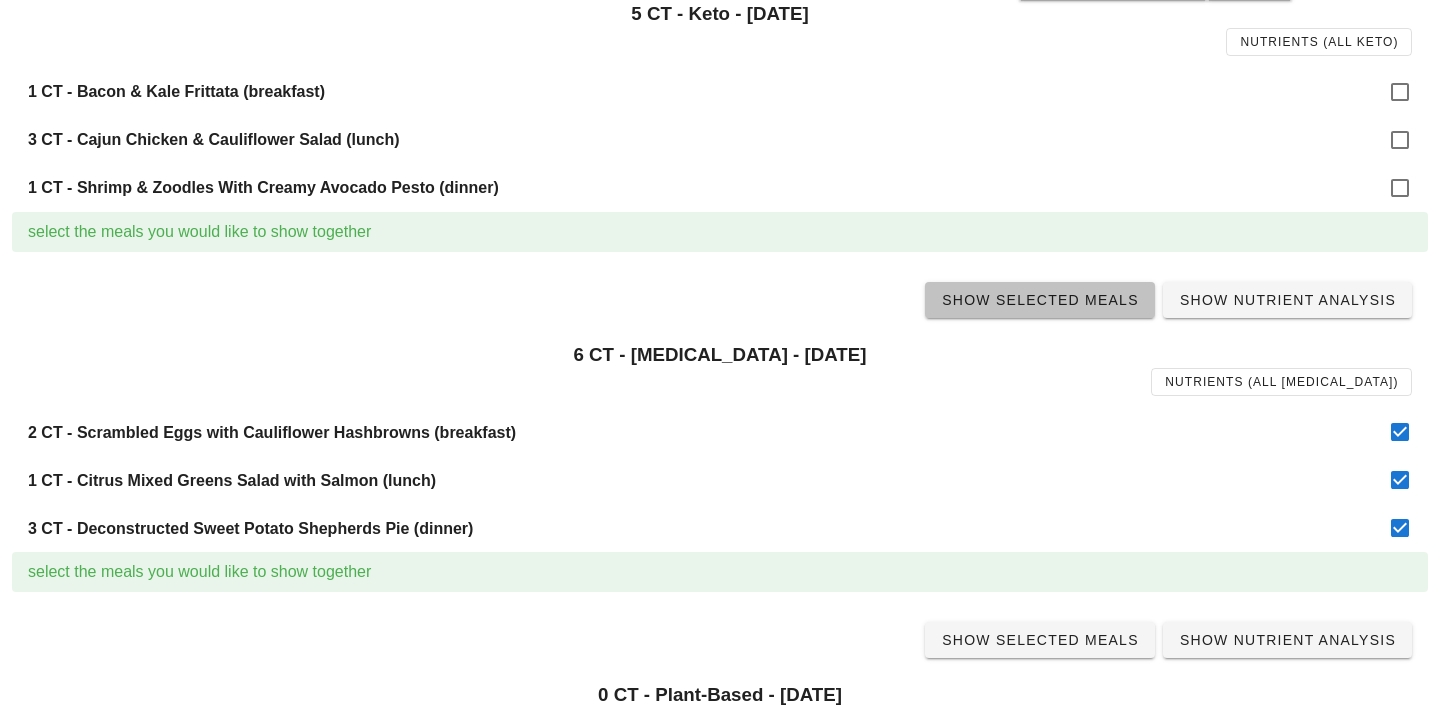 click on "Show Selected Meals" at bounding box center (1040, 300) 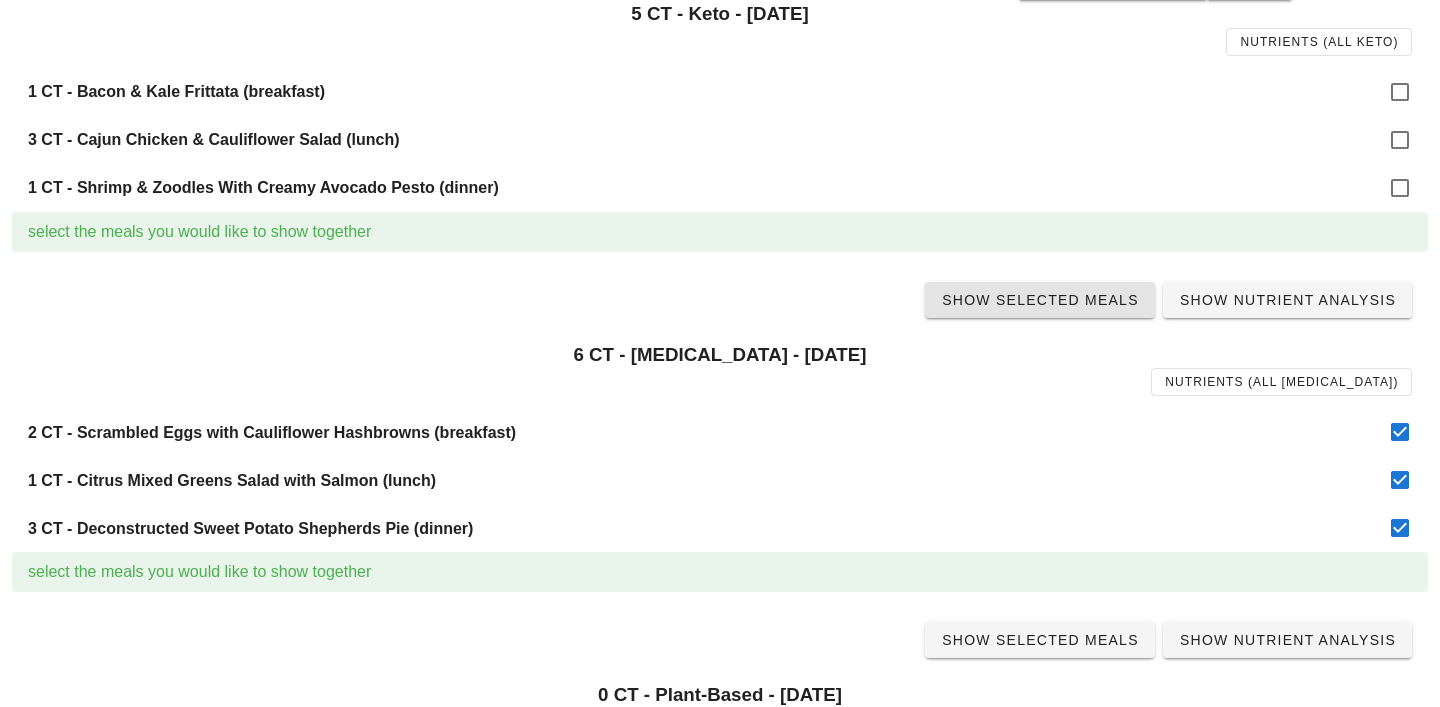 scroll, scrollTop: 0, scrollLeft: 0, axis: both 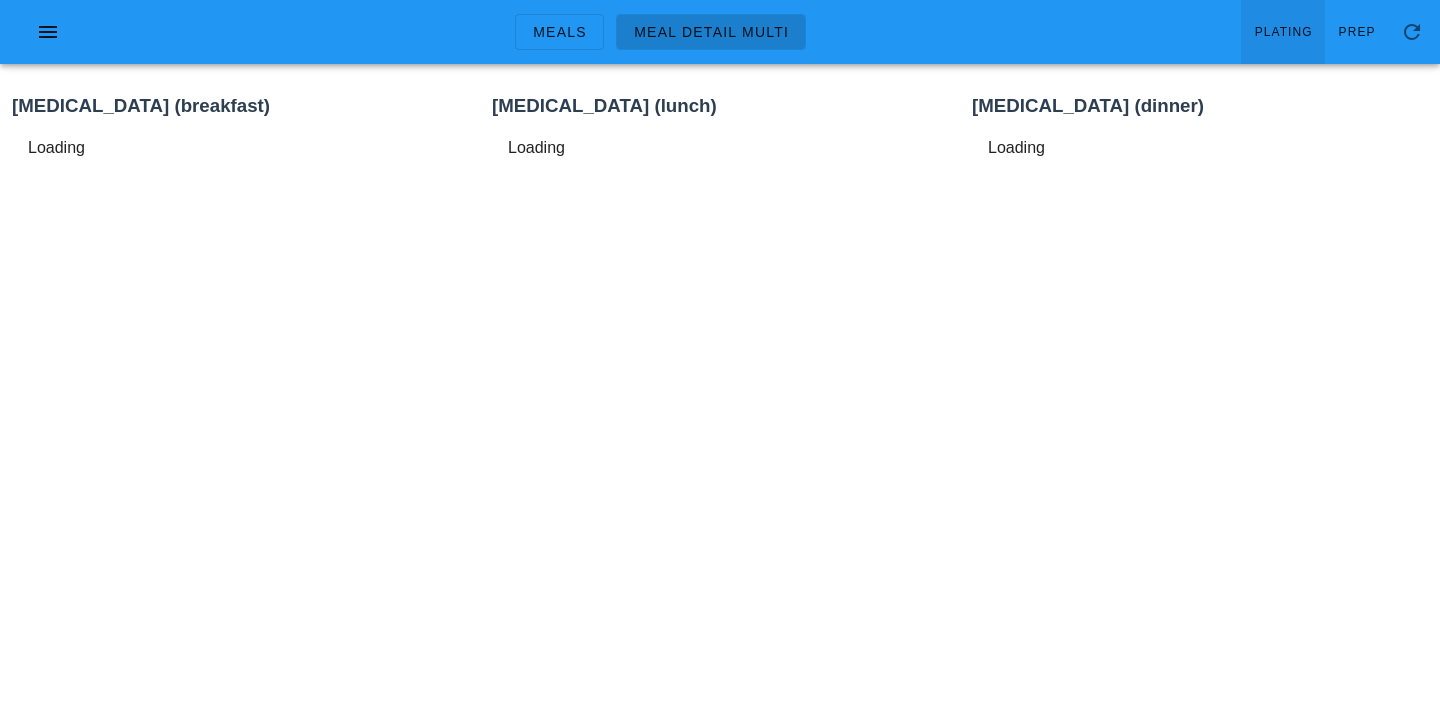 click on "Plating" at bounding box center [1283, 32] 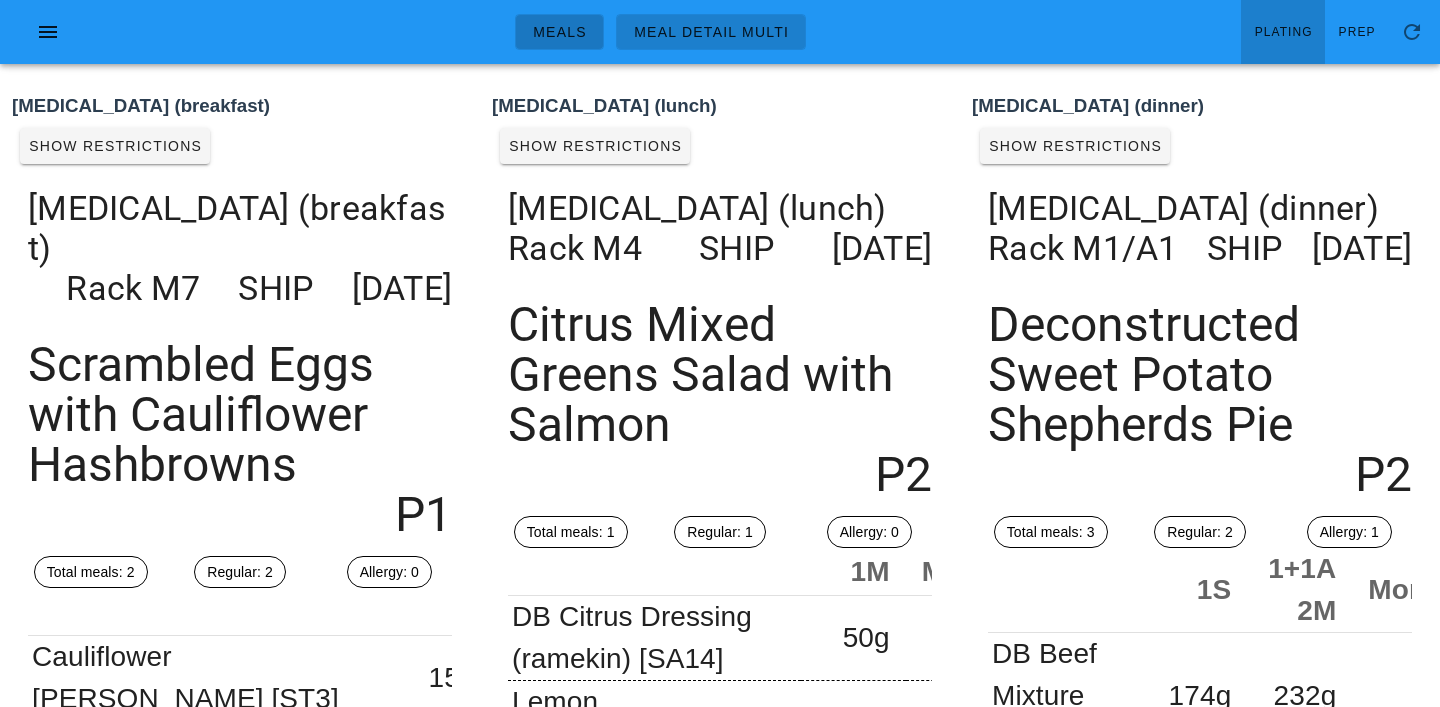 click on "Meals" at bounding box center (559, 32) 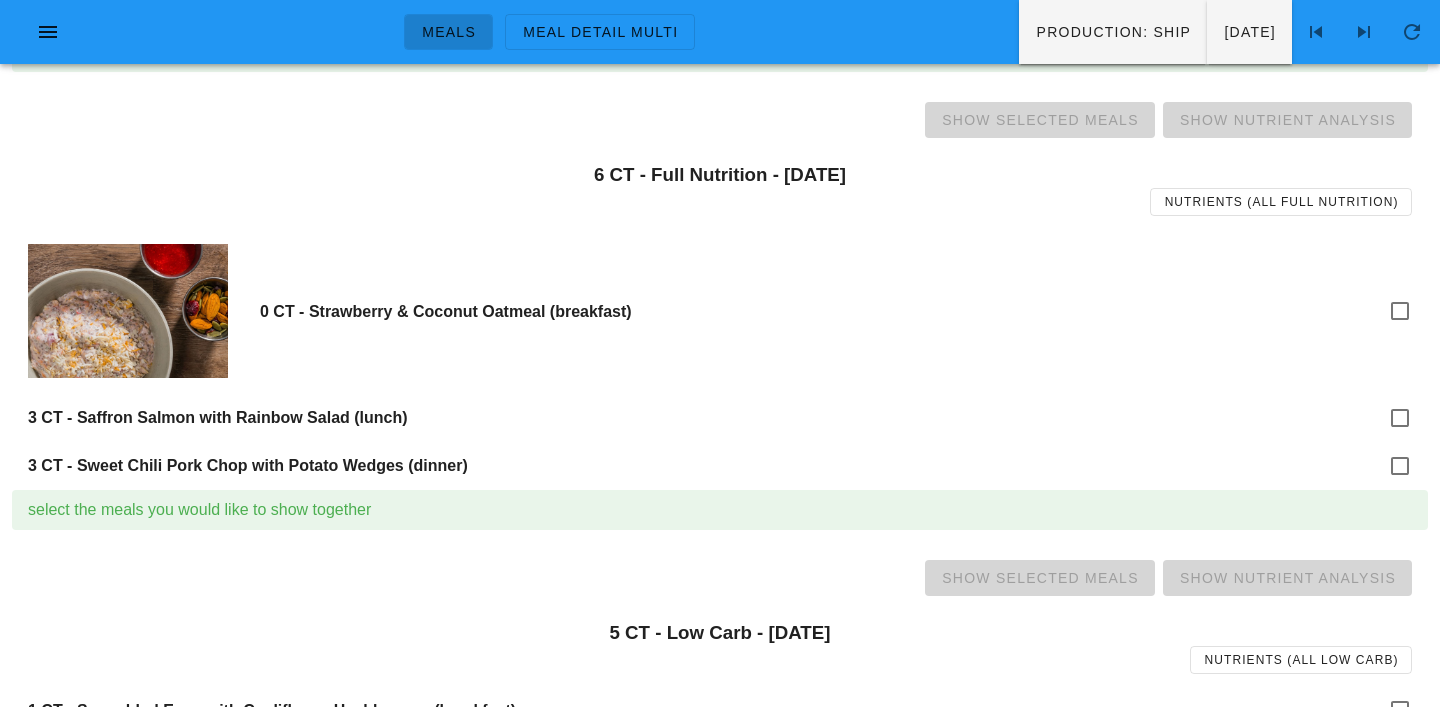scroll, scrollTop: 0, scrollLeft: 0, axis: both 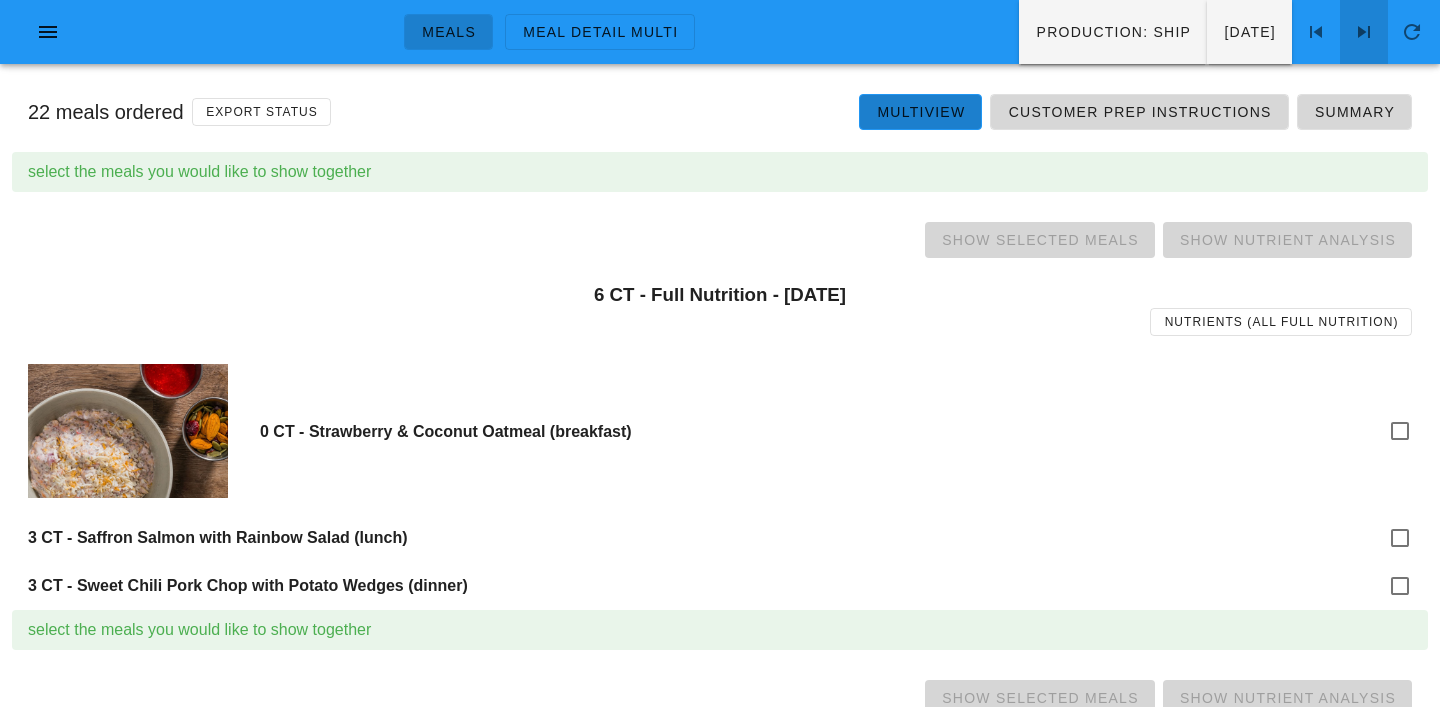 click at bounding box center (1364, 32) 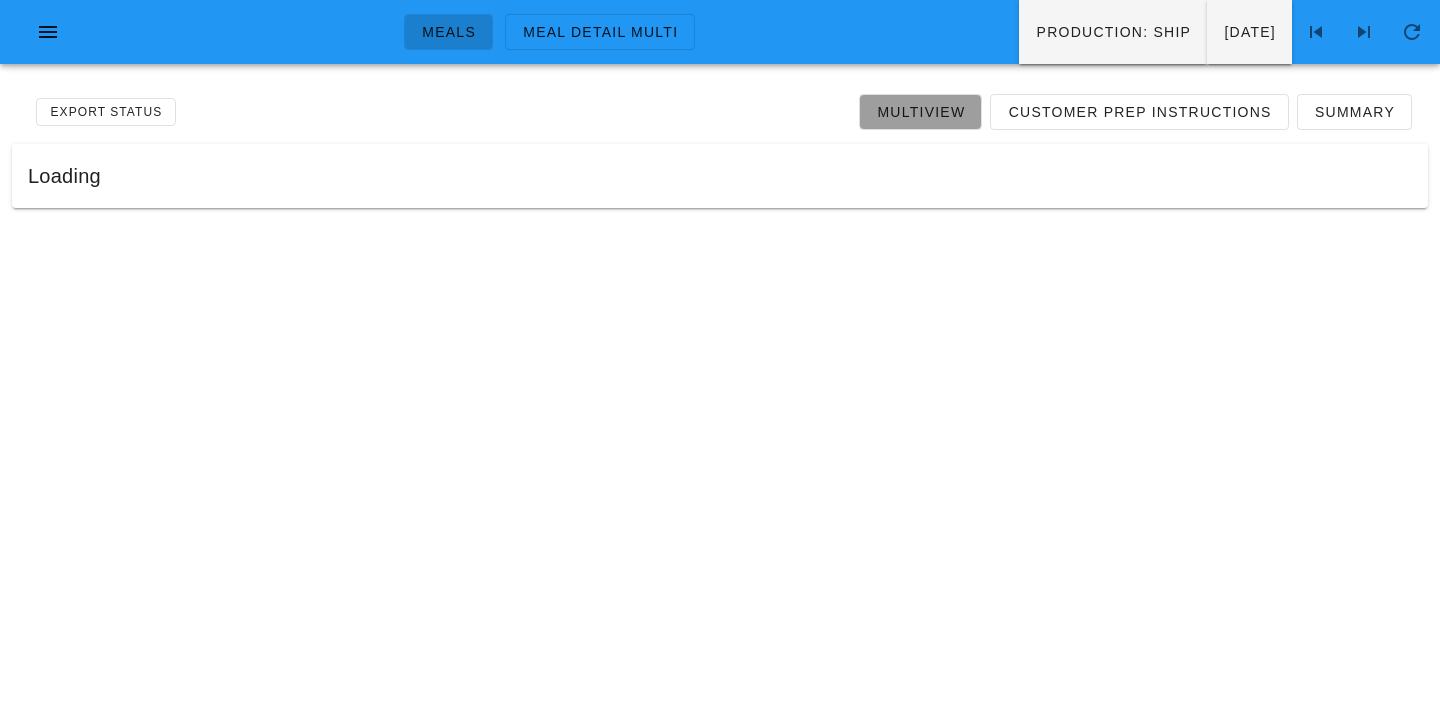 click on "Multiview" at bounding box center [920, 112] 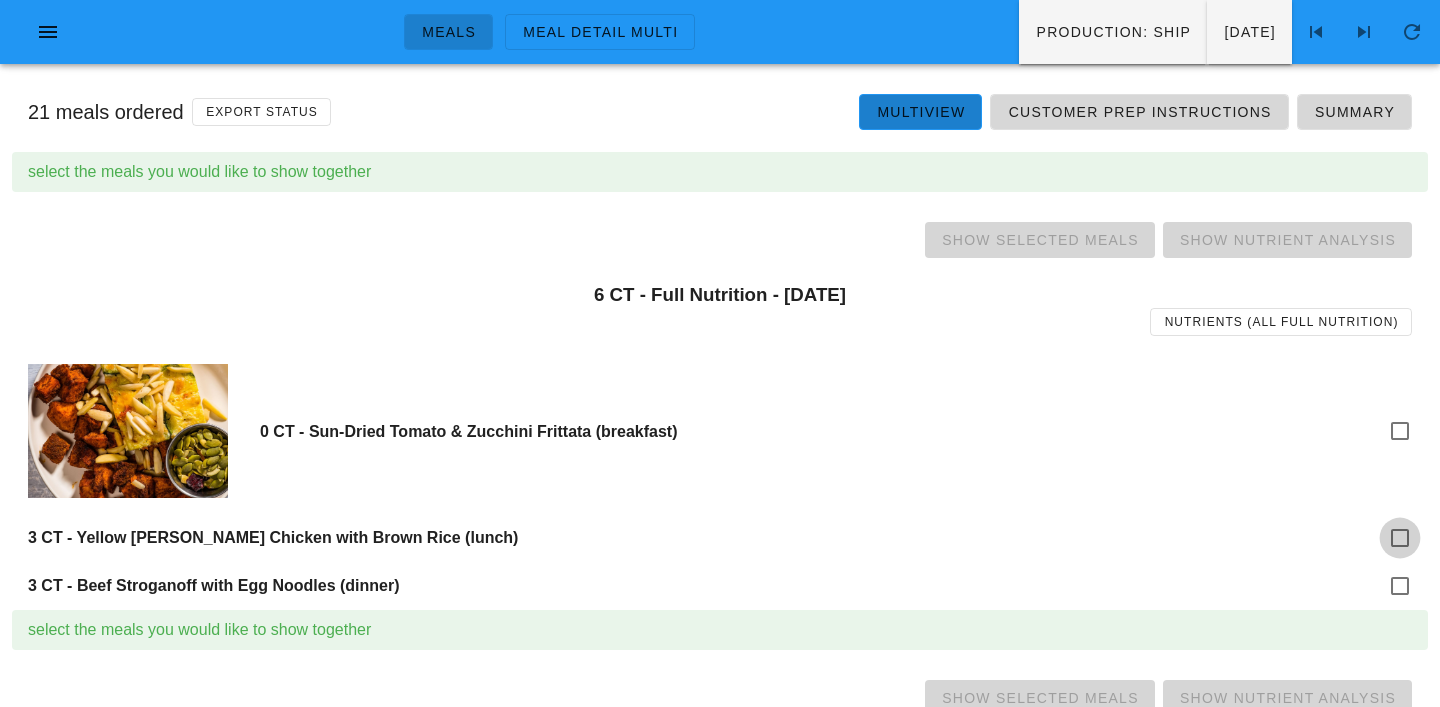 click at bounding box center (1400, 538) 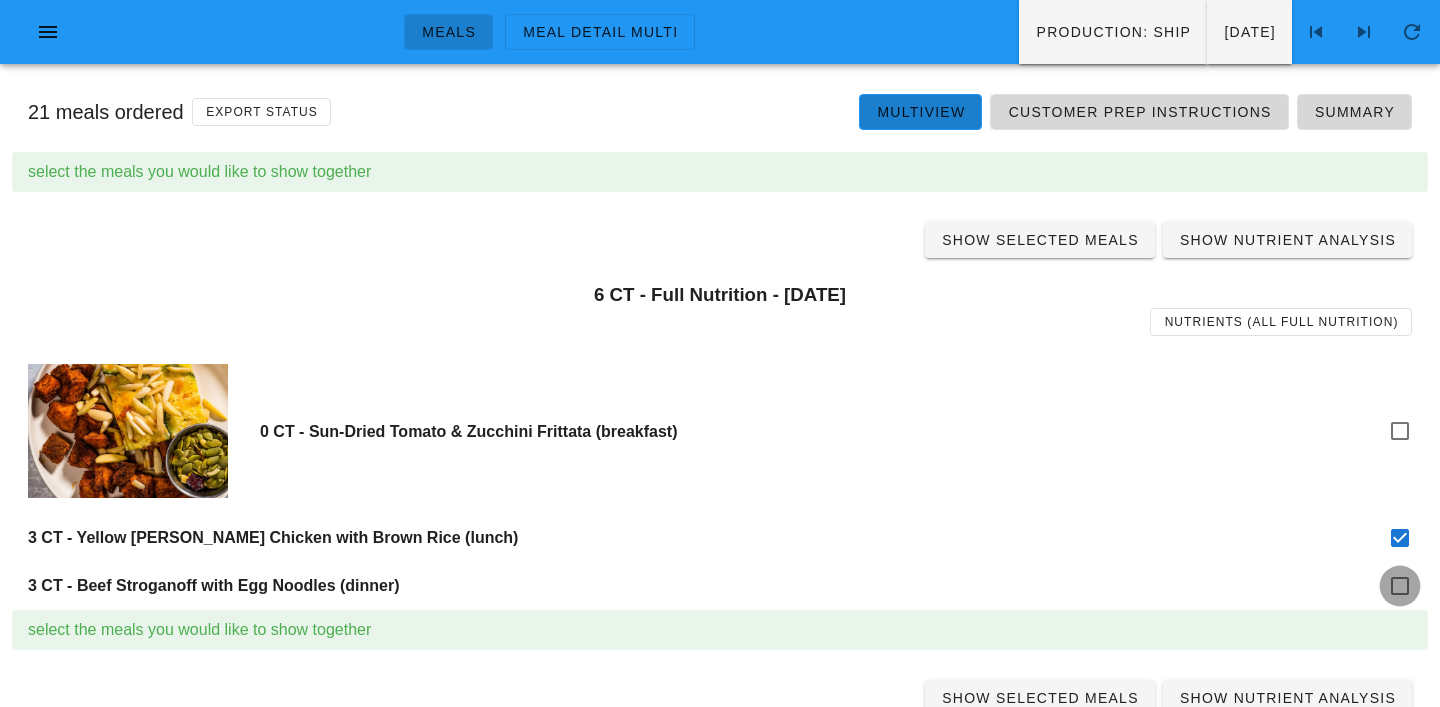 click at bounding box center (1400, 586) 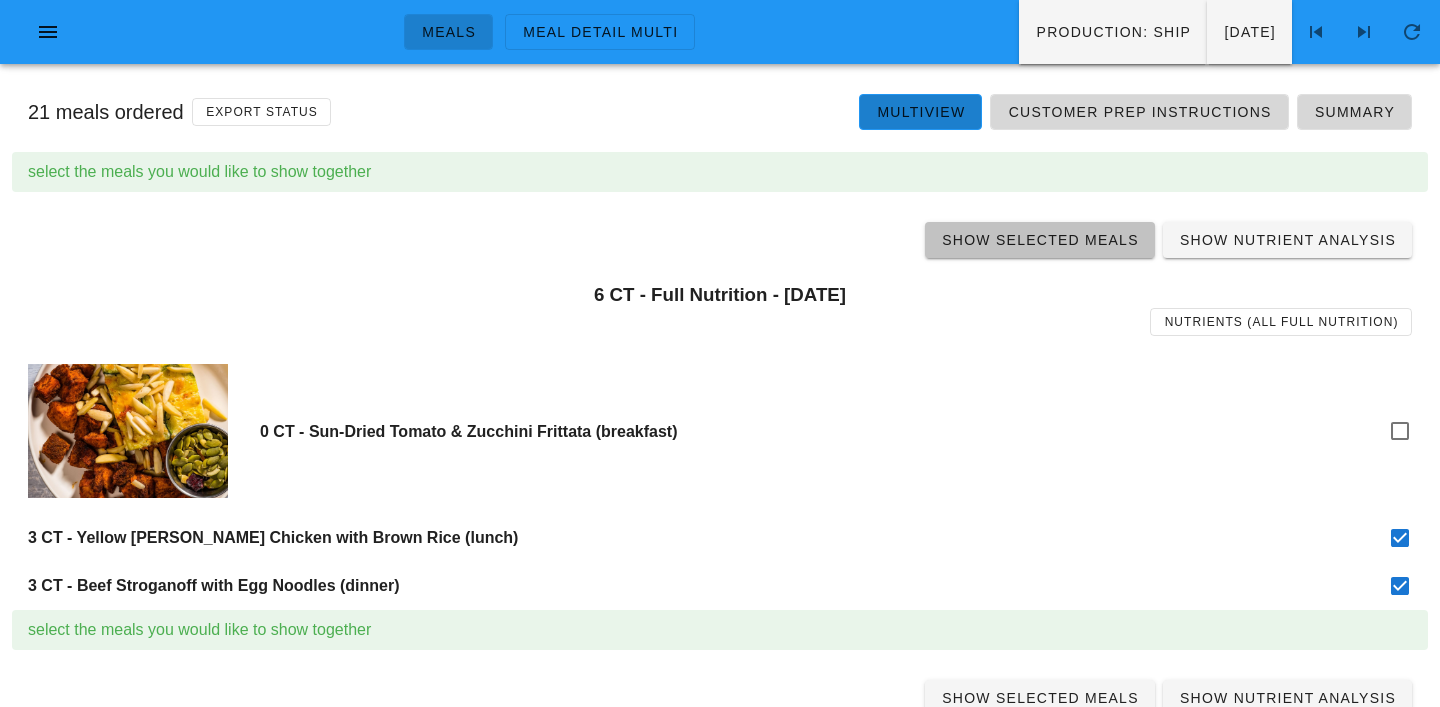 click on "Show Selected Meals" at bounding box center (1040, 240) 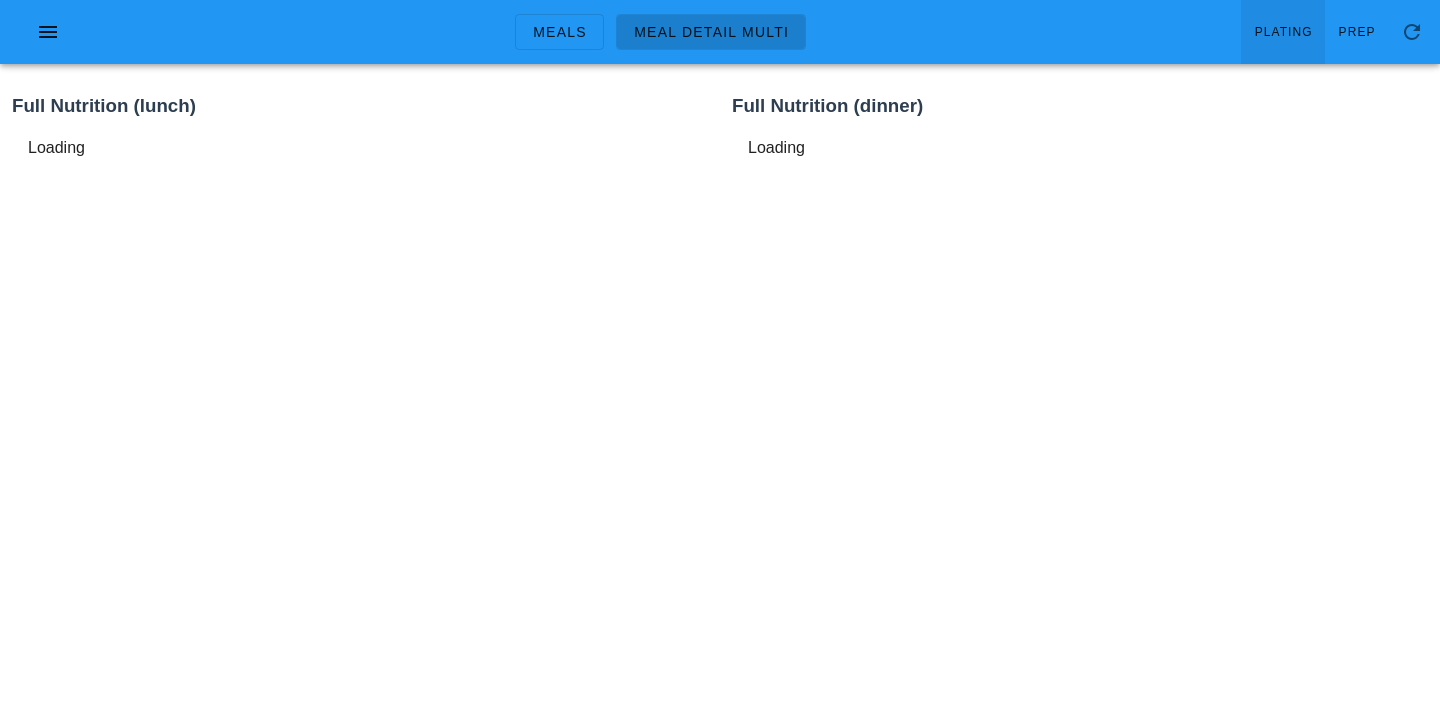 click on "Plating" at bounding box center [1283, 32] 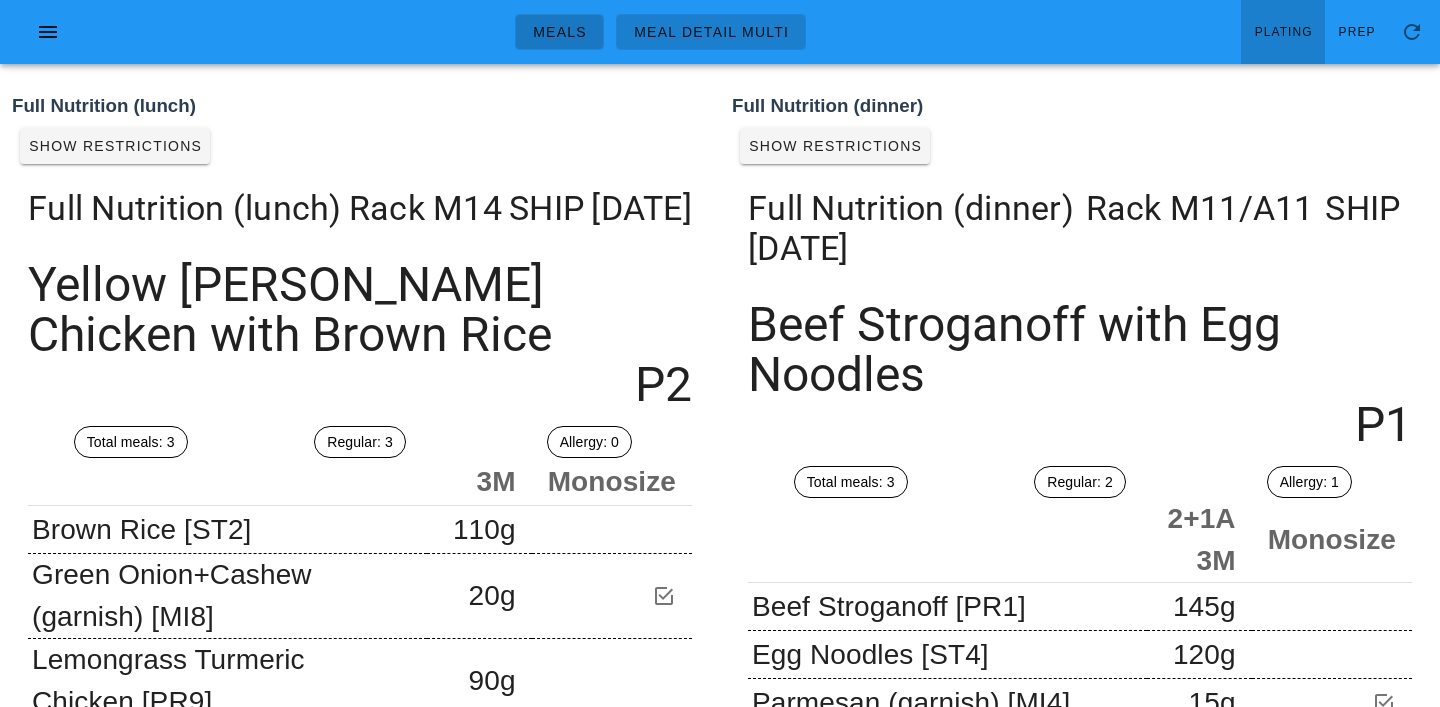 click on "Meals" at bounding box center (559, 32) 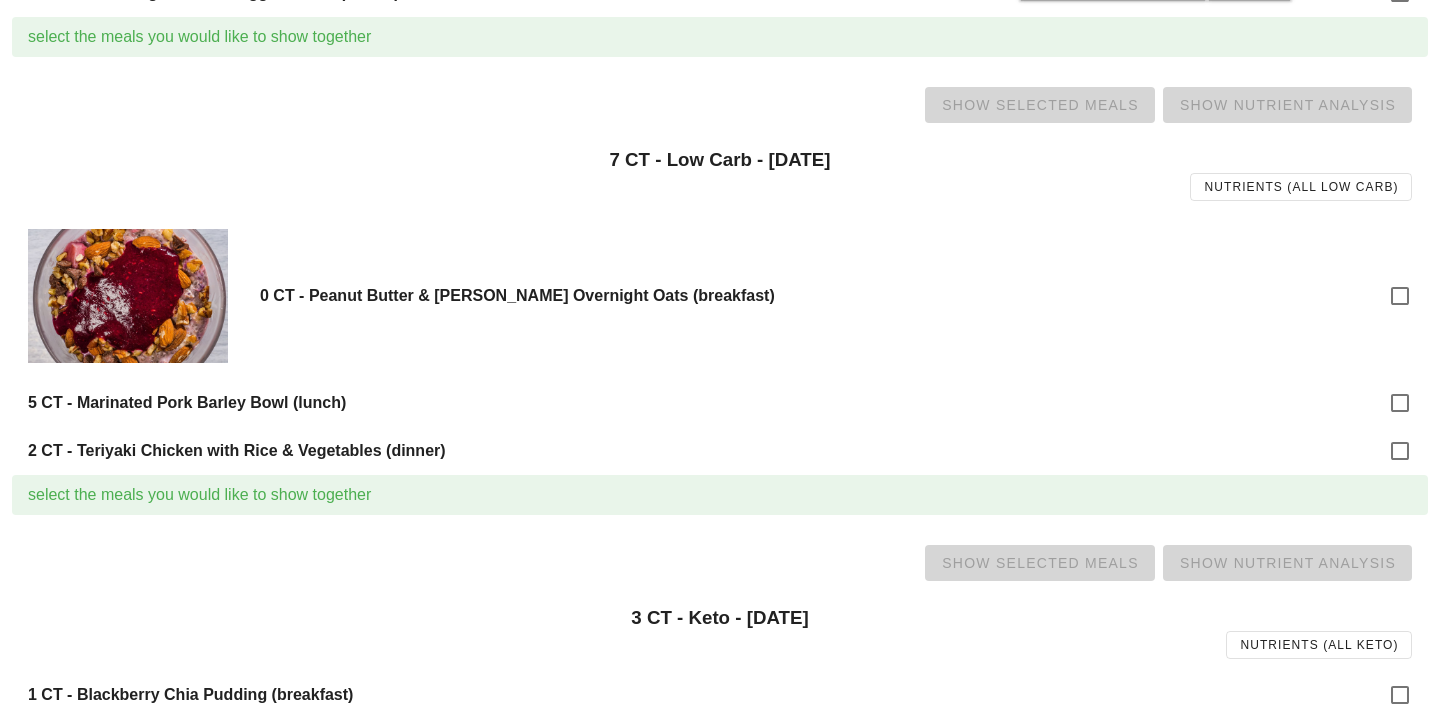 scroll, scrollTop: 596, scrollLeft: 0, axis: vertical 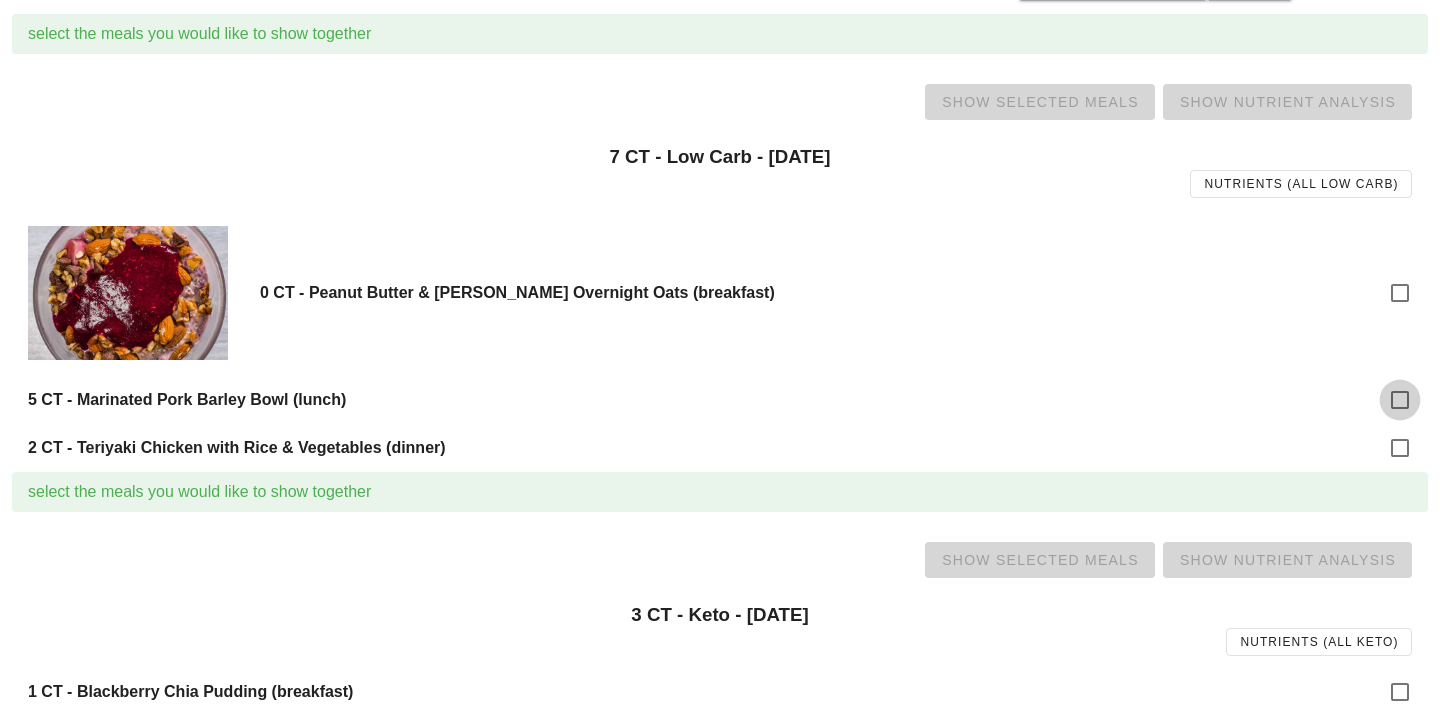 click at bounding box center [1400, 400] 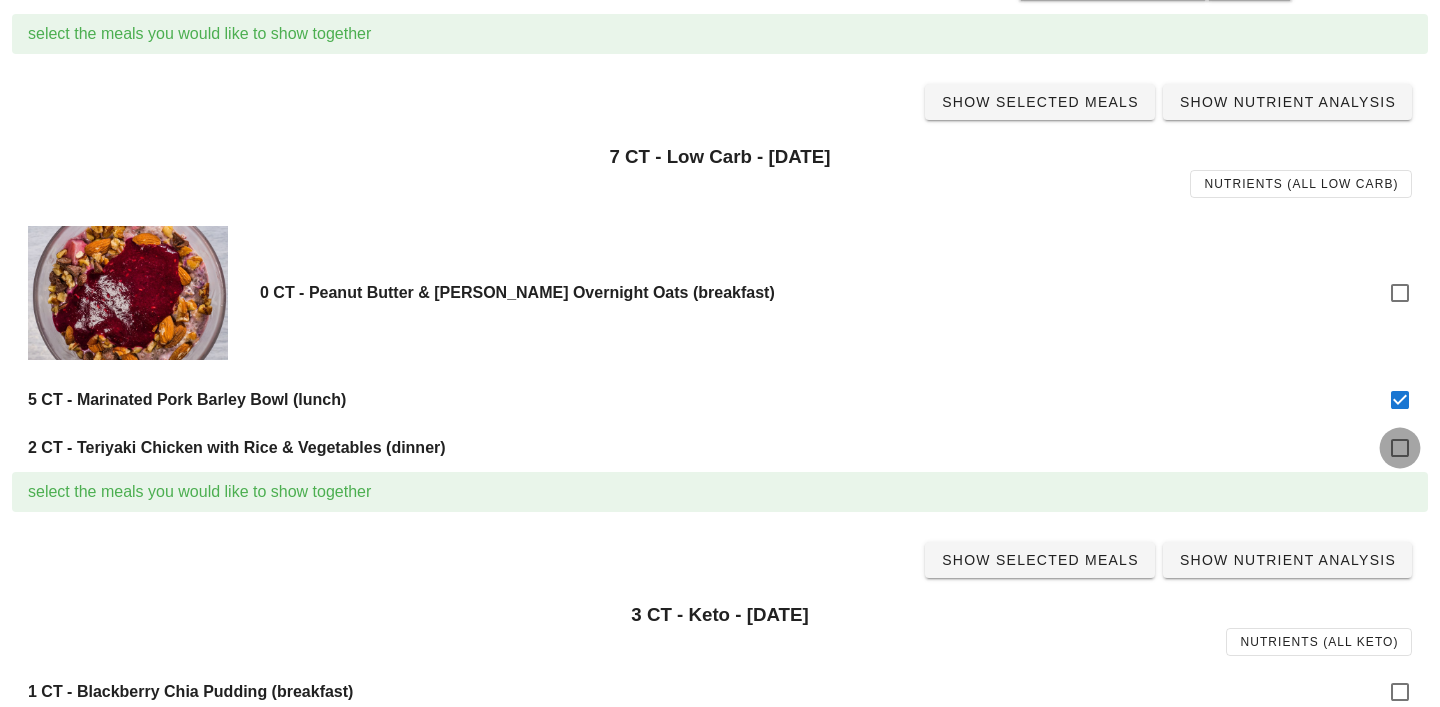 click at bounding box center [1400, 448] 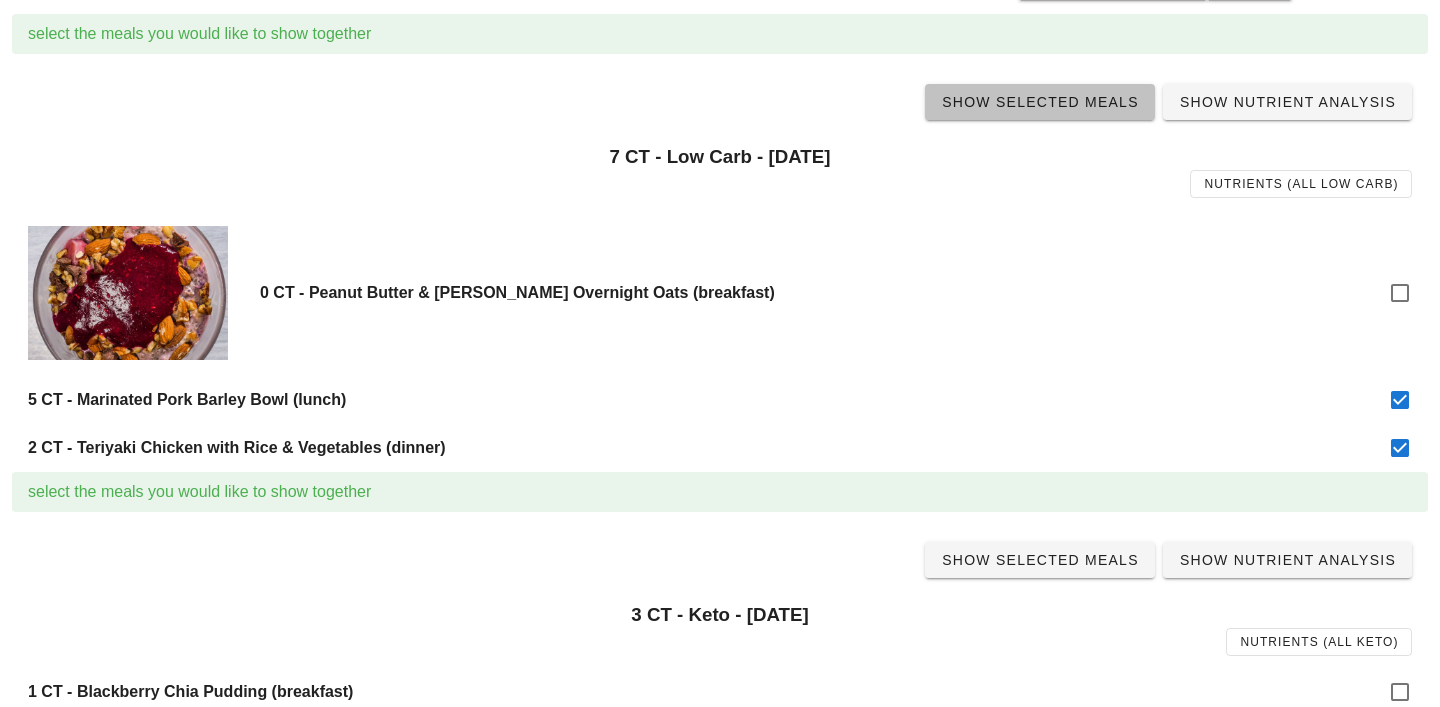 click on "Show Selected Meals" at bounding box center [1040, 102] 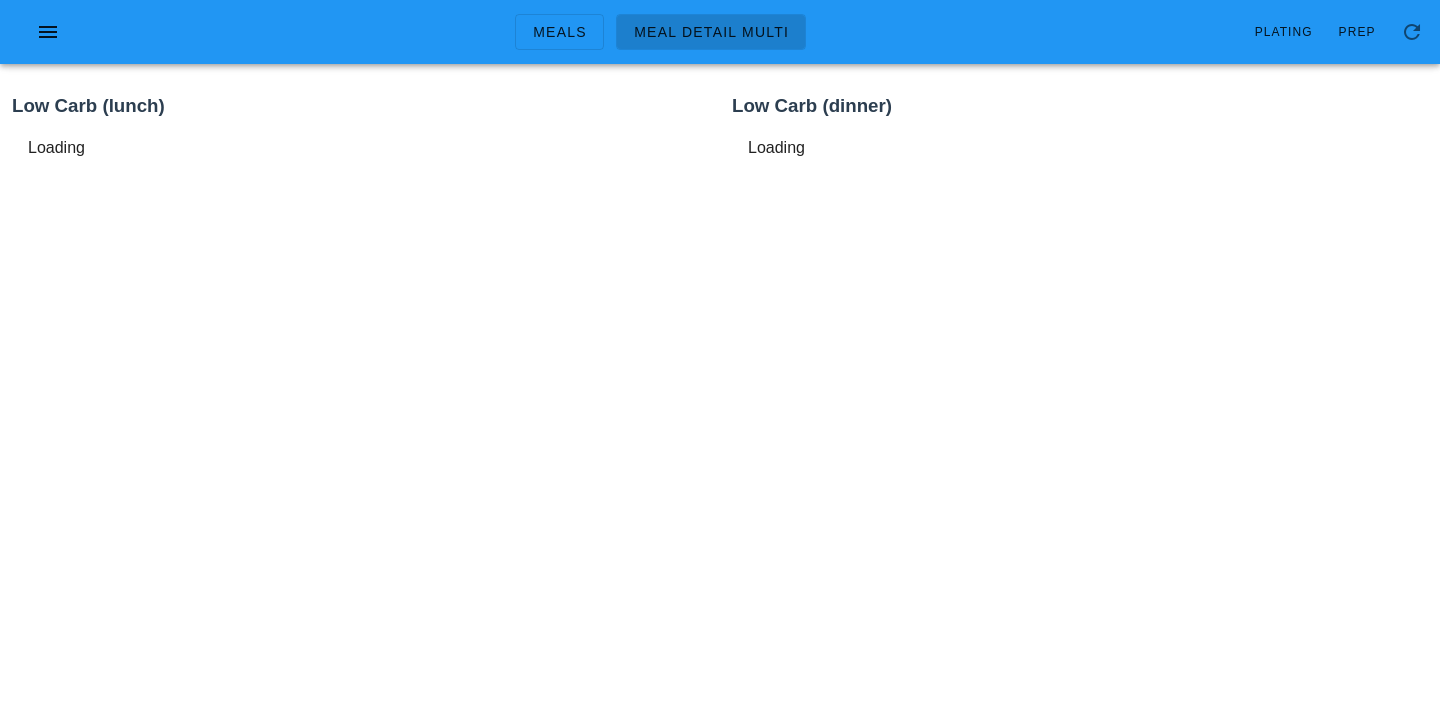 scroll, scrollTop: 0, scrollLeft: 0, axis: both 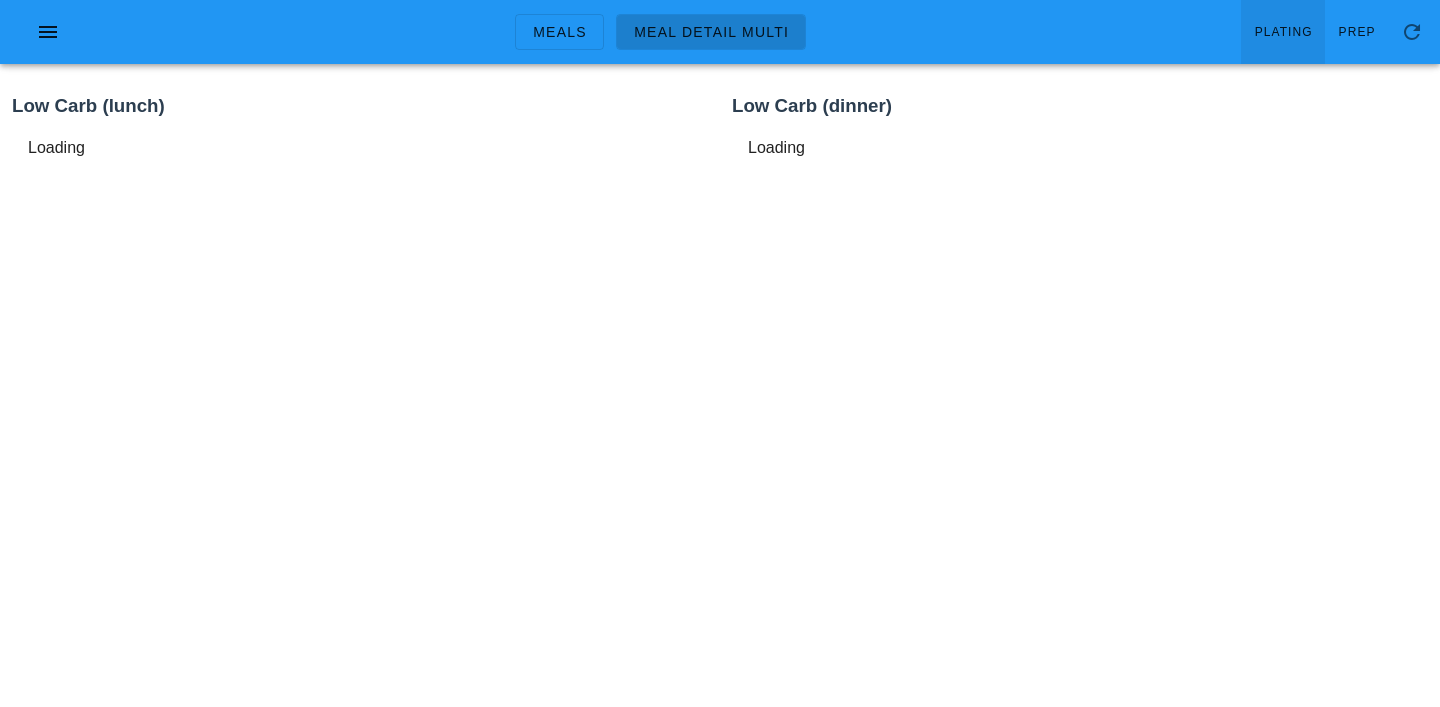 click on "Plating" at bounding box center (1283, 32) 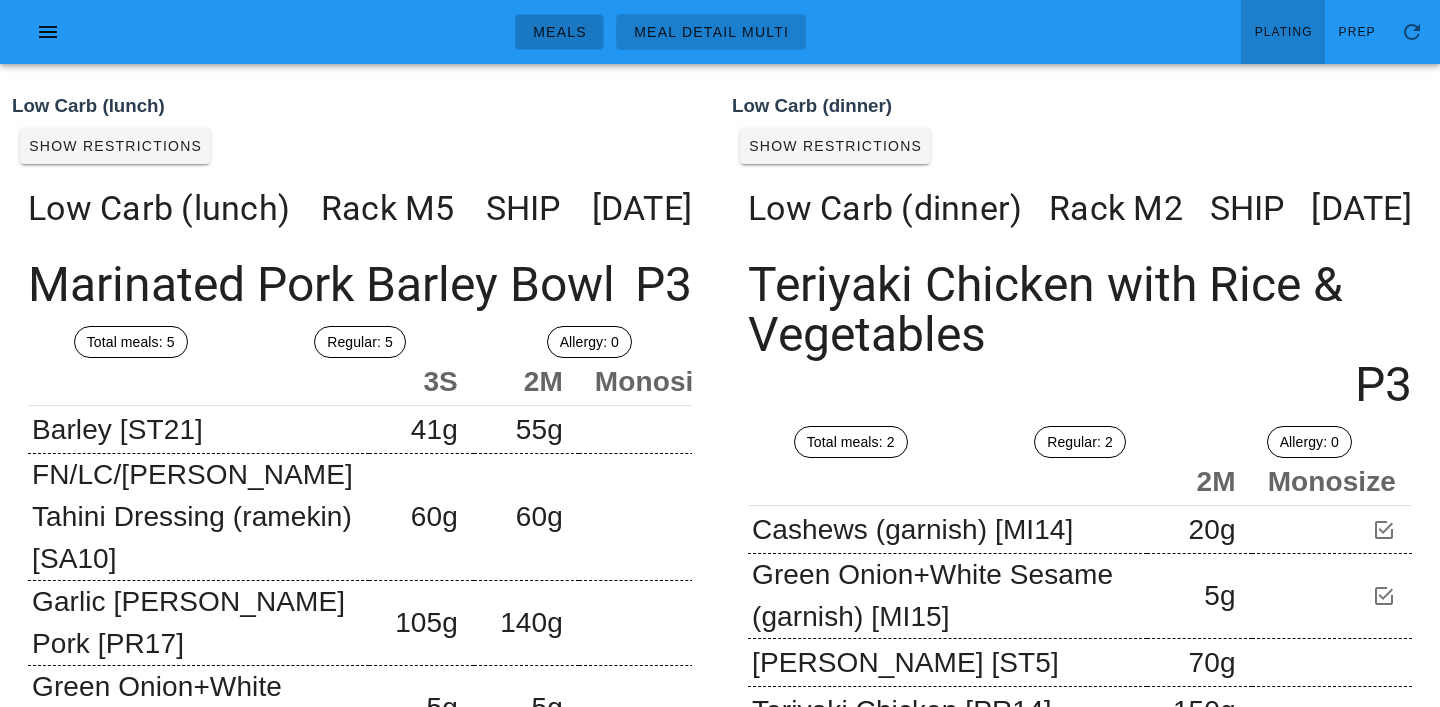 click on "Meals" at bounding box center [559, 32] 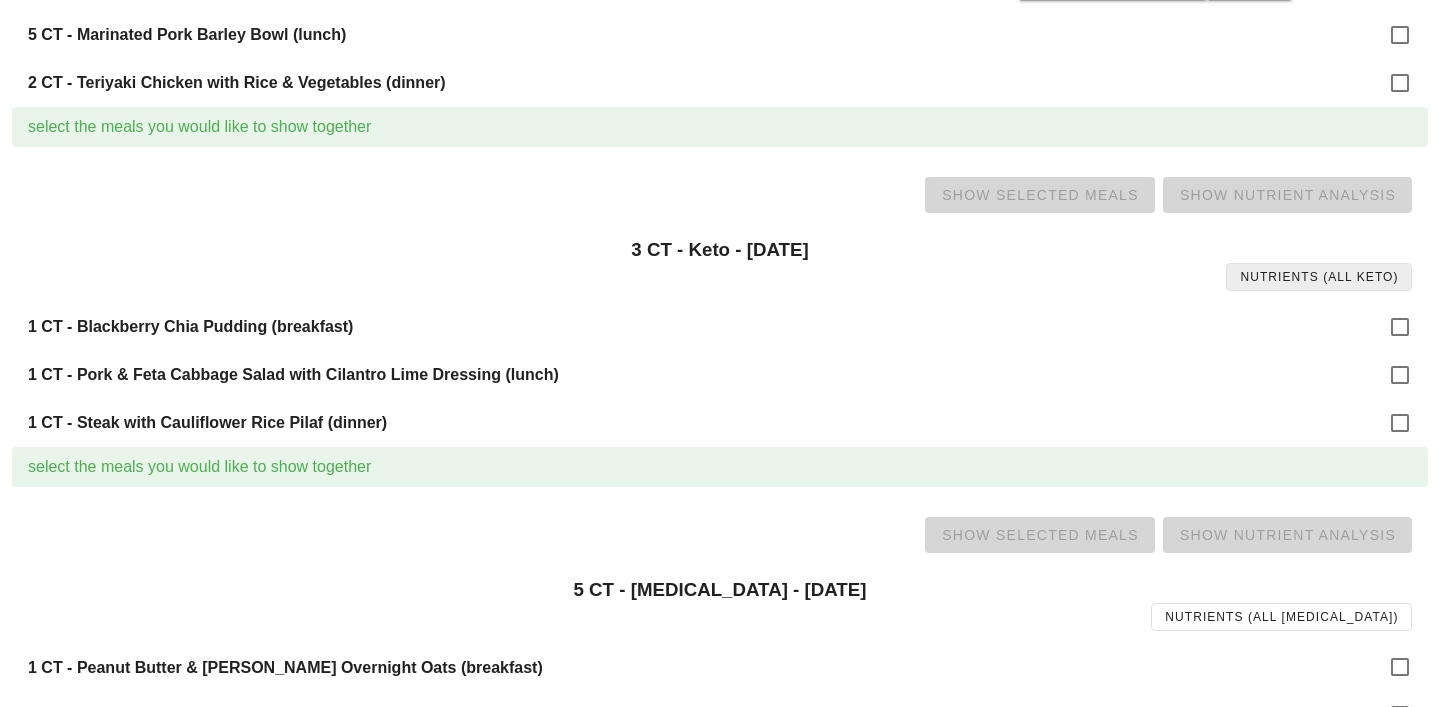scroll, scrollTop: 966, scrollLeft: 0, axis: vertical 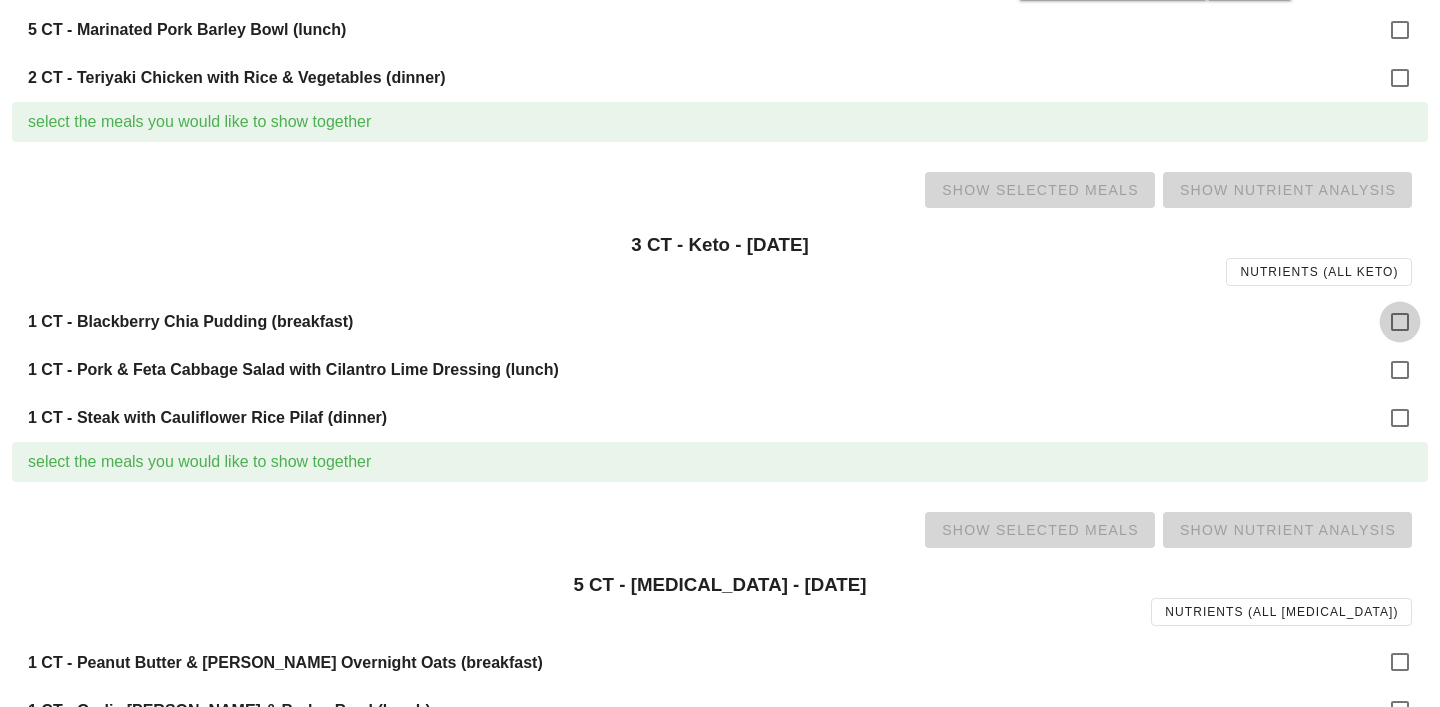 click at bounding box center (1400, 322) 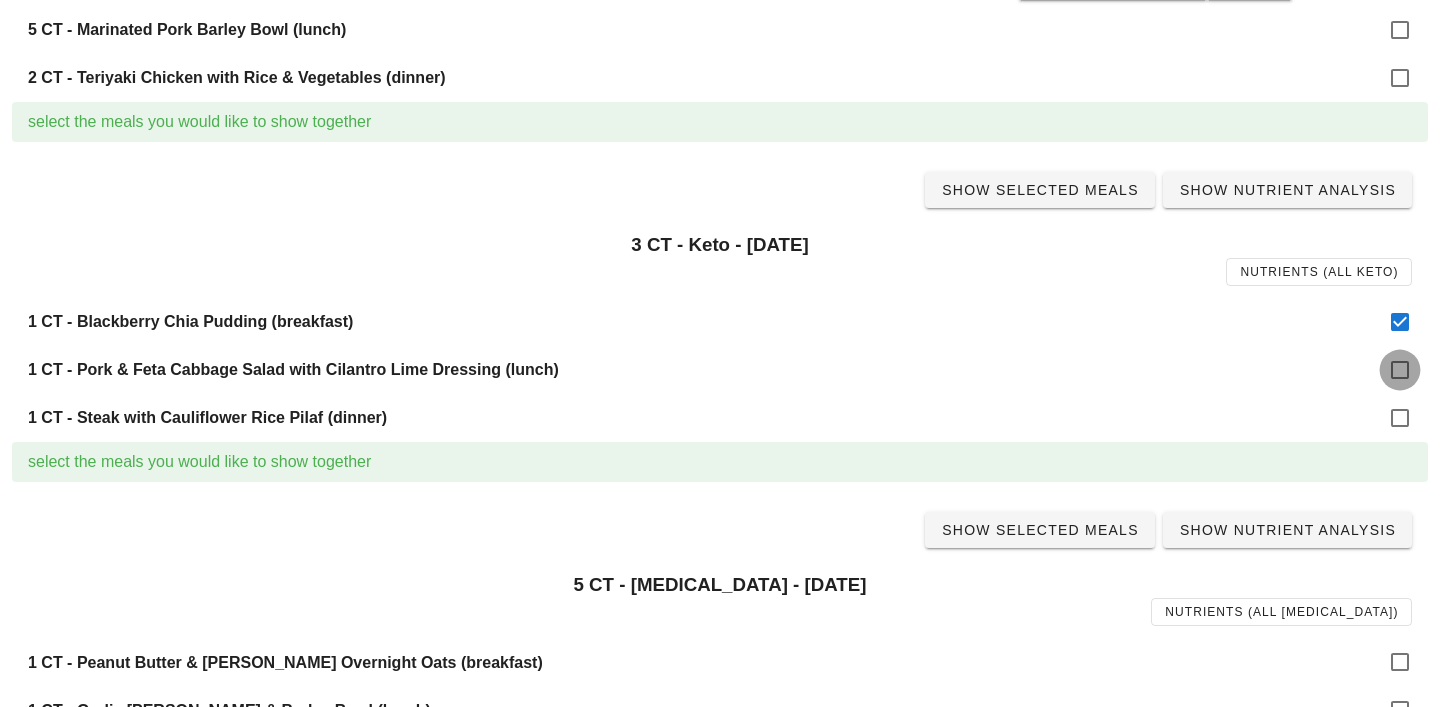 click at bounding box center [1400, 370] 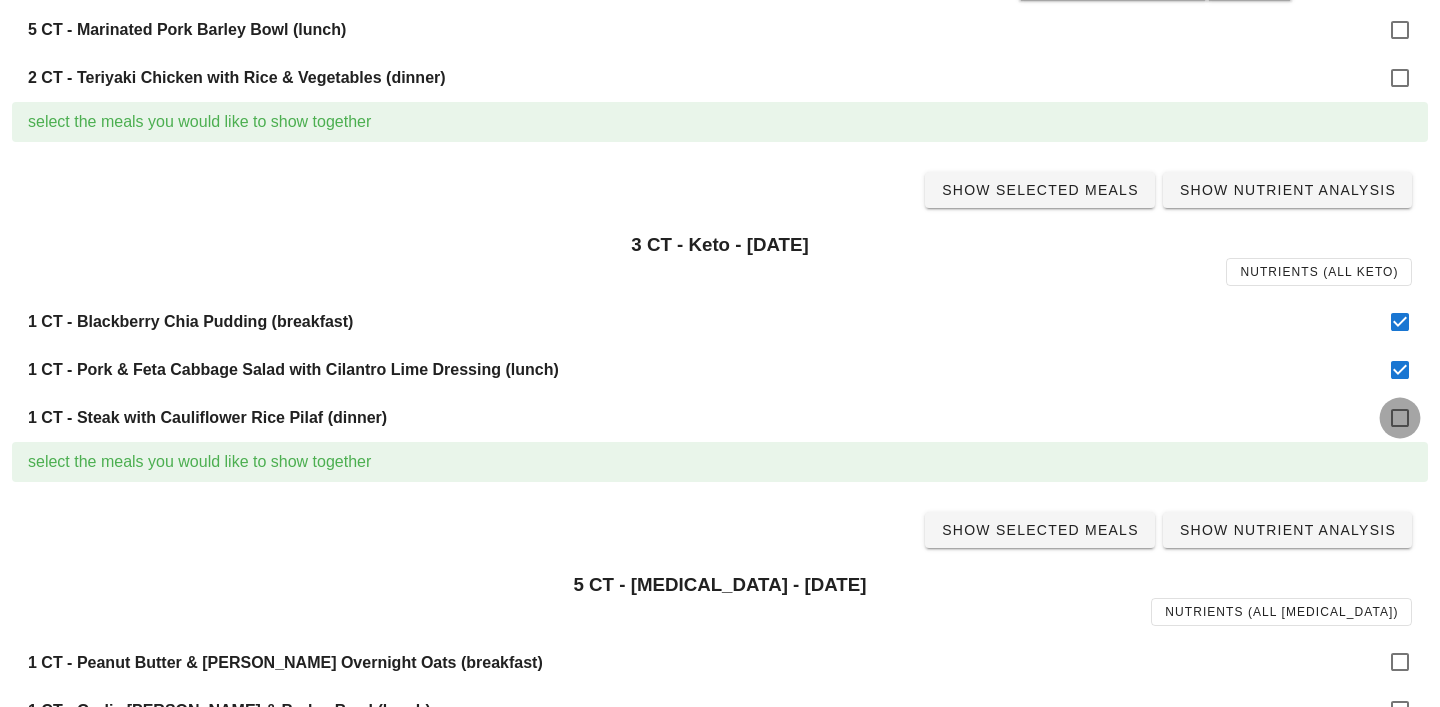 click at bounding box center [1400, 418] 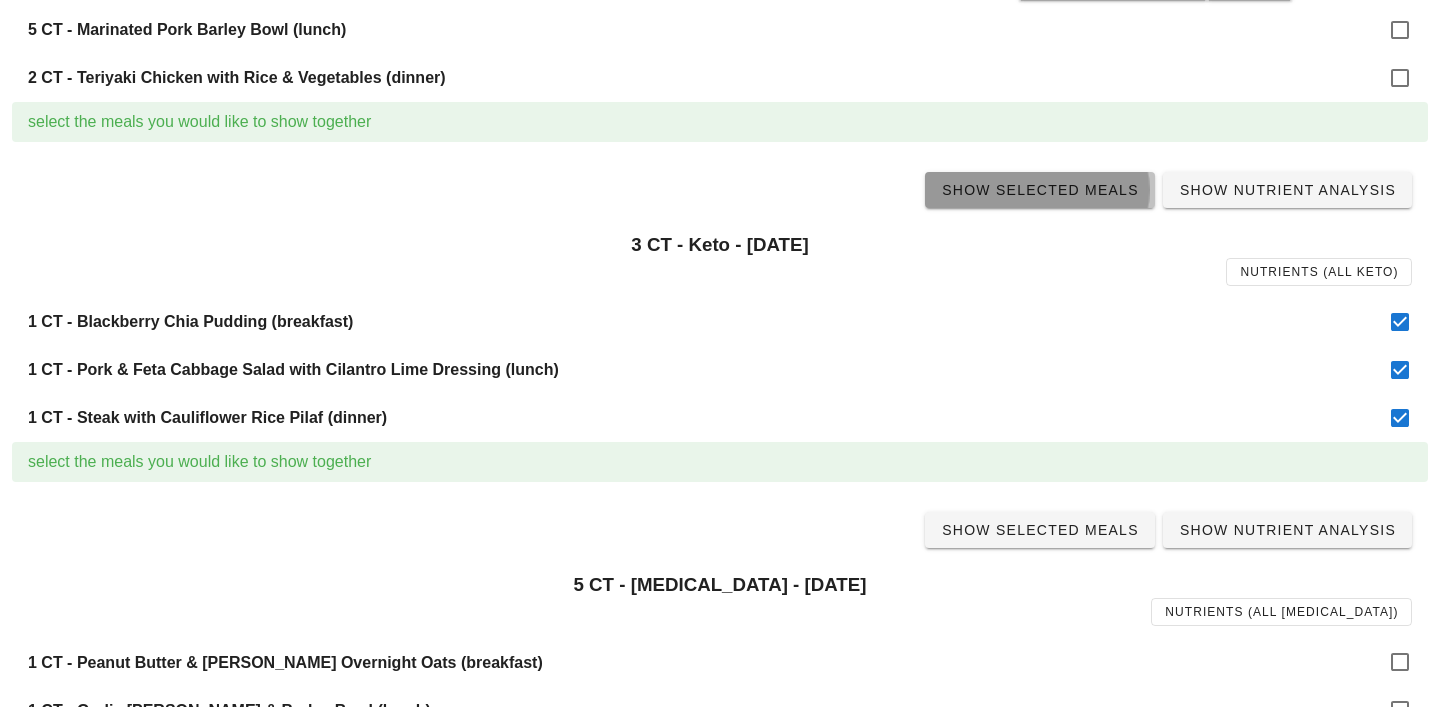 click on "Show Selected Meals" at bounding box center [1040, 190] 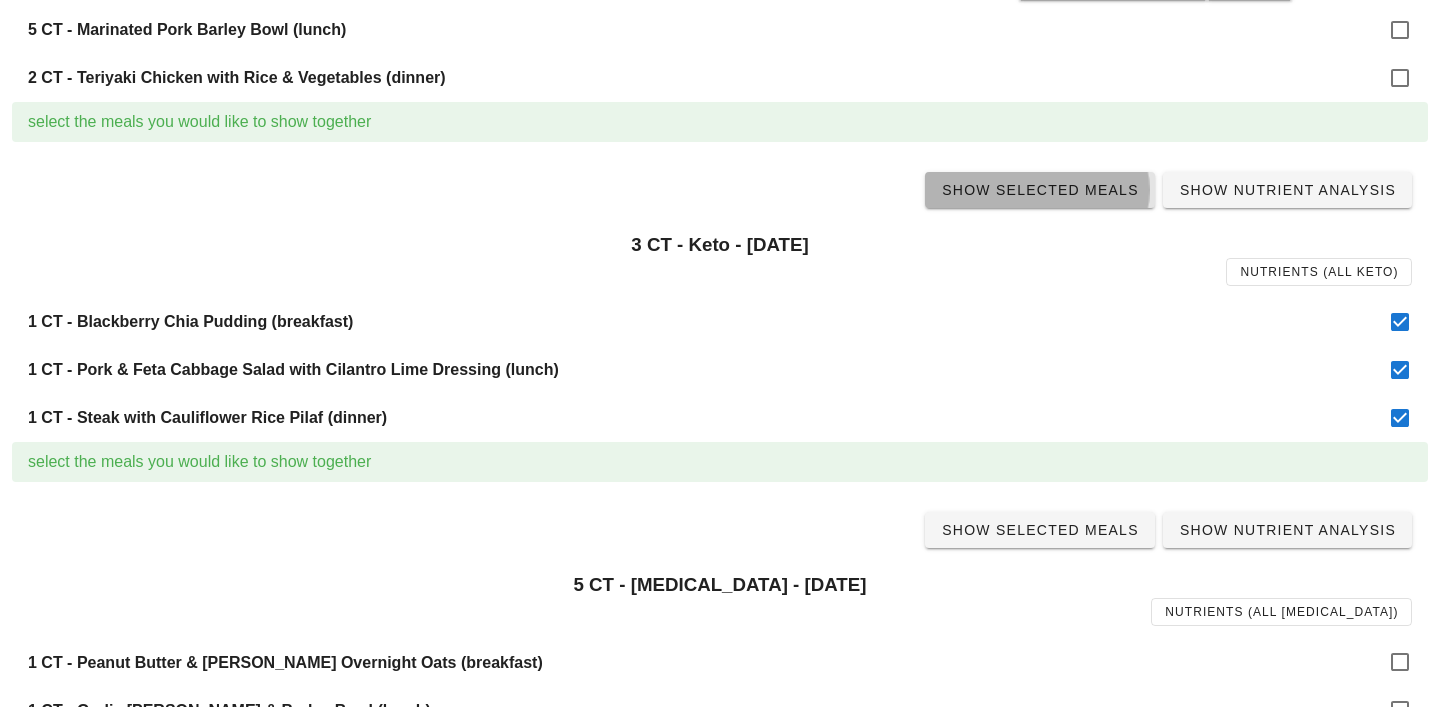 scroll, scrollTop: 0, scrollLeft: 0, axis: both 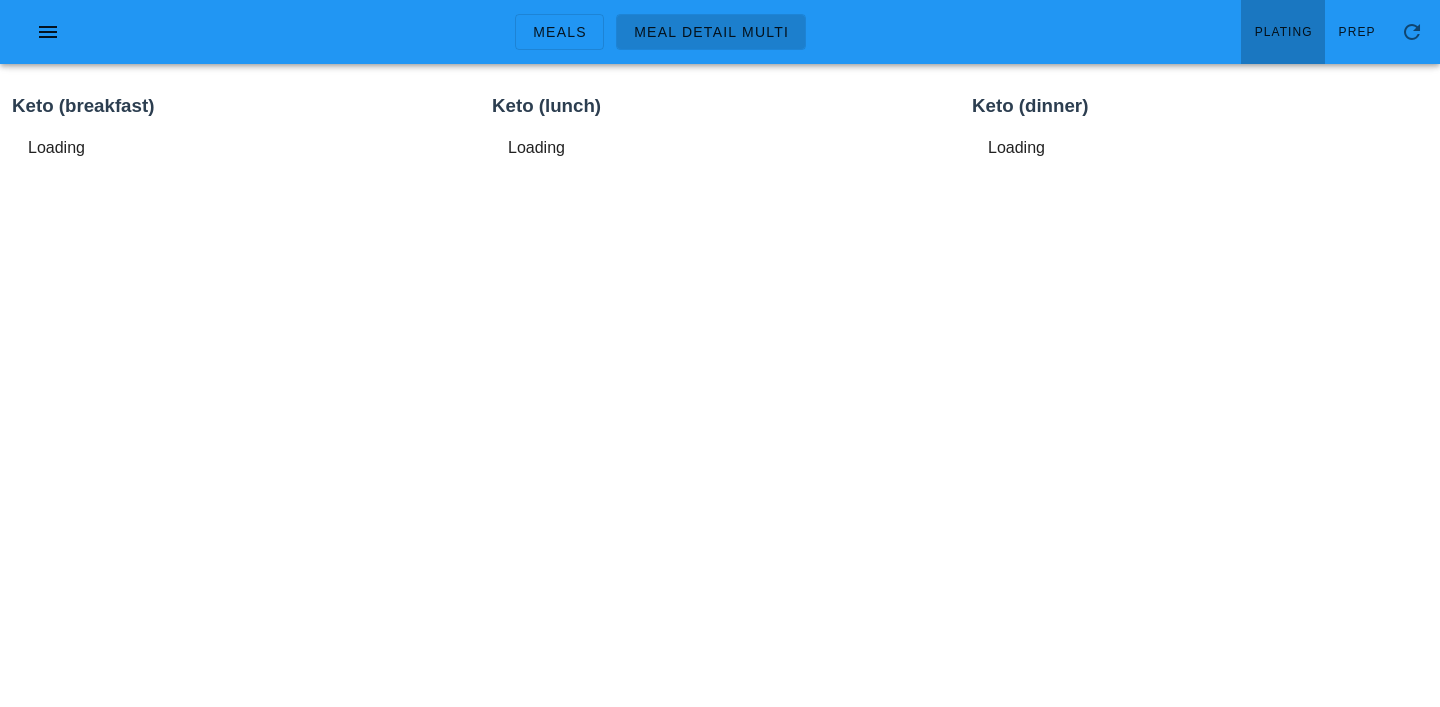 click on "Plating" at bounding box center [1283, 32] 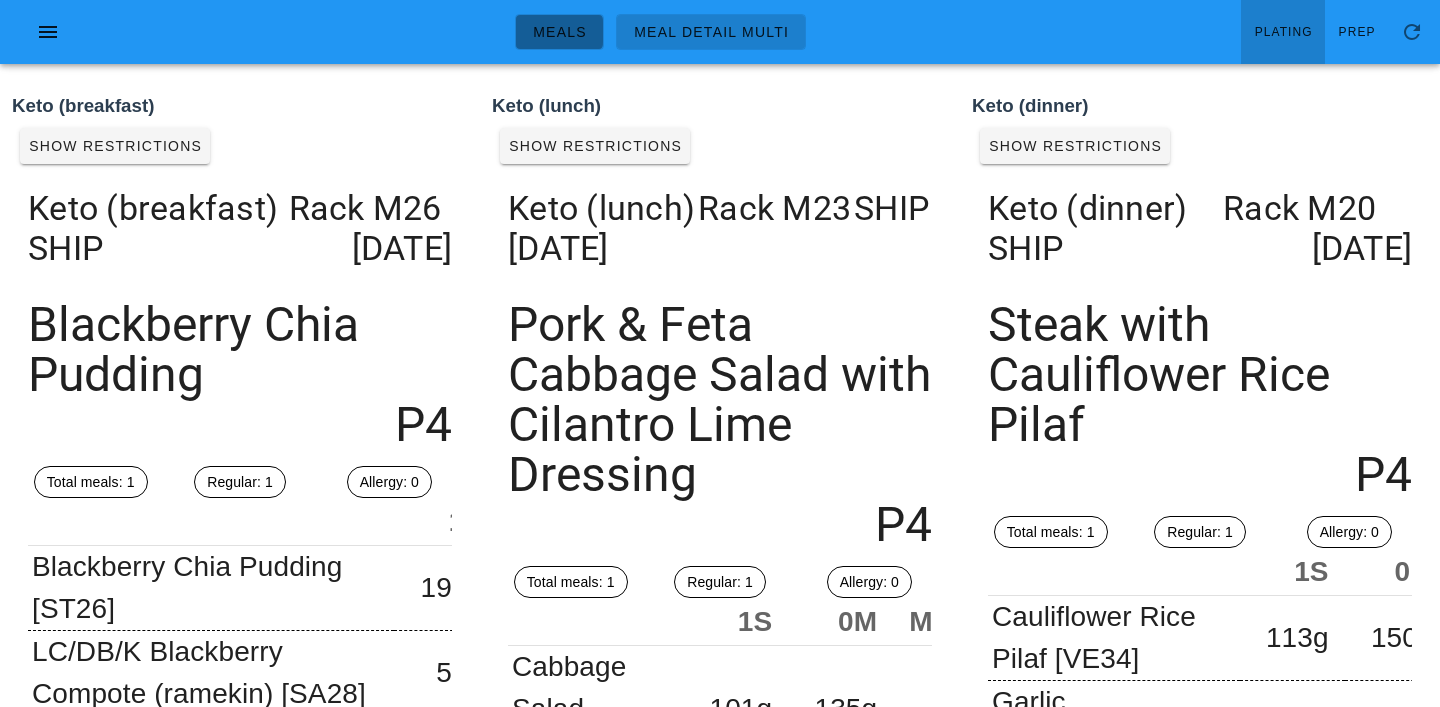 click on "Meals" at bounding box center [559, 32] 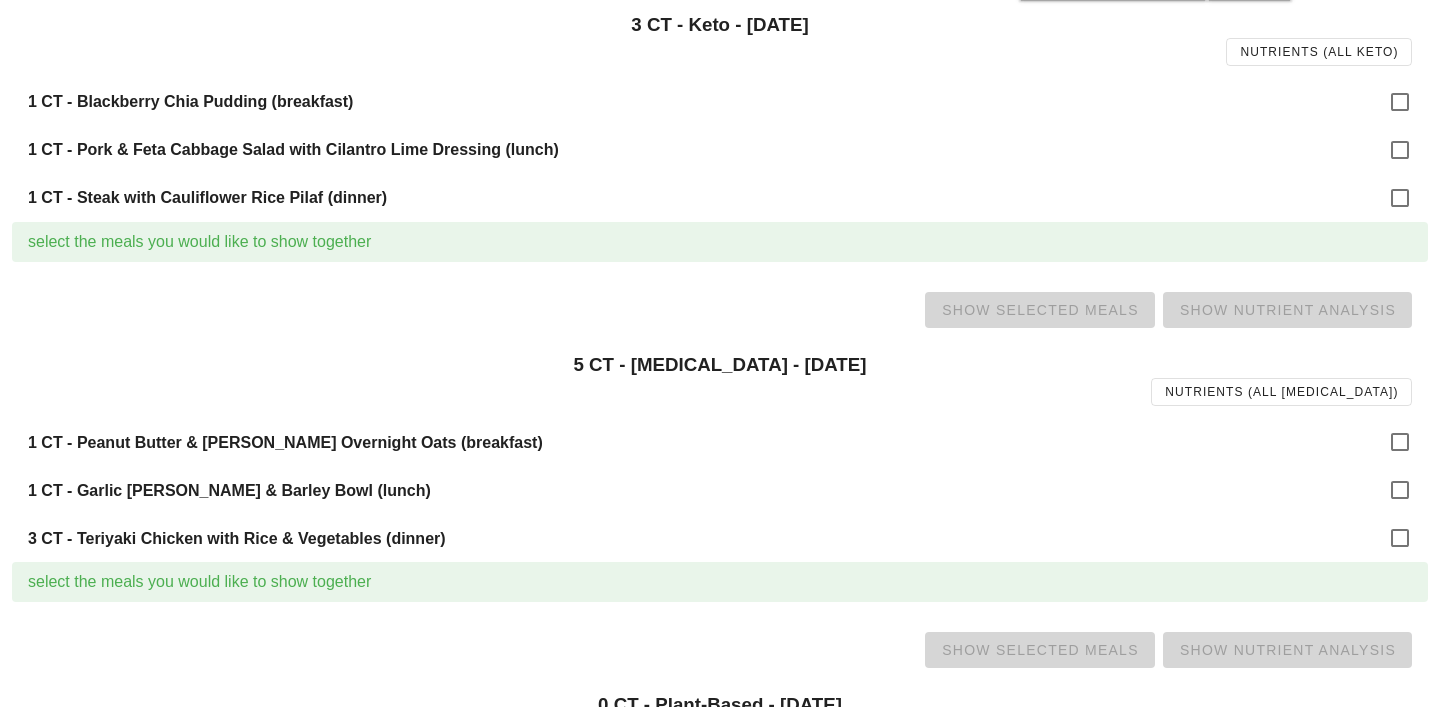 scroll, scrollTop: 1195, scrollLeft: 0, axis: vertical 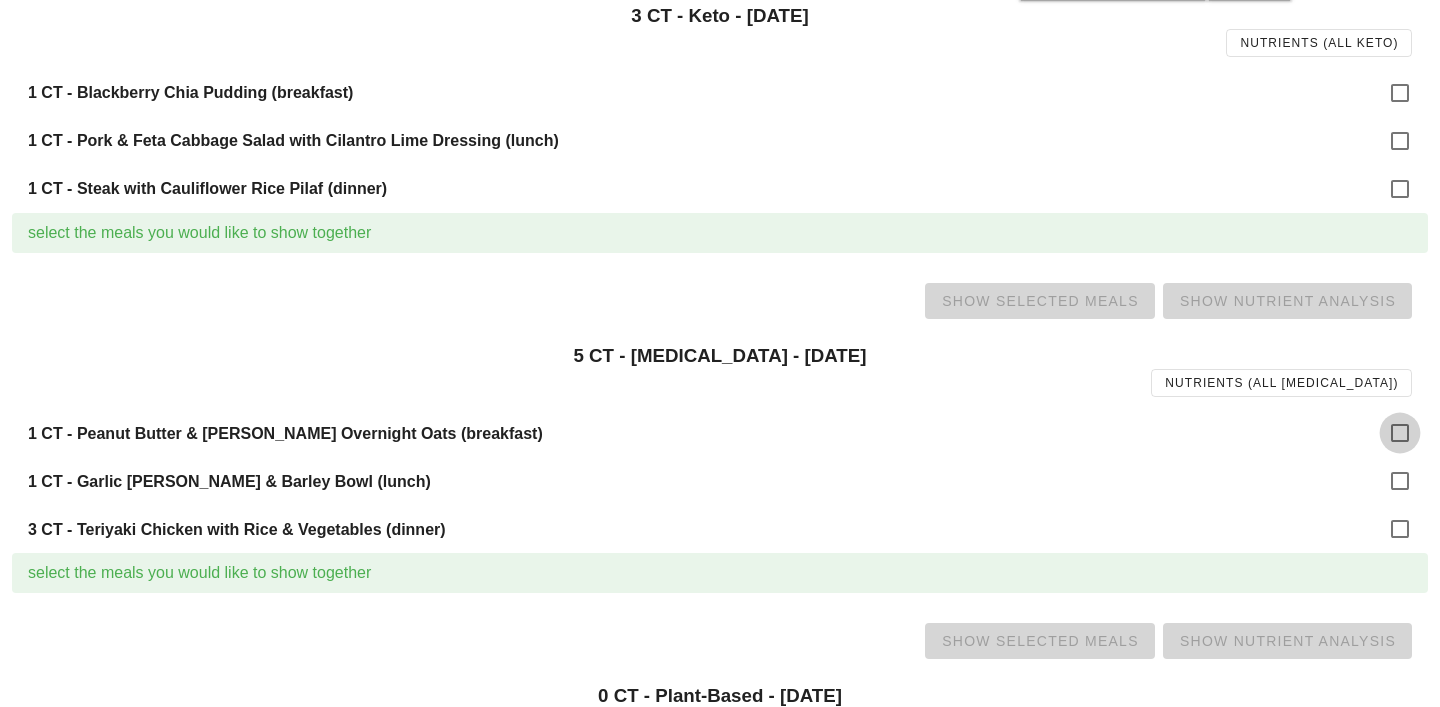 click at bounding box center [1400, 433] 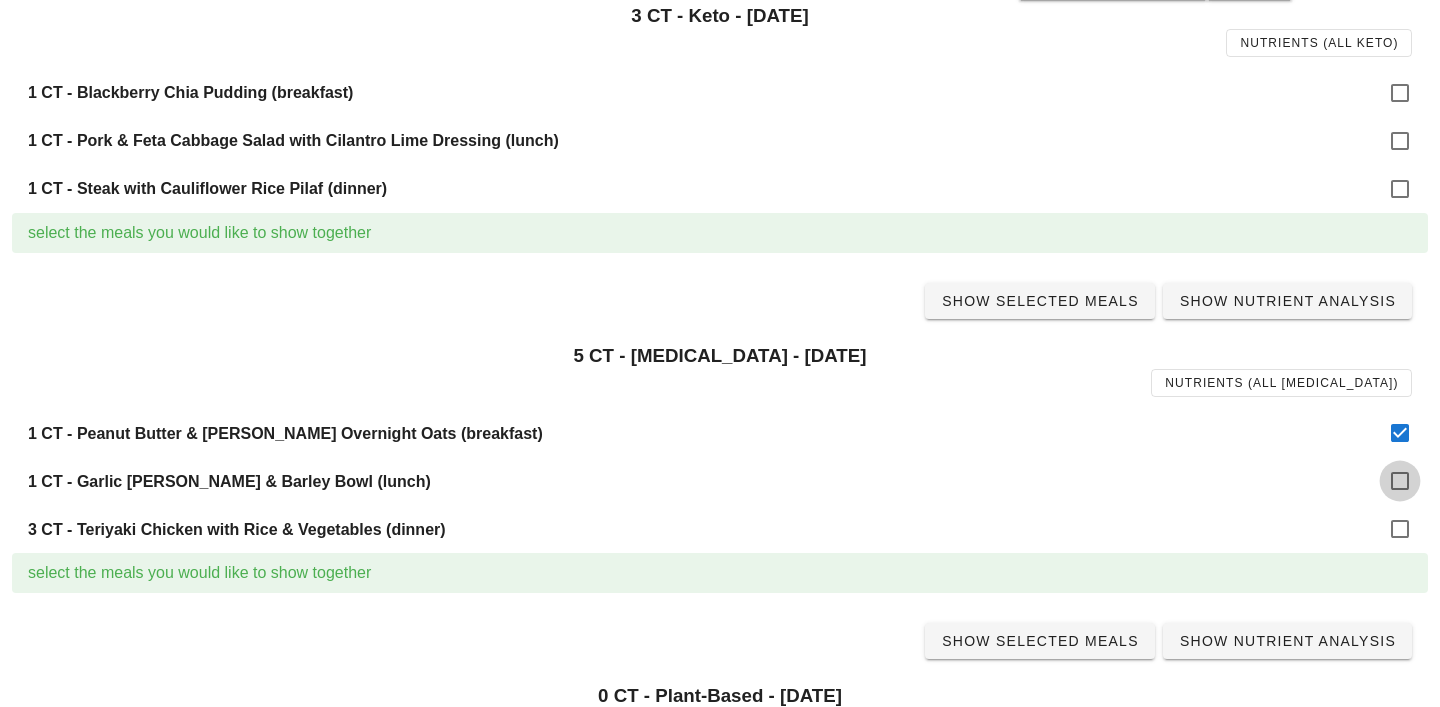 click at bounding box center [1400, 481] 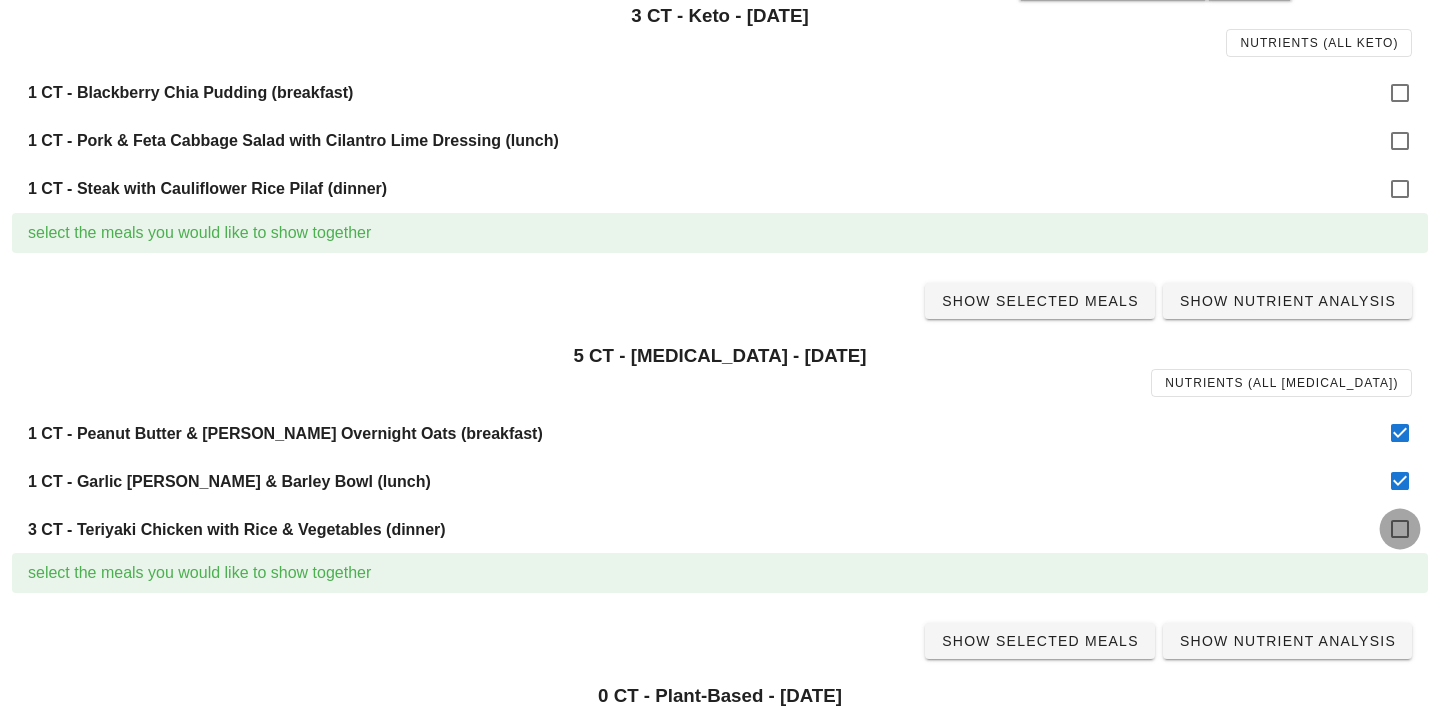 click at bounding box center (1400, 529) 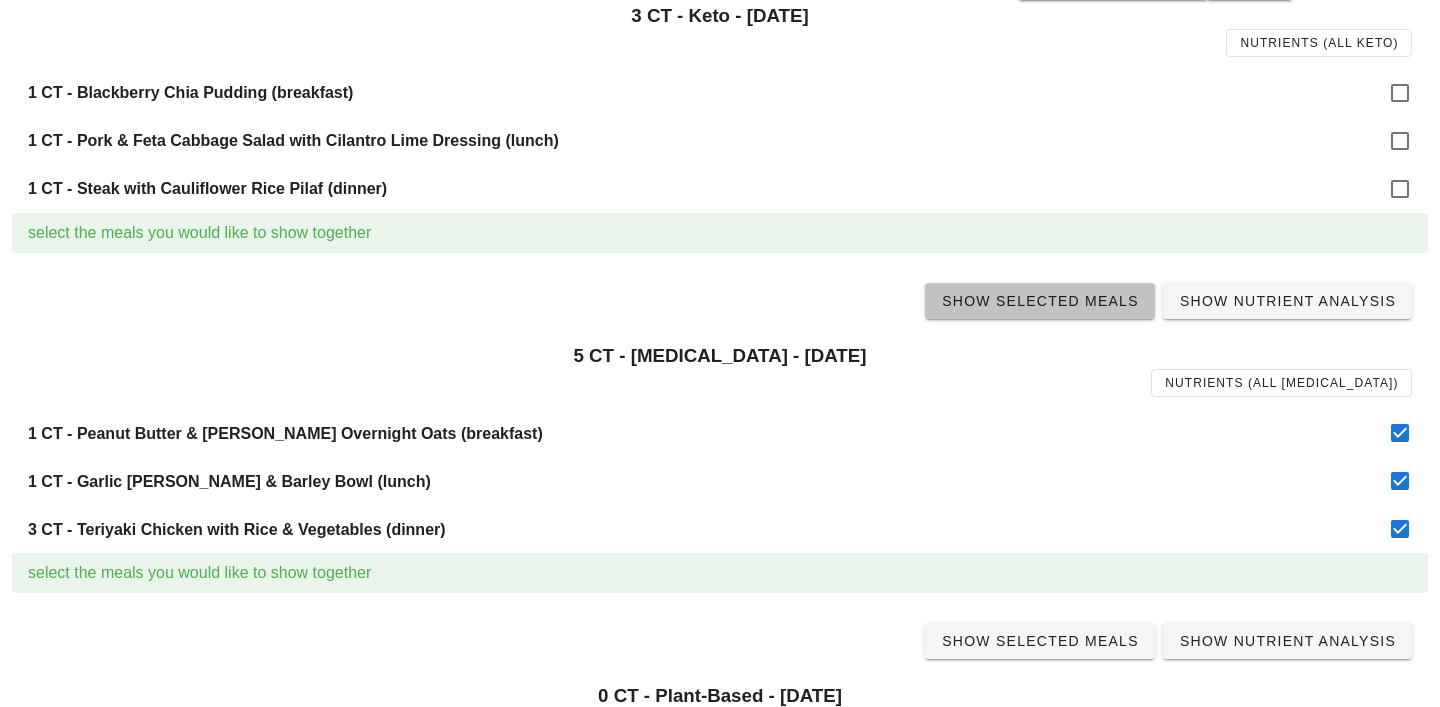click on "Show Selected Meals" at bounding box center (1040, 301) 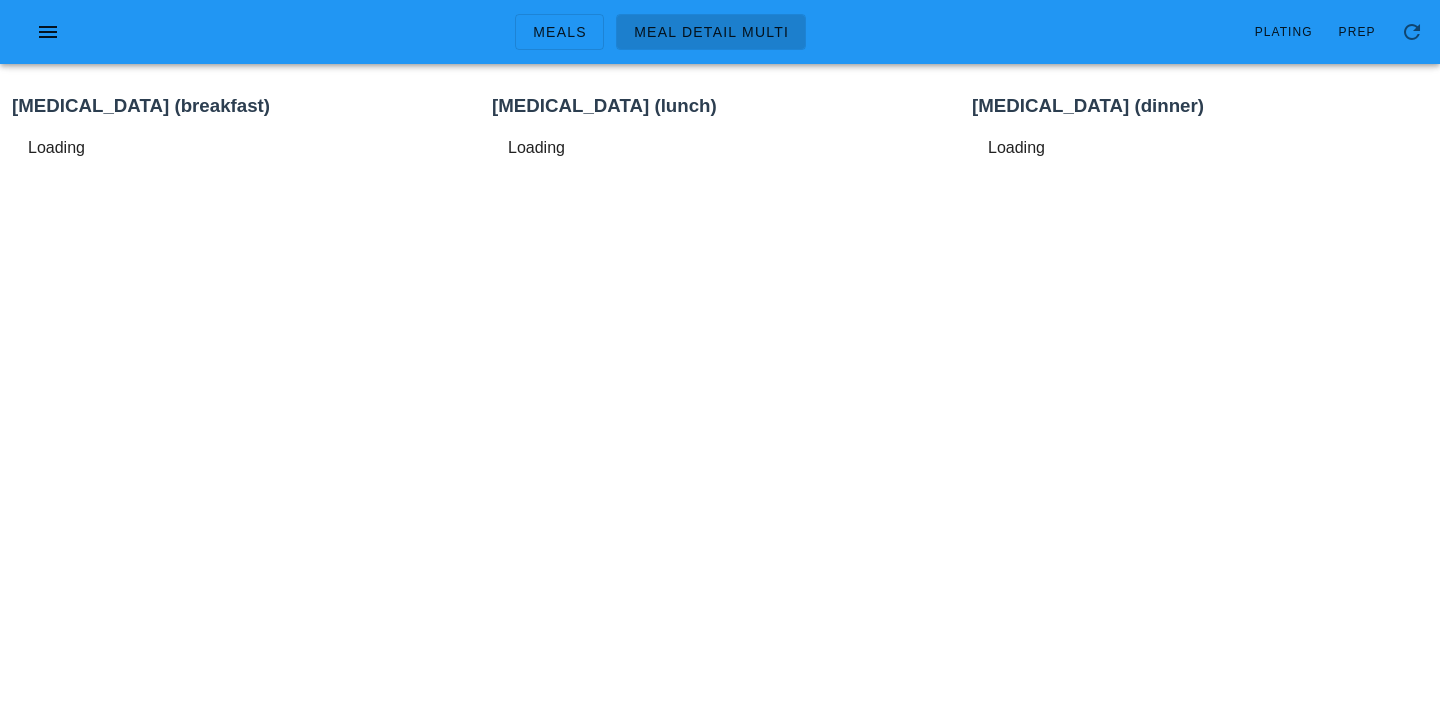 scroll, scrollTop: 0, scrollLeft: 0, axis: both 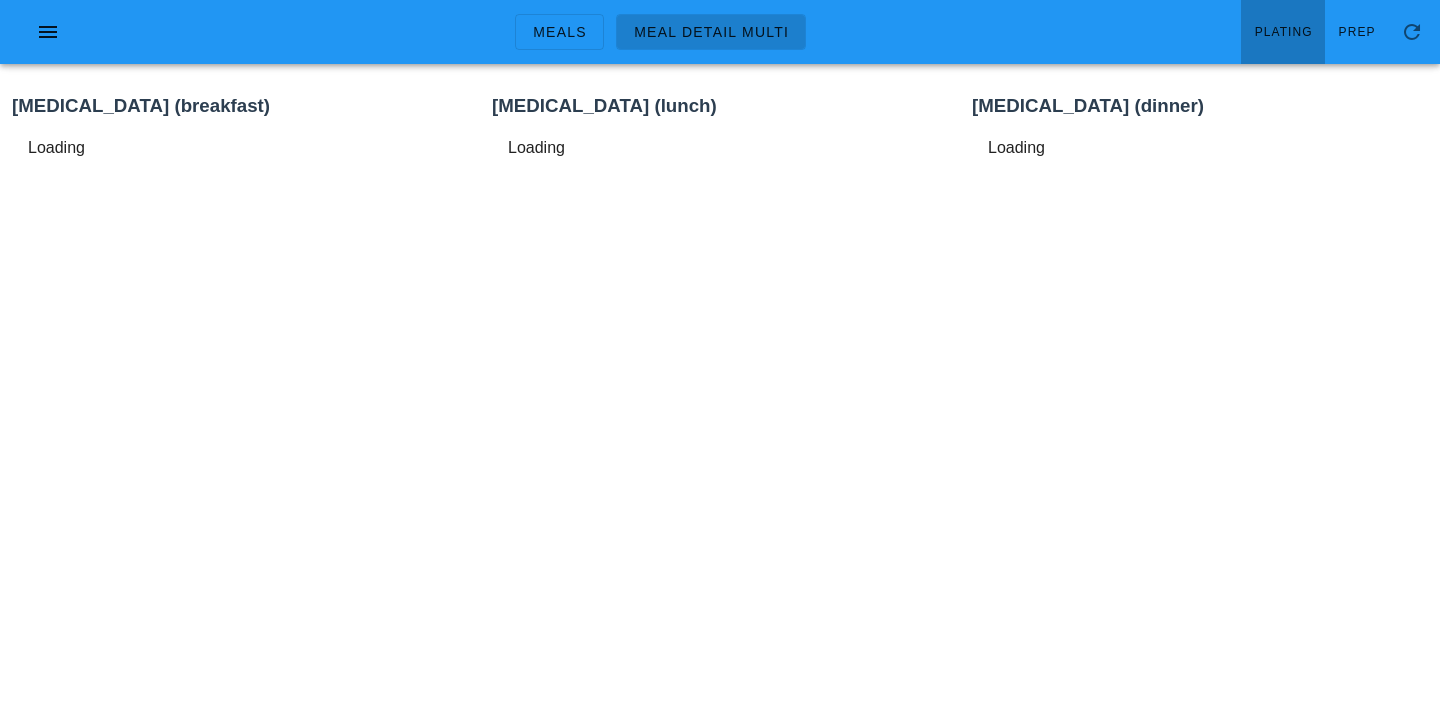 click on "Plating" at bounding box center [1283, 32] 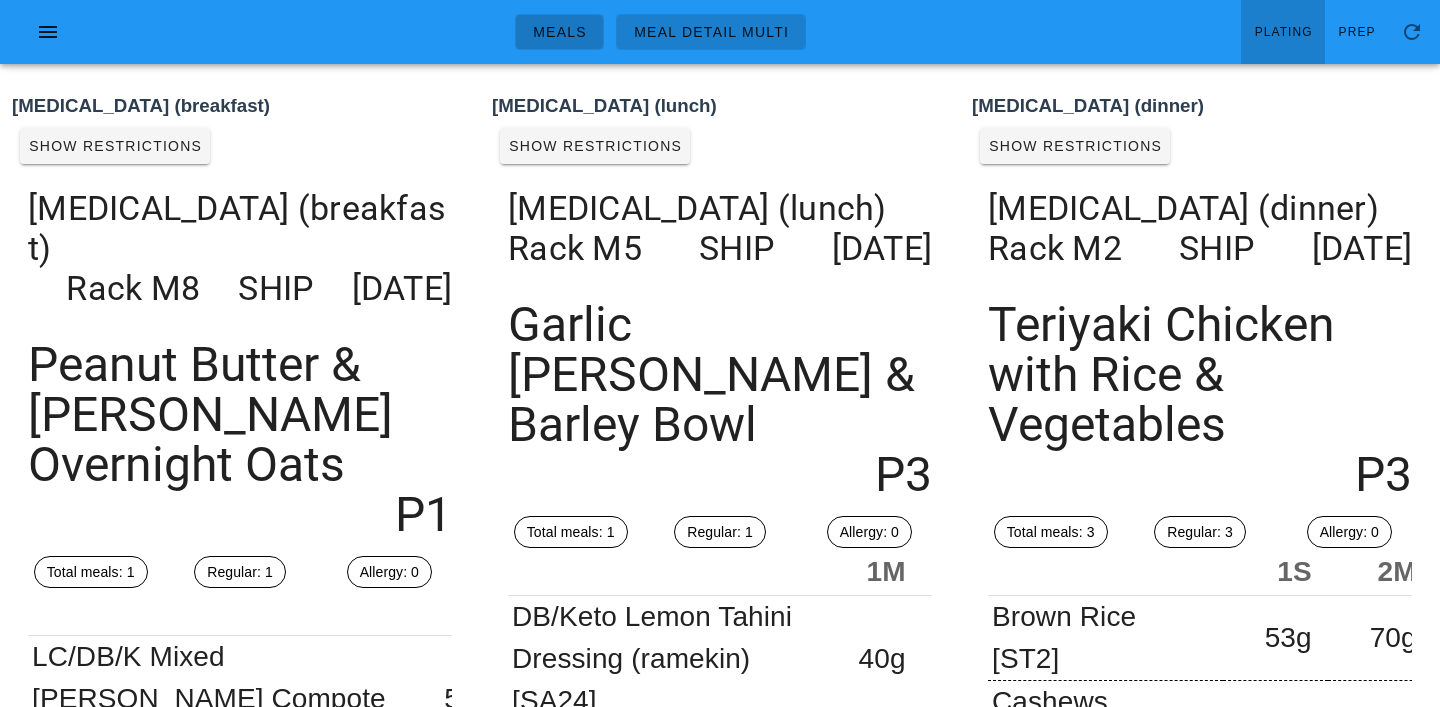 click on "Meals" at bounding box center (559, 32) 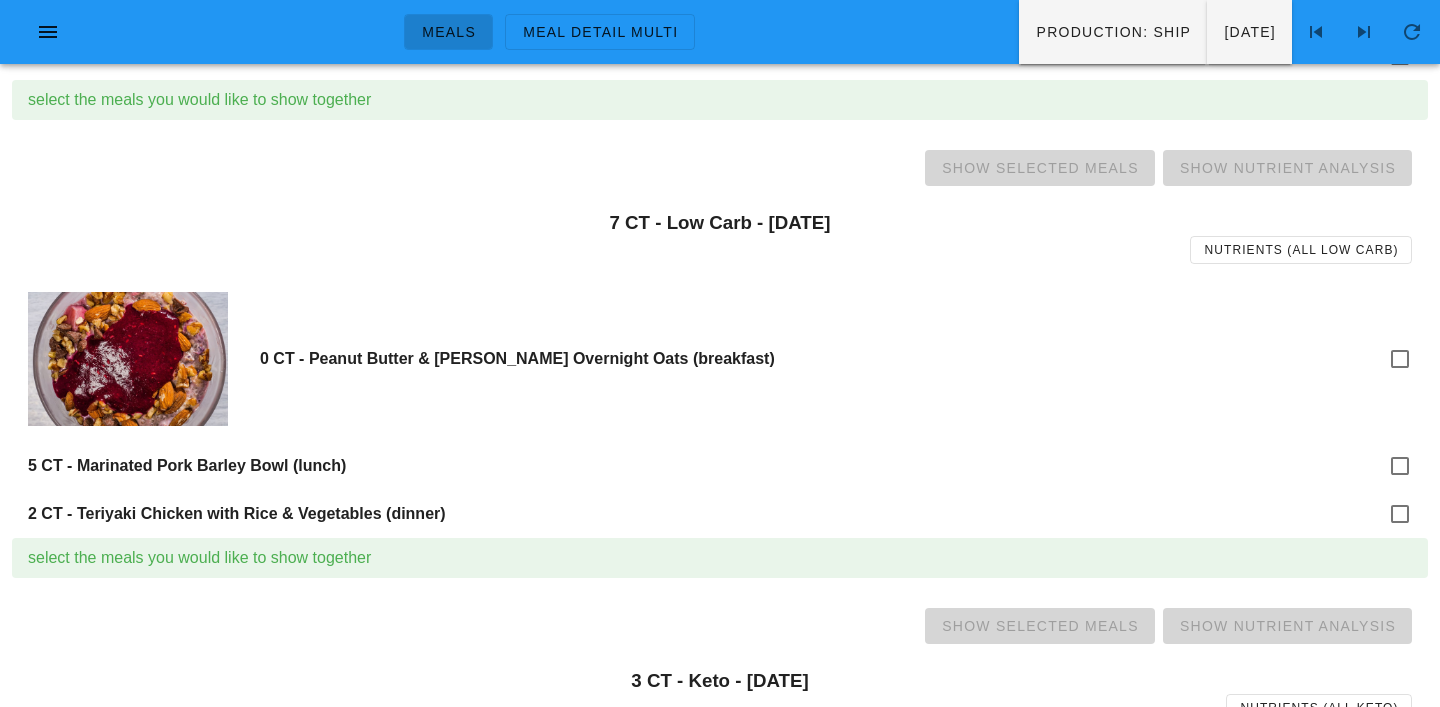scroll, scrollTop: 0, scrollLeft: 0, axis: both 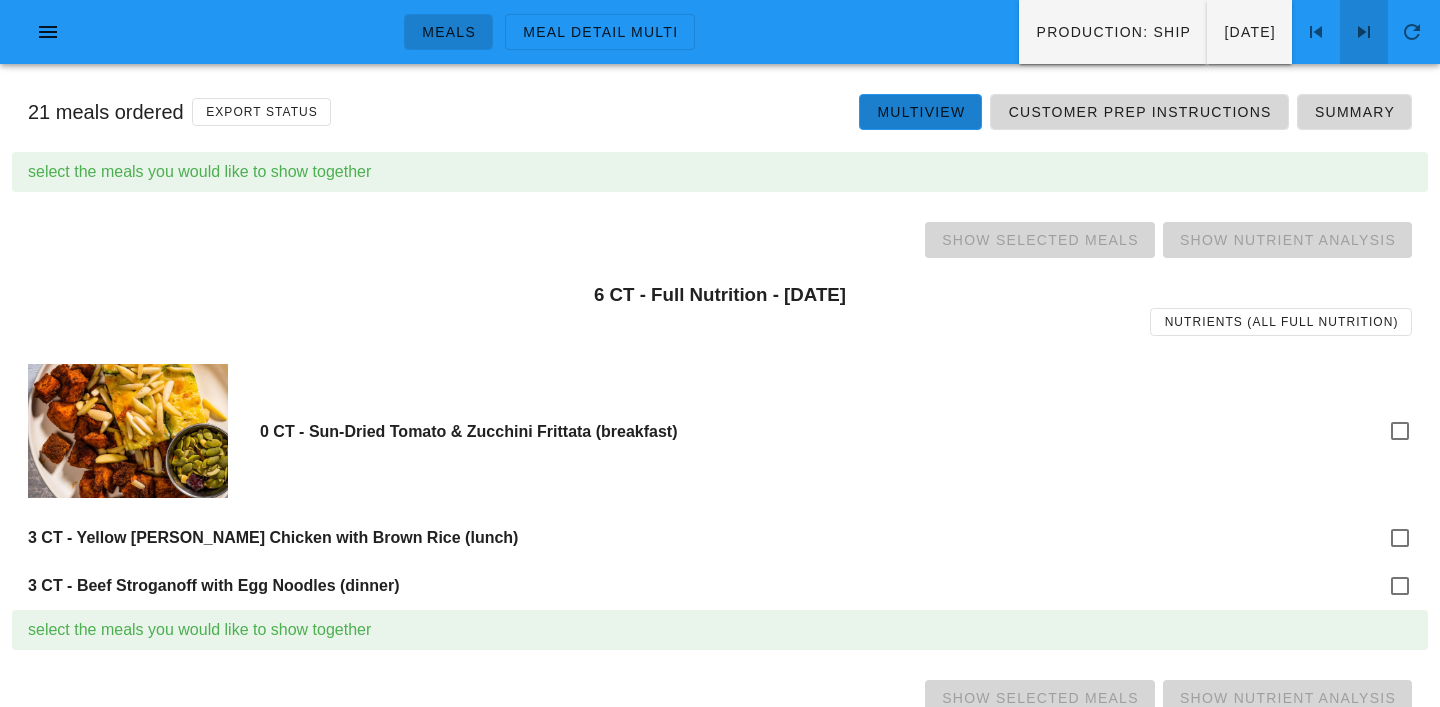 click at bounding box center (1364, 32) 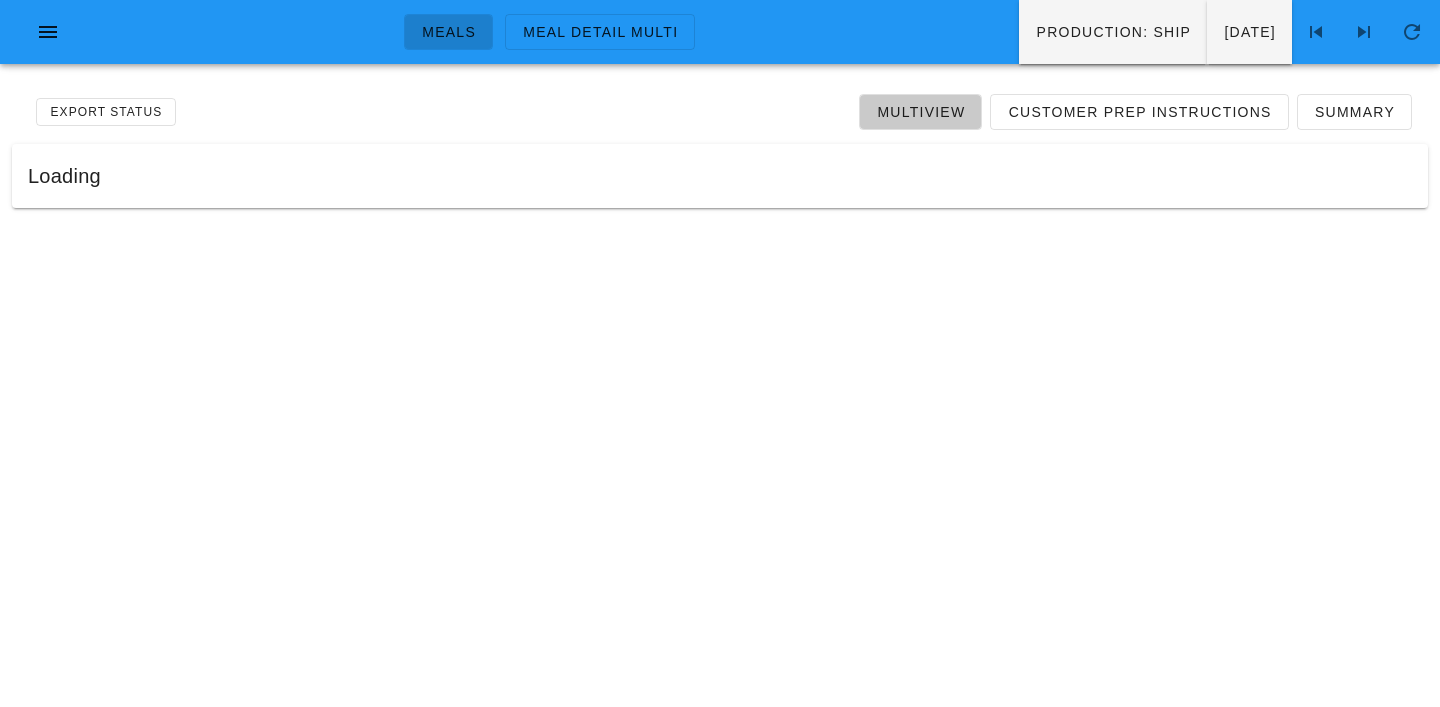 click on "Multiview" at bounding box center [920, 112] 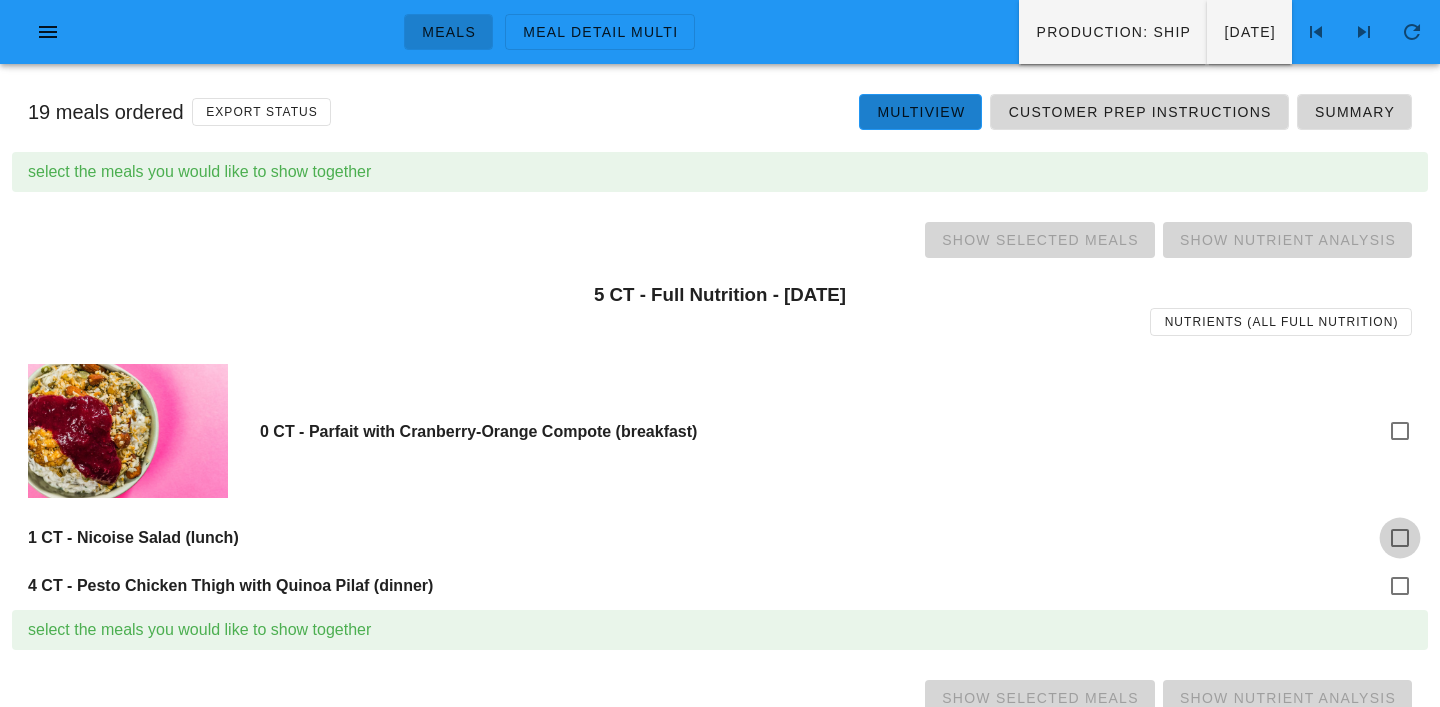 click at bounding box center [1400, 538] 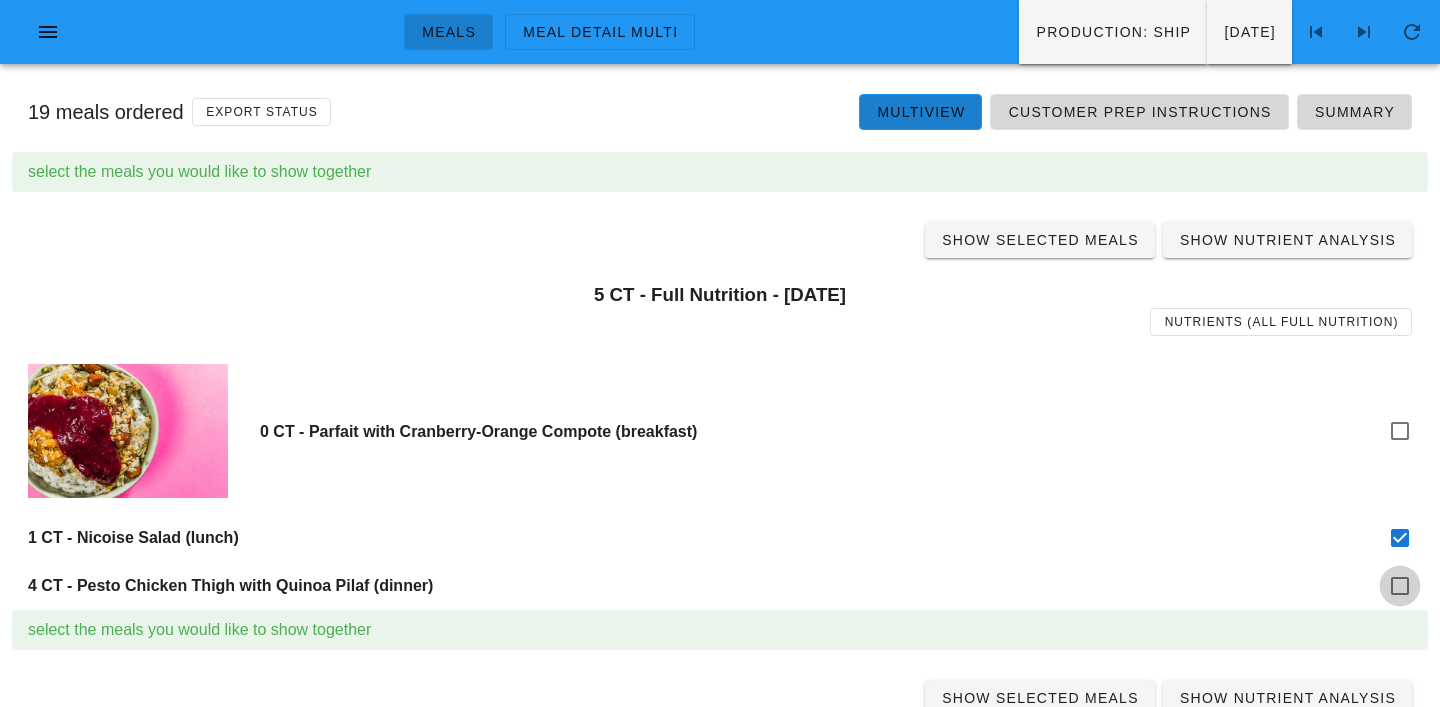 click at bounding box center [1400, 586] 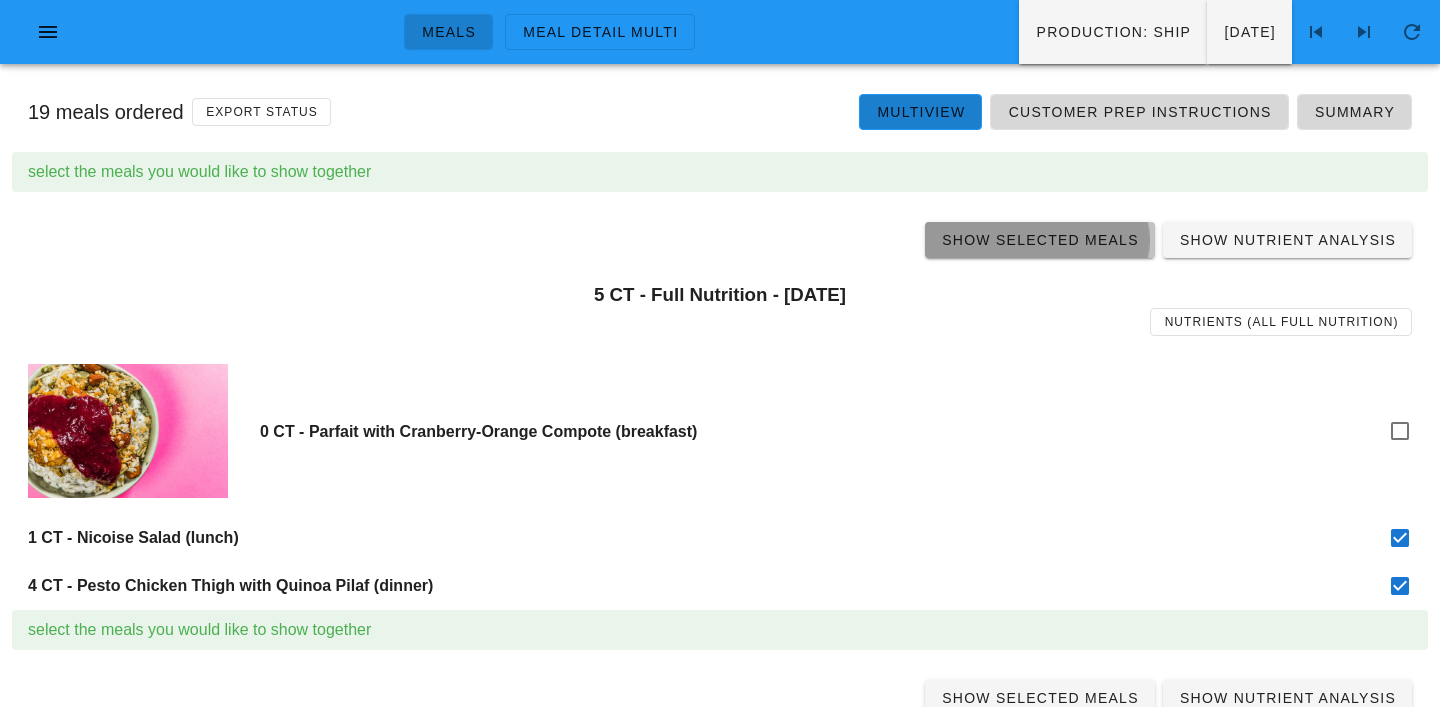 click on "Show Selected Meals" at bounding box center [1040, 240] 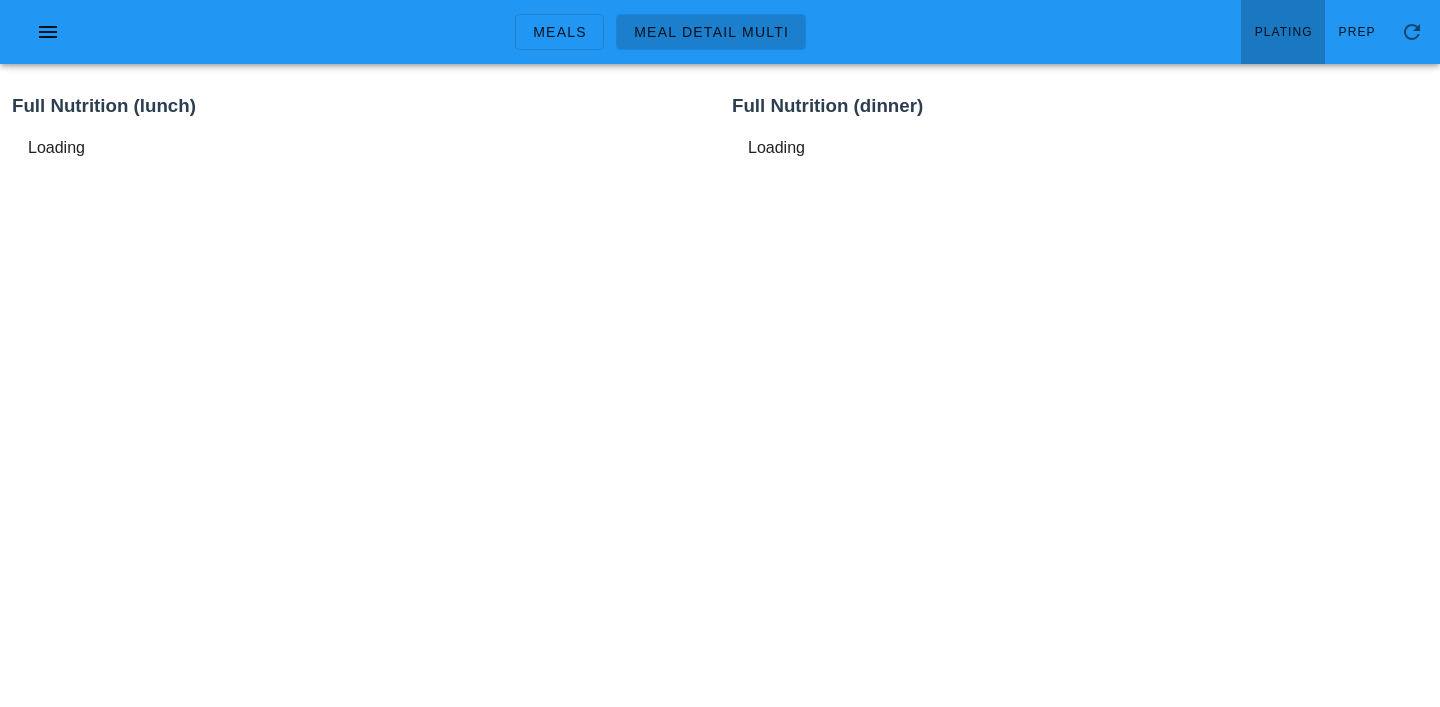 click on "Plating" at bounding box center (1283, 32) 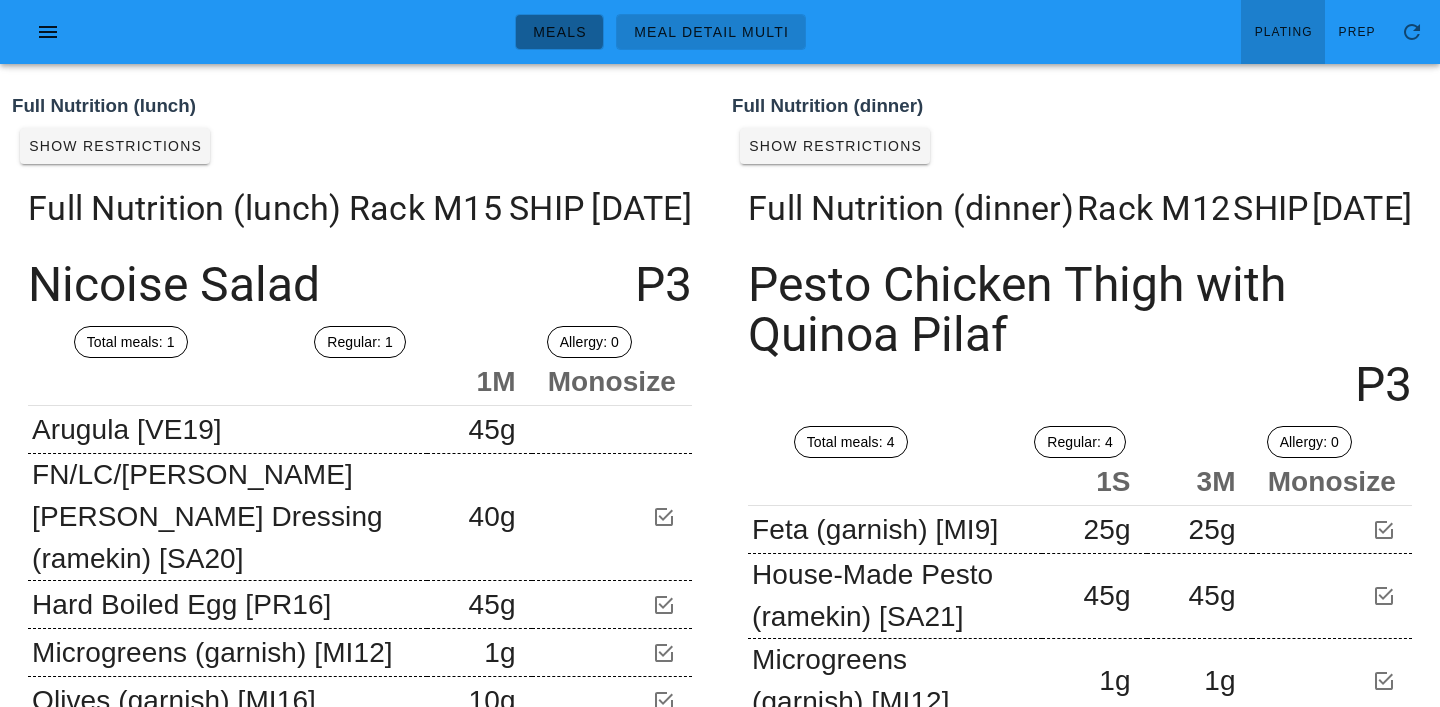 click on "Meals" at bounding box center (559, 32) 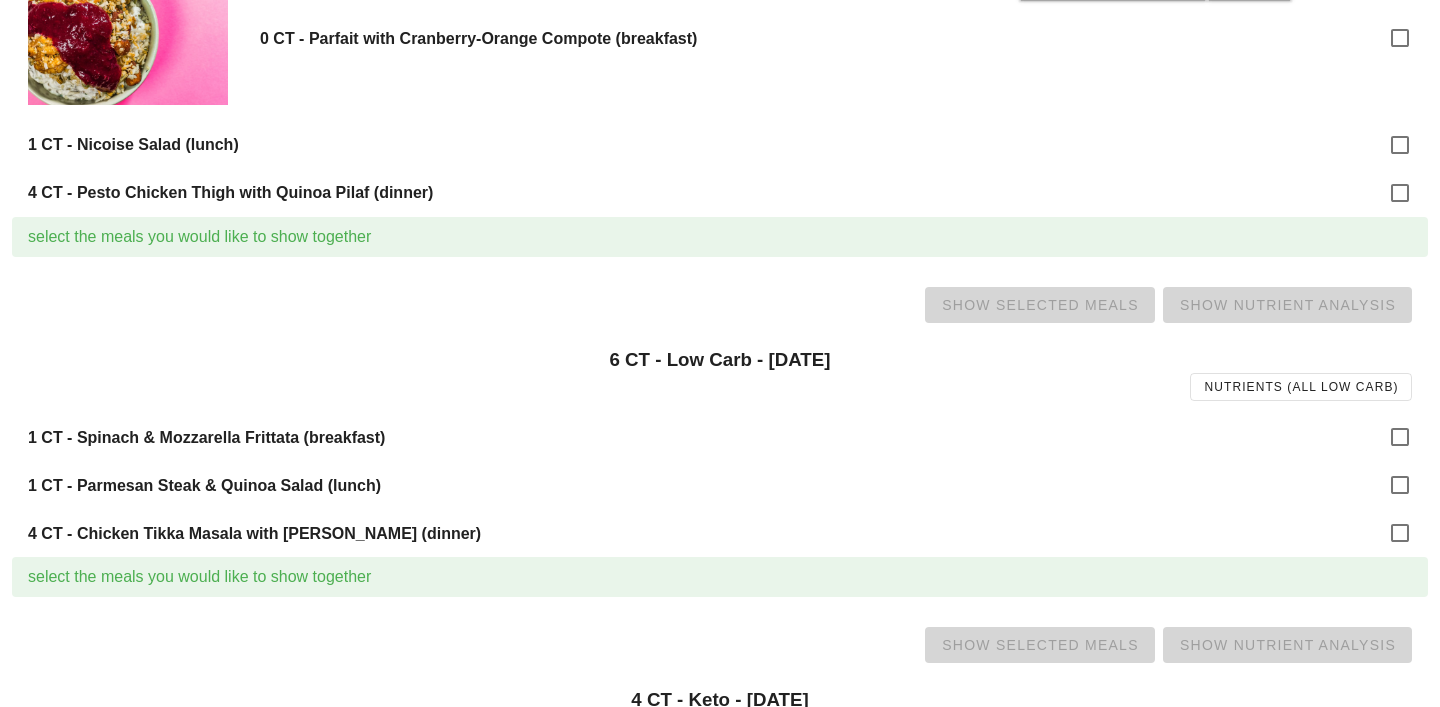 scroll, scrollTop: 397, scrollLeft: 0, axis: vertical 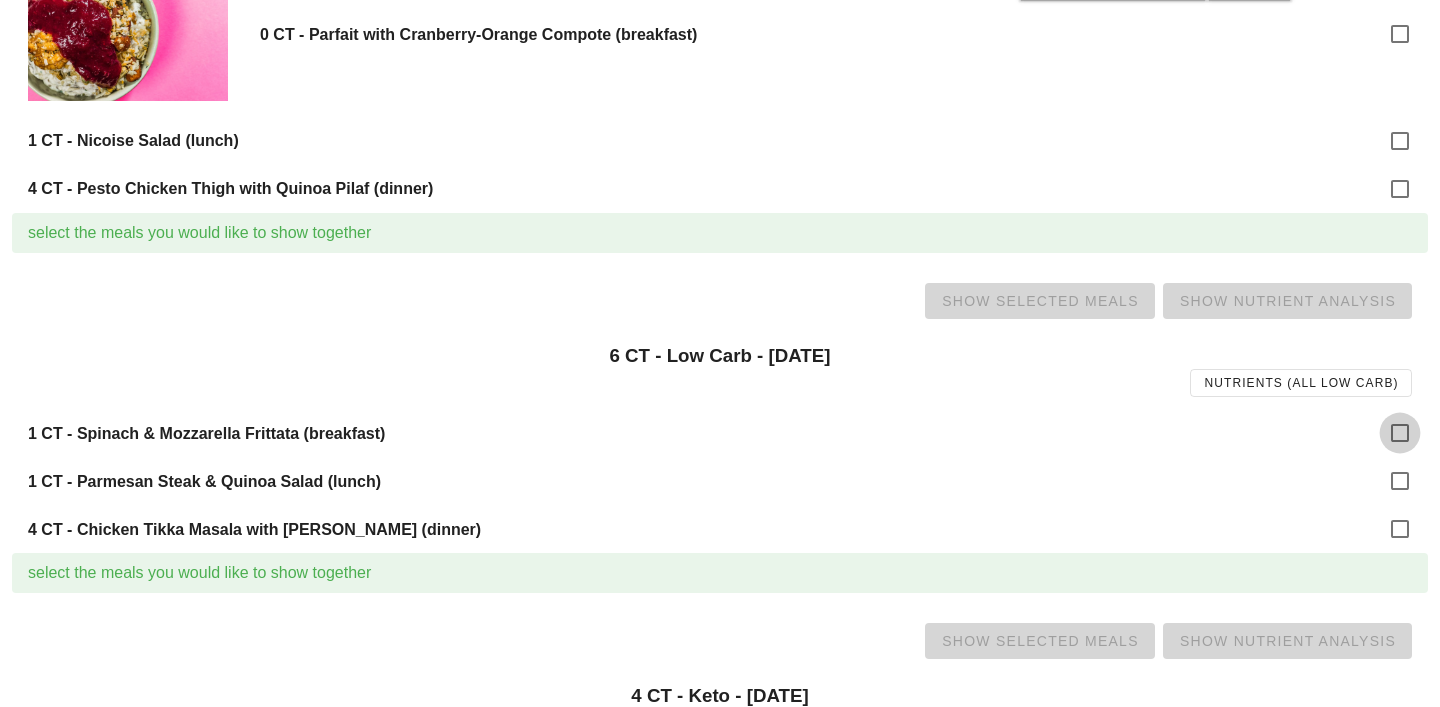 click at bounding box center (1400, 433) 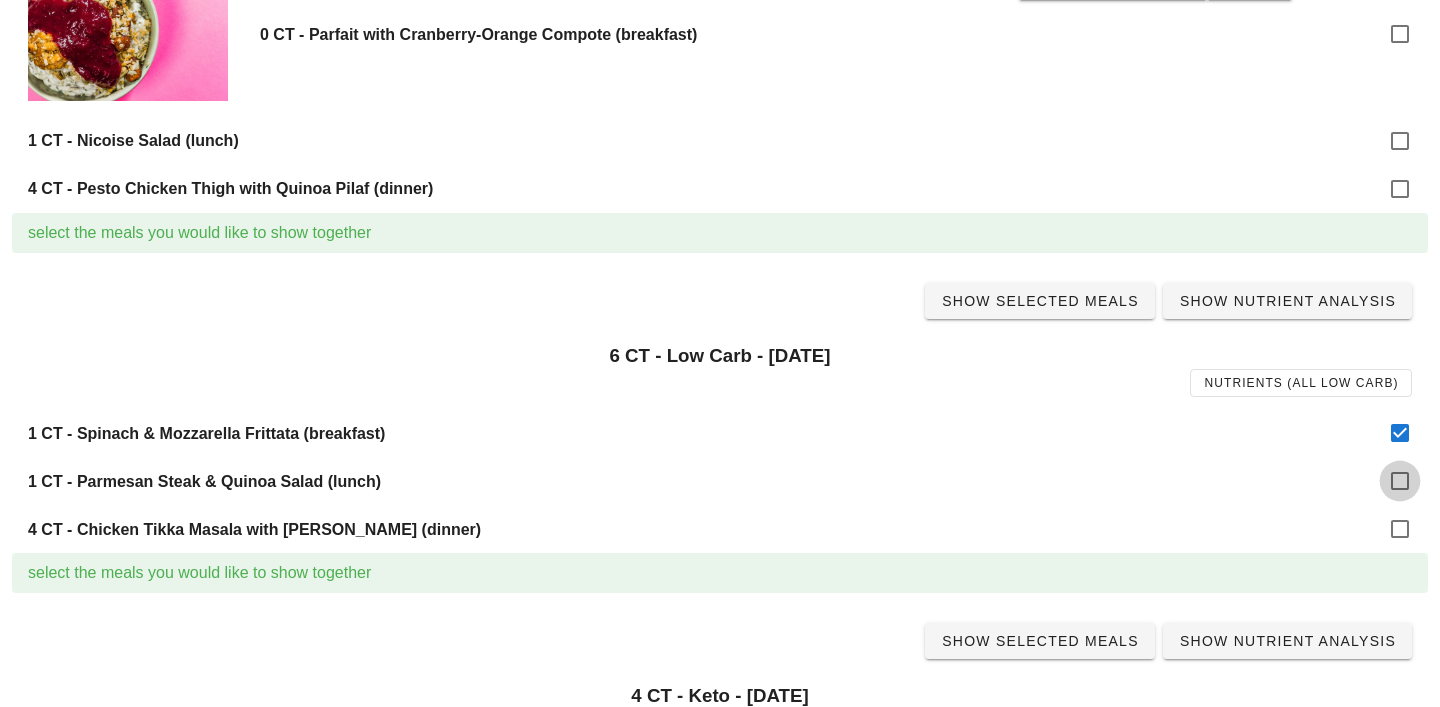 click at bounding box center [1400, 481] 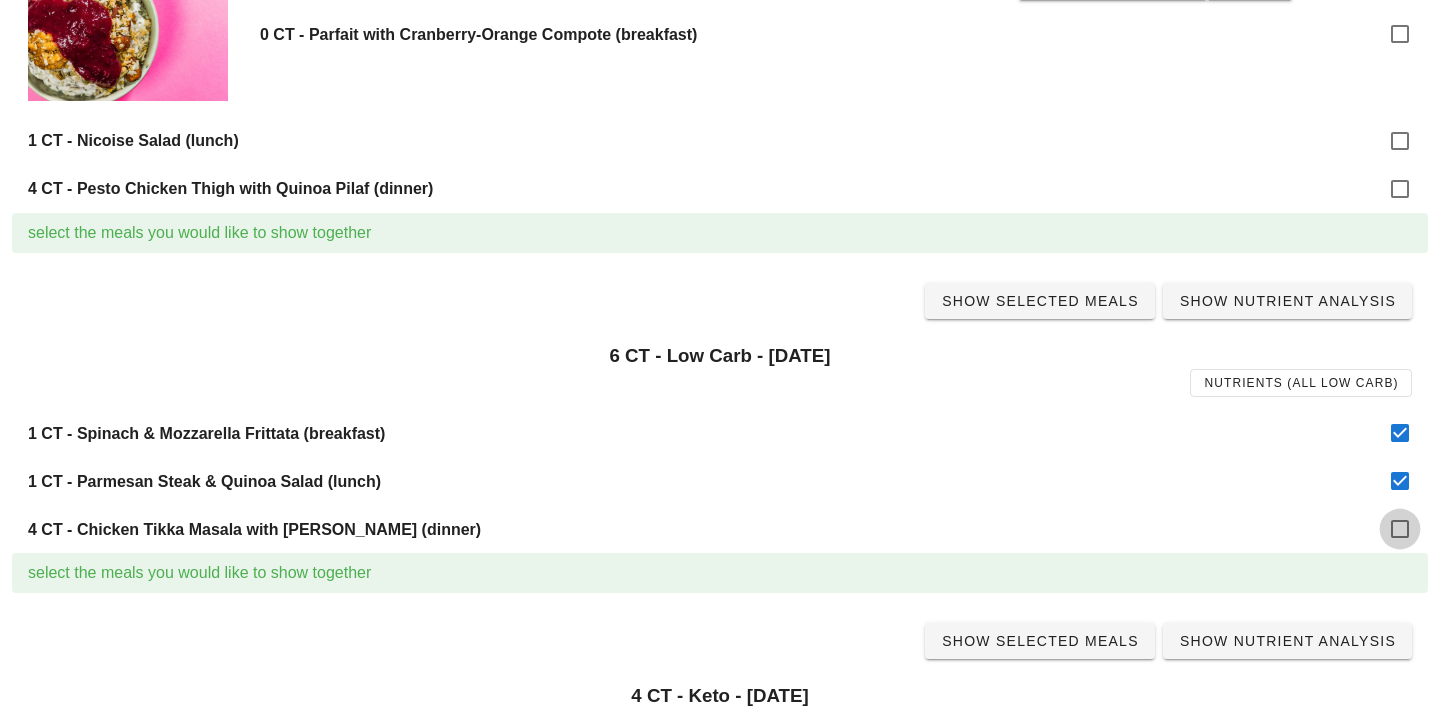 click at bounding box center (1400, 529) 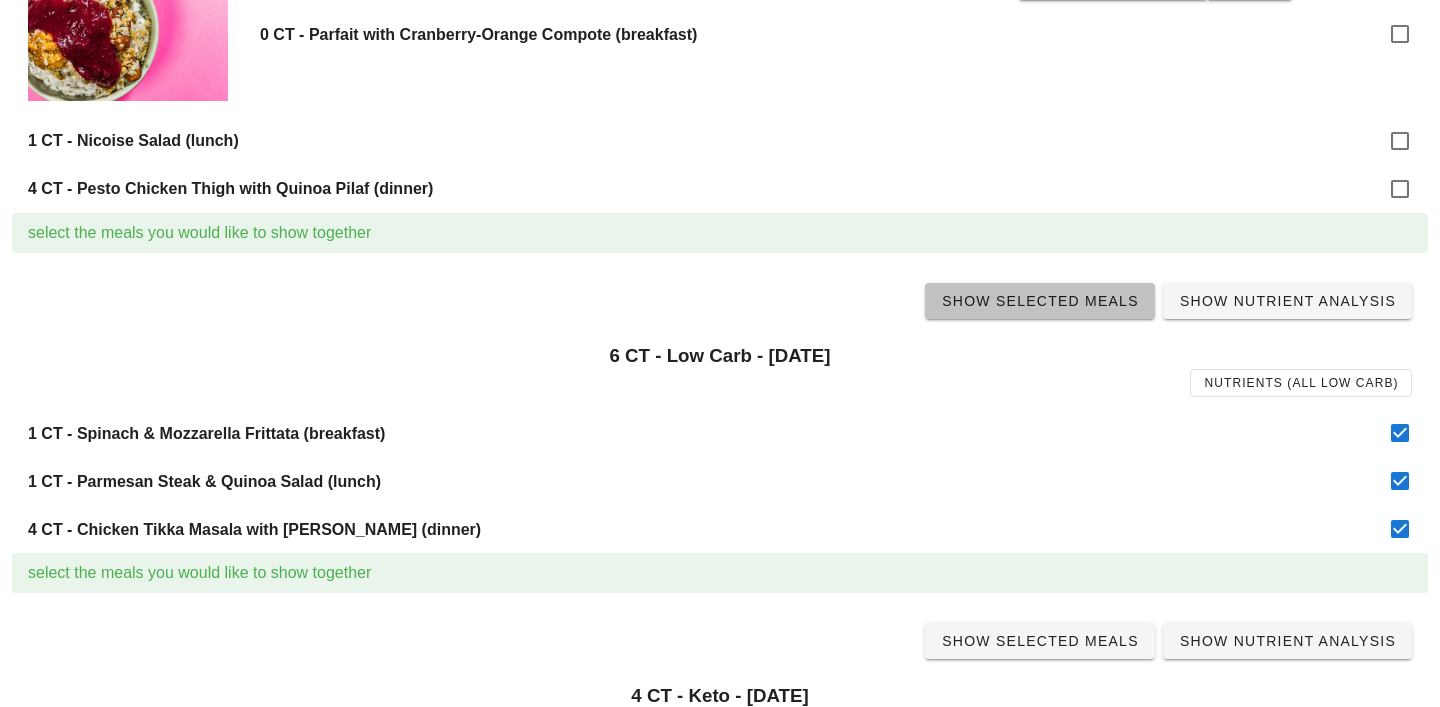 click on "Show Selected Meals" at bounding box center [1040, 301] 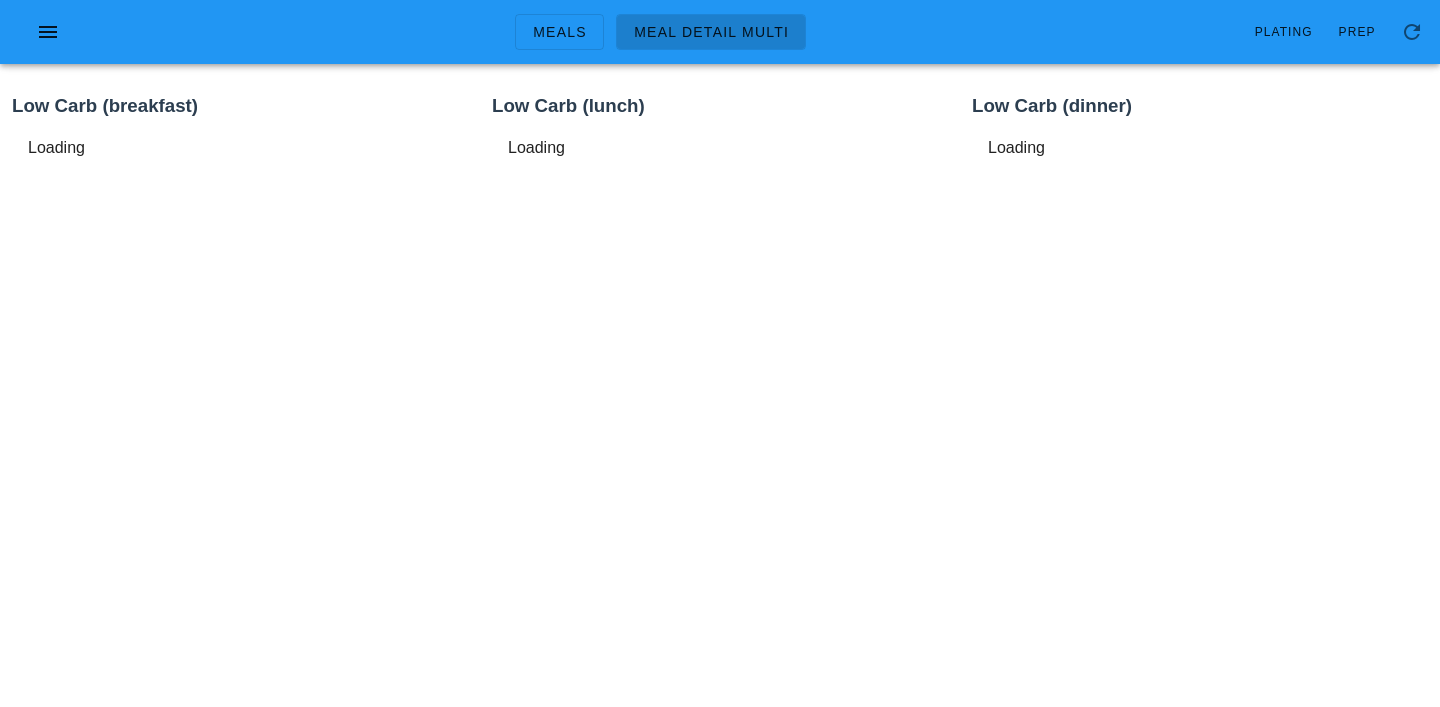 scroll, scrollTop: 0, scrollLeft: 0, axis: both 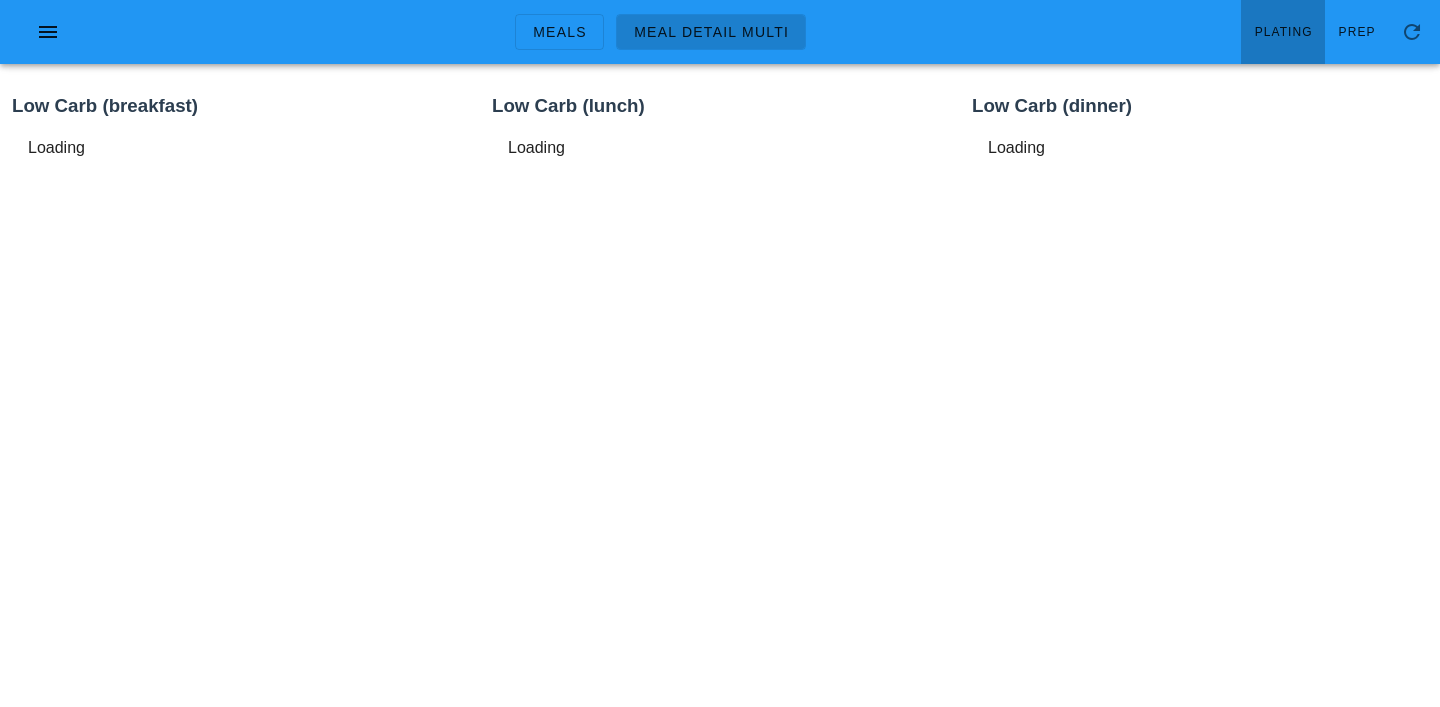 click on "Plating" at bounding box center [1283, 32] 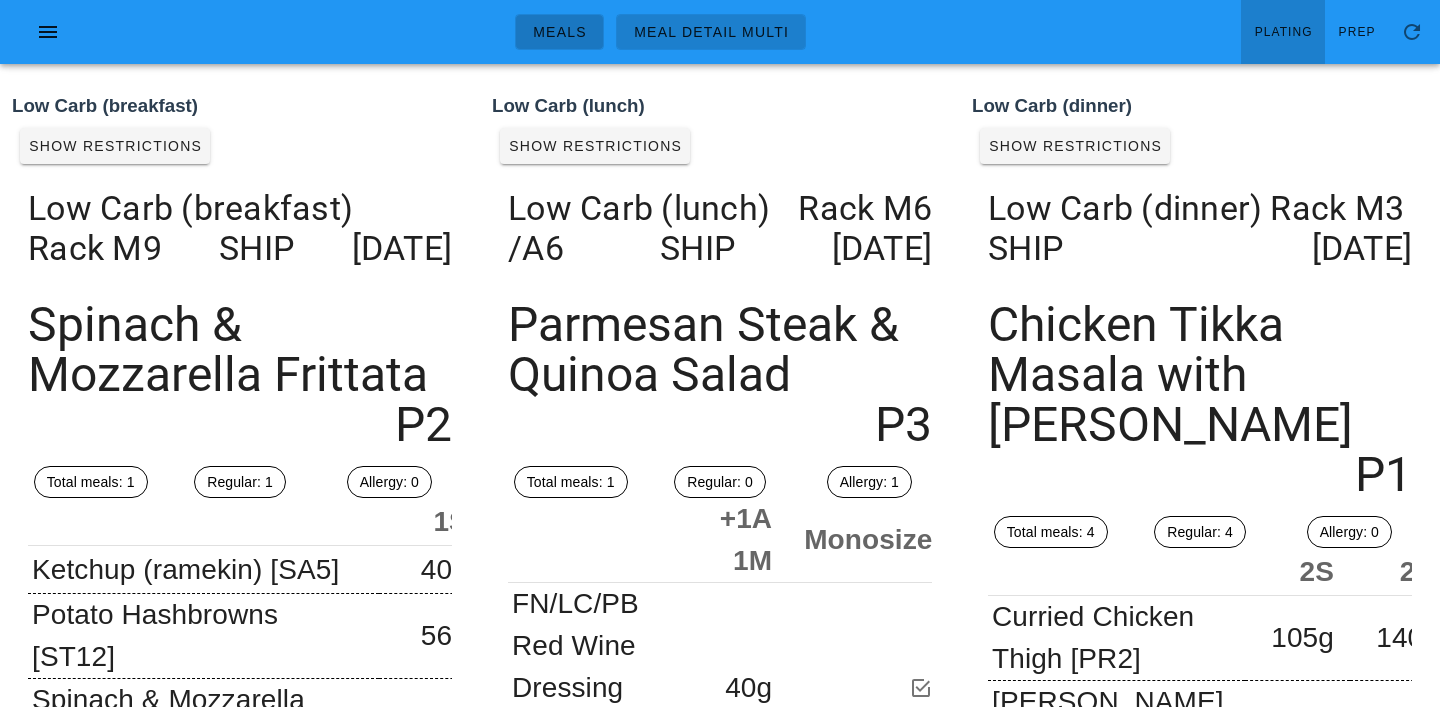click on "Meals" at bounding box center [559, 32] 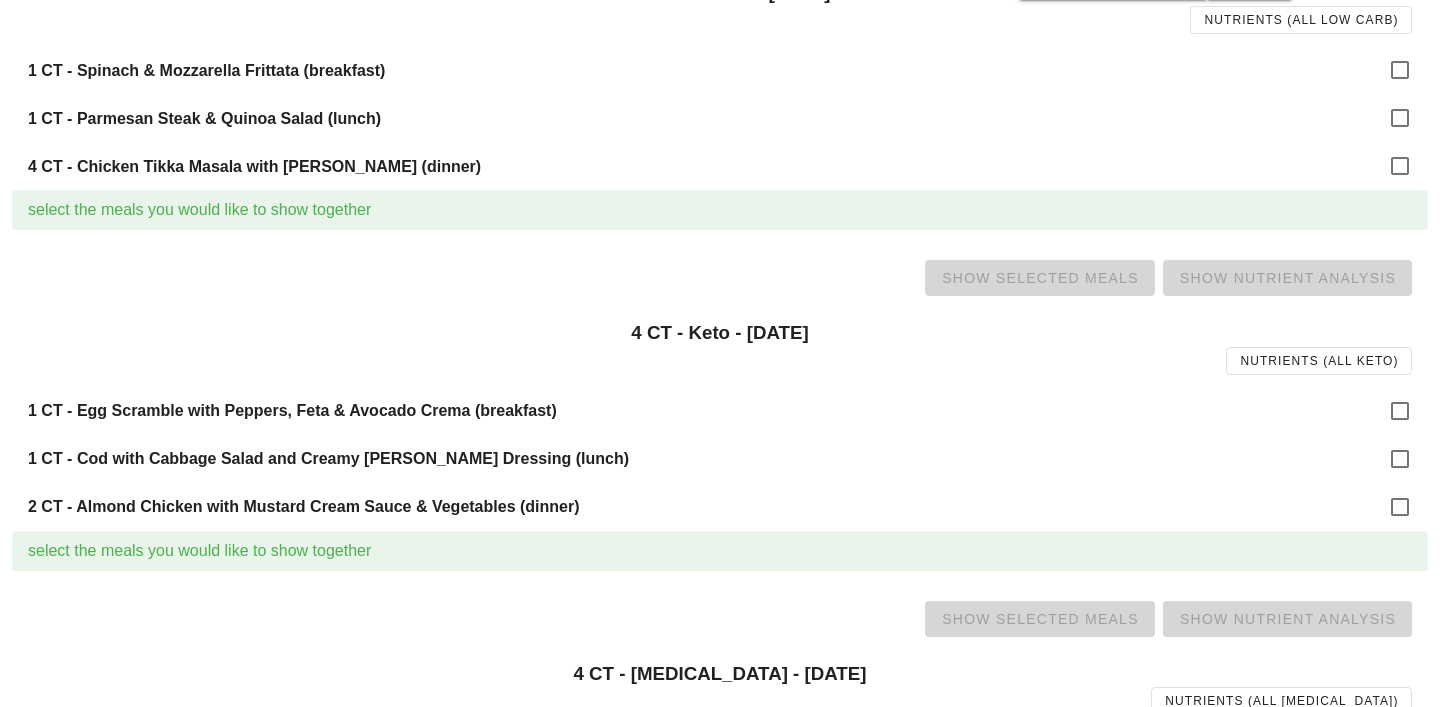 scroll, scrollTop: 769, scrollLeft: 0, axis: vertical 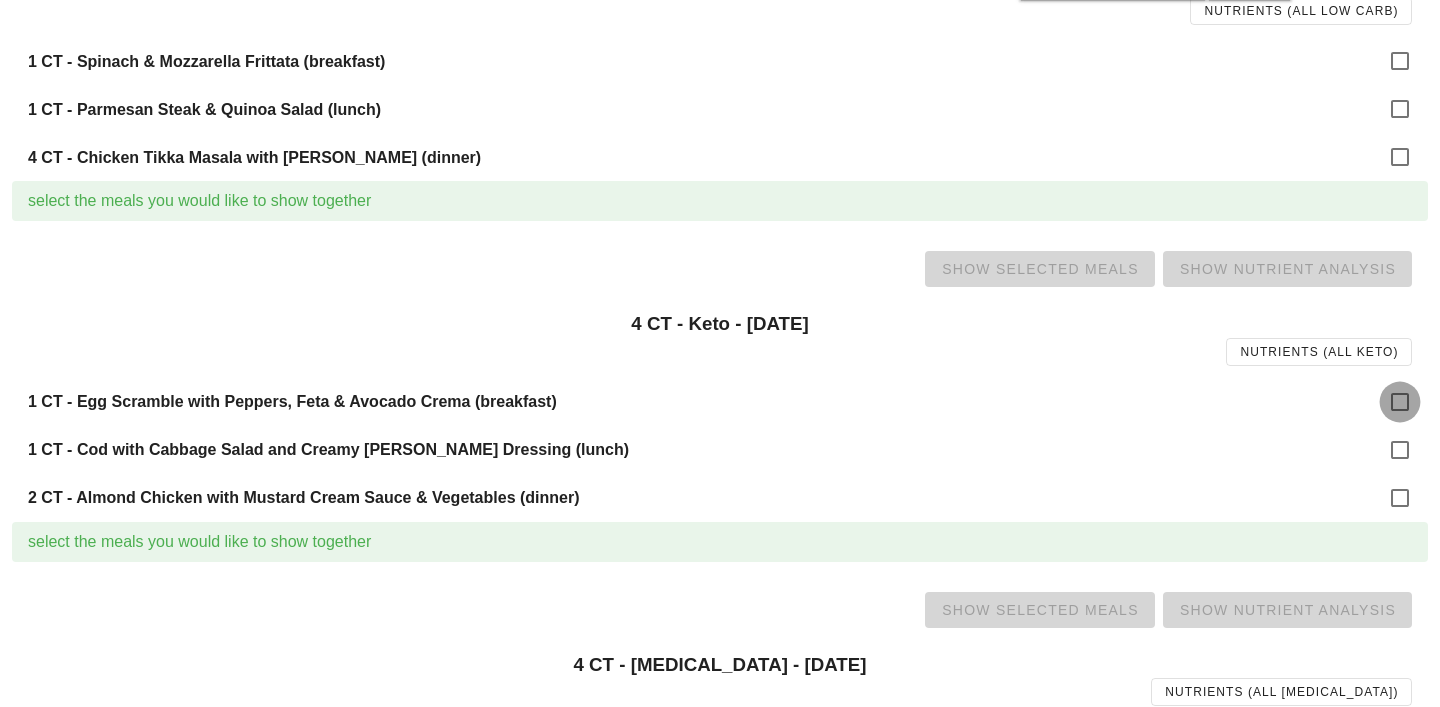 click at bounding box center [1400, 402] 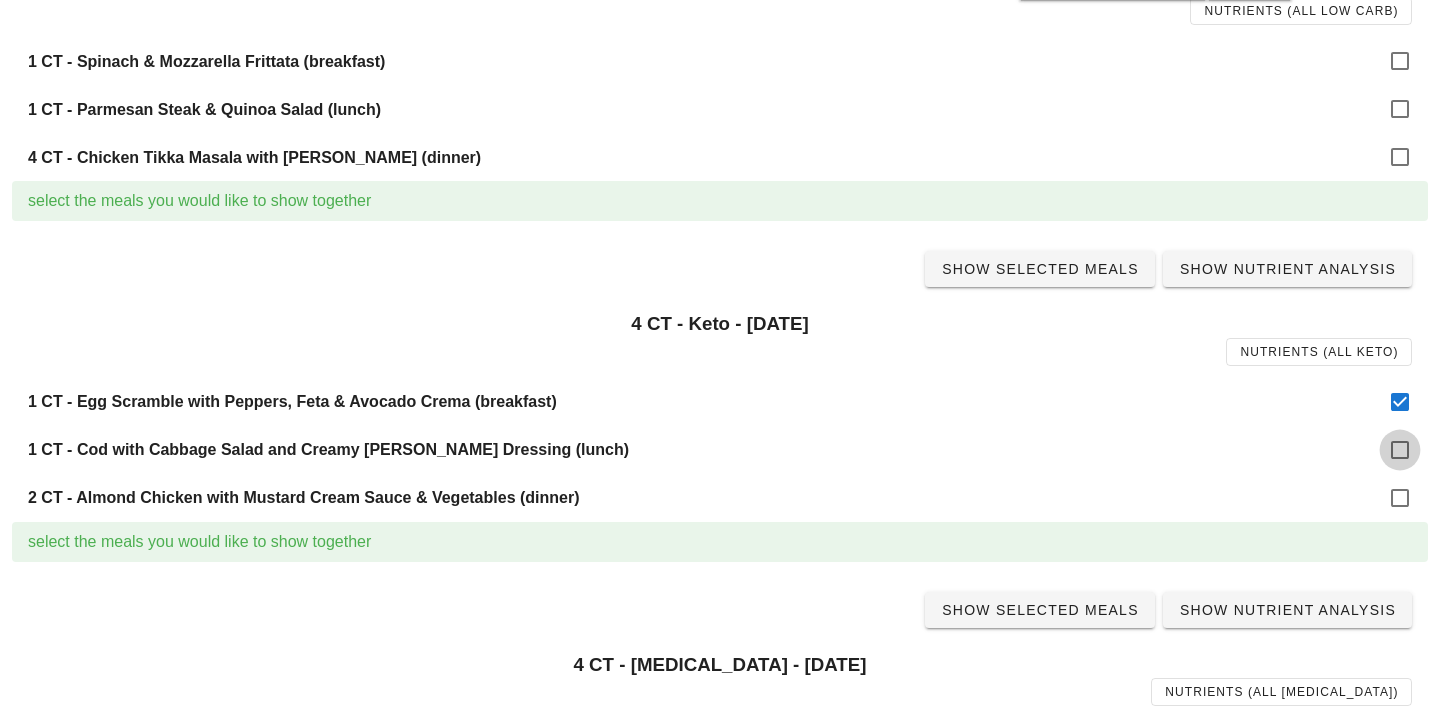 click at bounding box center (1400, 450) 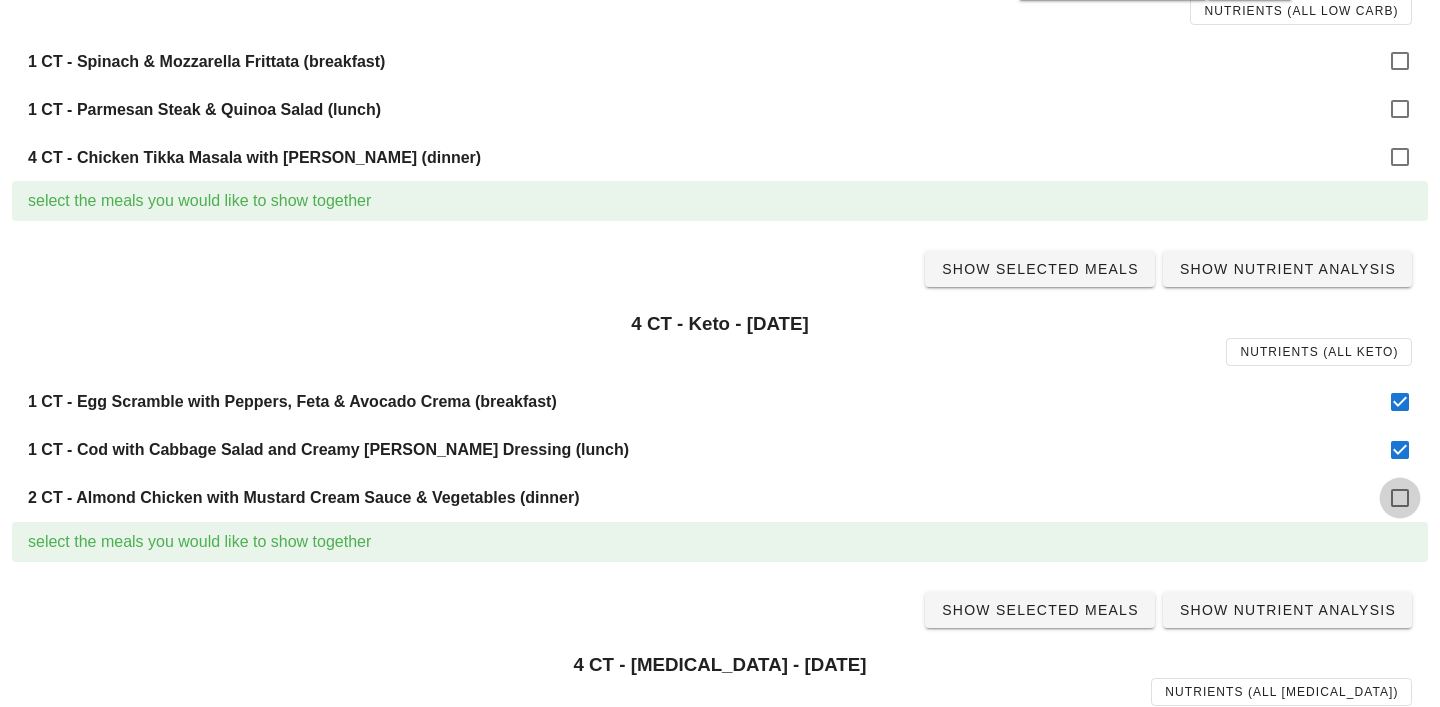 click at bounding box center [1400, 498] 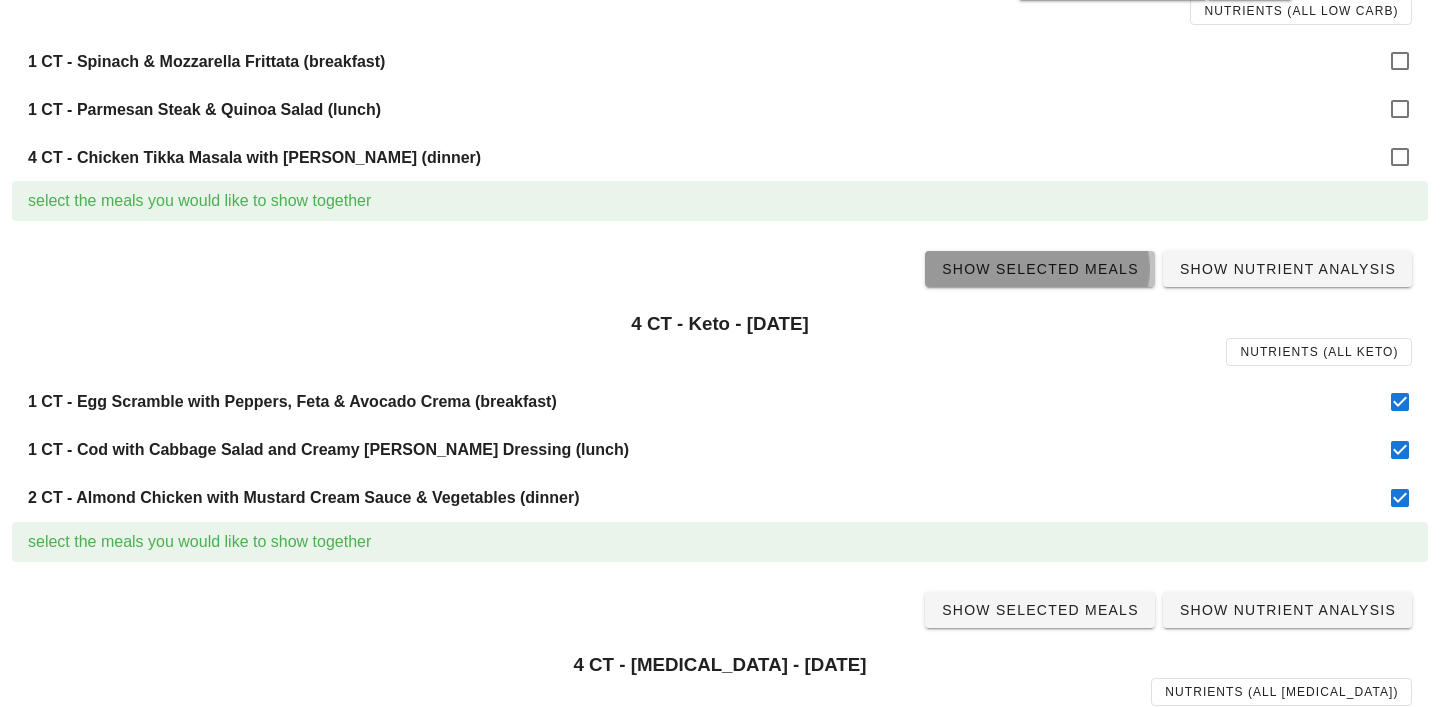click on "Show Selected Meals" at bounding box center [1040, 269] 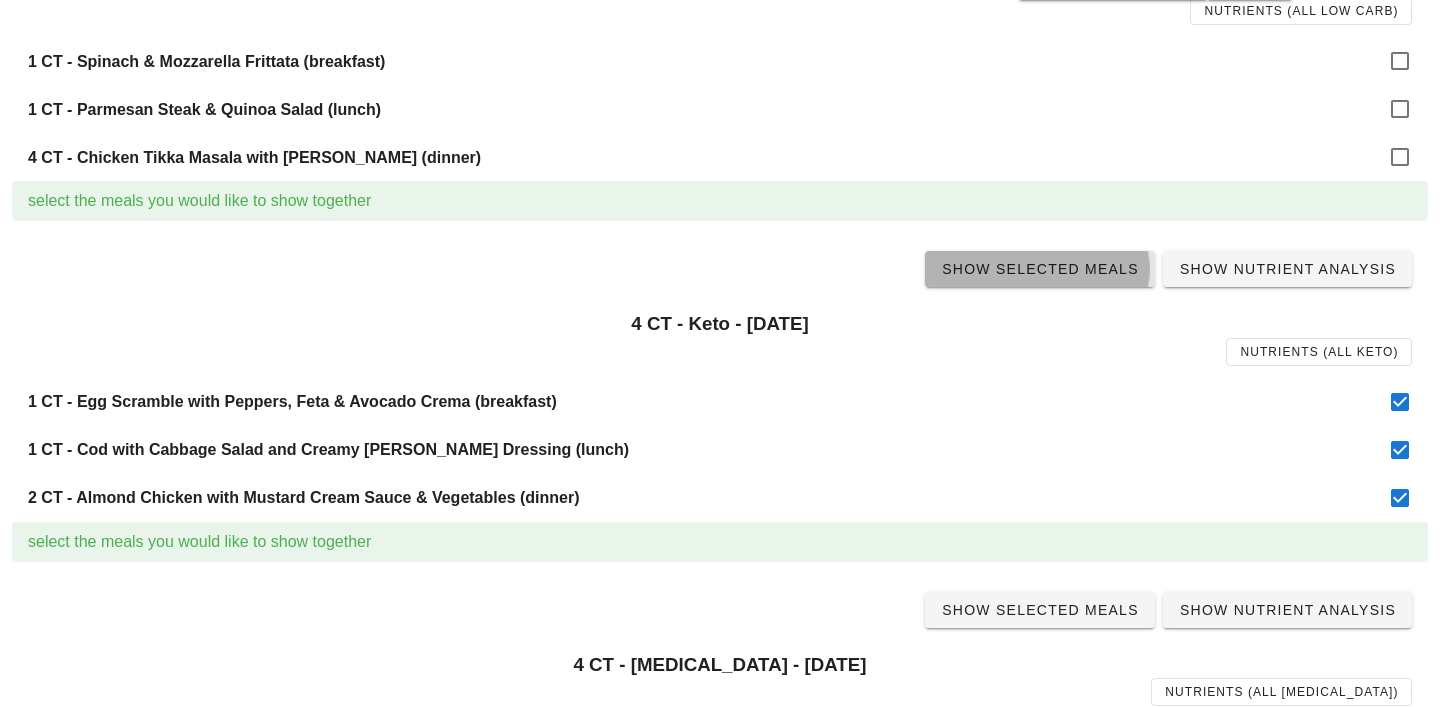 scroll, scrollTop: 0, scrollLeft: 0, axis: both 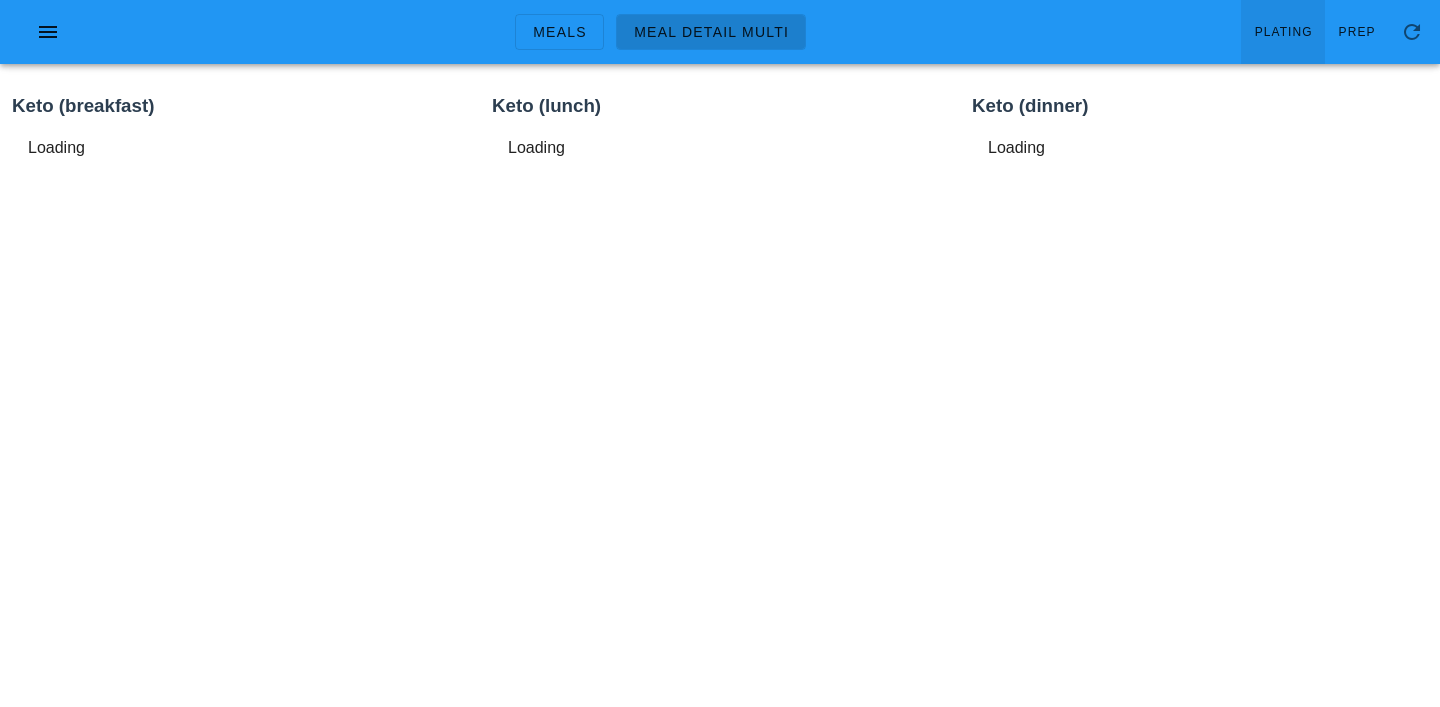 click on "Plating" at bounding box center (1283, 32) 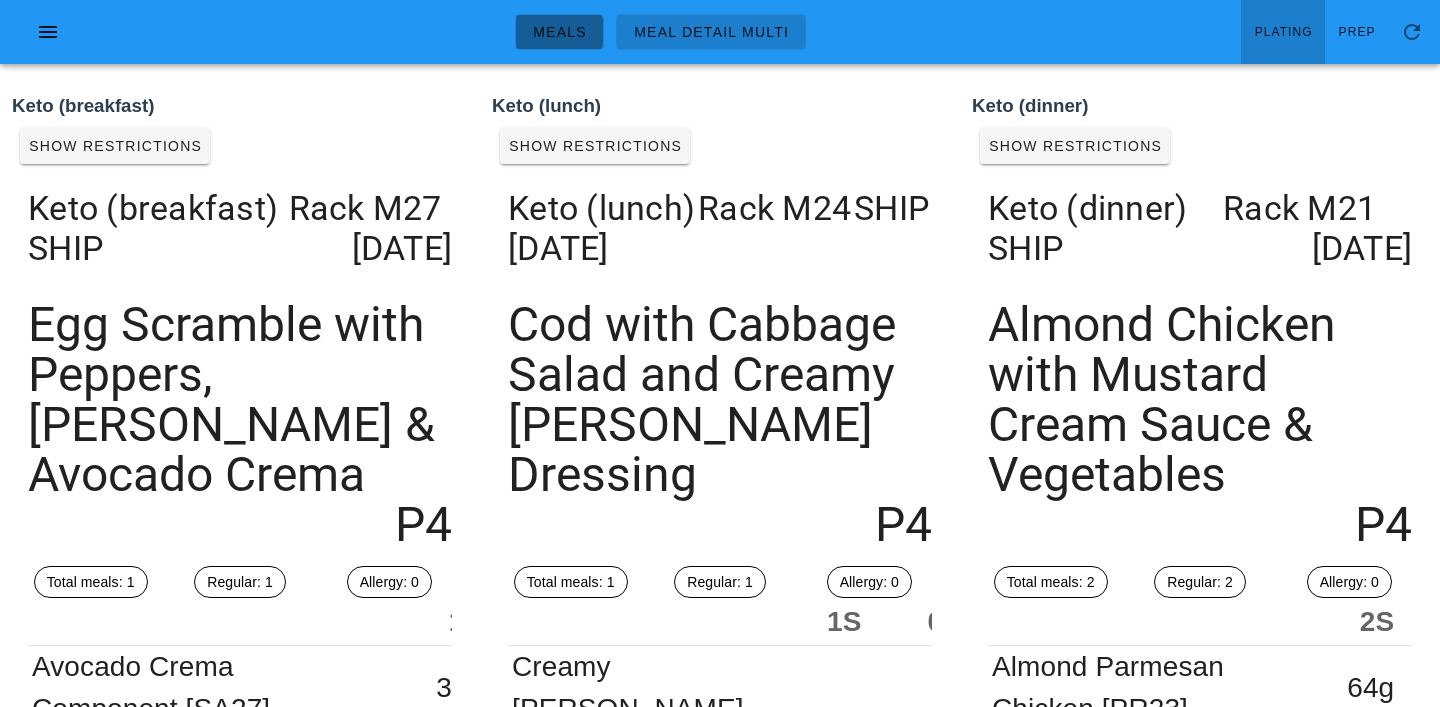click on "Meals" at bounding box center (559, 32) 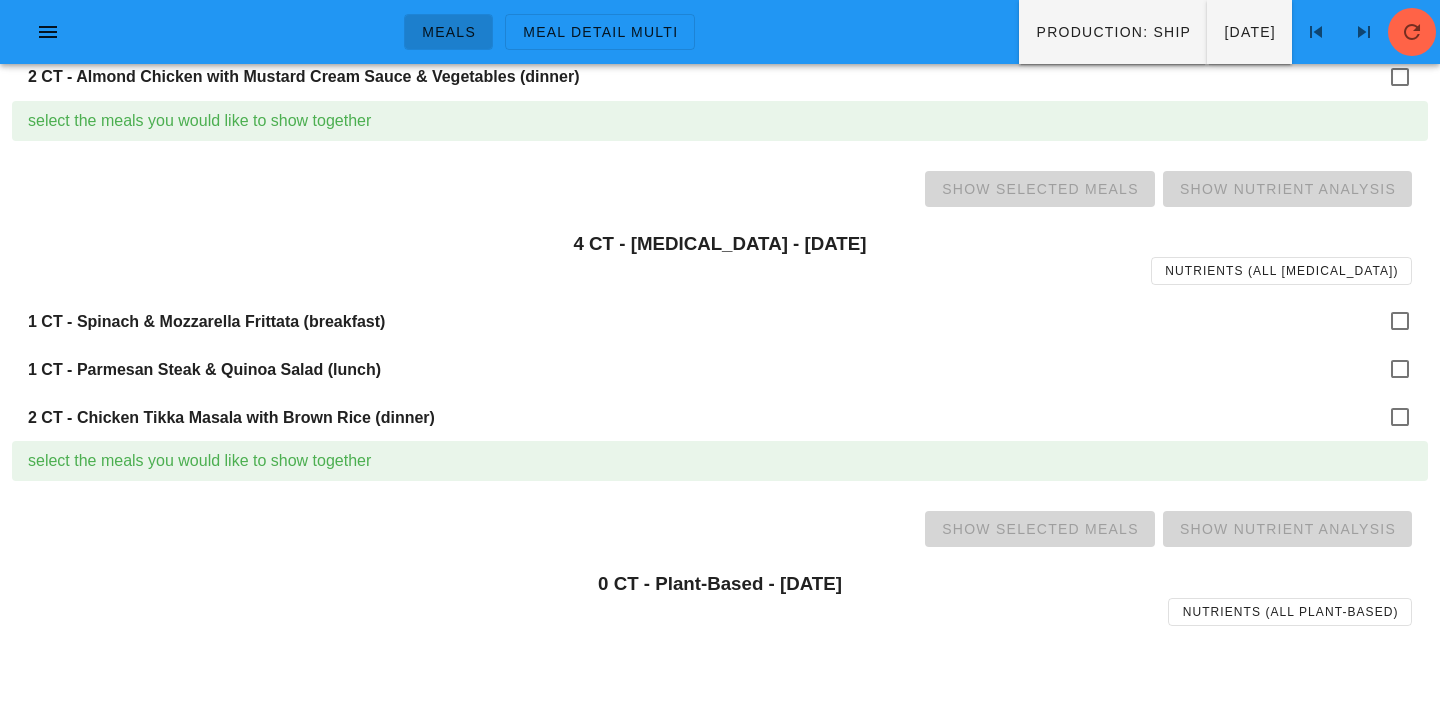 scroll, scrollTop: 1189, scrollLeft: 0, axis: vertical 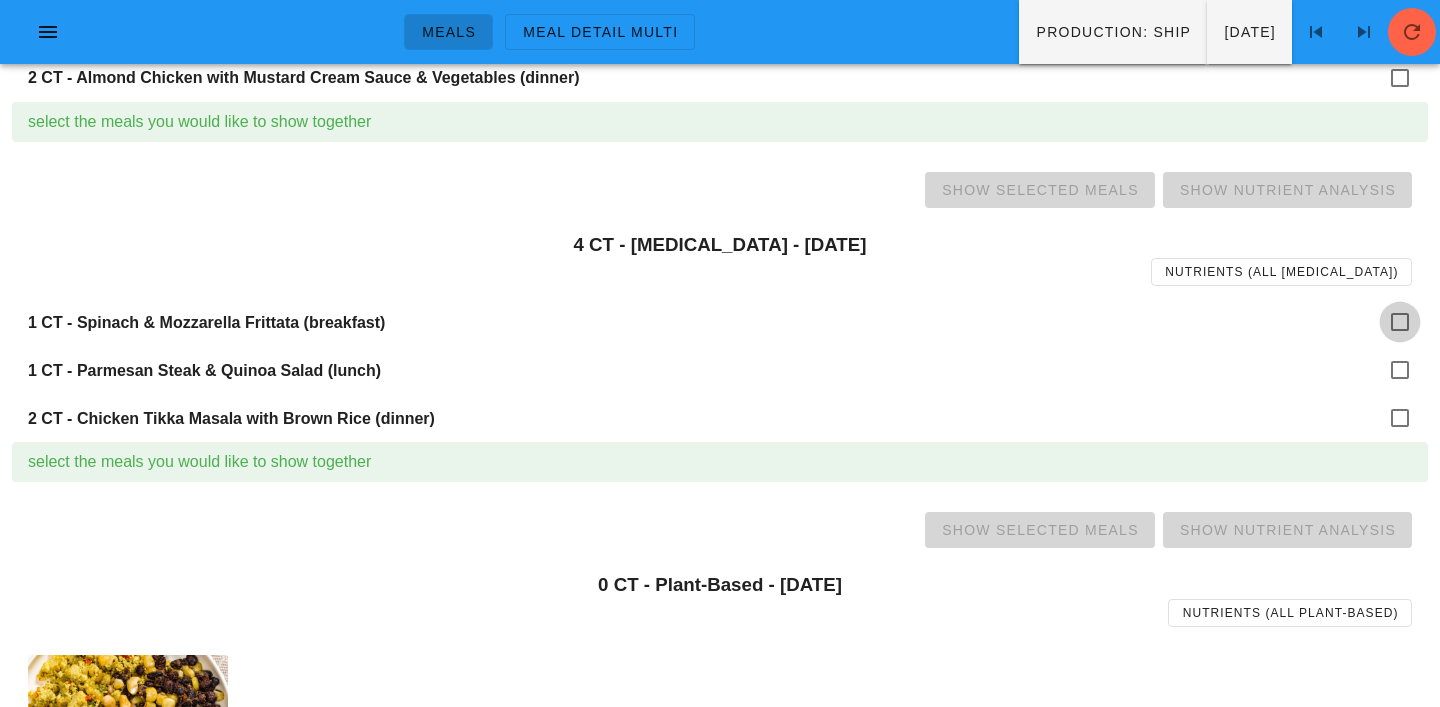click at bounding box center [1400, 322] 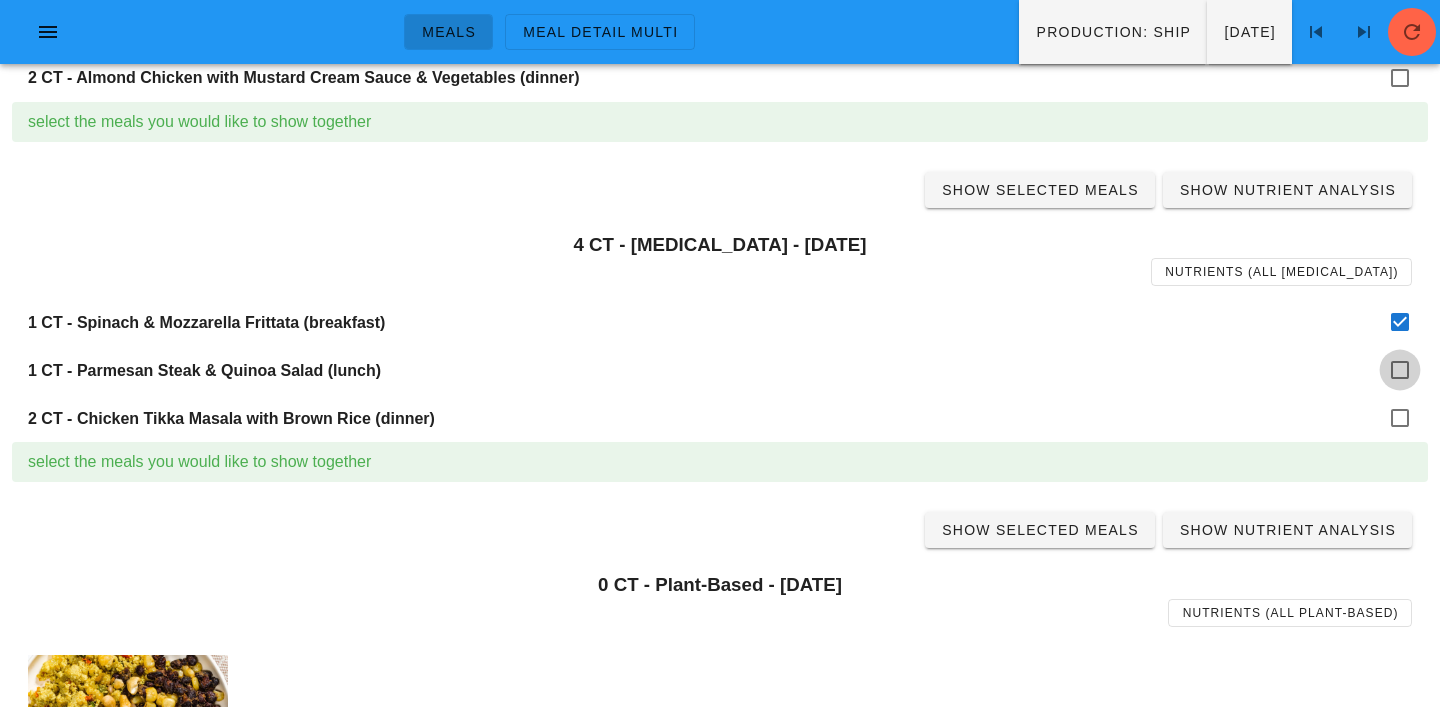 click at bounding box center [1400, 370] 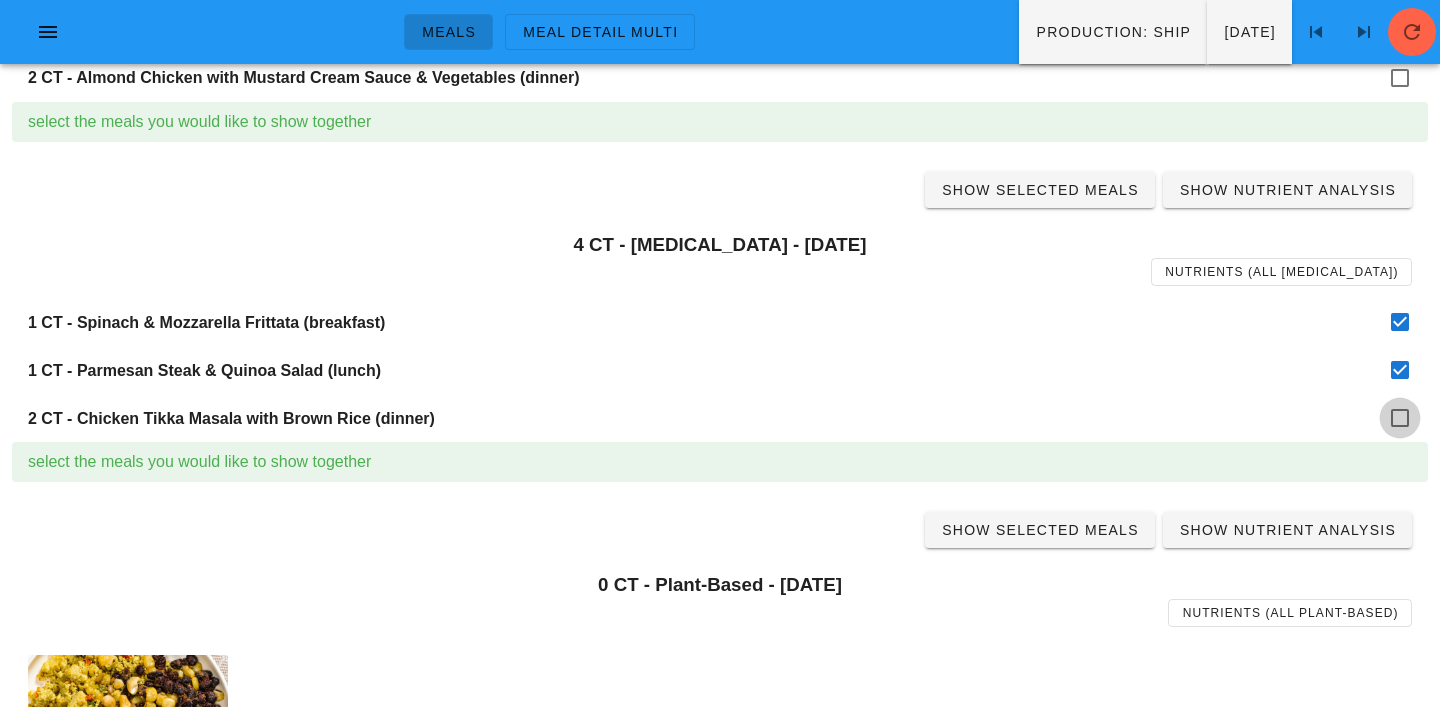 click at bounding box center [1400, 418] 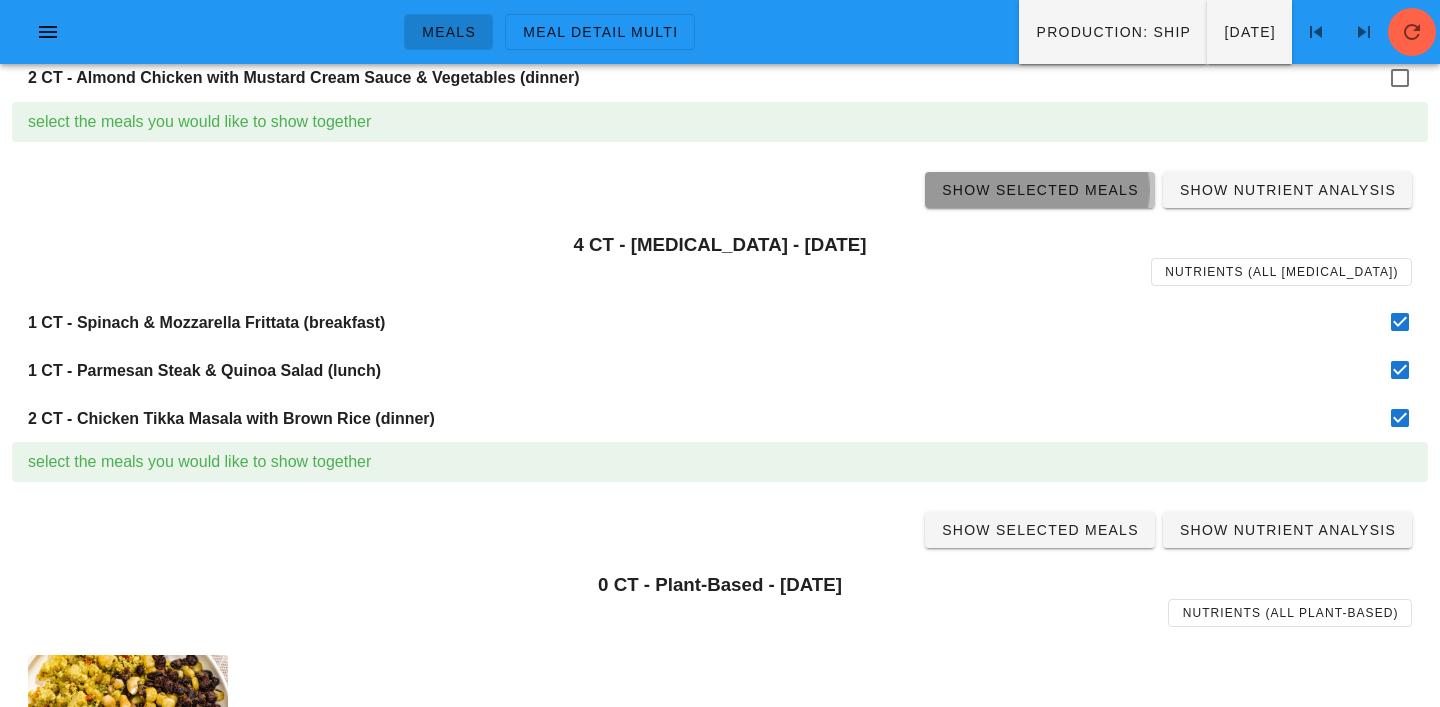 click on "Show Selected Meals" at bounding box center [1040, 190] 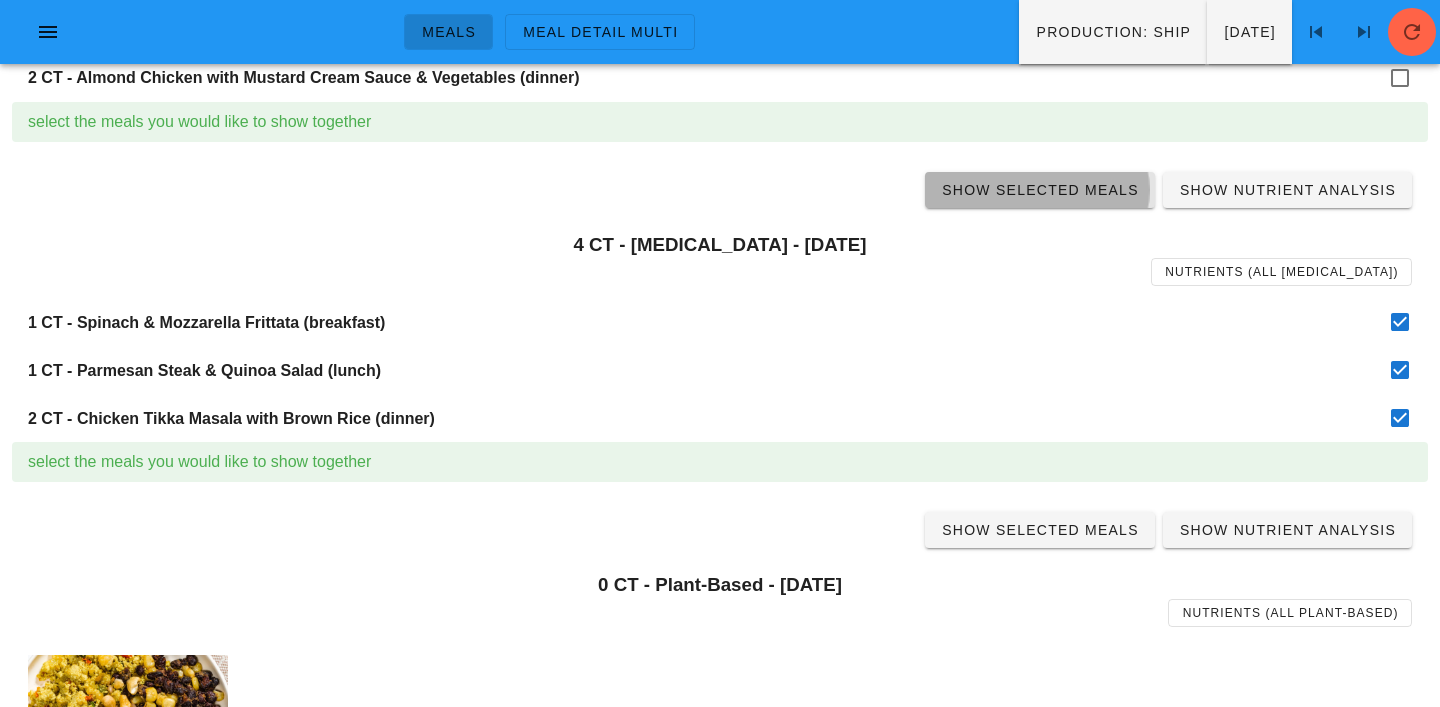 scroll, scrollTop: 0, scrollLeft: 0, axis: both 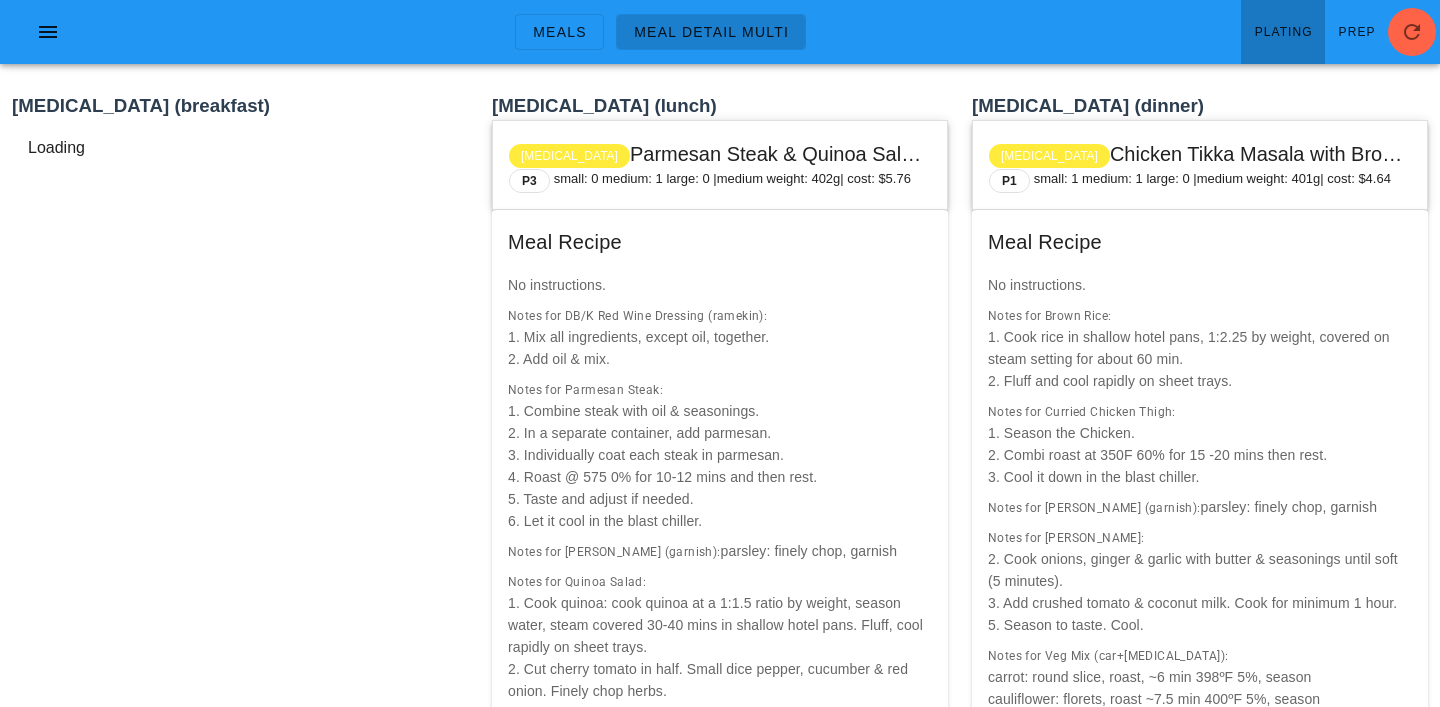 click on "Plating" at bounding box center [1283, 32] 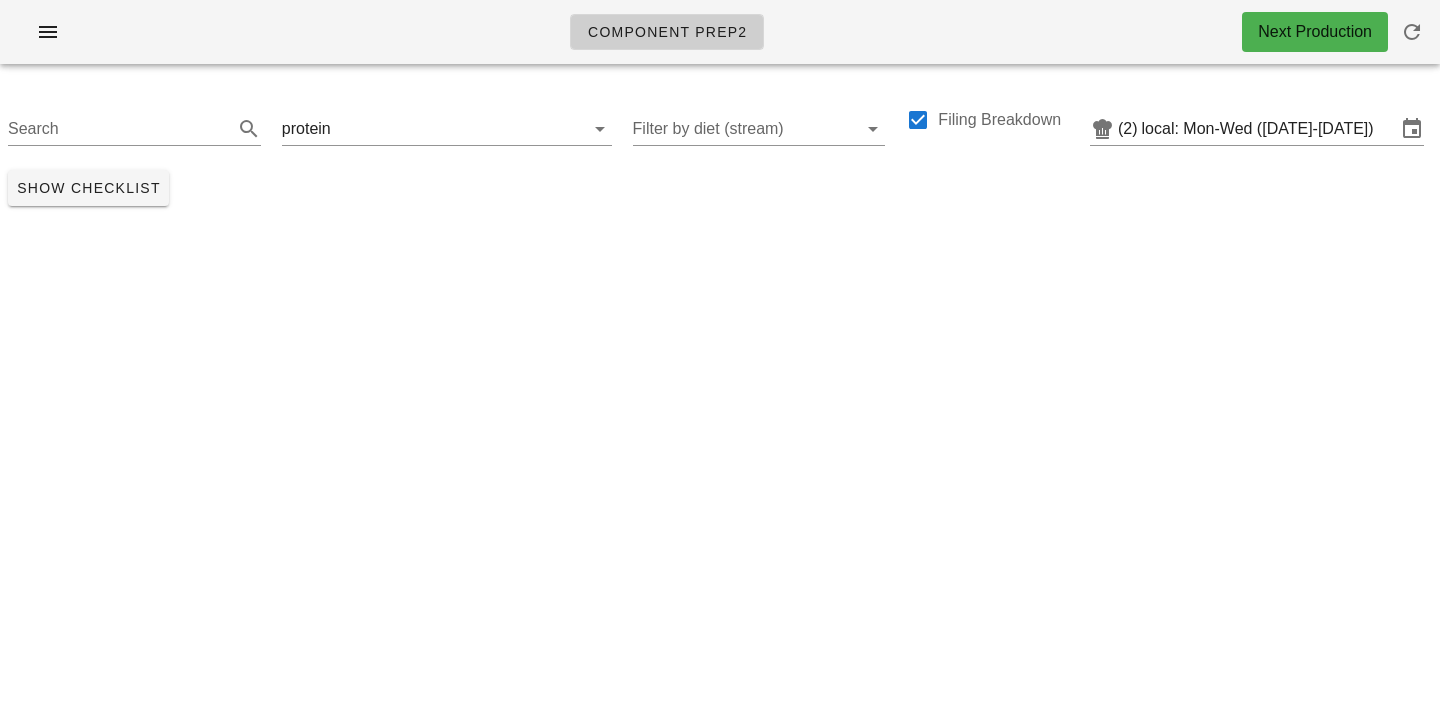 scroll, scrollTop: 0, scrollLeft: 0, axis: both 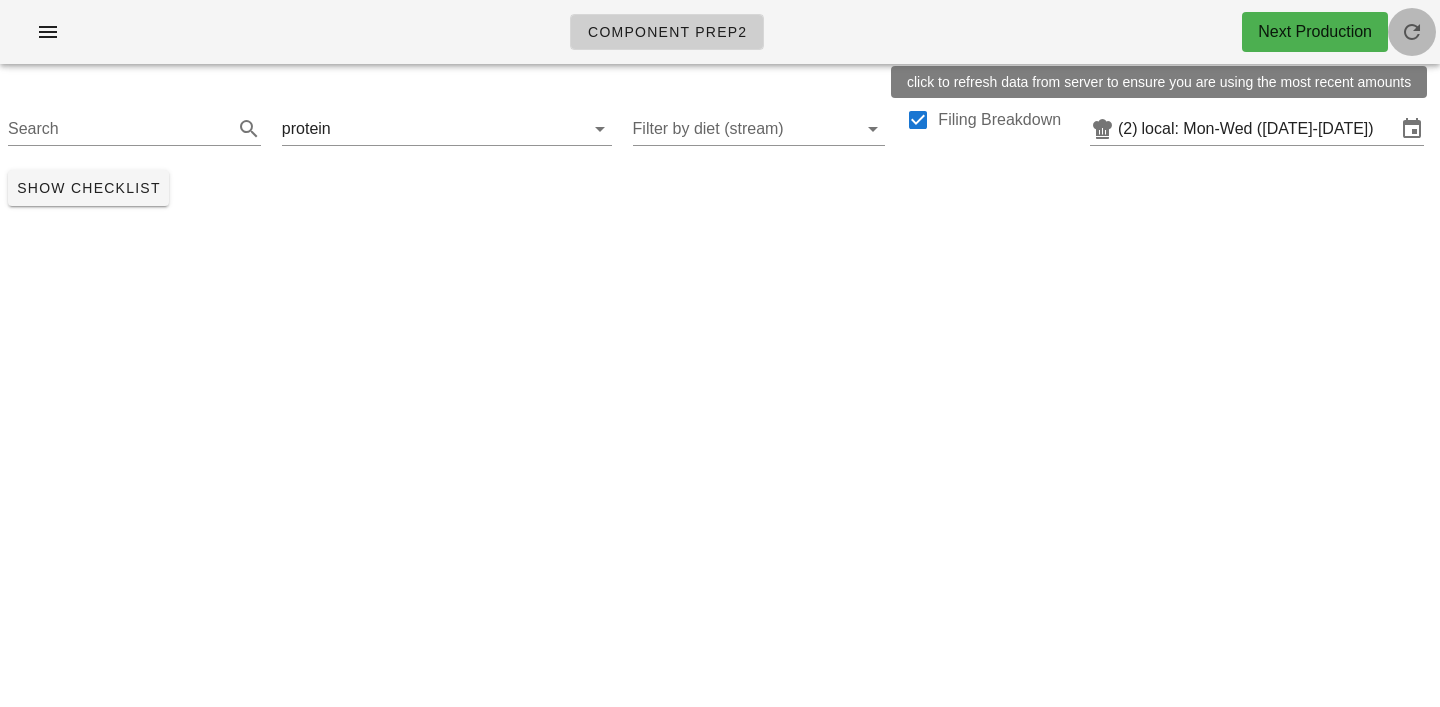 click at bounding box center (1412, 32) 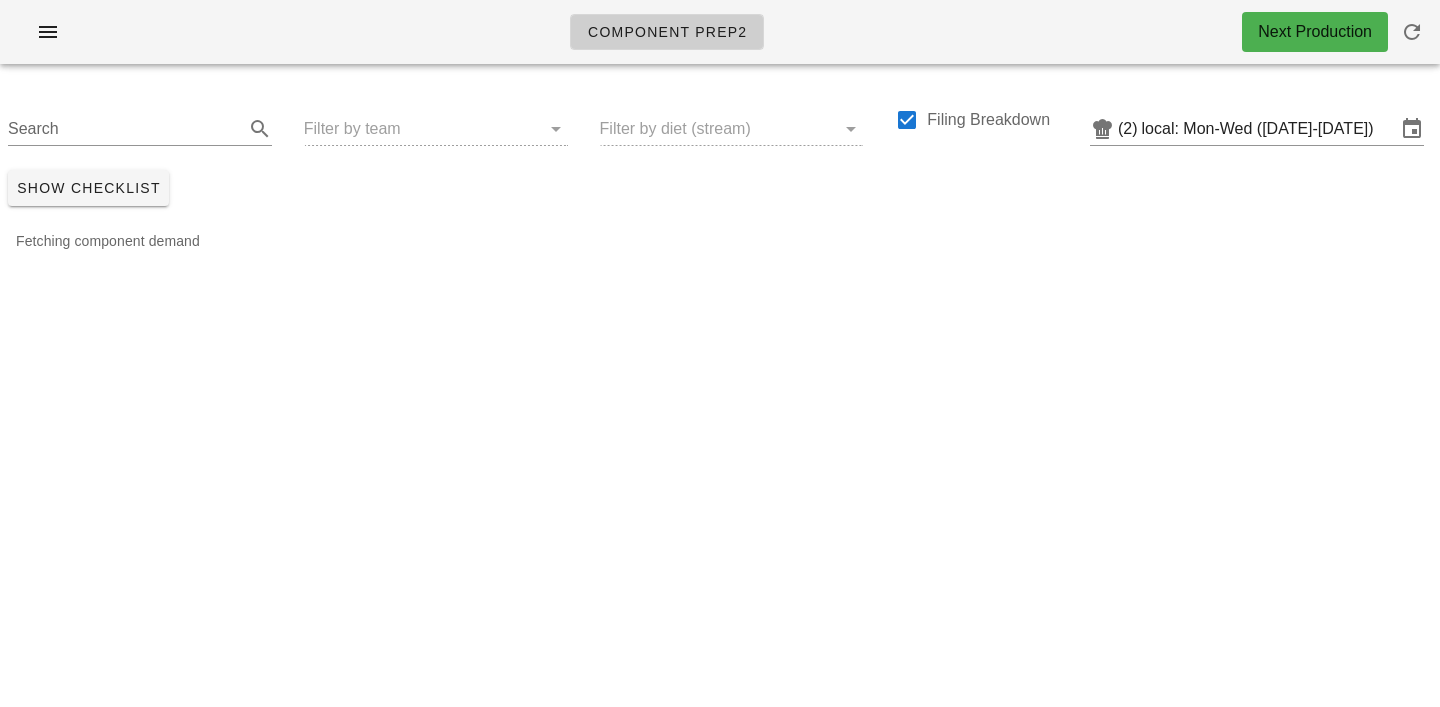 scroll, scrollTop: 0, scrollLeft: 0, axis: both 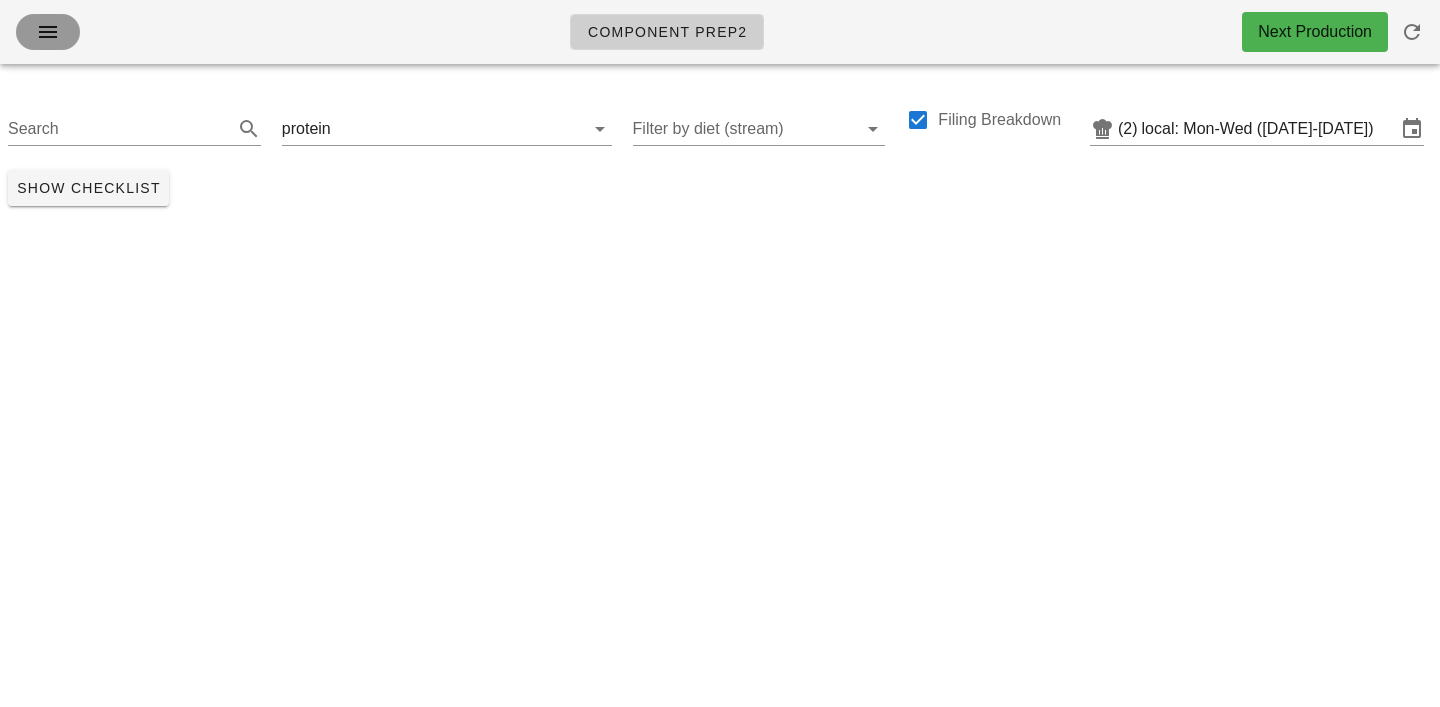 click at bounding box center (48, 32) 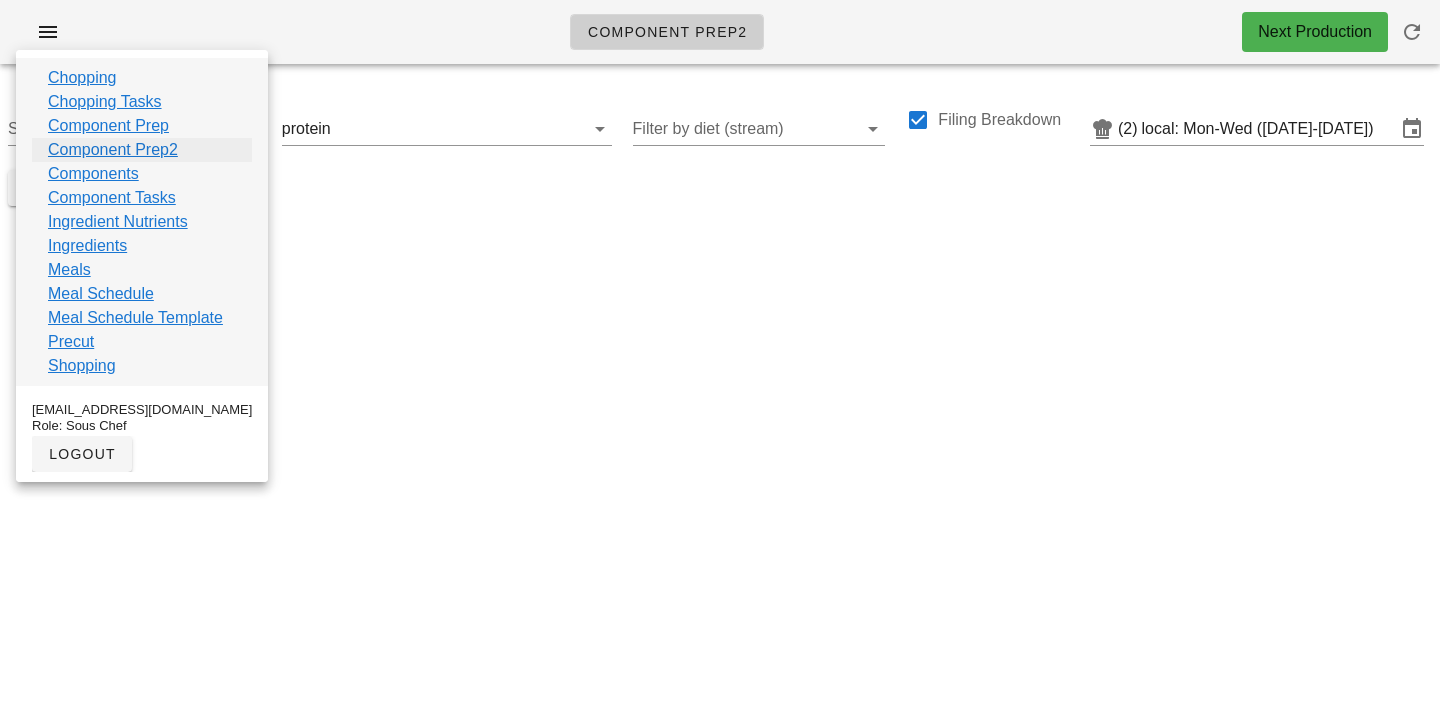 click on "Component Prep2" at bounding box center [113, 150] 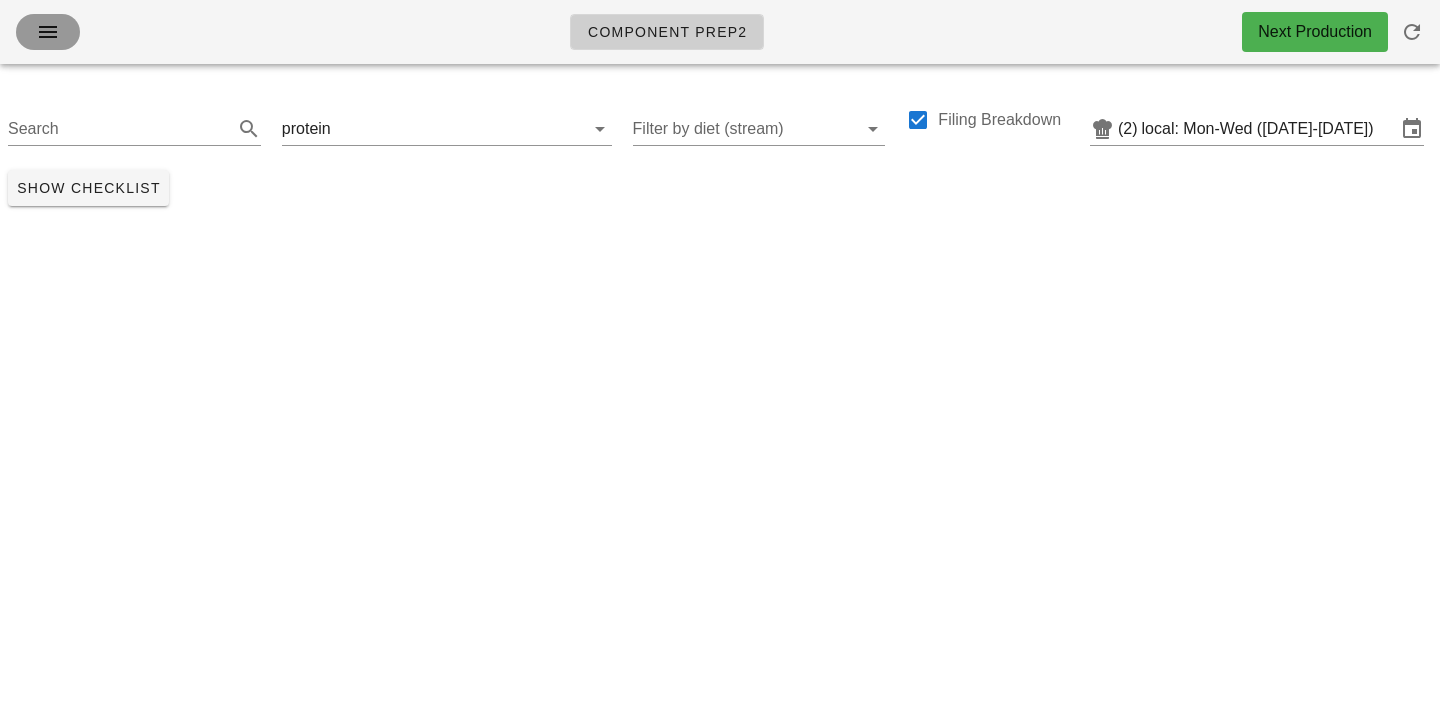 click at bounding box center (48, 32) 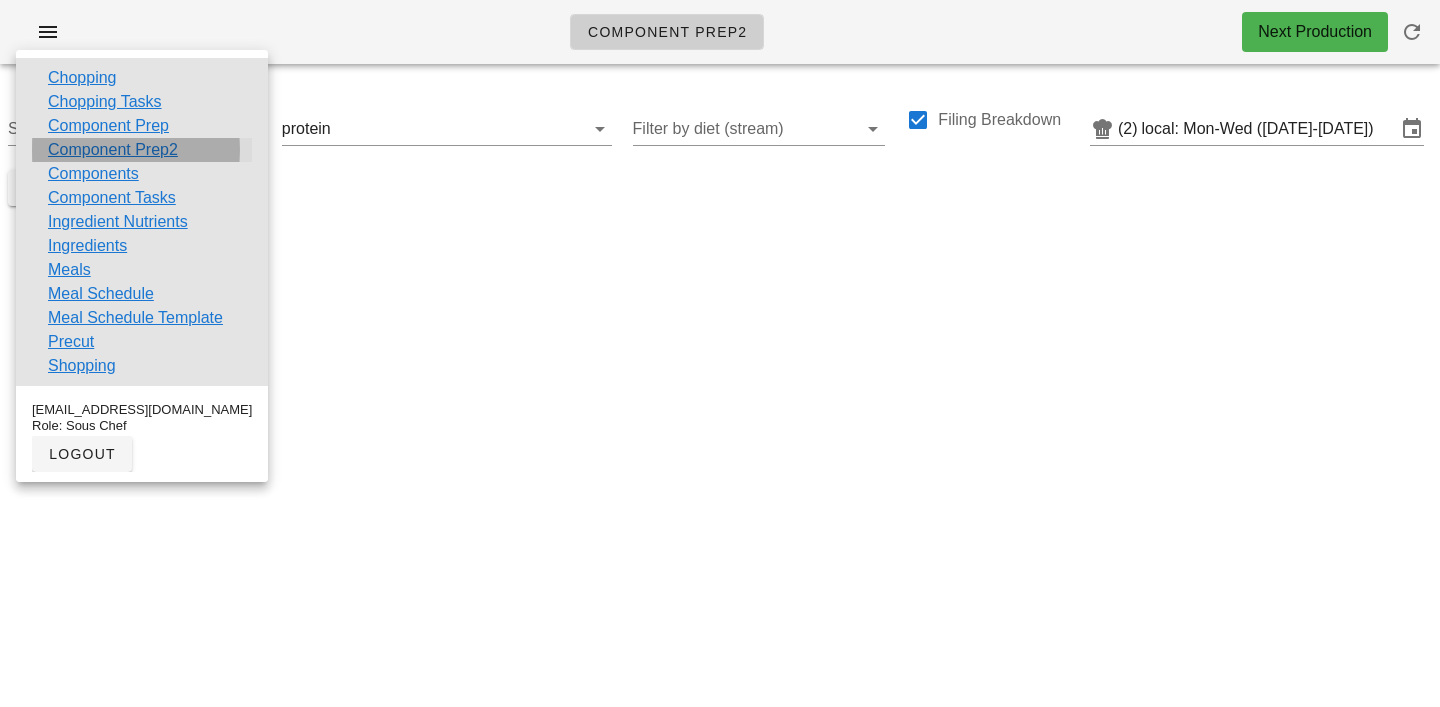 click on "Component Prep2" at bounding box center [113, 150] 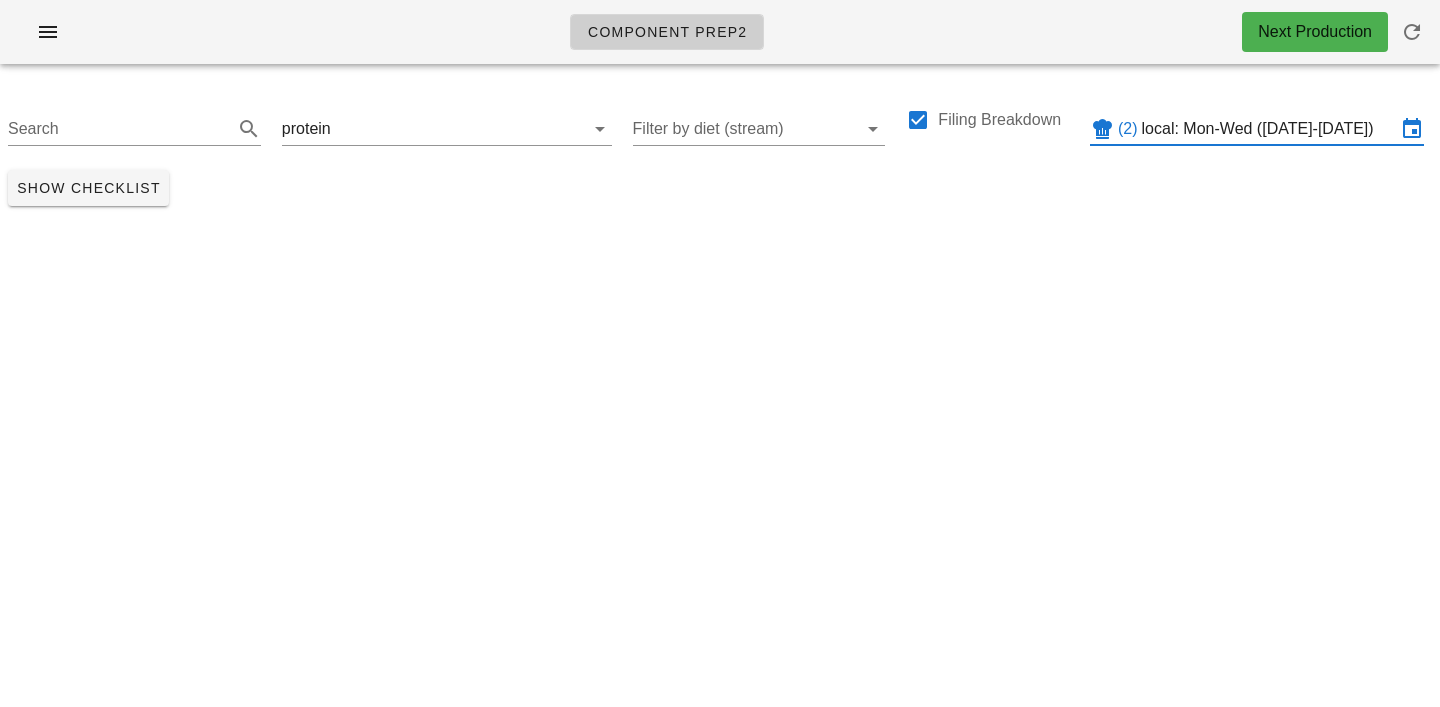 click on "local: Mon-Wed ([DATE]-[DATE])" at bounding box center (1269, 129) 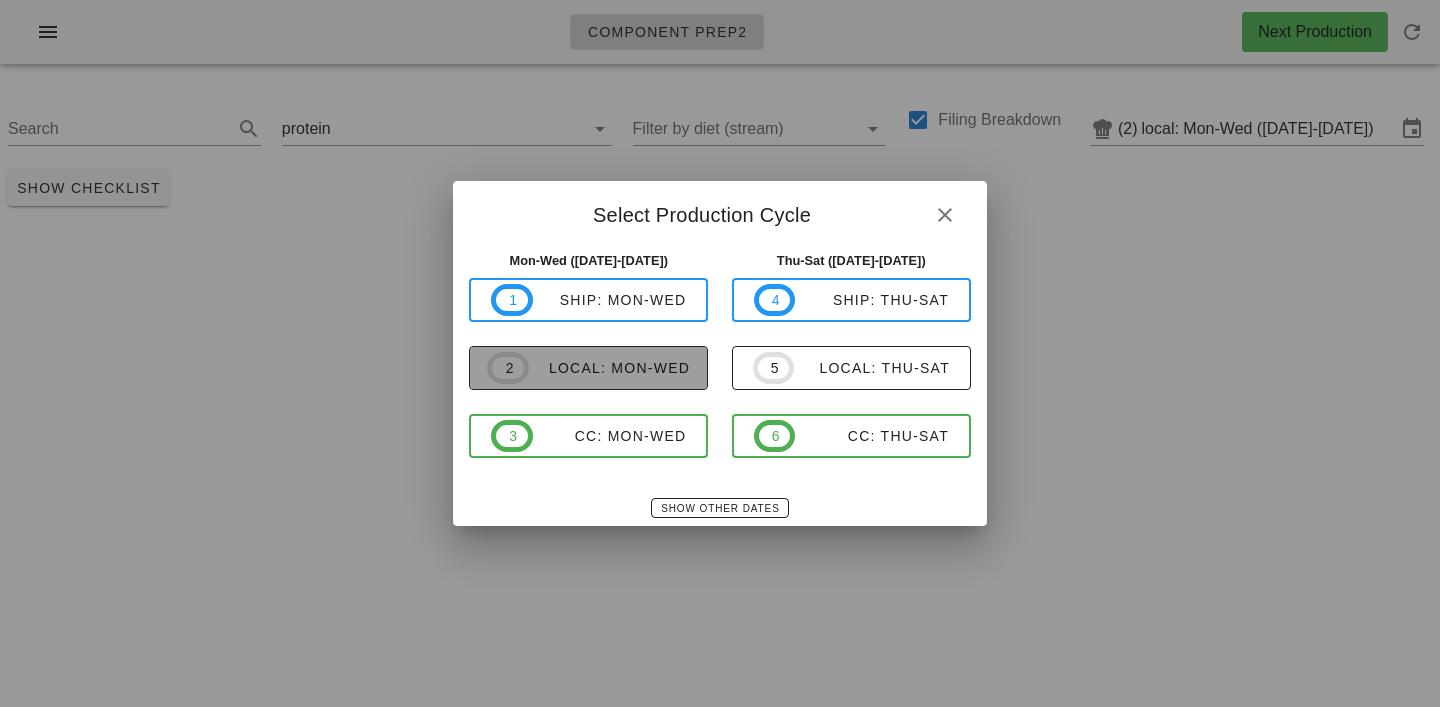 click on "local: Mon-Wed" at bounding box center [609, 368] 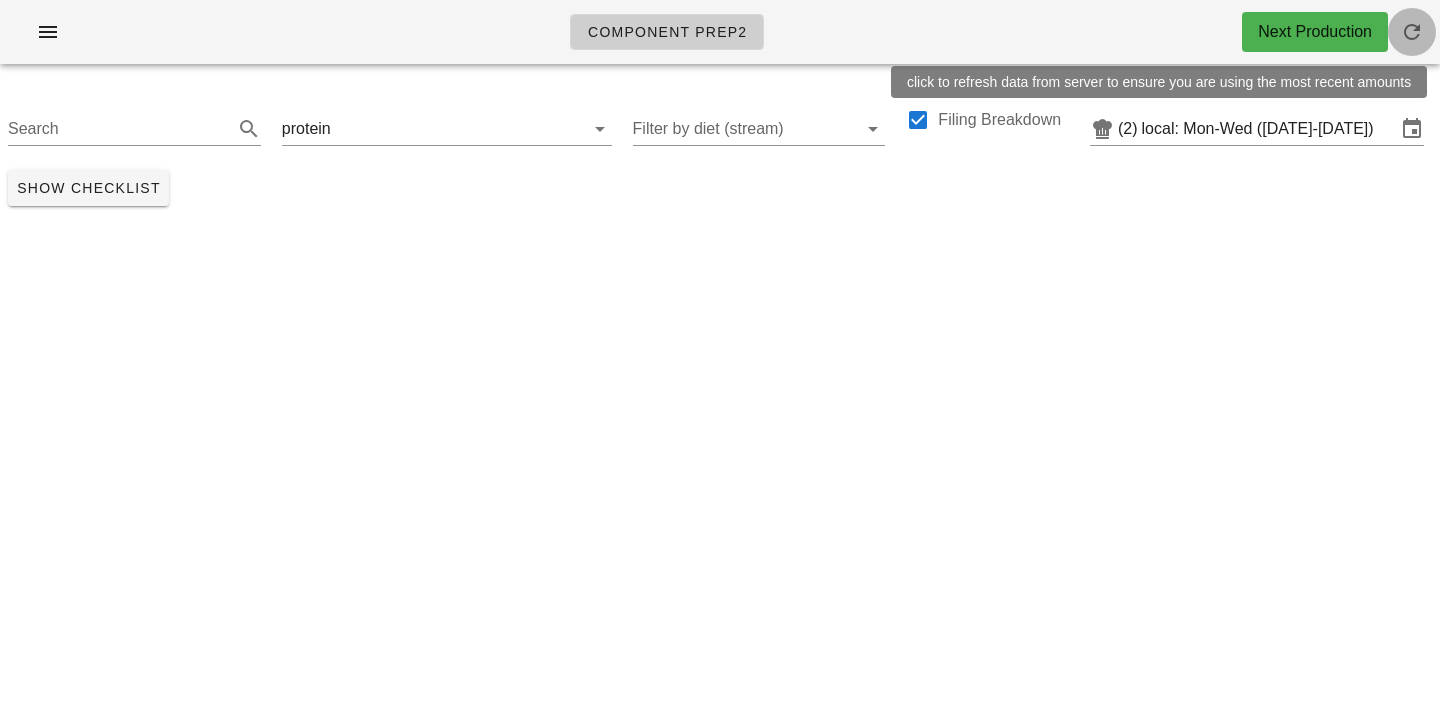 click at bounding box center [1412, 32] 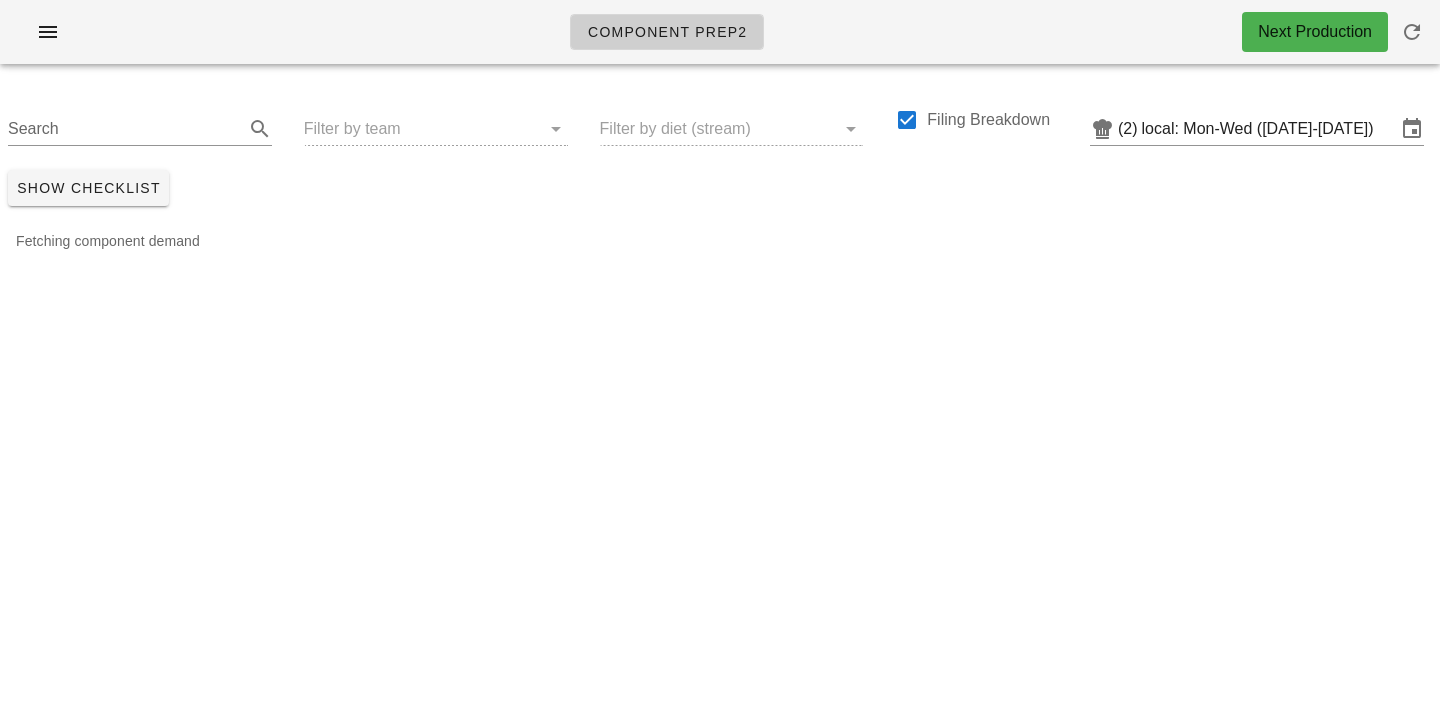 scroll, scrollTop: 0, scrollLeft: 0, axis: both 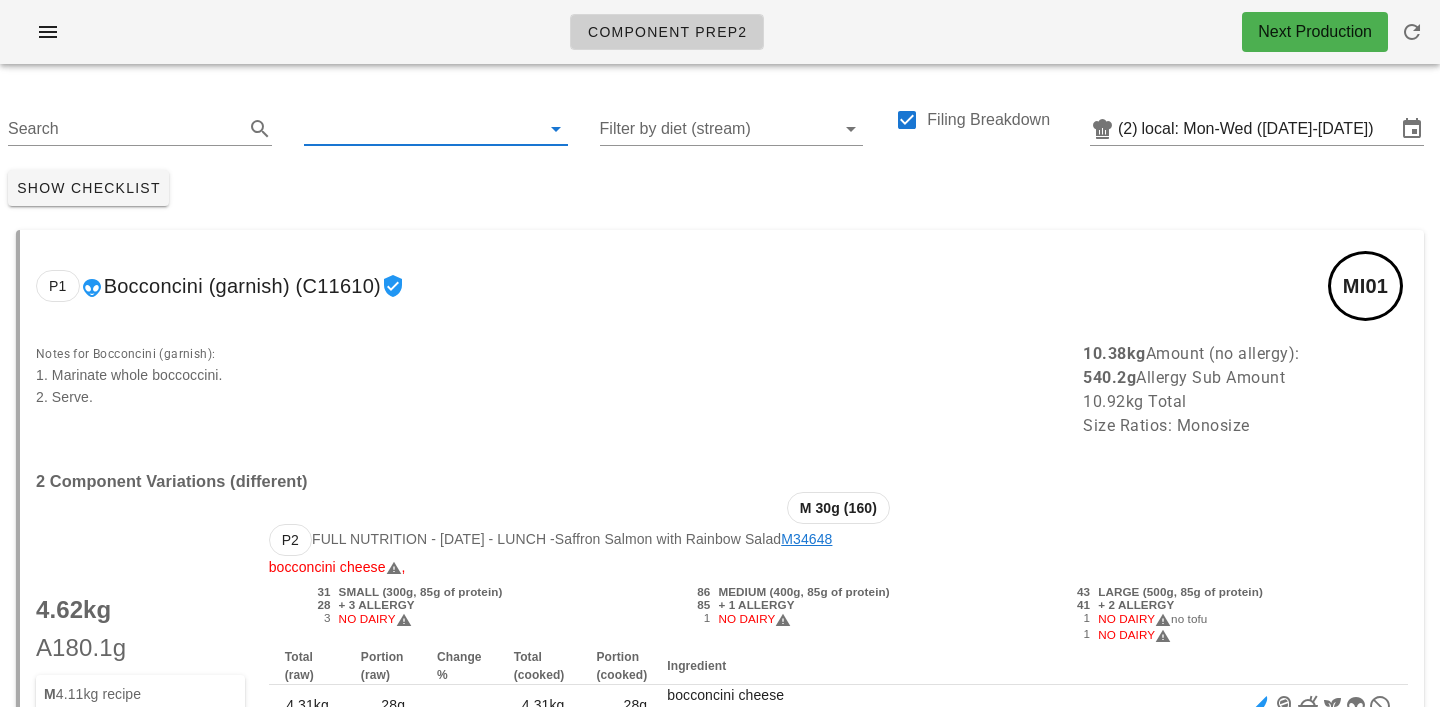 click at bounding box center (420, 129) 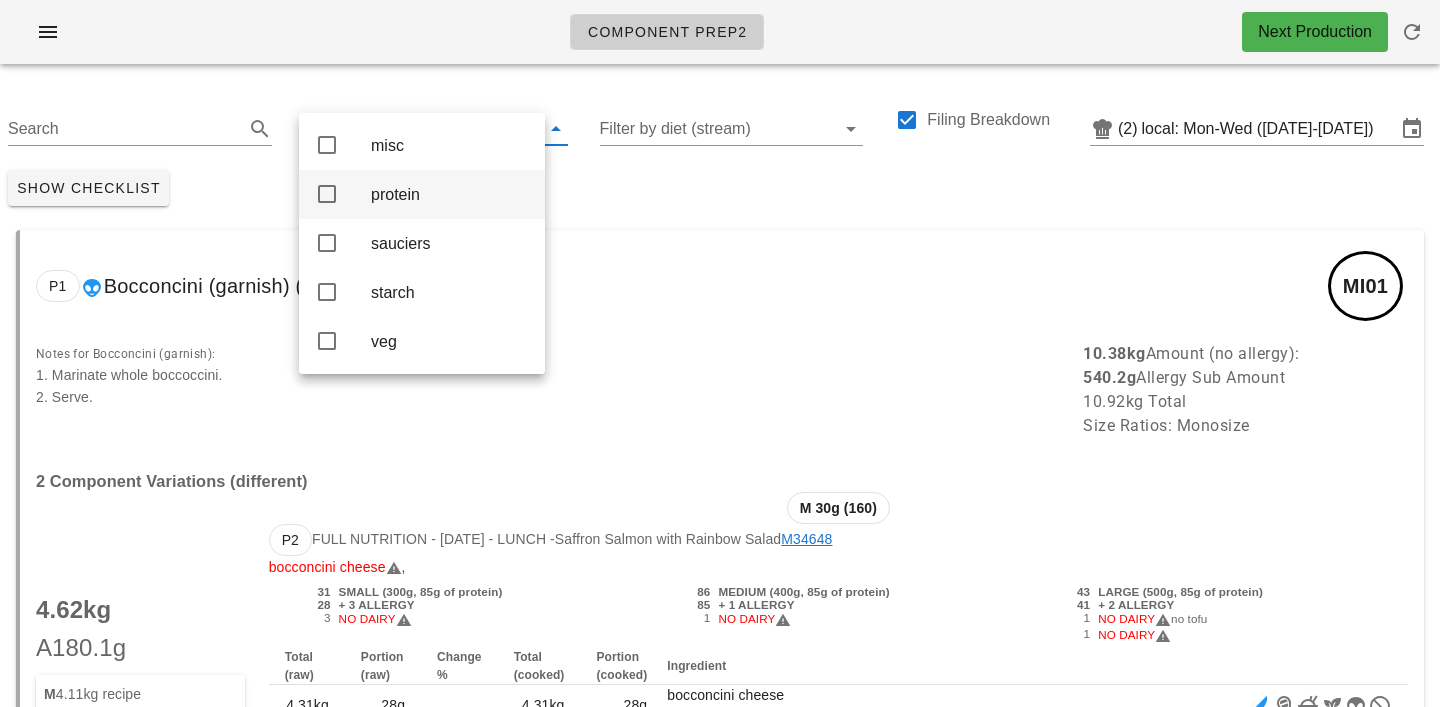 click on "protein" at bounding box center [450, 194] 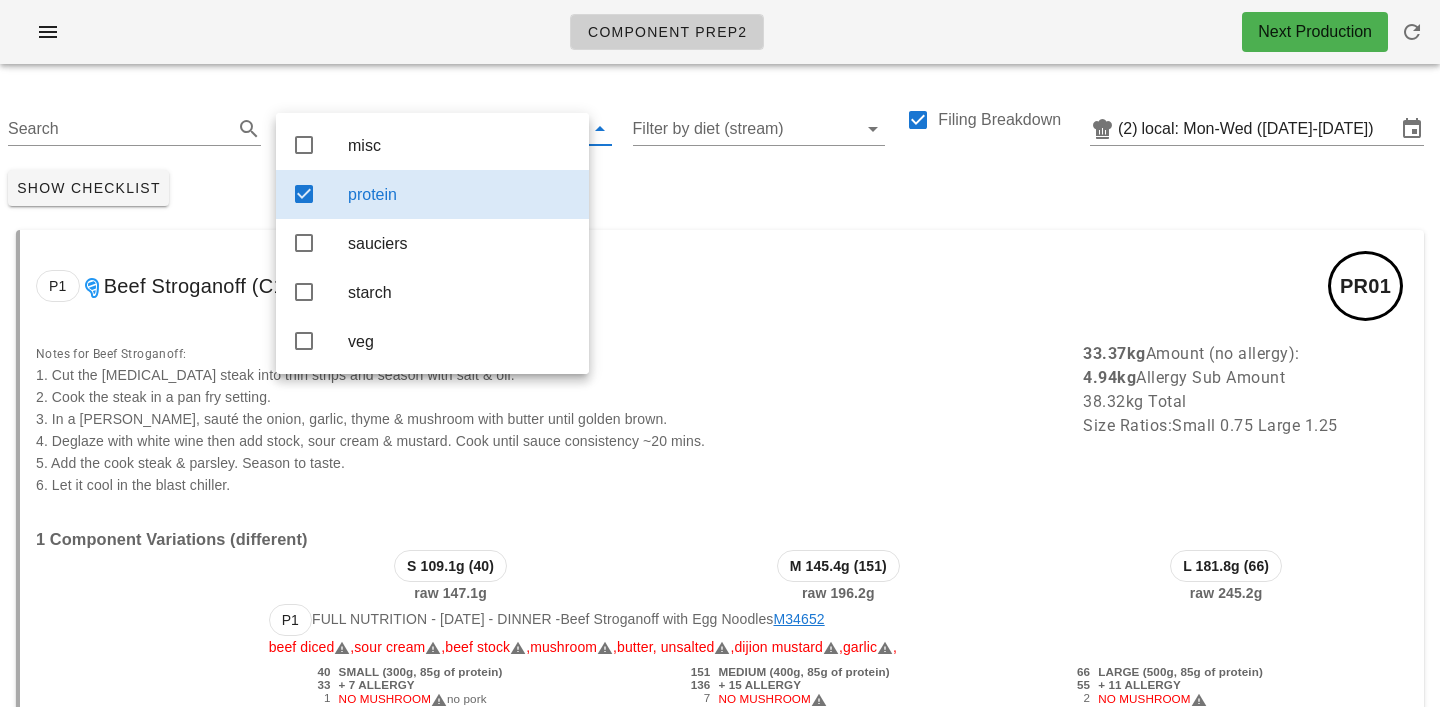 click on "Show Checklist" at bounding box center (720, 188) 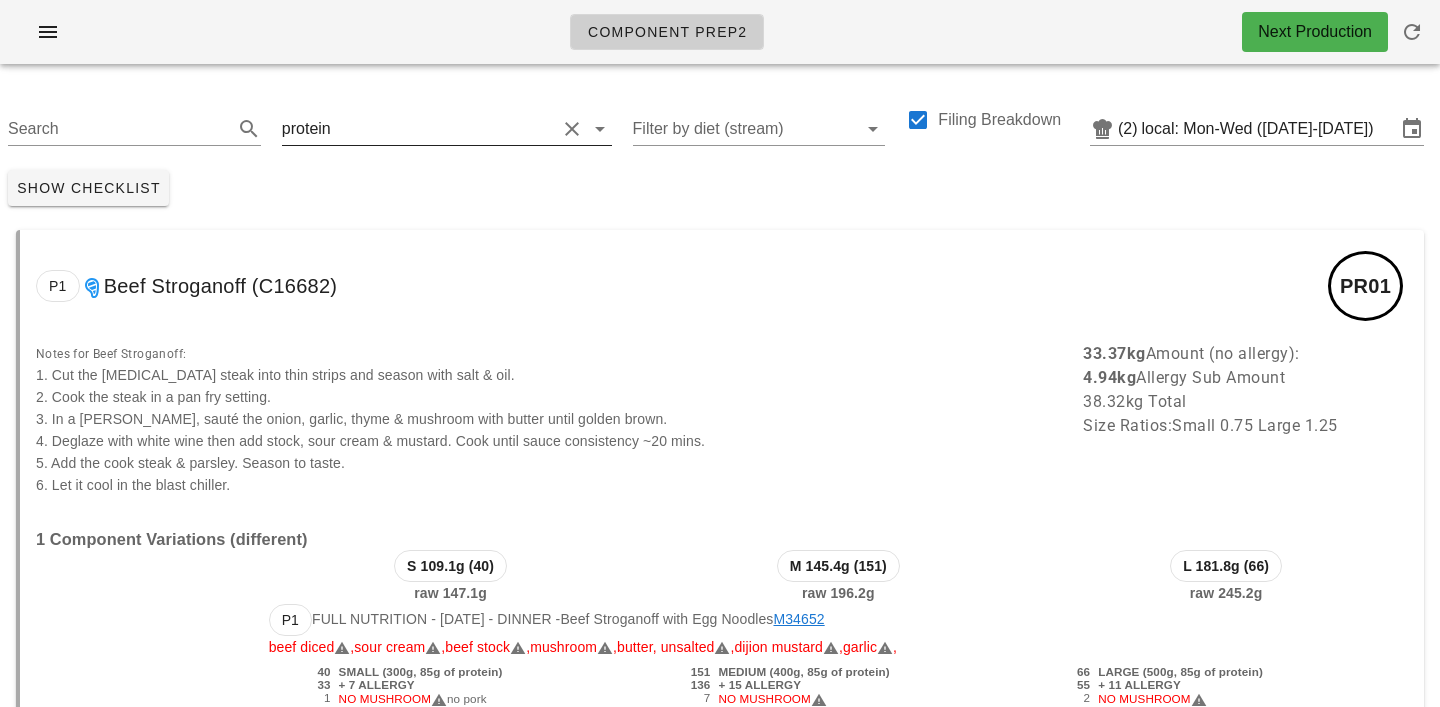 click at bounding box center [445, 129] 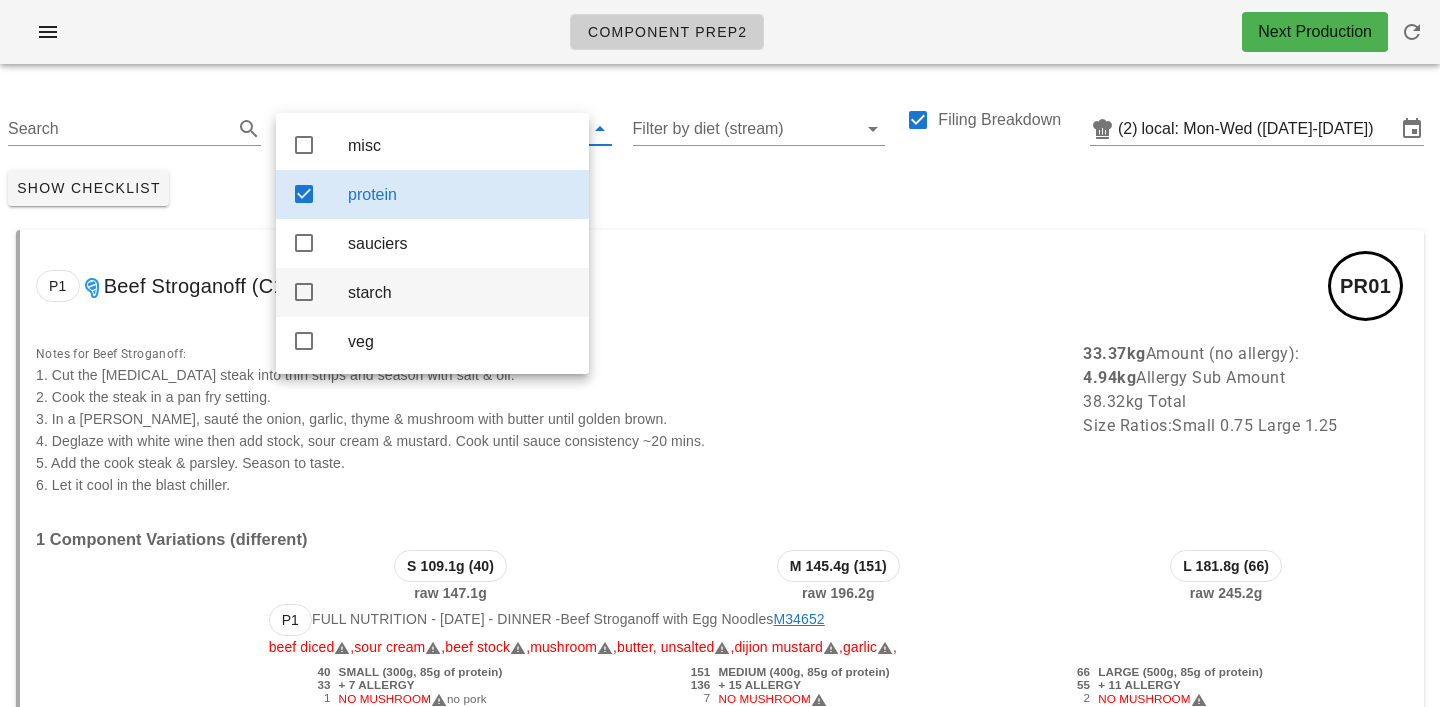 click on "starch" at bounding box center (460, 292) 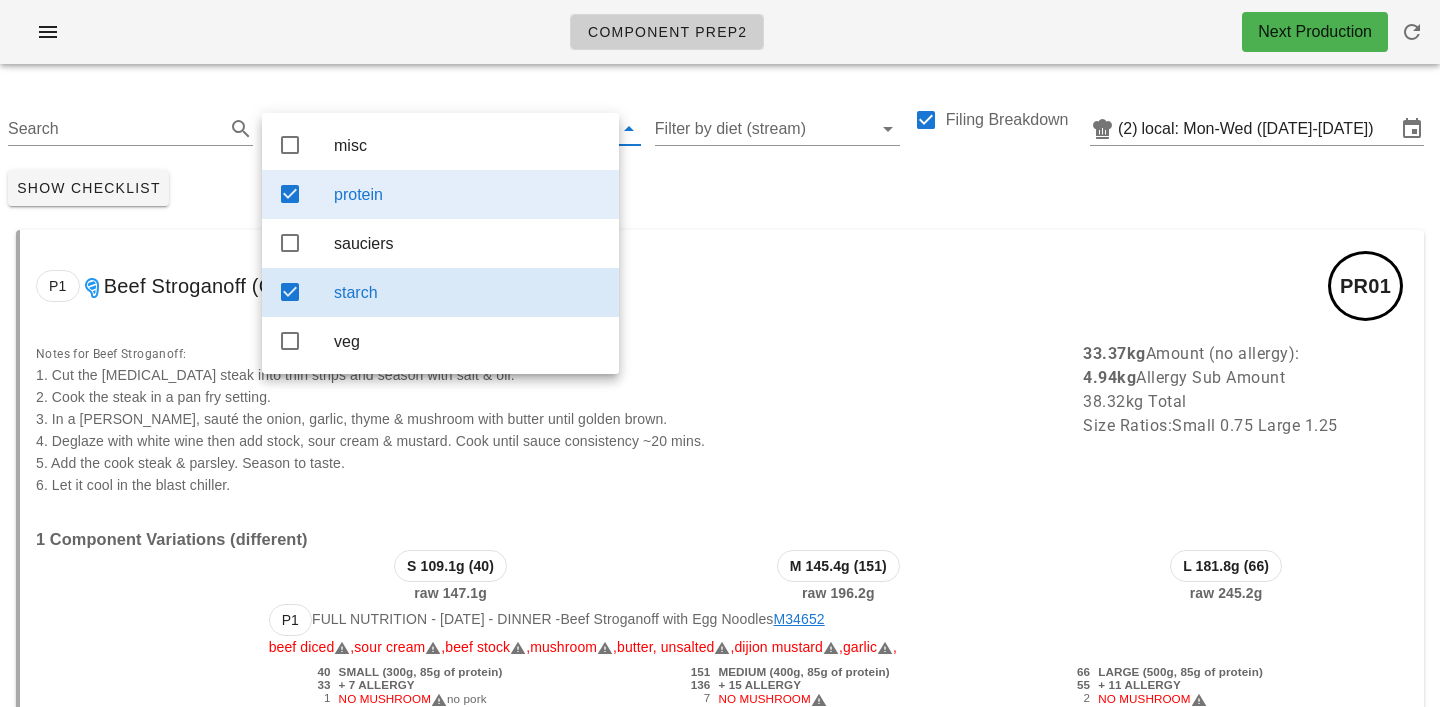 click on "protein" at bounding box center [468, 194] 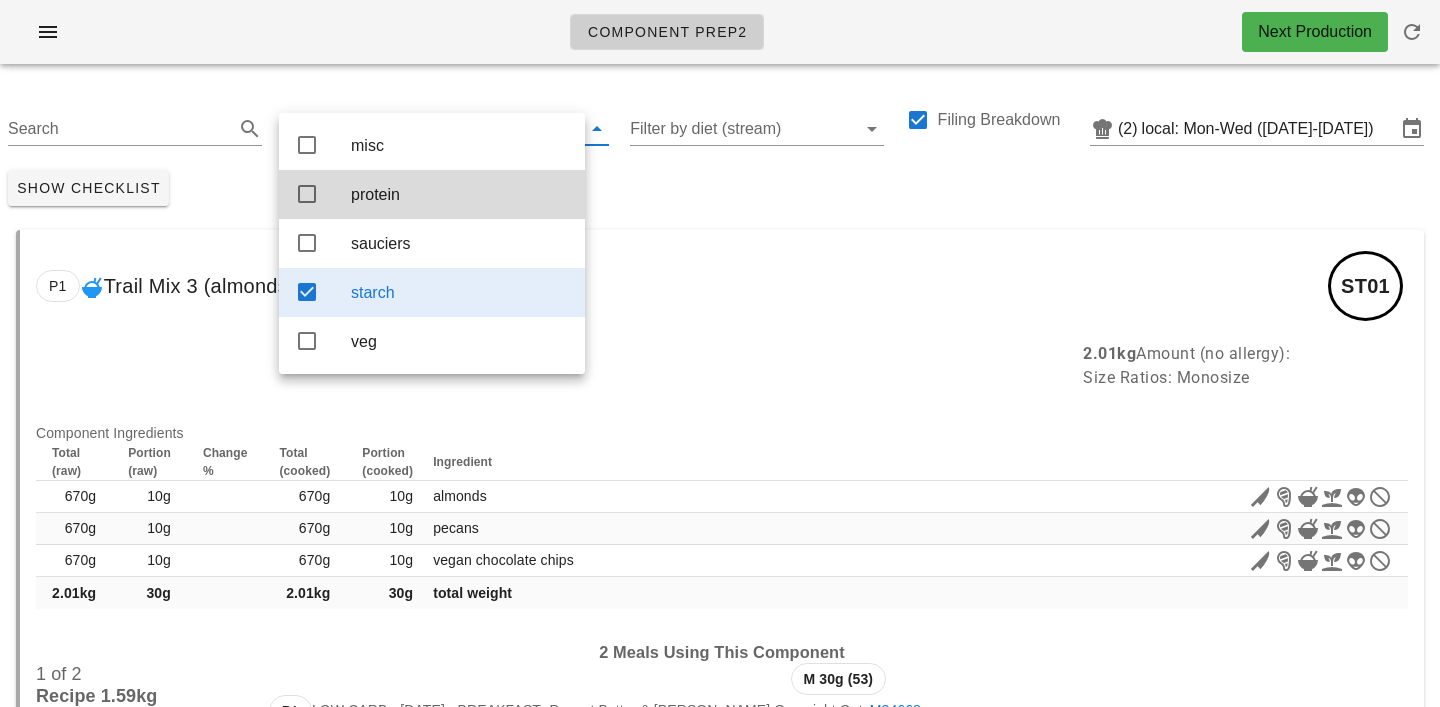 click on "Show Checklist" at bounding box center (720, 188) 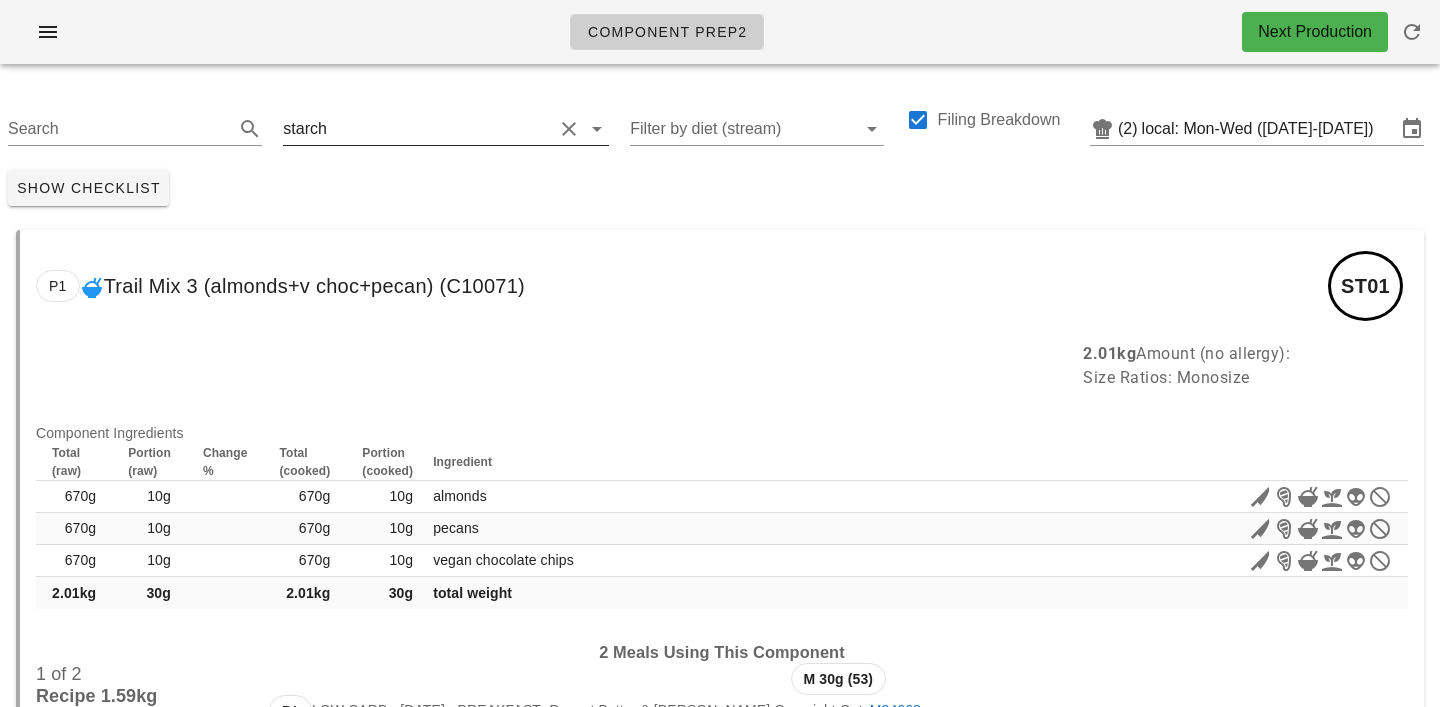 click at bounding box center (442, 129) 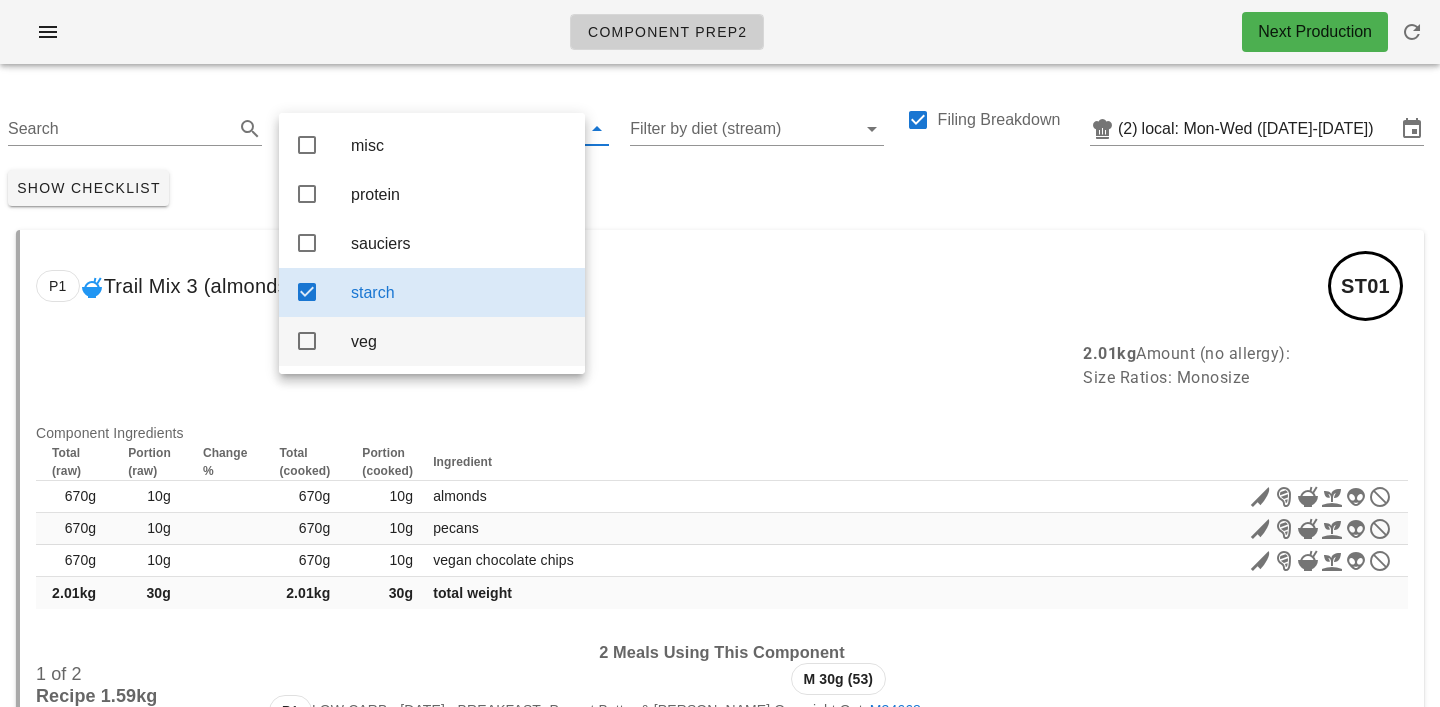 click on "veg" at bounding box center (460, 341) 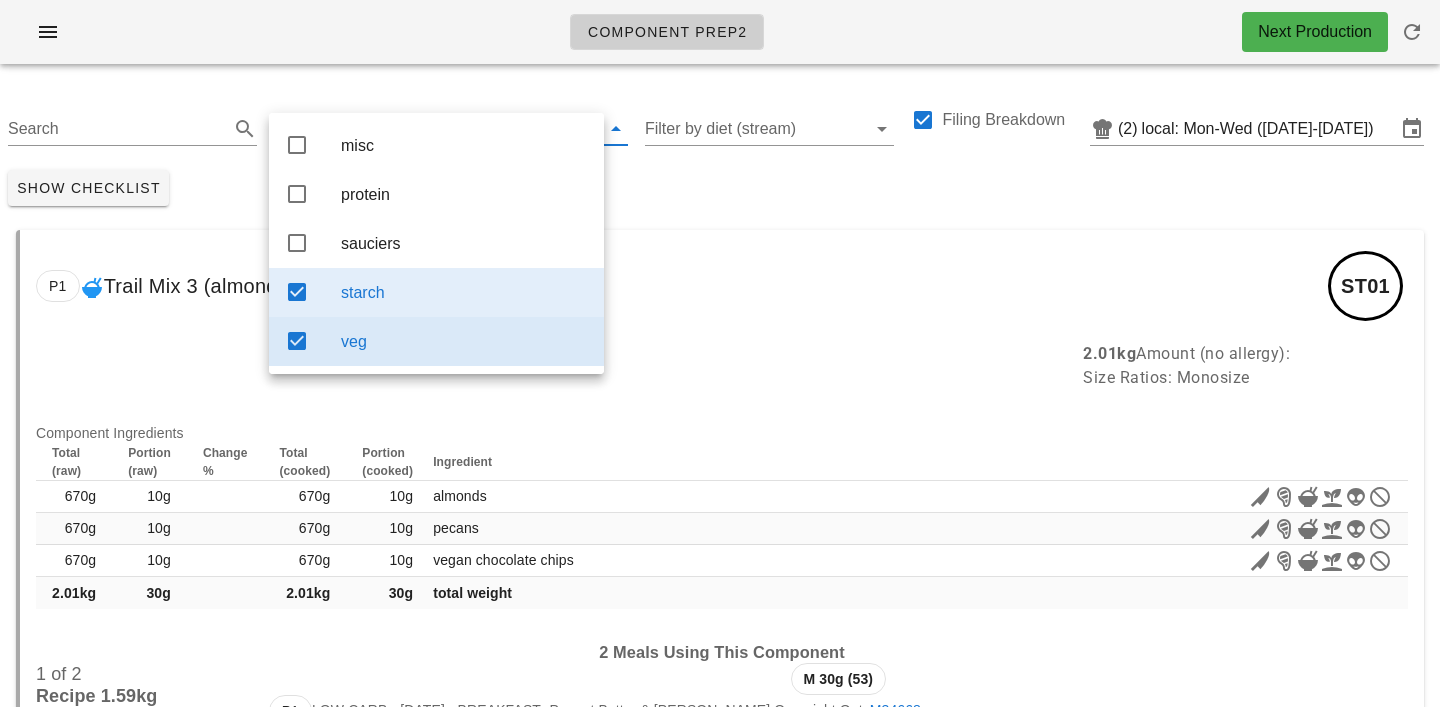 click on "starch" at bounding box center [464, 292] 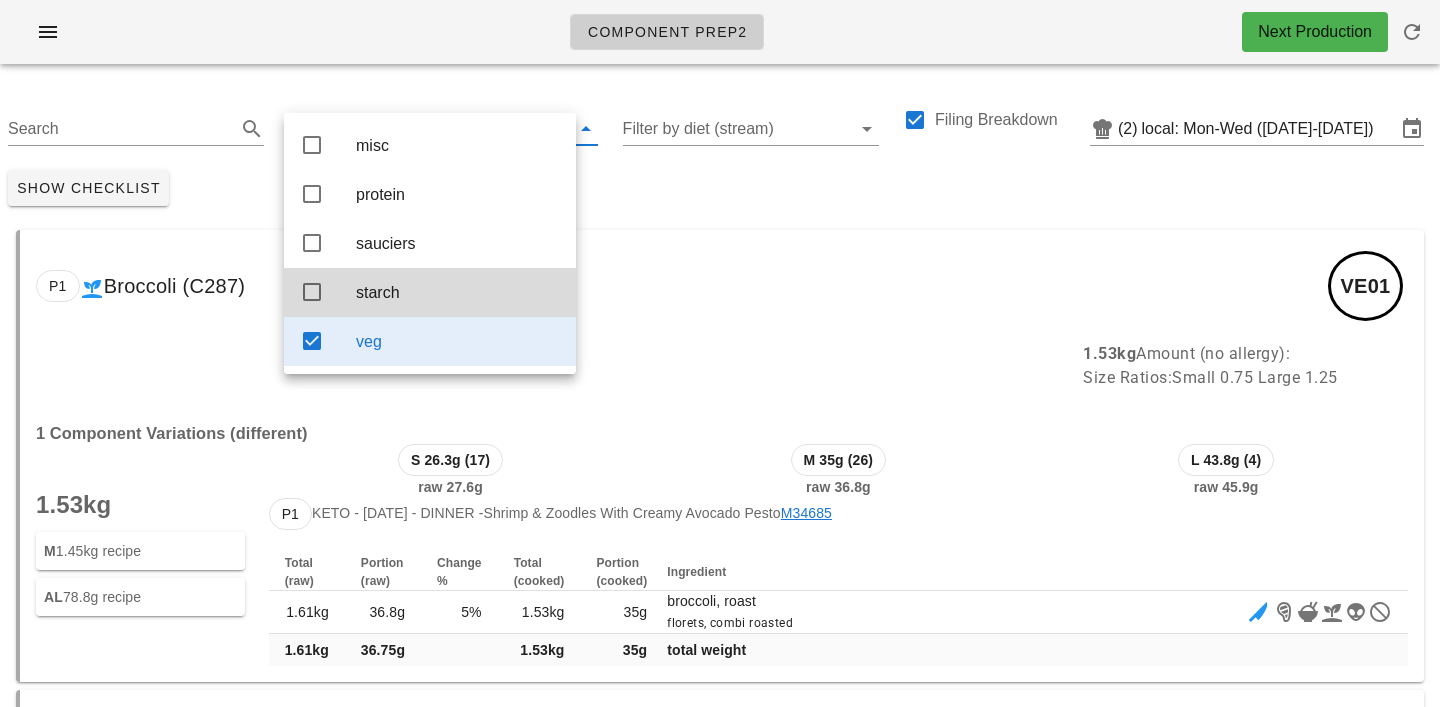 click on "Show Checklist" at bounding box center (720, 188) 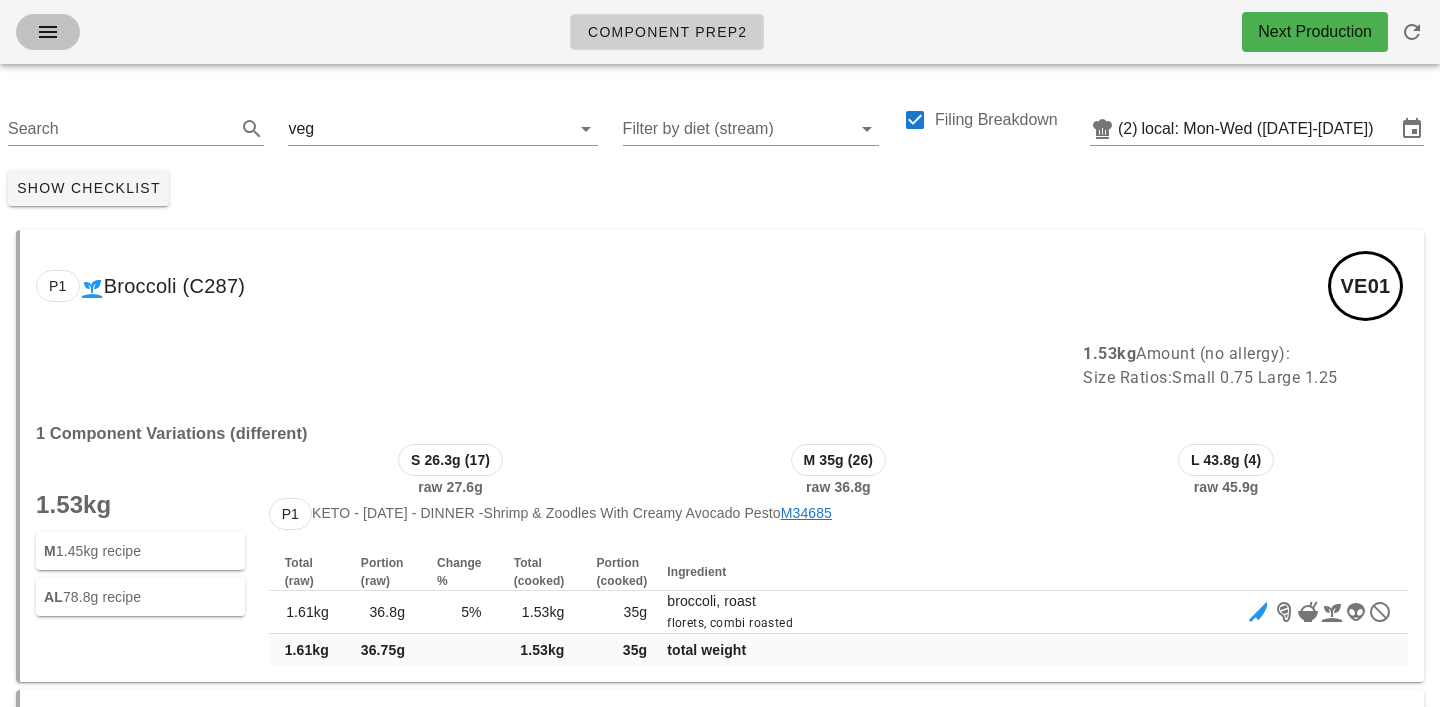 click at bounding box center (48, 32) 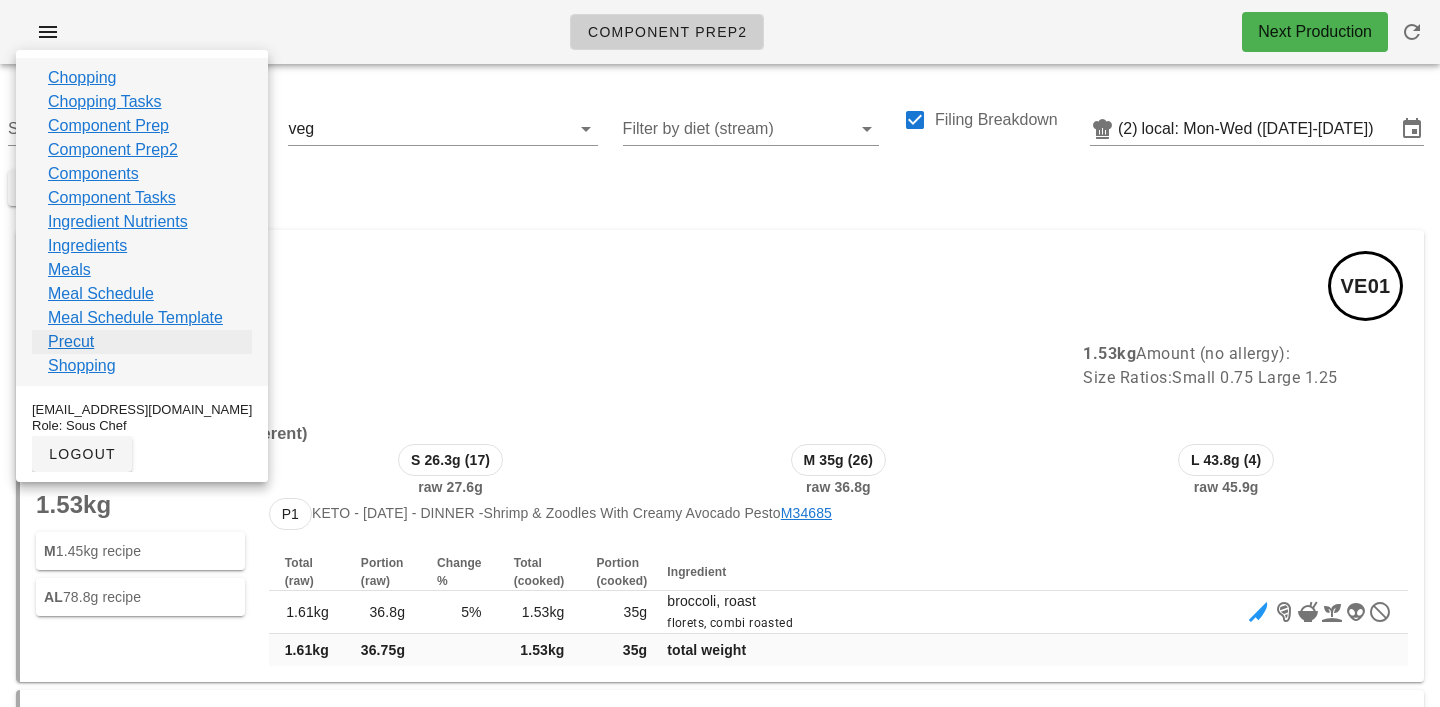 click on "Precut" at bounding box center [71, 342] 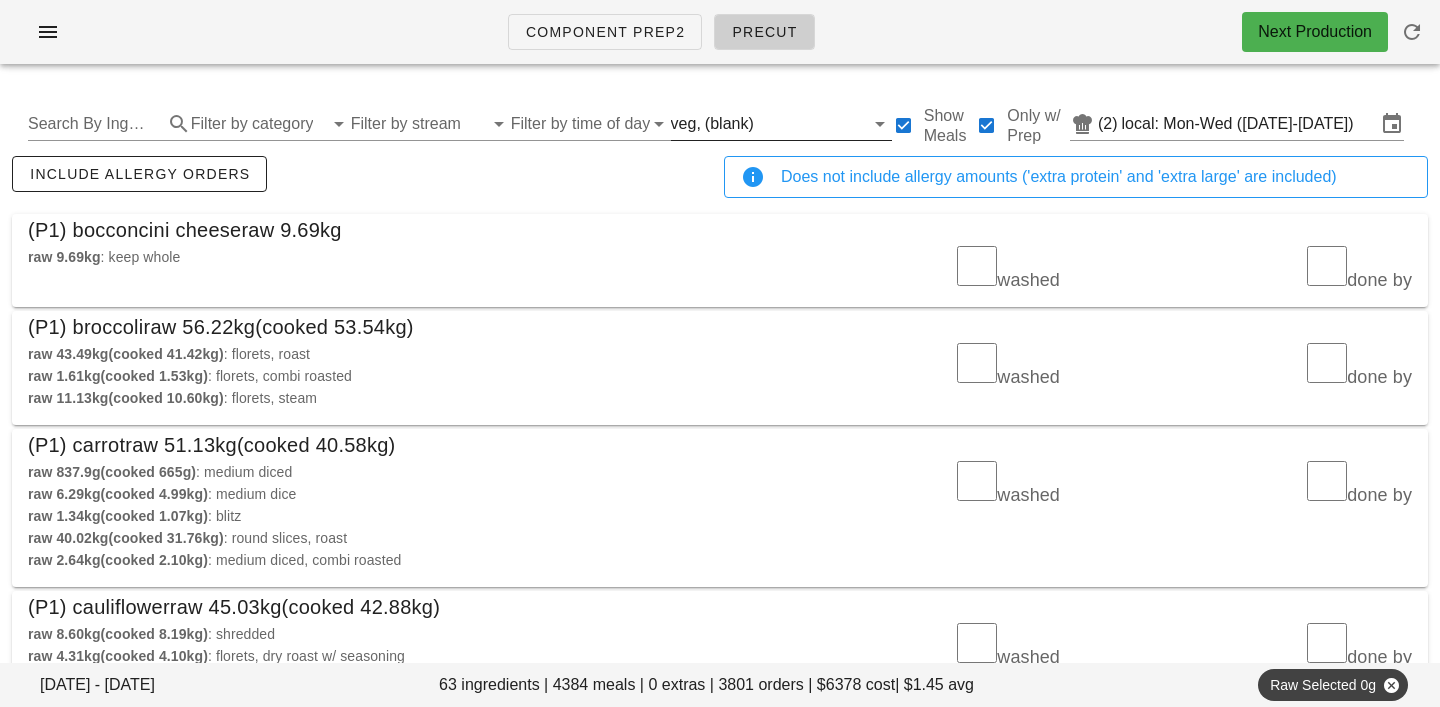 click on "veg,  (blank)" at bounding box center [767, 124] 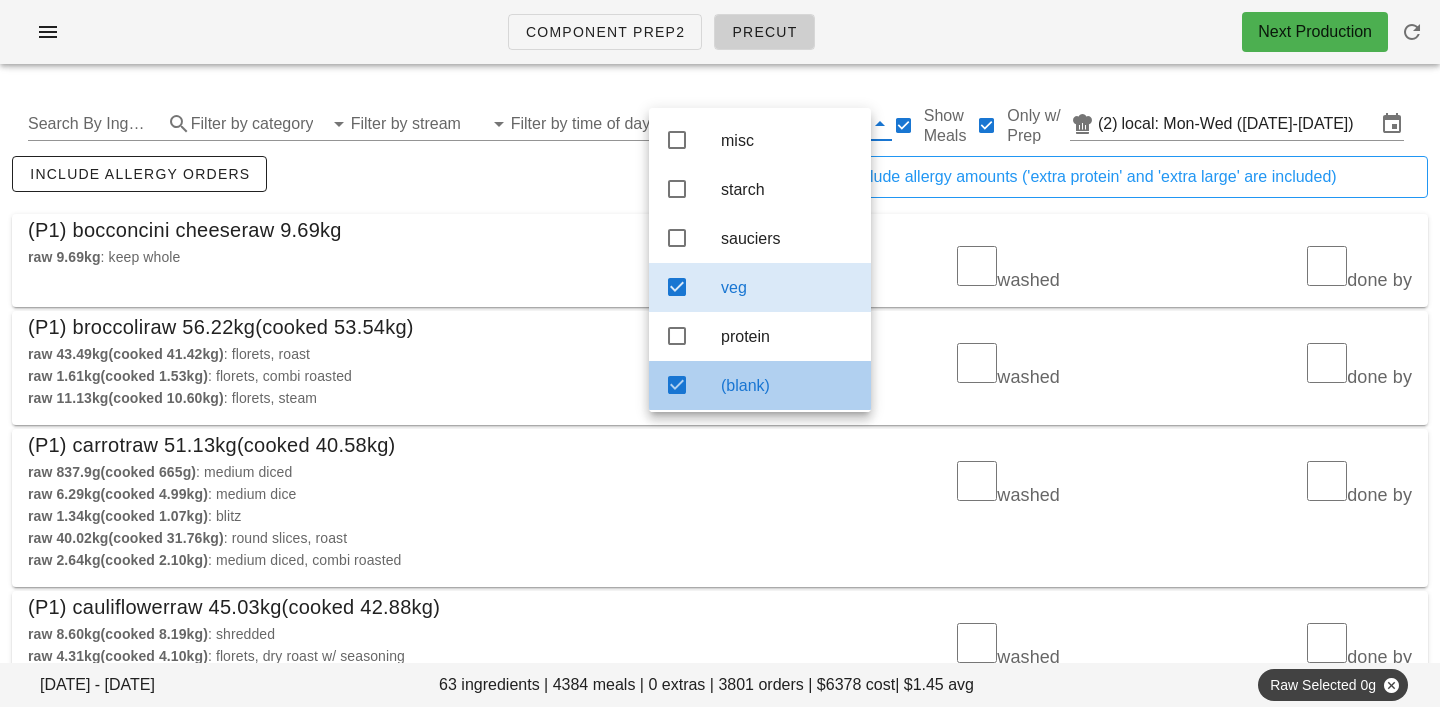click on "(blank)" at bounding box center [788, 385] 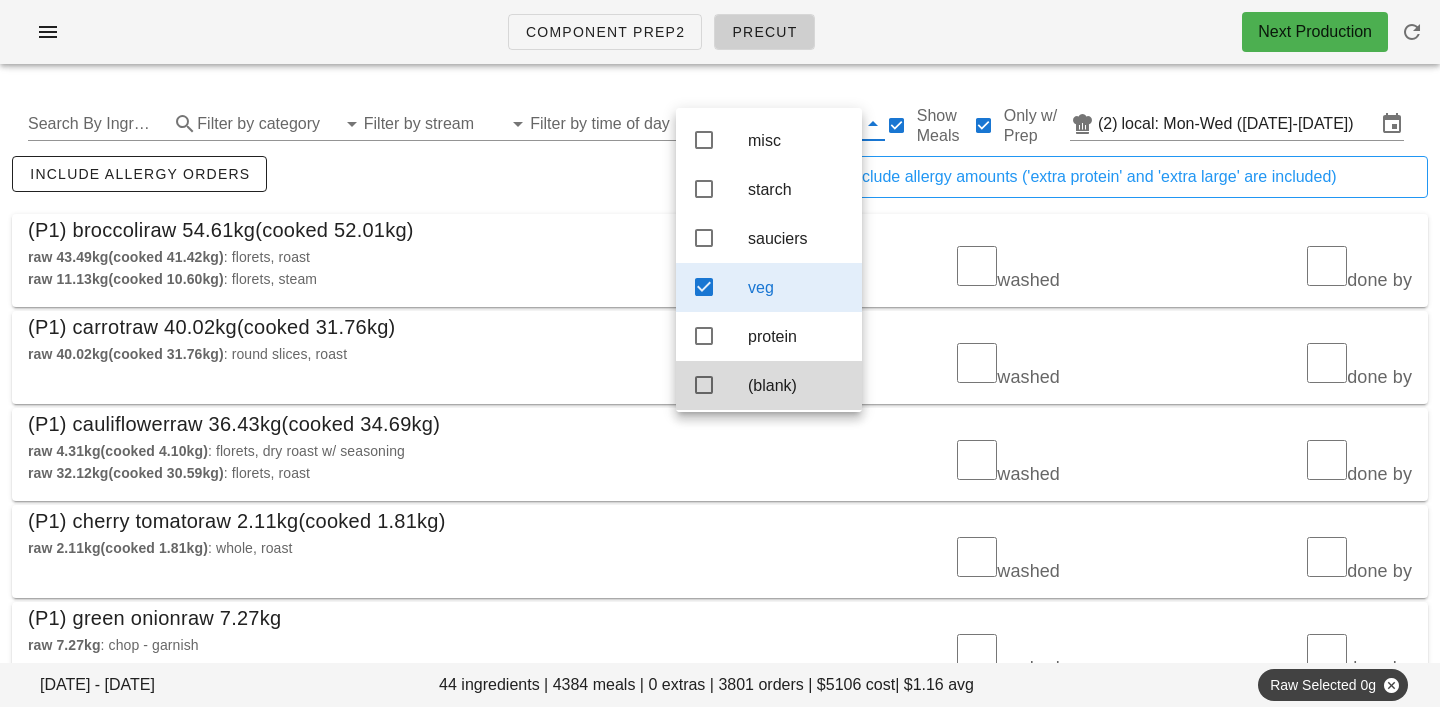scroll, scrollTop: 18, scrollLeft: 0, axis: vertical 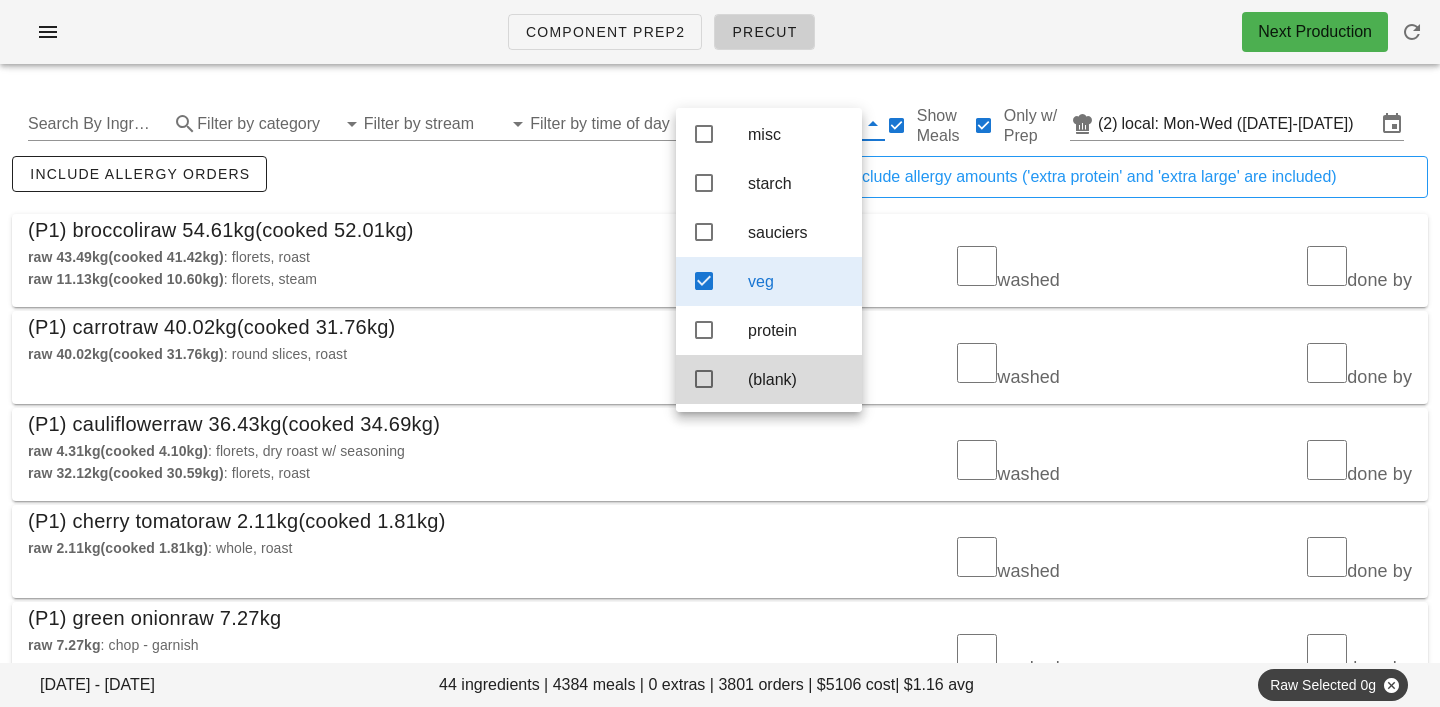 click on "(P1) broccoli   raw 54.61kg  (cooked 52.01kg)" at bounding box center [720, 230] 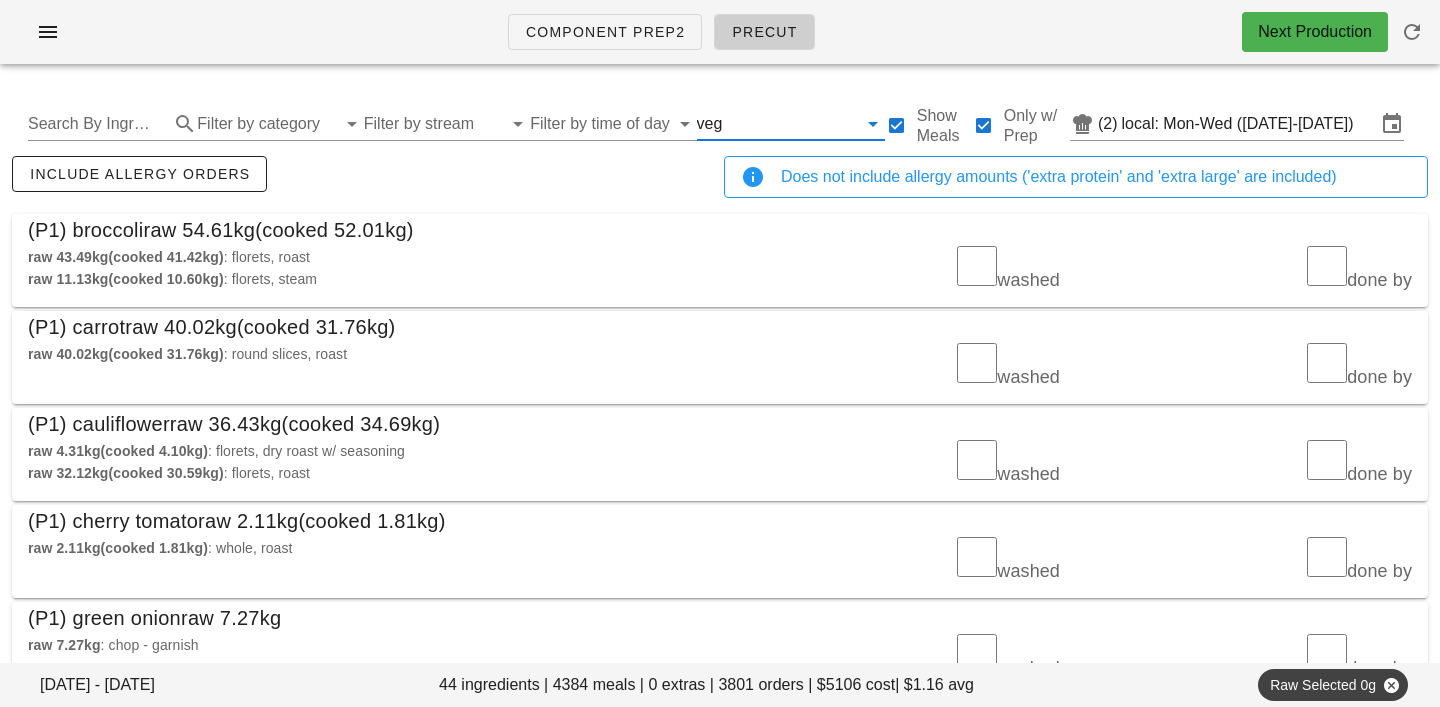 click at bounding box center (791, 124) 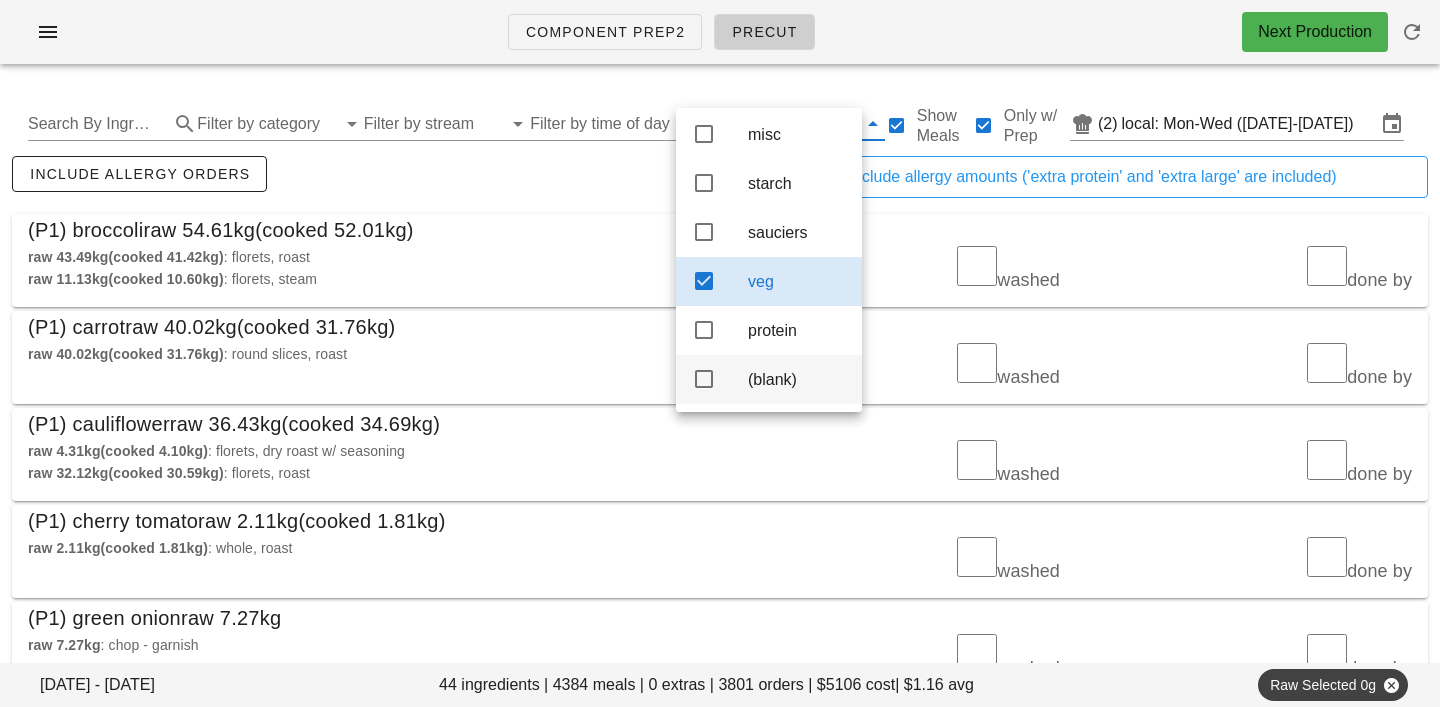 click on "(blank)" at bounding box center [797, 379] 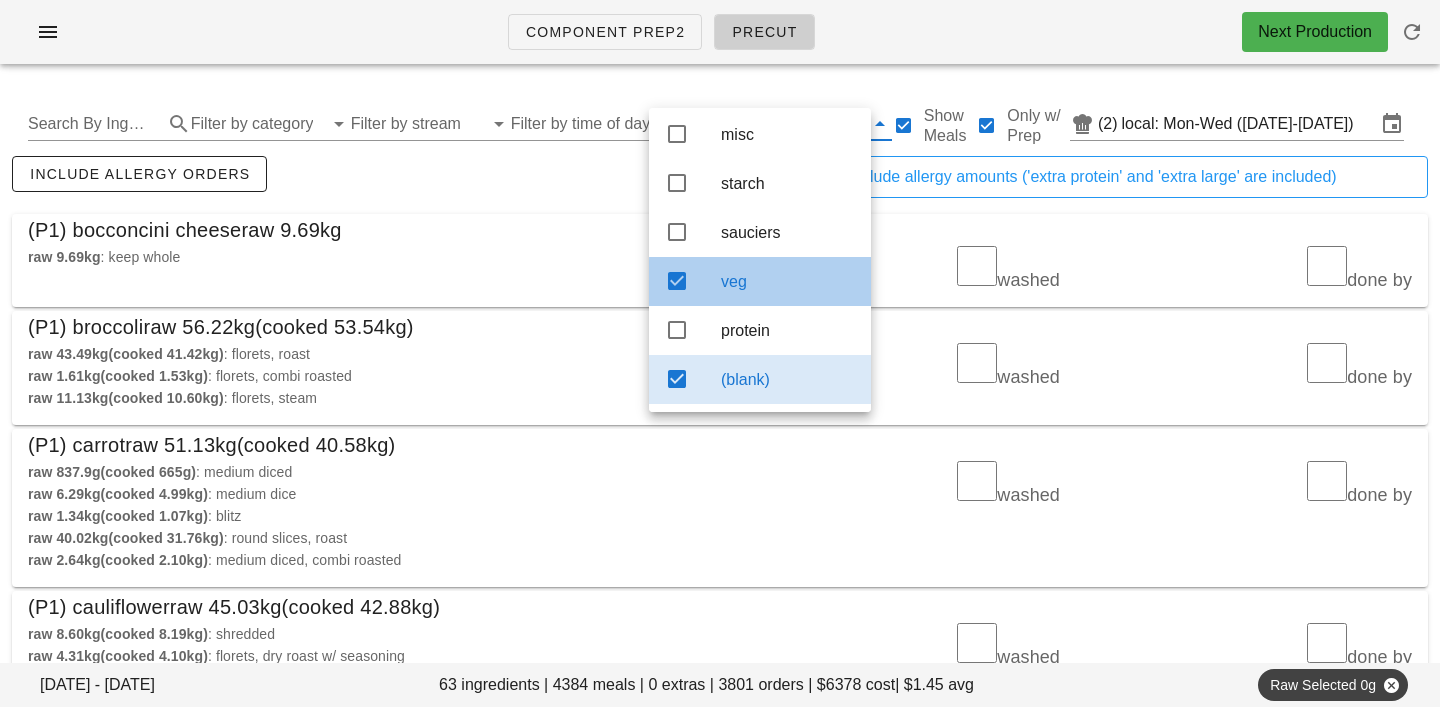 click on "veg" at bounding box center [788, 281] 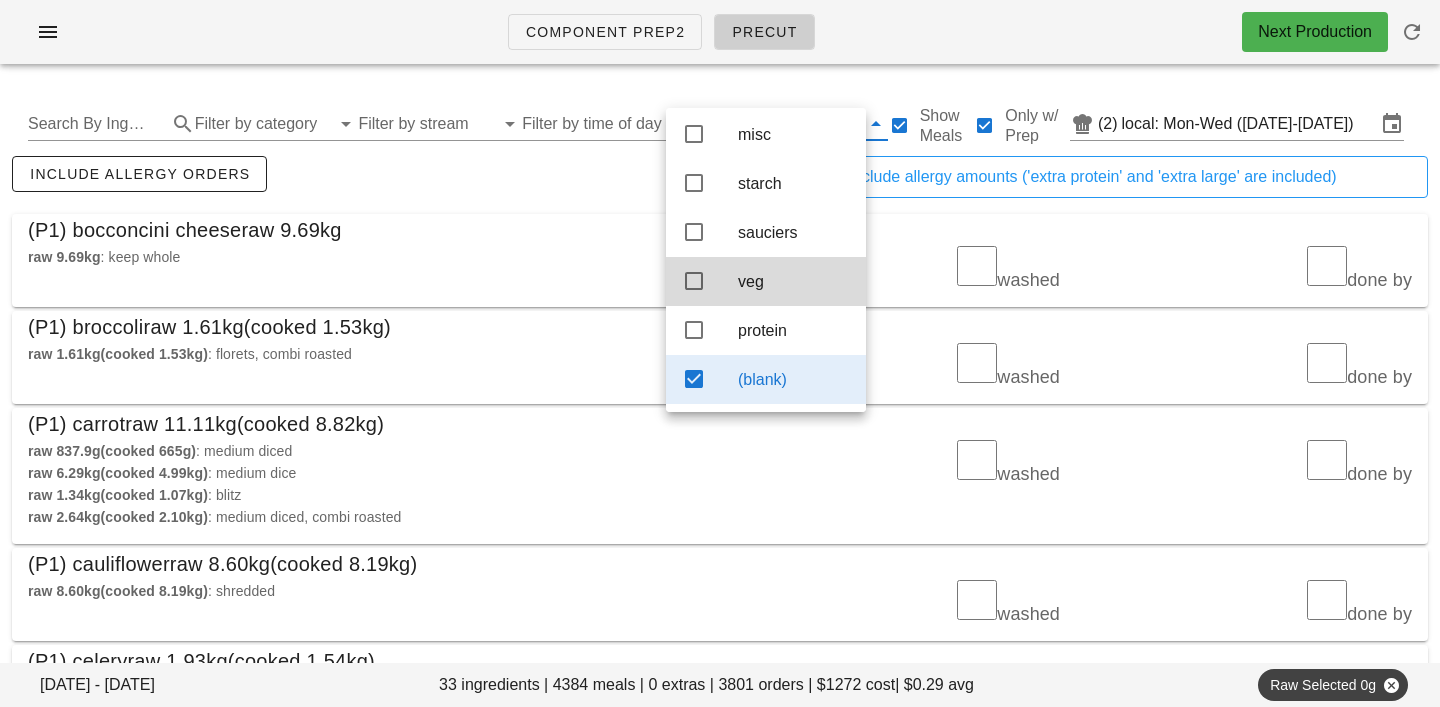 click on "include allergy orders" at bounding box center (364, 185) 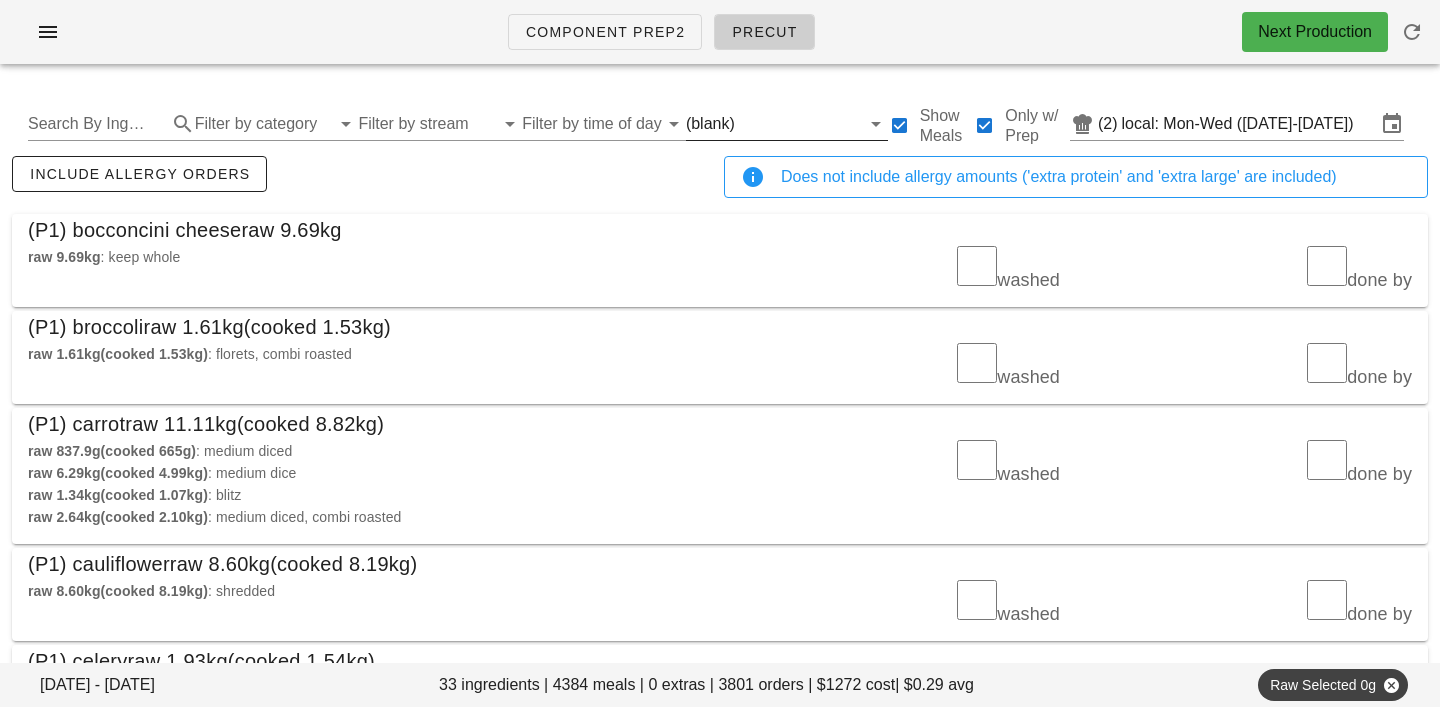 click at bounding box center [799, 124] 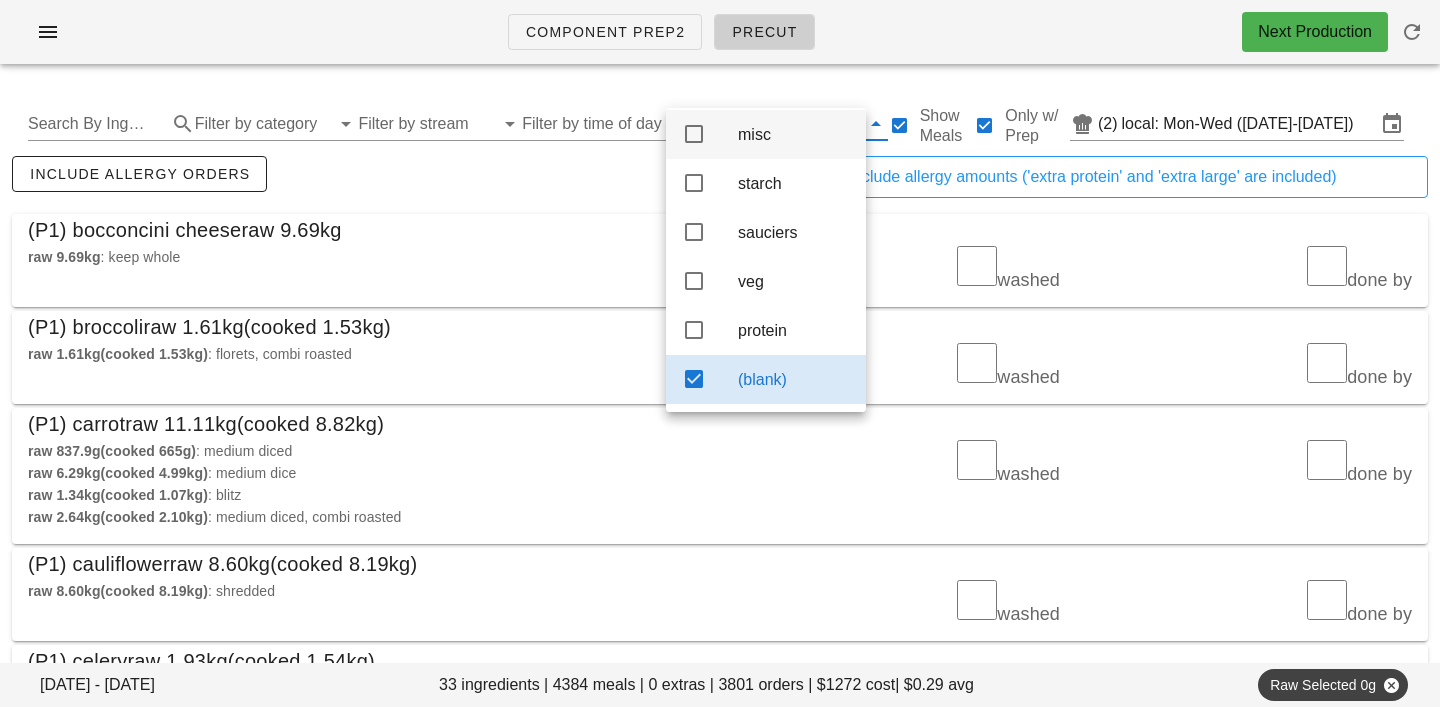 click on "misc" at bounding box center (794, 134) 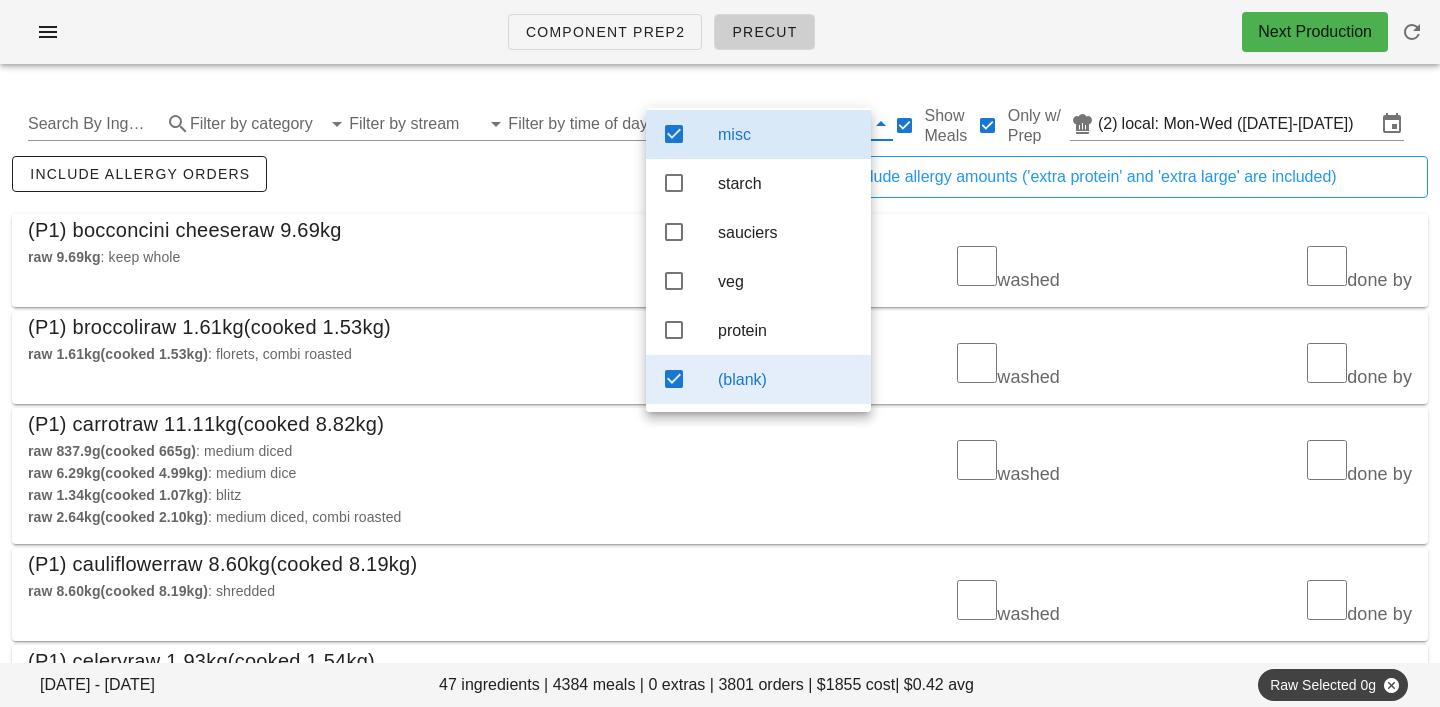 scroll, scrollTop: 0, scrollLeft: 0, axis: both 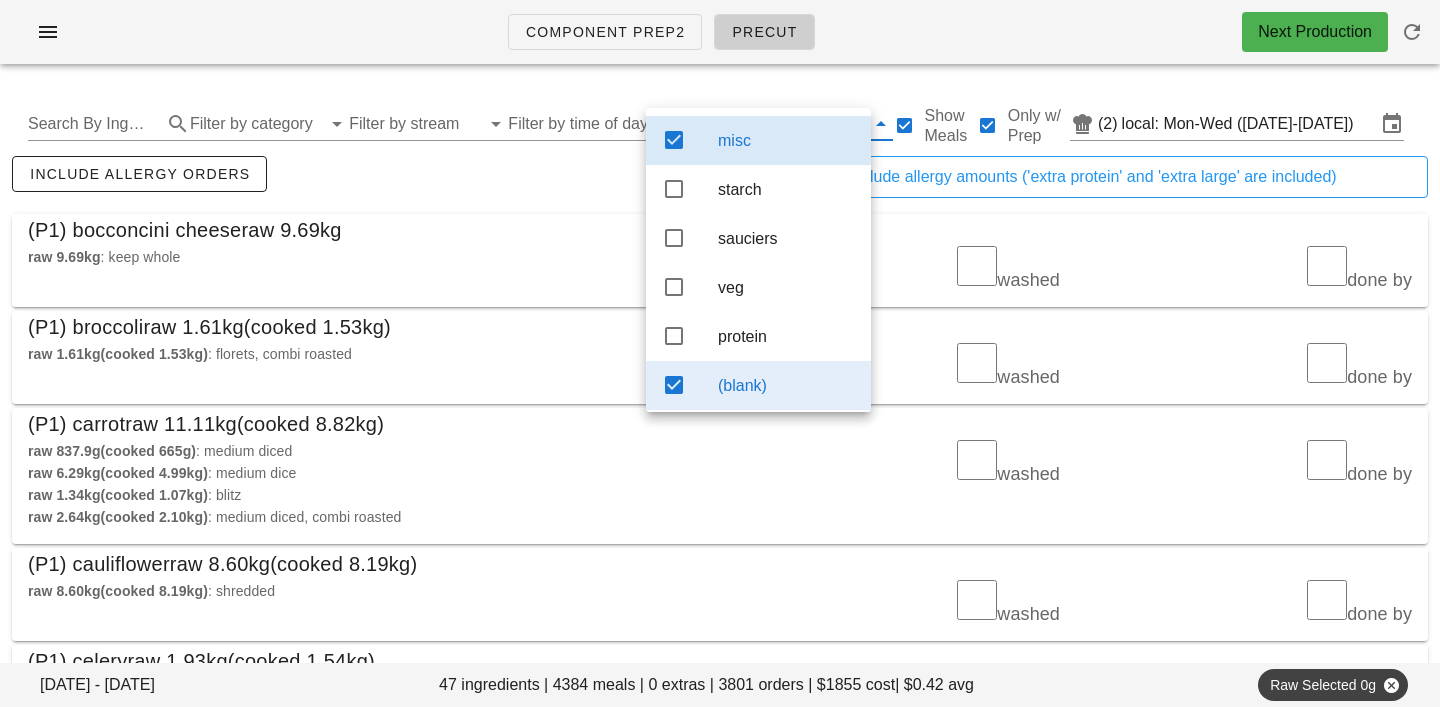 click on "(blank)" at bounding box center (786, 385) 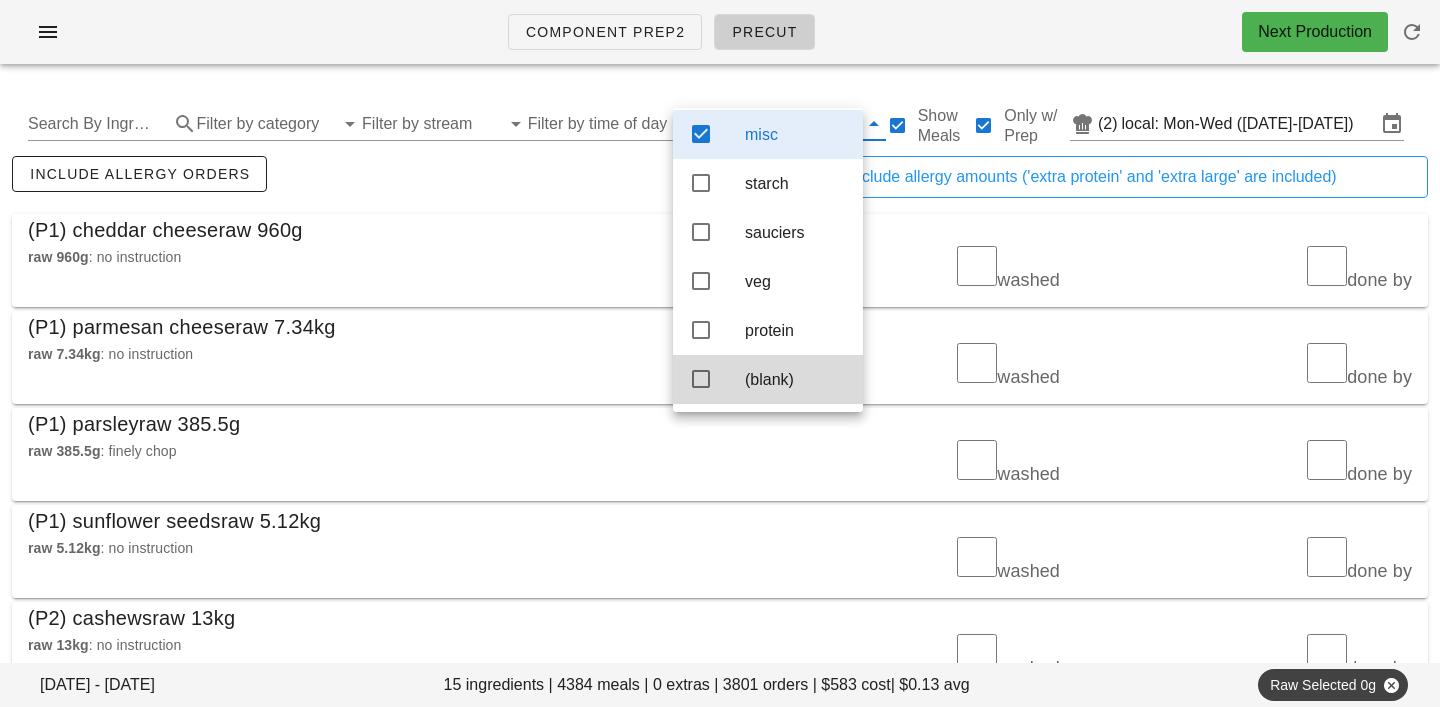 scroll, scrollTop: 18, scrollLeft: 0, axis: vertical 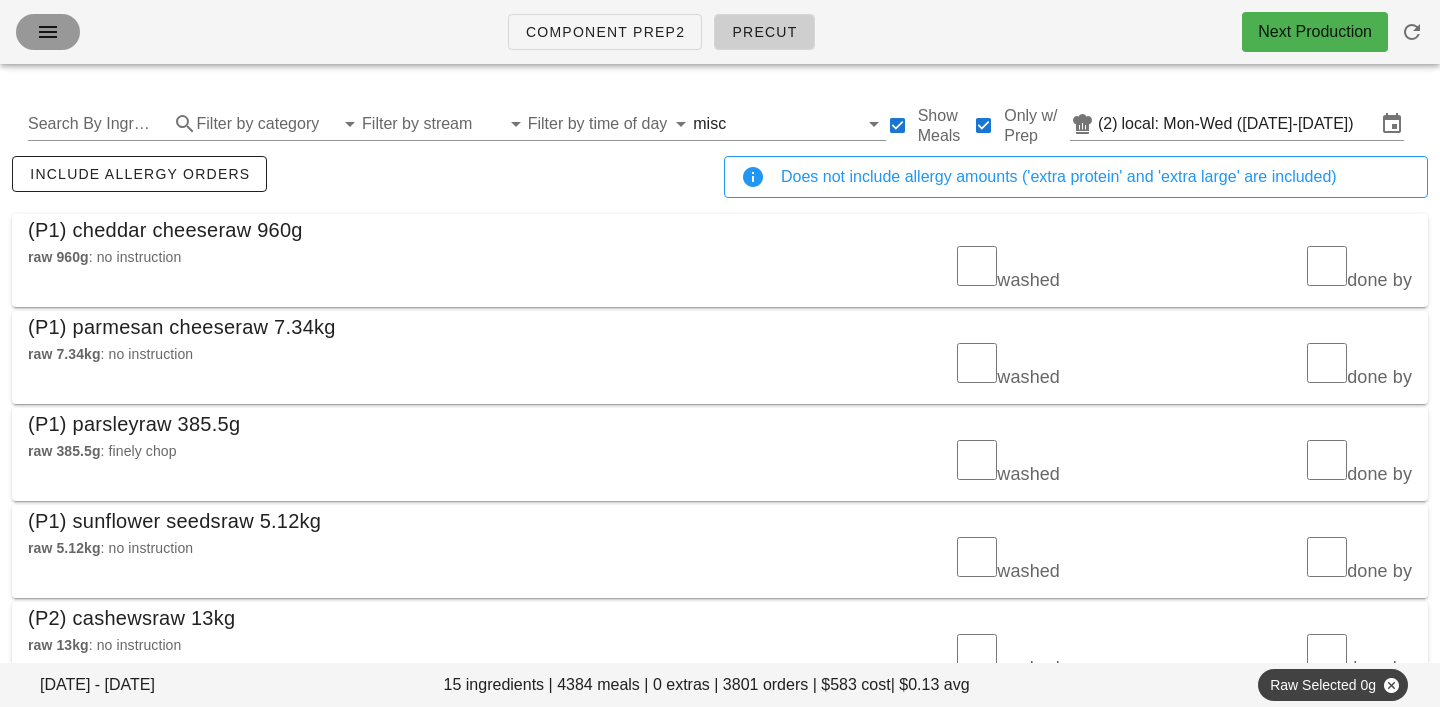 click at bounding box center (48, 32) 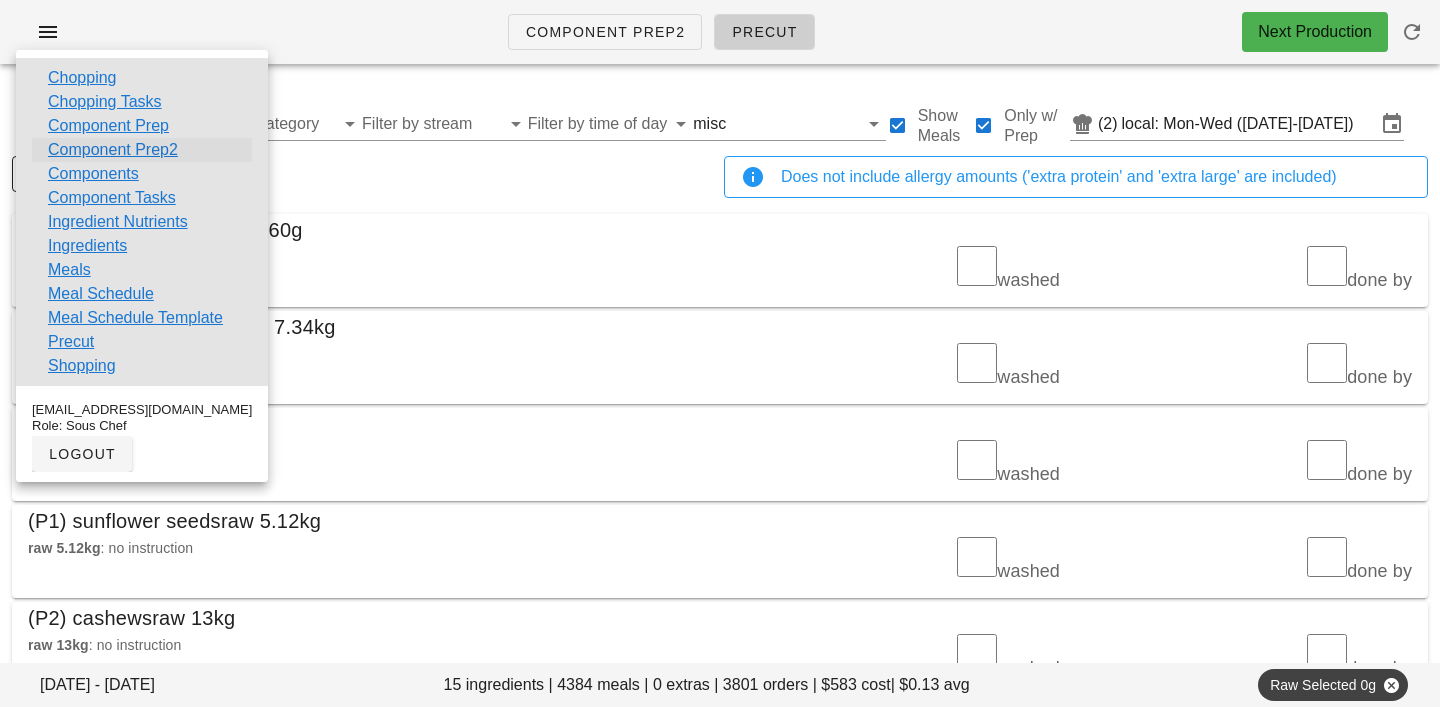 click on "Component Prep2" at bounding box center (113, 150) 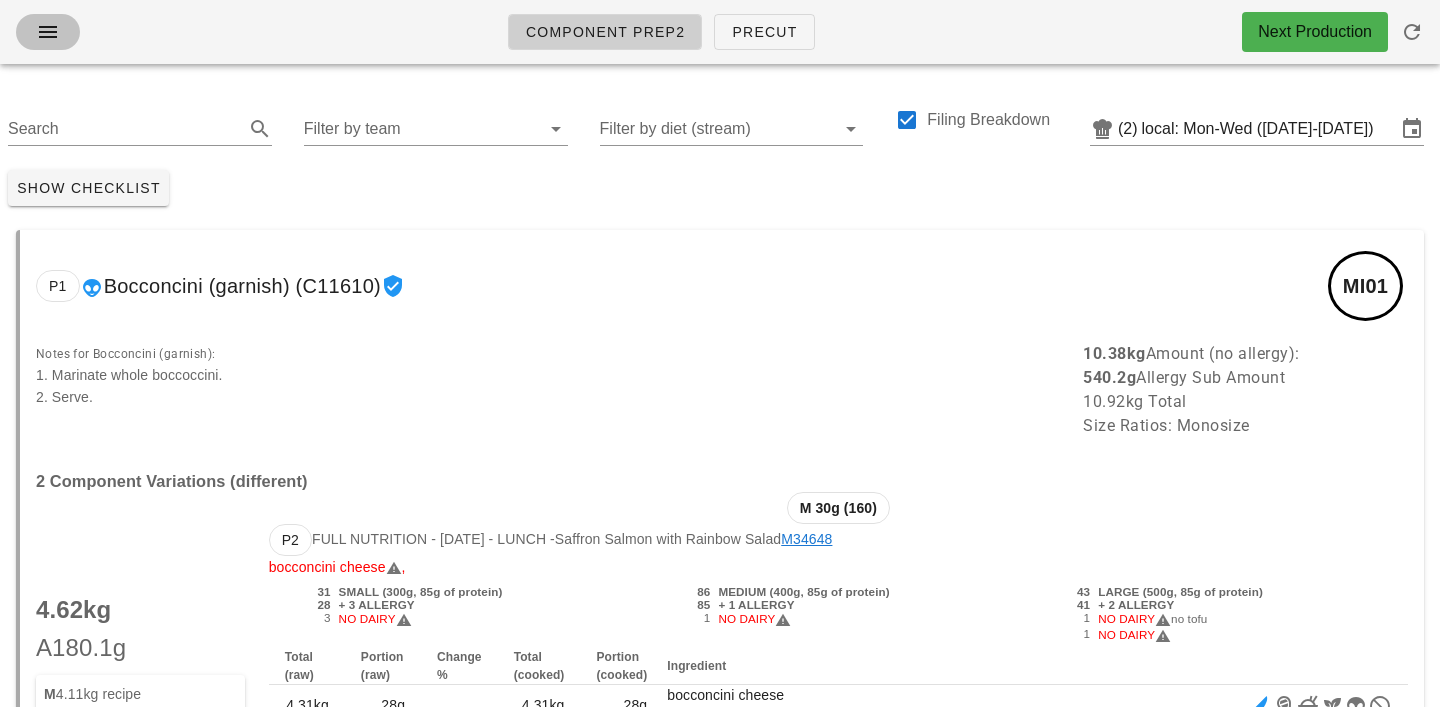 click at bounding box center (48, 32) 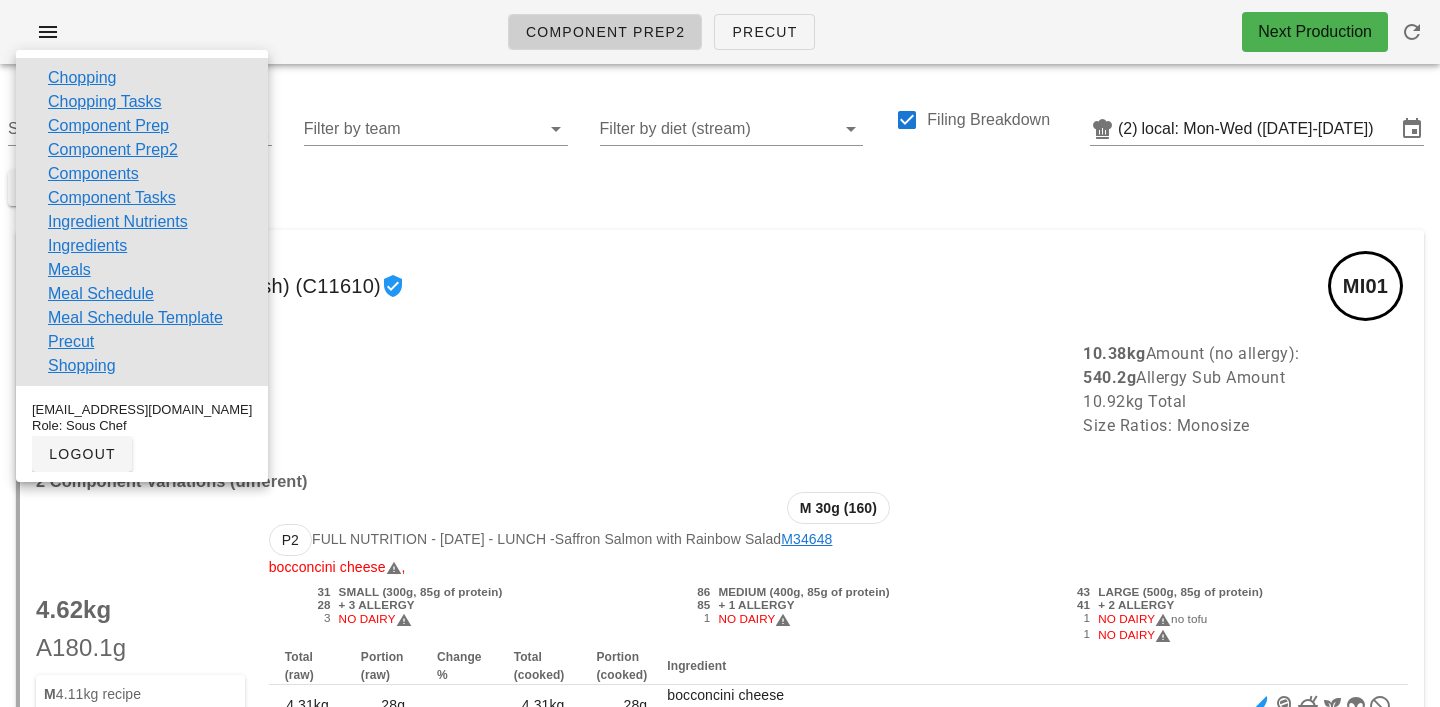 click on "Component Prep2 Precut Next Production" at bounding box center (720, 32) 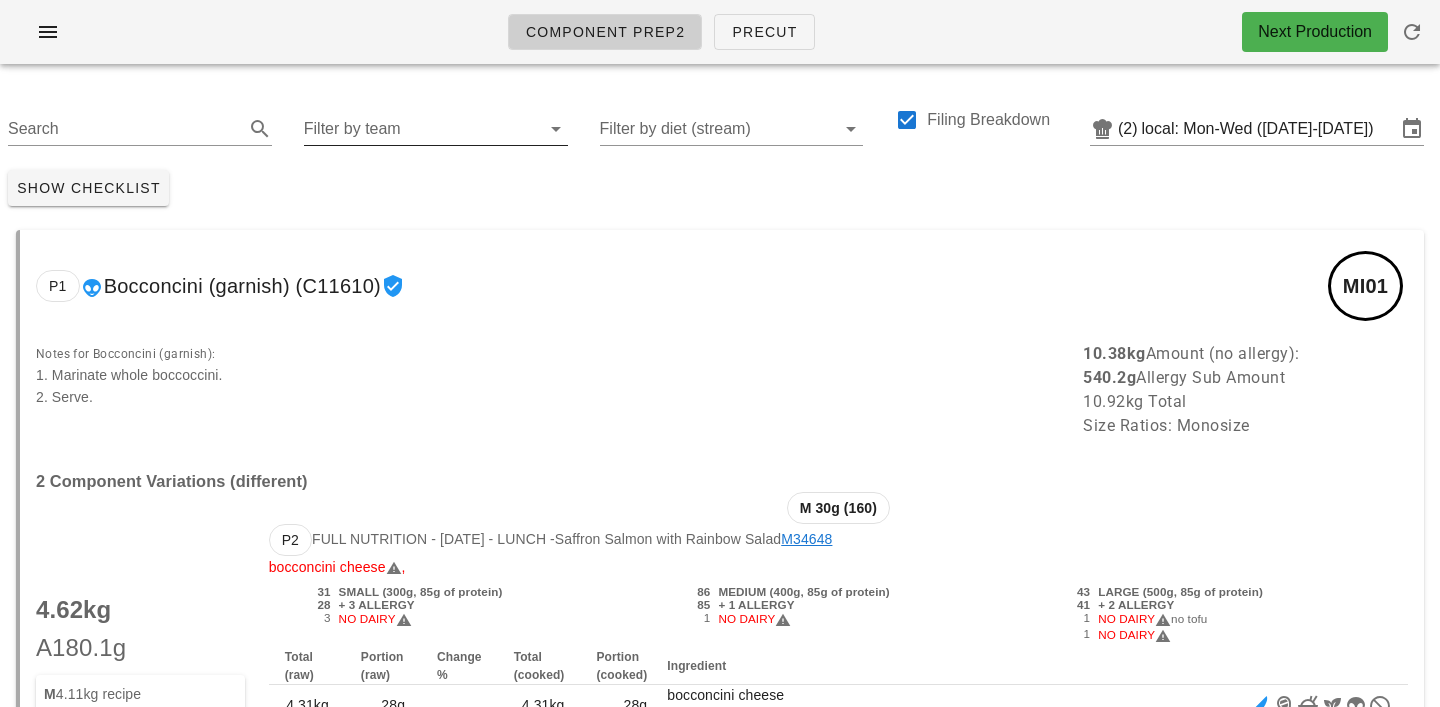 click on "Filter by team" at bounding box center (420, 129) 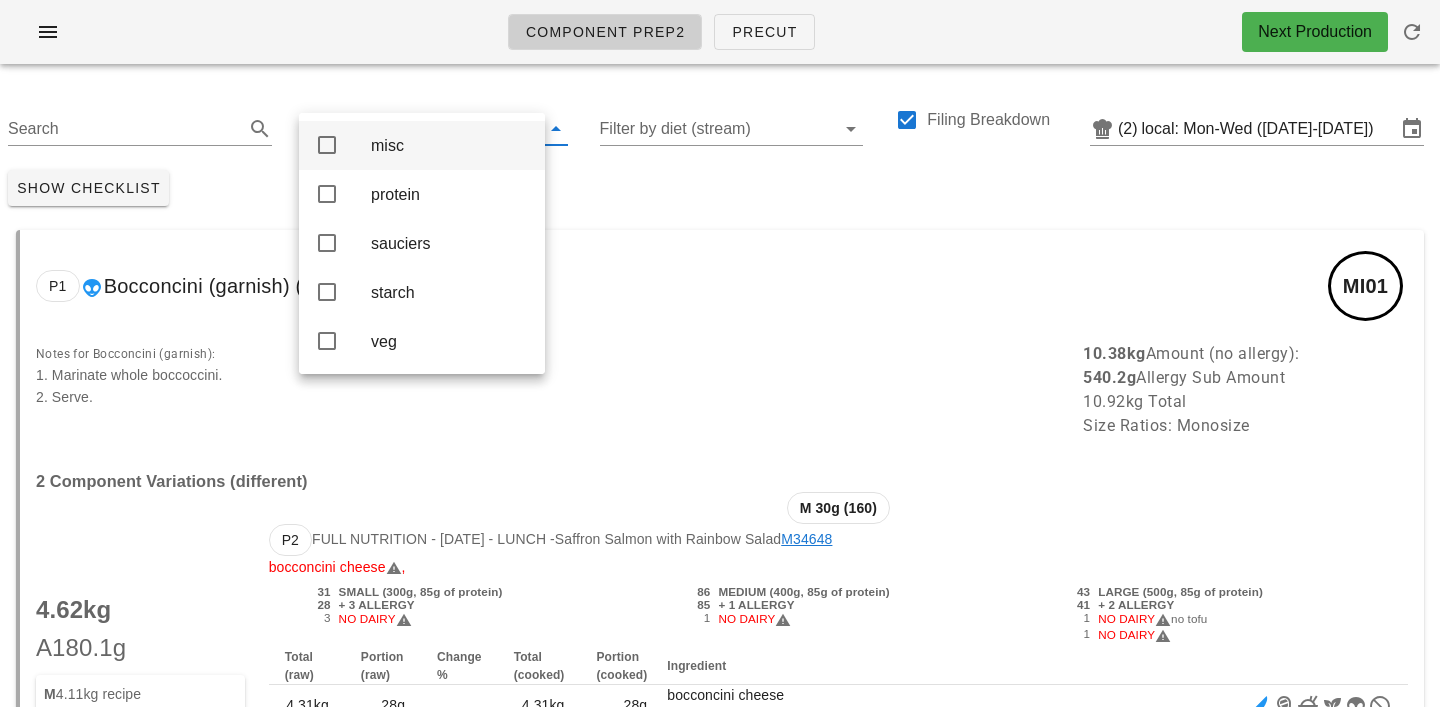 click on "misc" at bounding box center (450, 145) 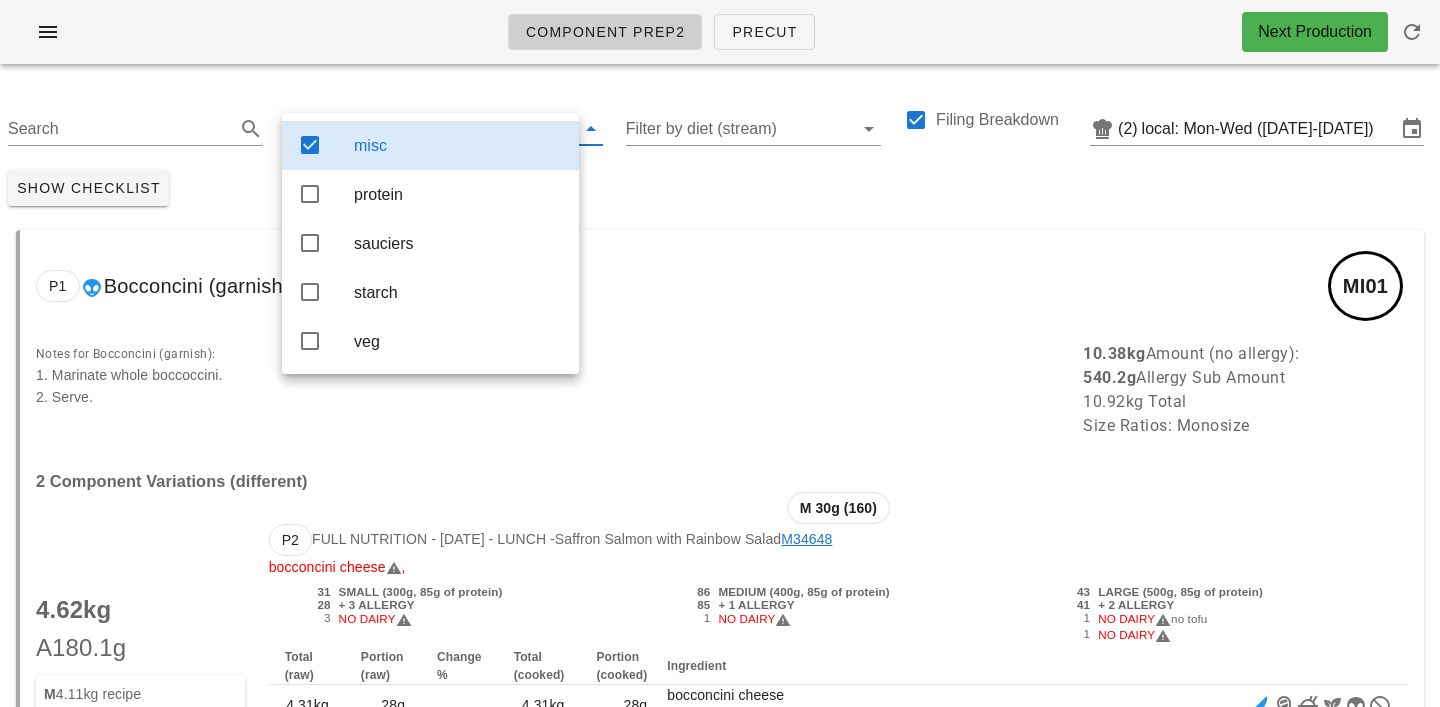 click on "Show Checklist" at bounding box center [720, 188] 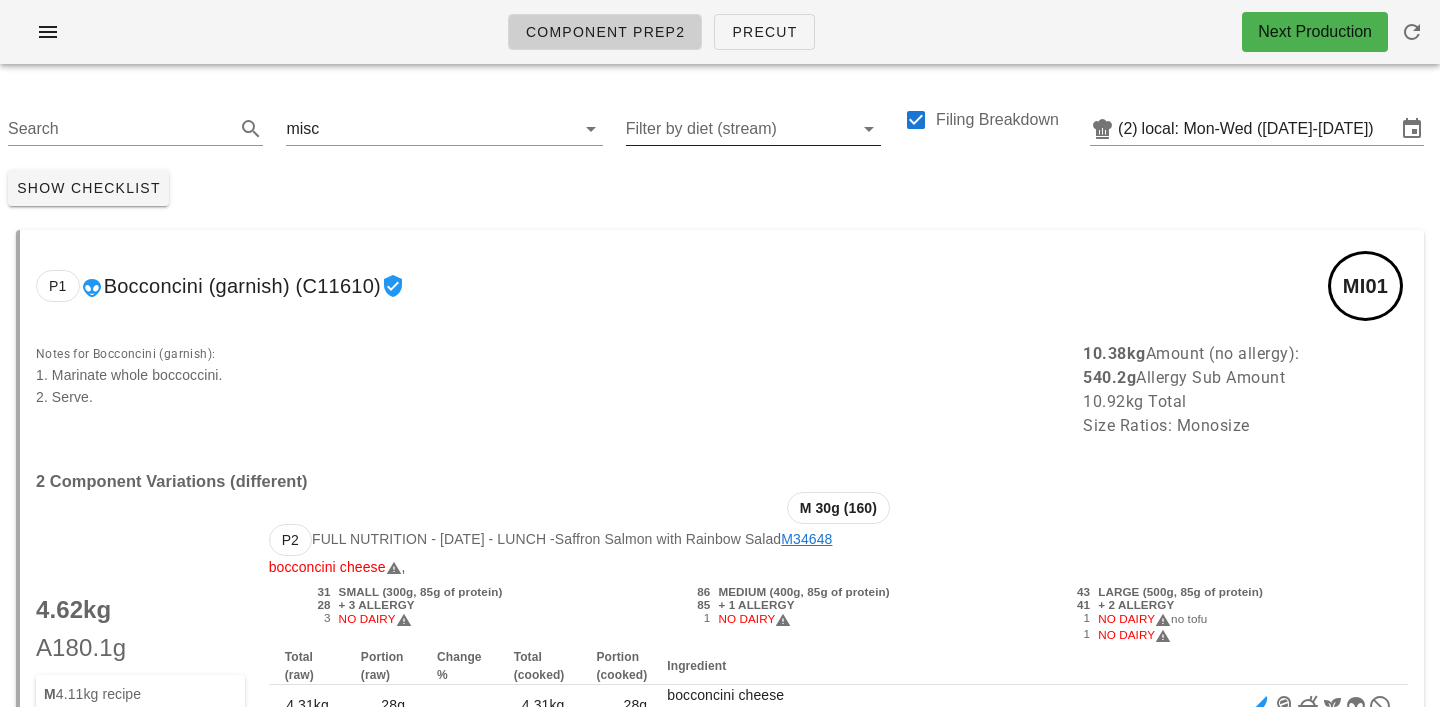 click on "Filter by diet (stream)" at bounding box center (737, 129) 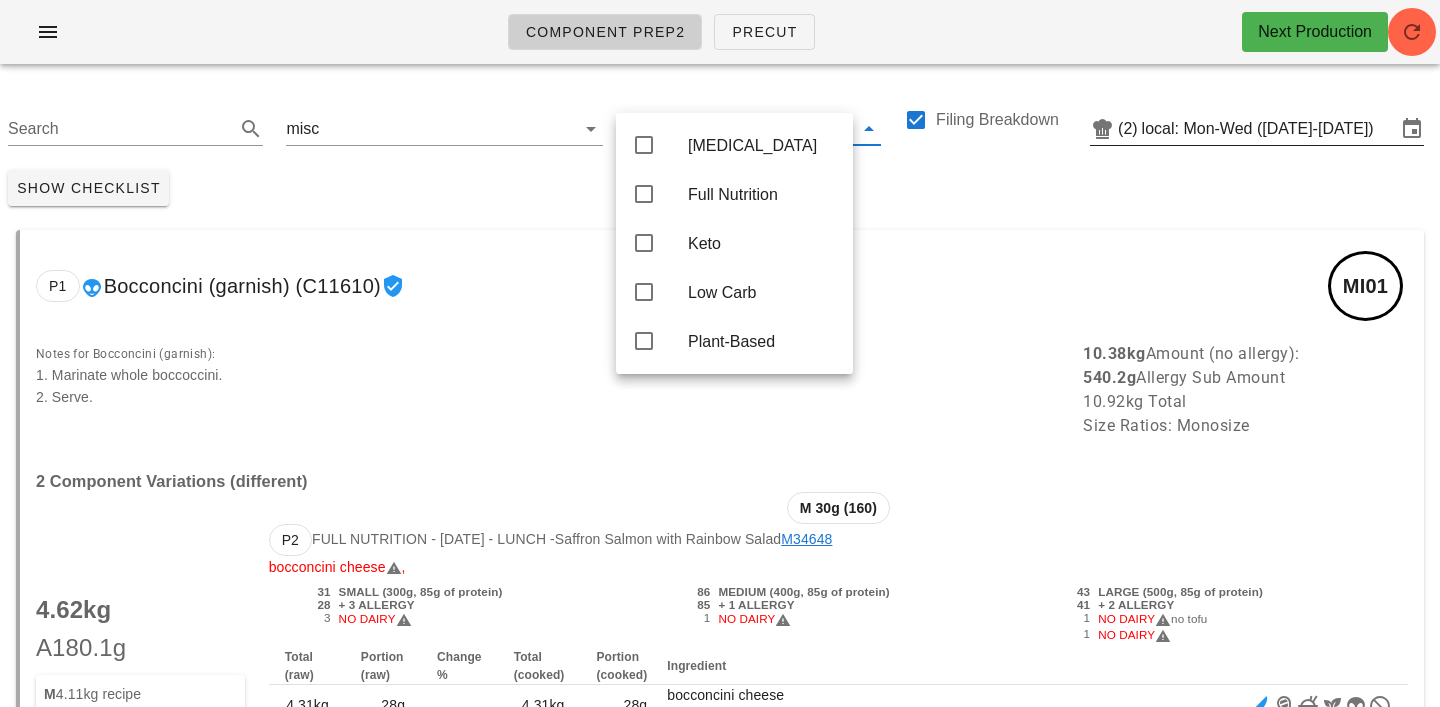 click on "local: Mon-Wed (Jul 21-Jul 23)" at bounding box center (1269, 129) 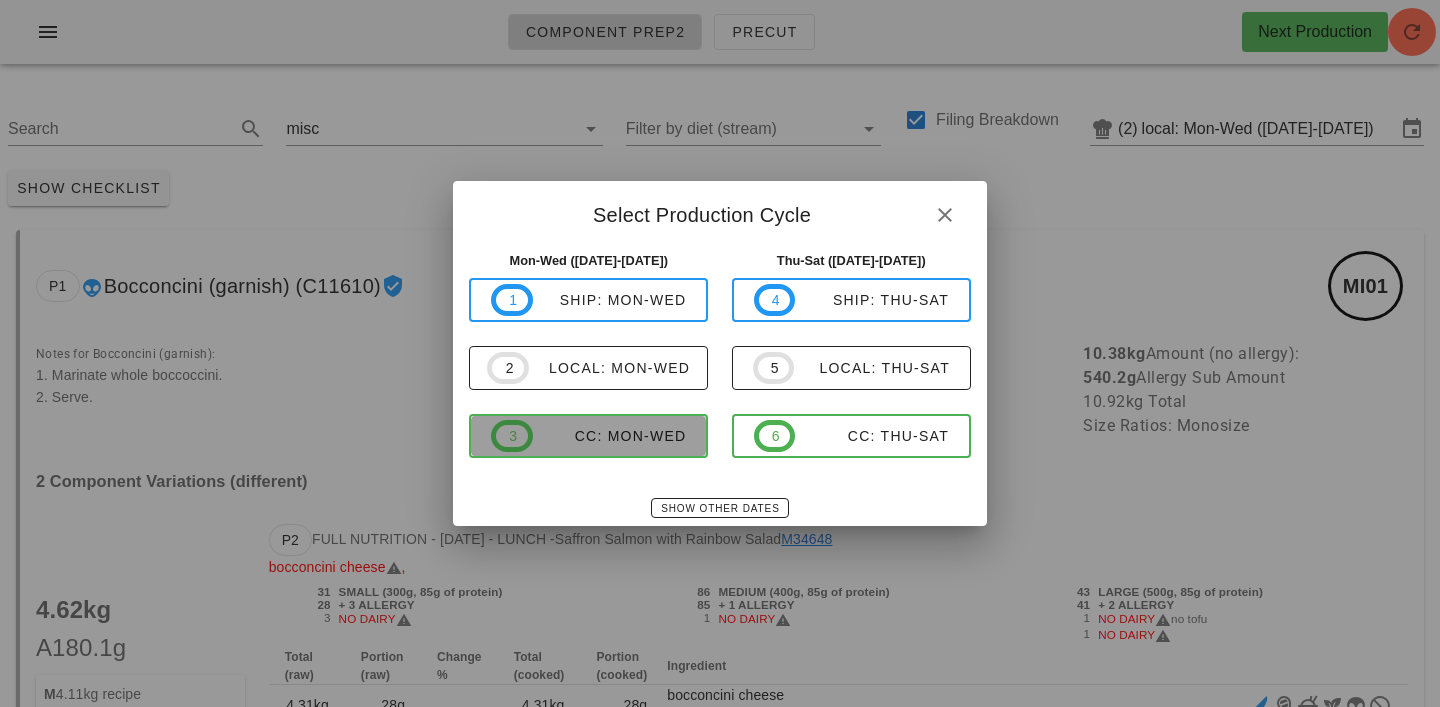 click on "CC: Mon-Wed" at bounding box center (610, 436) 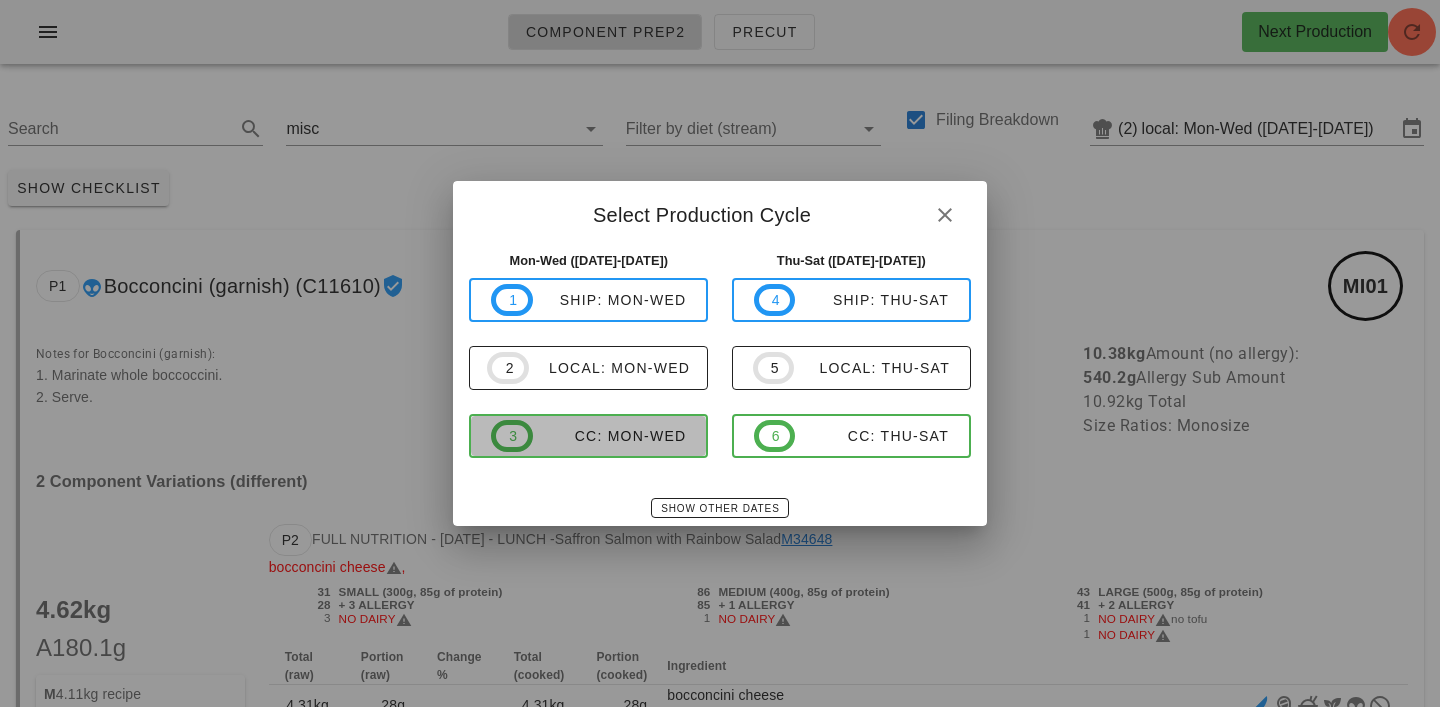 type on "CC: Mon-Wed (Jul 21-Jul 23)" 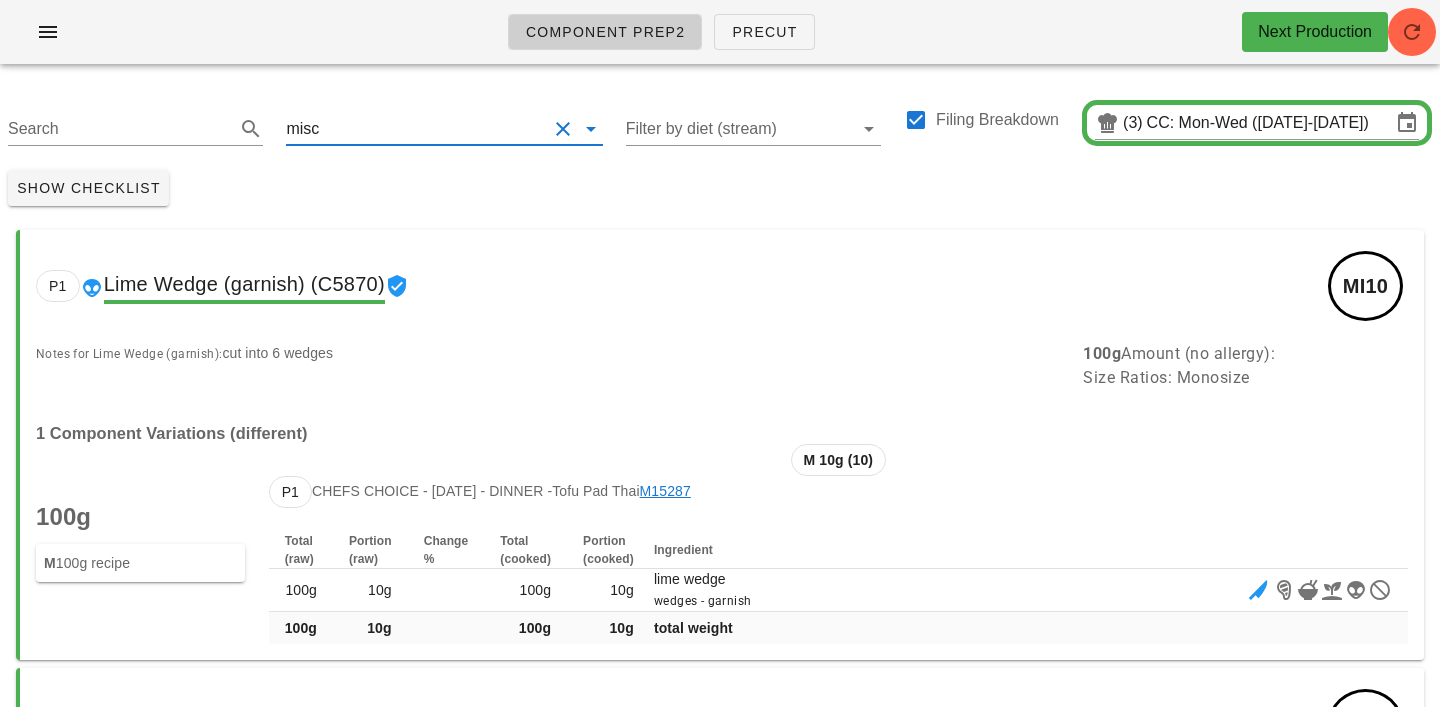 click at bounding box center [434, 129] 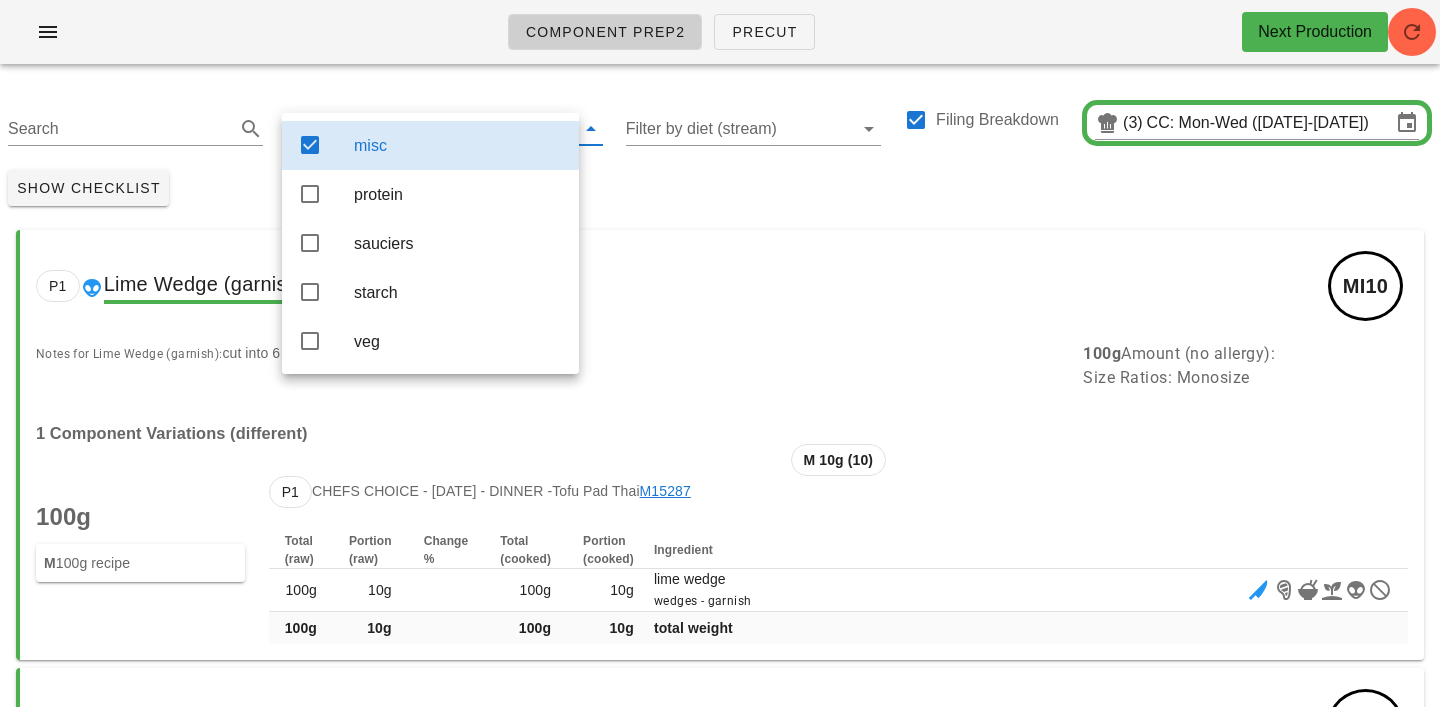click on "misc" at bounding box center [458, 145] 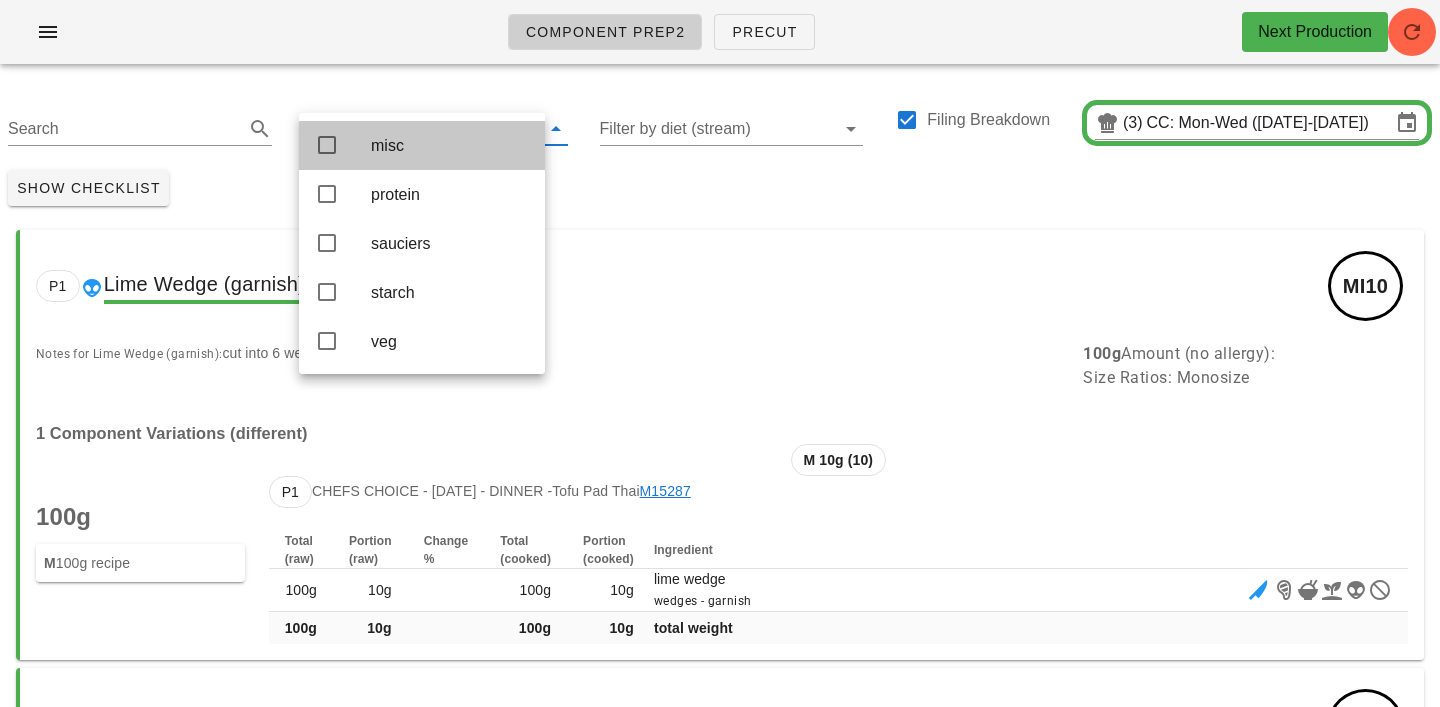 click on "Show Checklist" at bounding box center (720, 188) 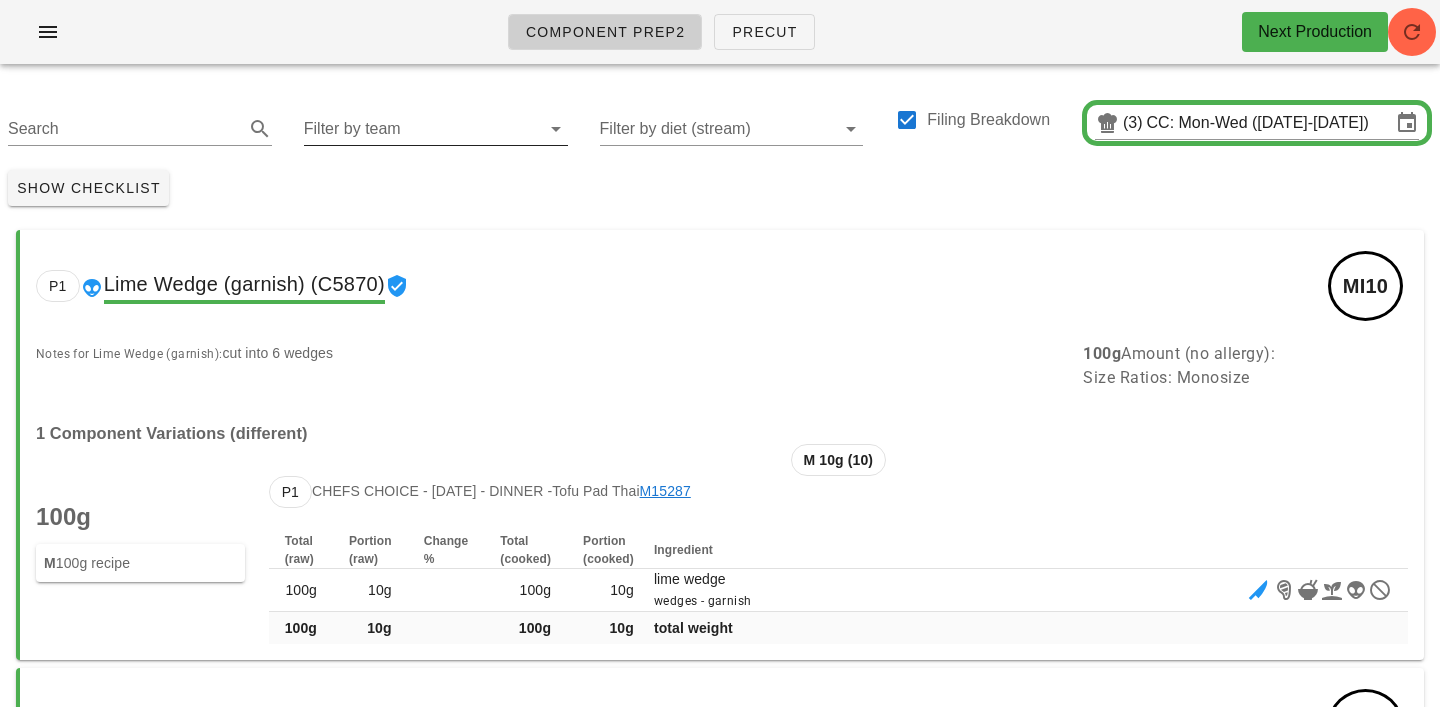 click on "Filter by team" at bounding box center (420, 129) 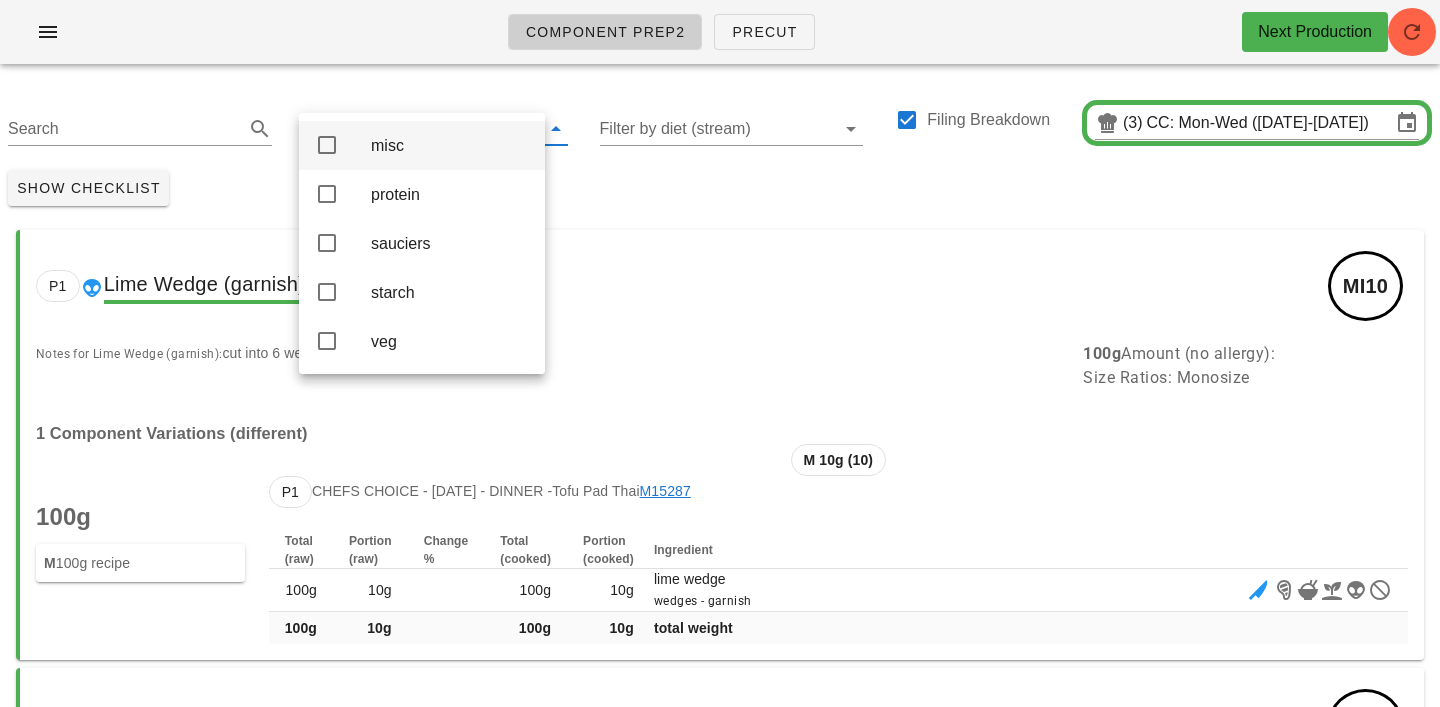 click on "misc" at bounding box center [450, 145] 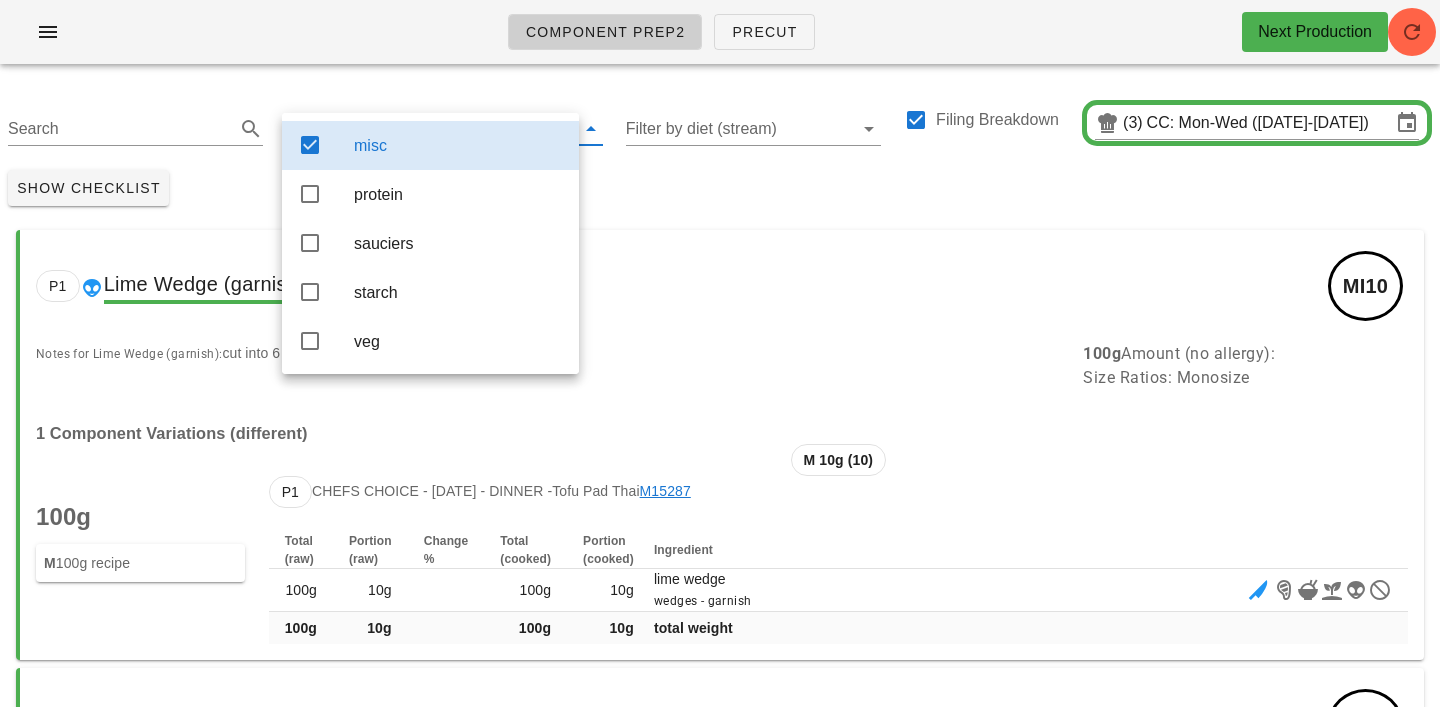 click on "P1 Lime Wedge (garnish) (C5870) MI10 Notes for Lime Wedge (garnish):  cut into 6 wedges 100g  Amount (no allergy):   Size Ratios: Monosize  1 Component Variations (different)  100g M  100g recipe   M 10g (10)  P1  Chefs Choice - Sunday - dinner -   Tofu Pad Thai   M15287   Total (raw)   Portion (raw)   Change %   Total  (cooked)   Portion  (cooked)   Ingredient   100g   10g   100g  10g  lime wedge  wedges - garnish  100g   10g   100g   10g  total weight Microgreens (garnish) (C16073) MI12 31g  Amount (no allergy):   Size Ratios: Monosize  Component Ingredients   Total (raw)   Portion (raw)   Change %   Total  (cooked)   Portion  (cooked)   Ingredient   20g   1g   20g  1g  microgreens, radish   20g   1g   20g   1g  total weight  5 Meals Using This Component  1 of 5   Recipe 3g  M  3g recipe   M 1g (3)   Chefs Choice - Sunday - dinner -   Cauliflower Flatbread with Truffle Aioli   M33117  2 of 5   Recipe 5g  M  5g recipe   M 1g (5)   Chefs Choice - Sunday - dinner -   Coconut Chicken and Pineapple Flatbread  M" at bounding box center [720, 8650] 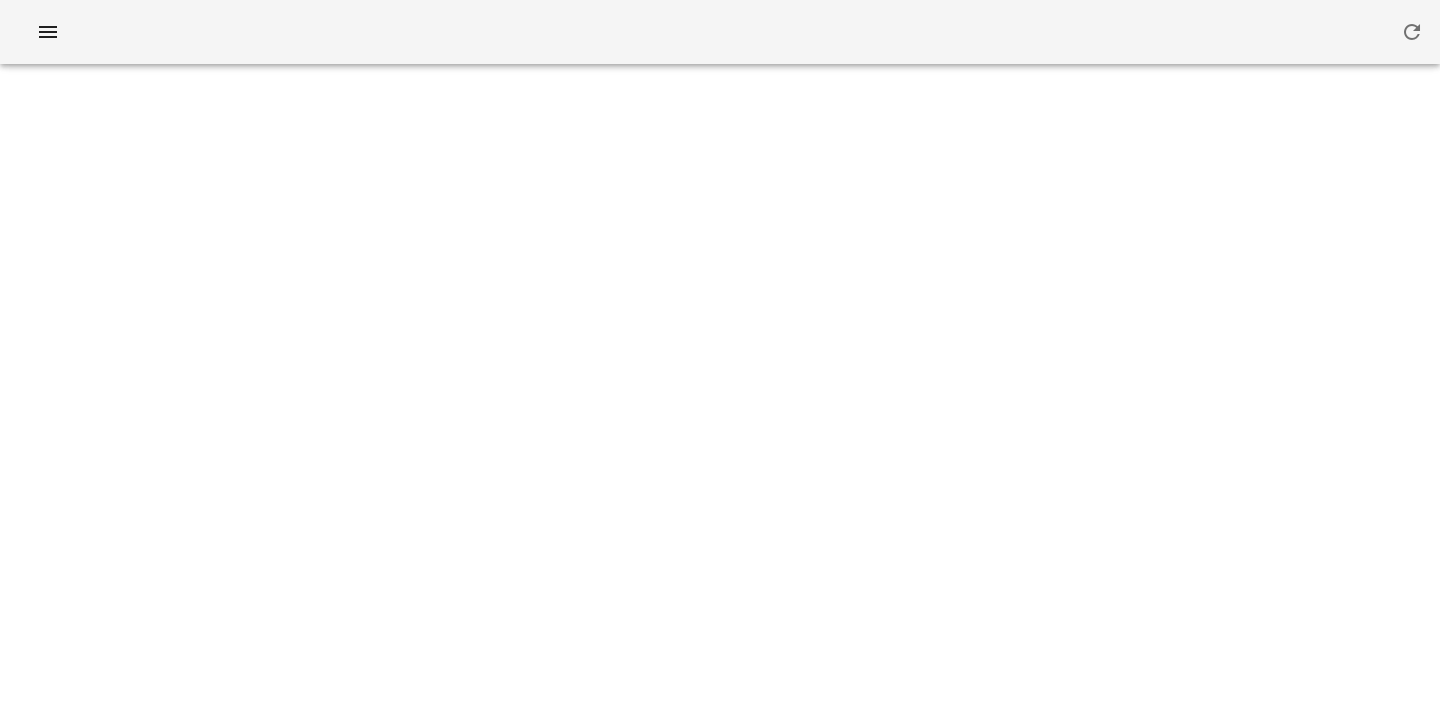 scroll, scrollTop: 0, scrollLeft: 0, axis: both 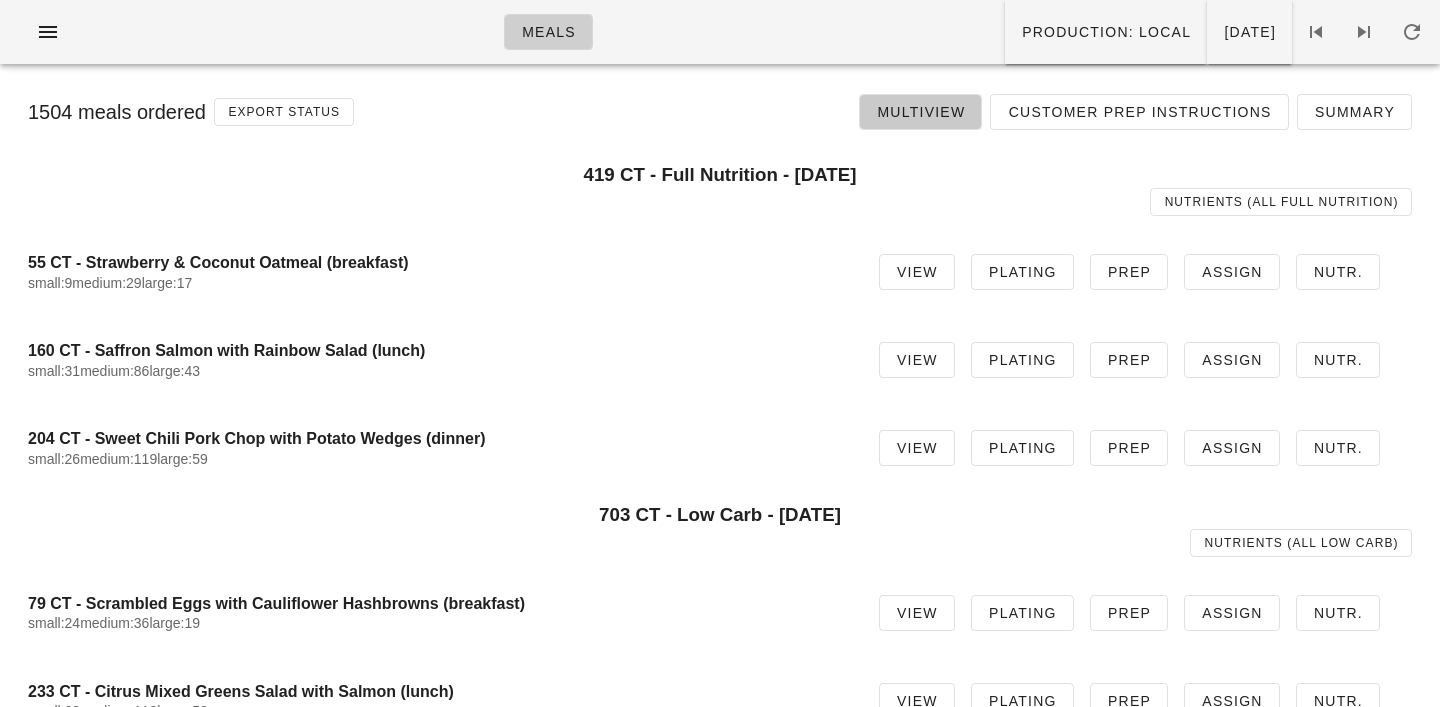 click on "Multiview" at bounding box center (920, 112) 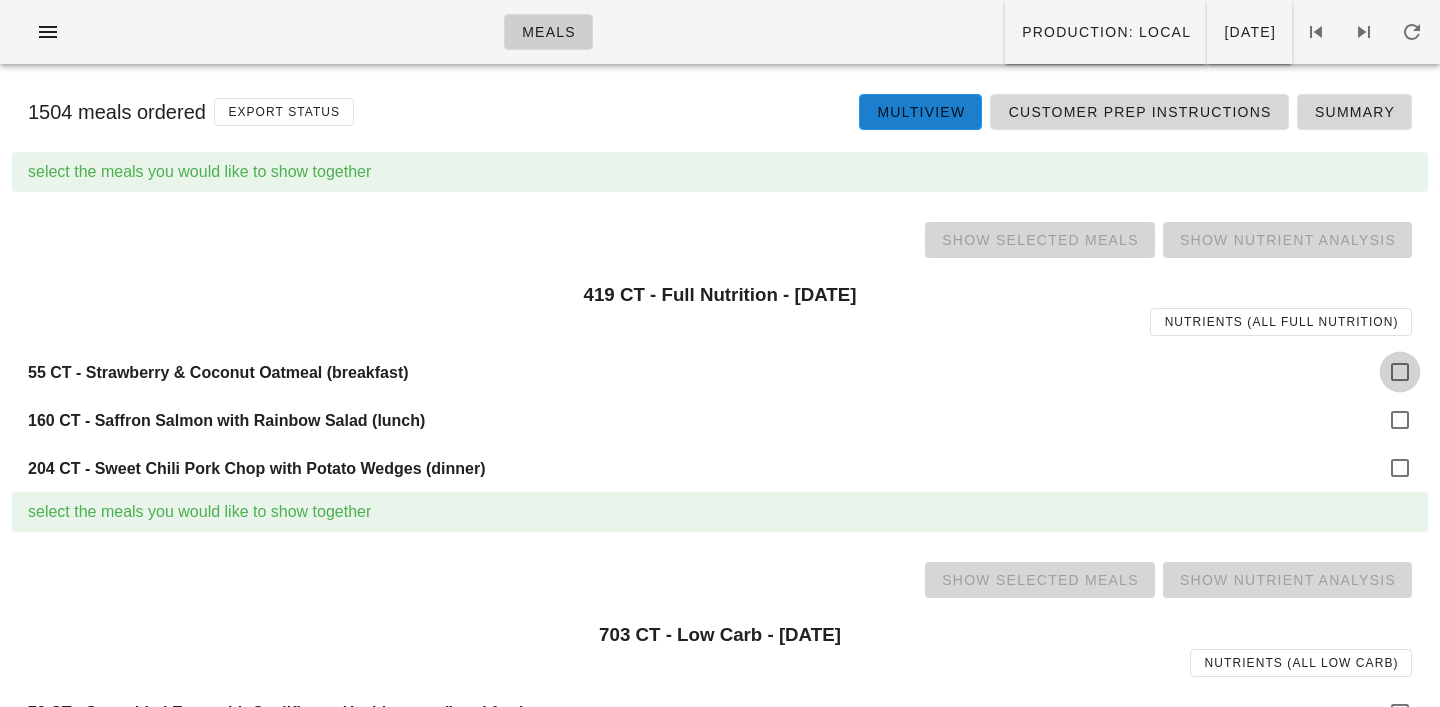 click at bounding box center (1400, 372) 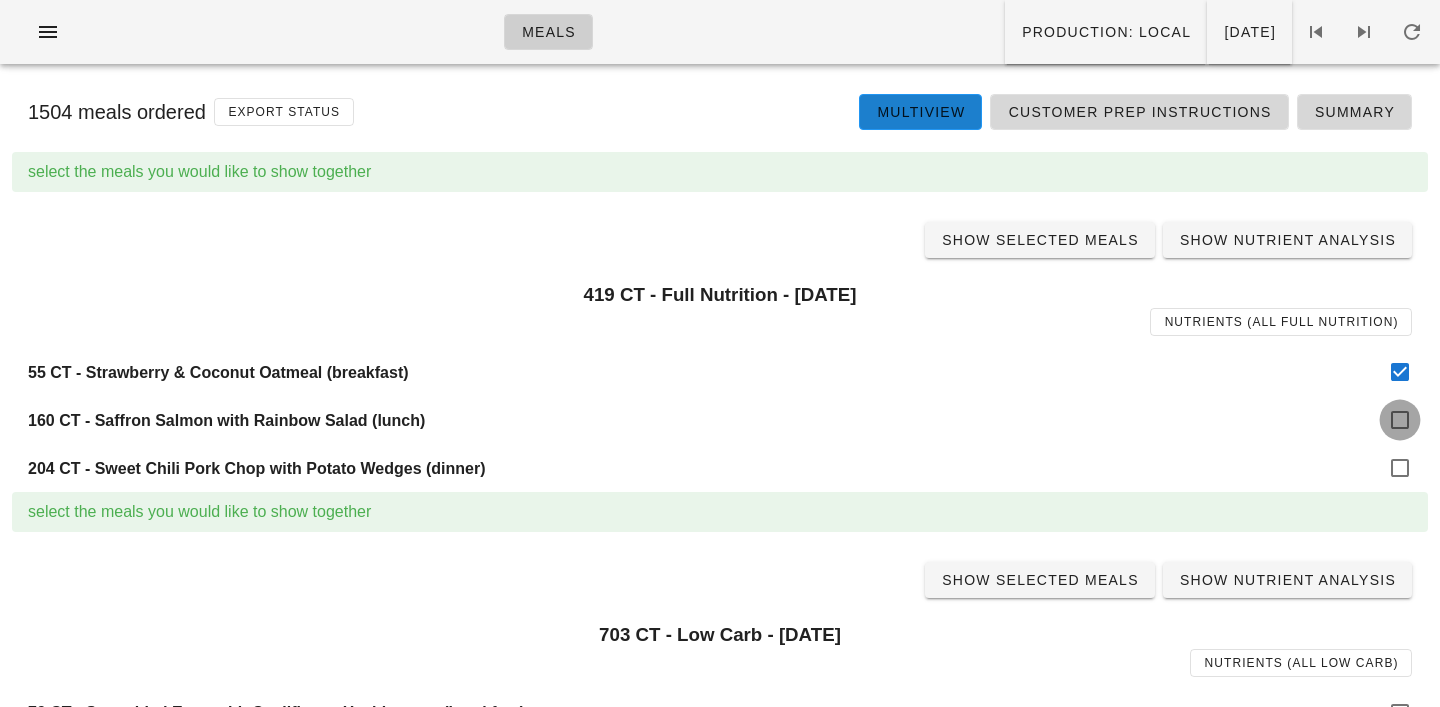 click at bounding box center [1400, 420] 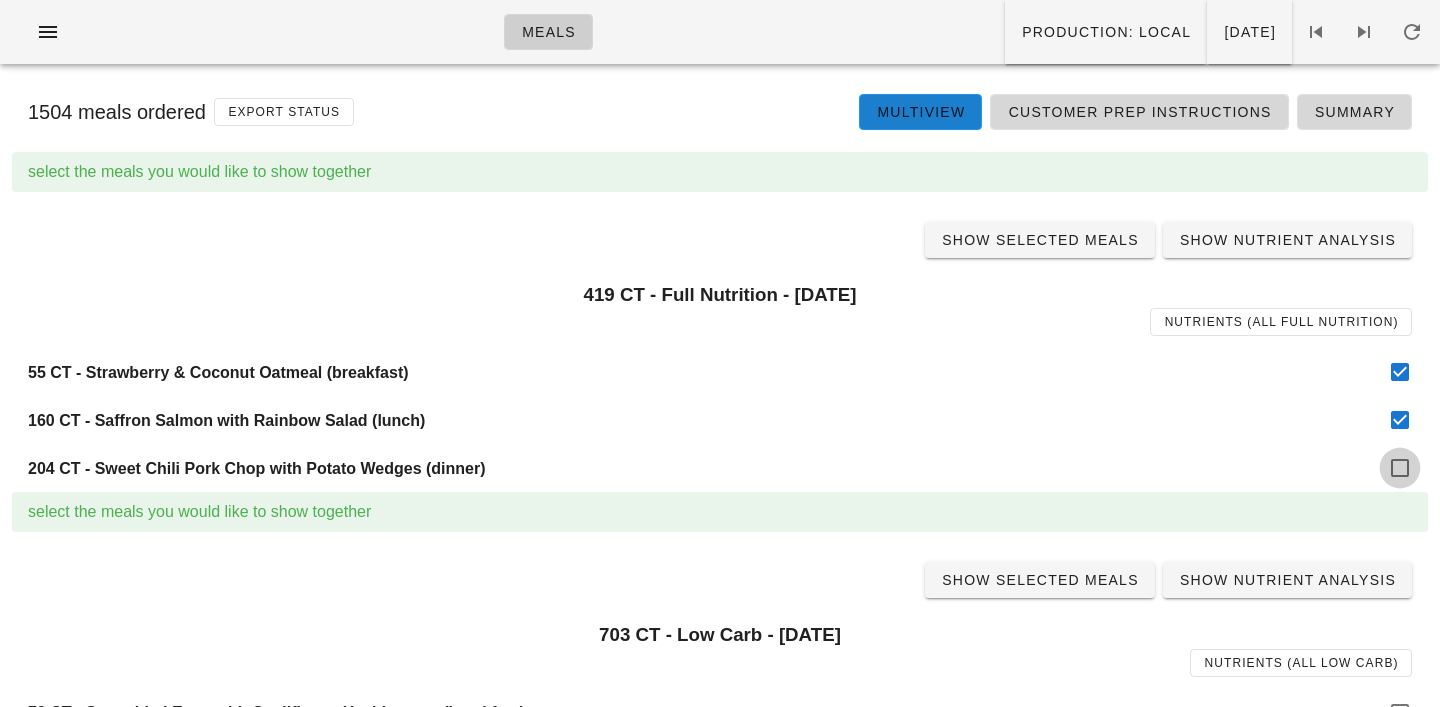 click at bounding box center [1400, 468] 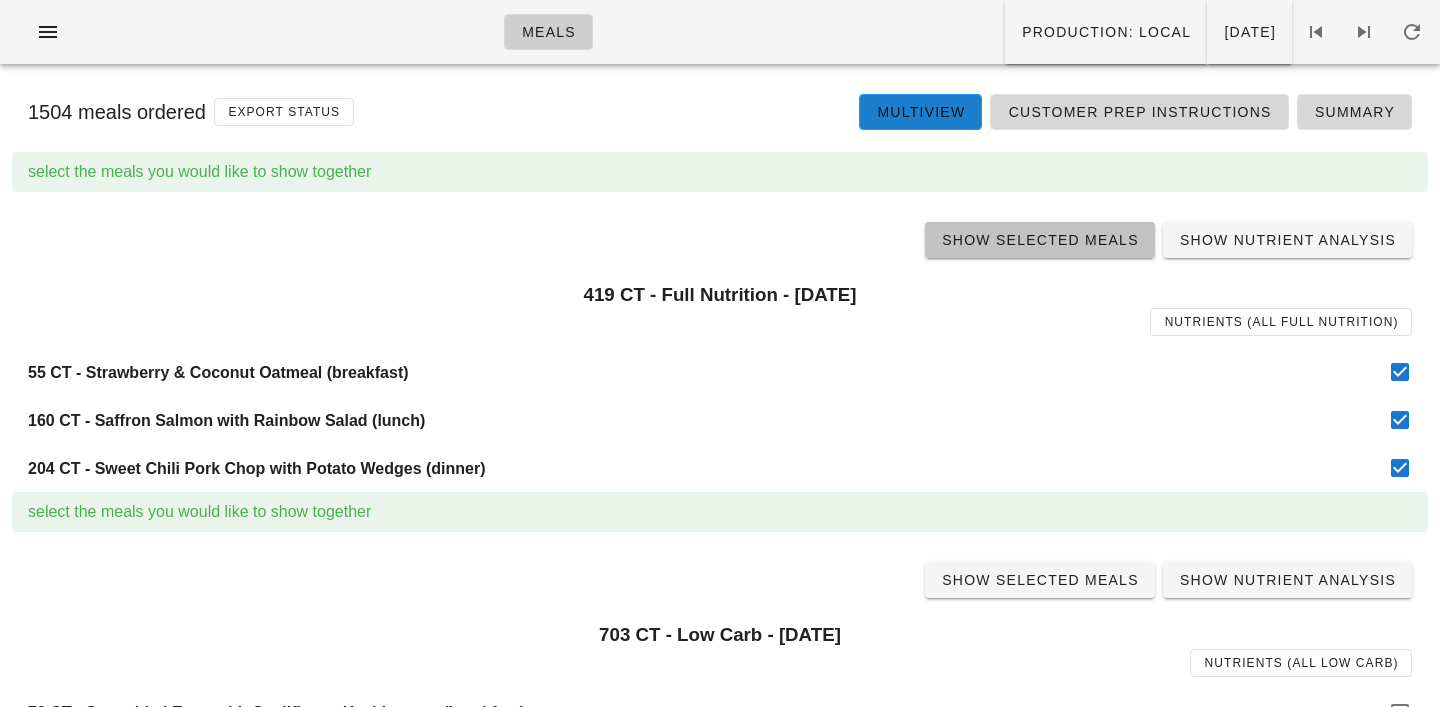 click on "Show Selected Meals" at bounding box center [1040, 240] 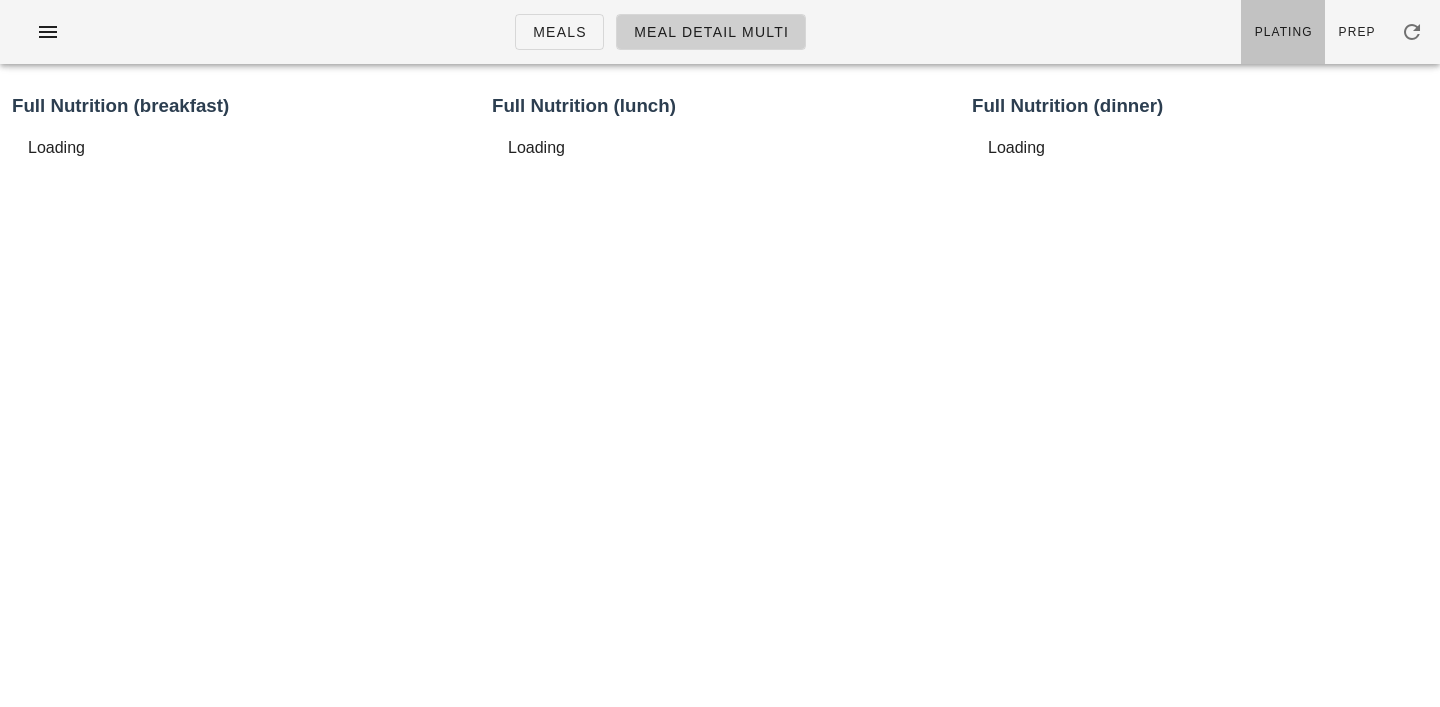 click on "Plating" at bounding box center (1283, 32) 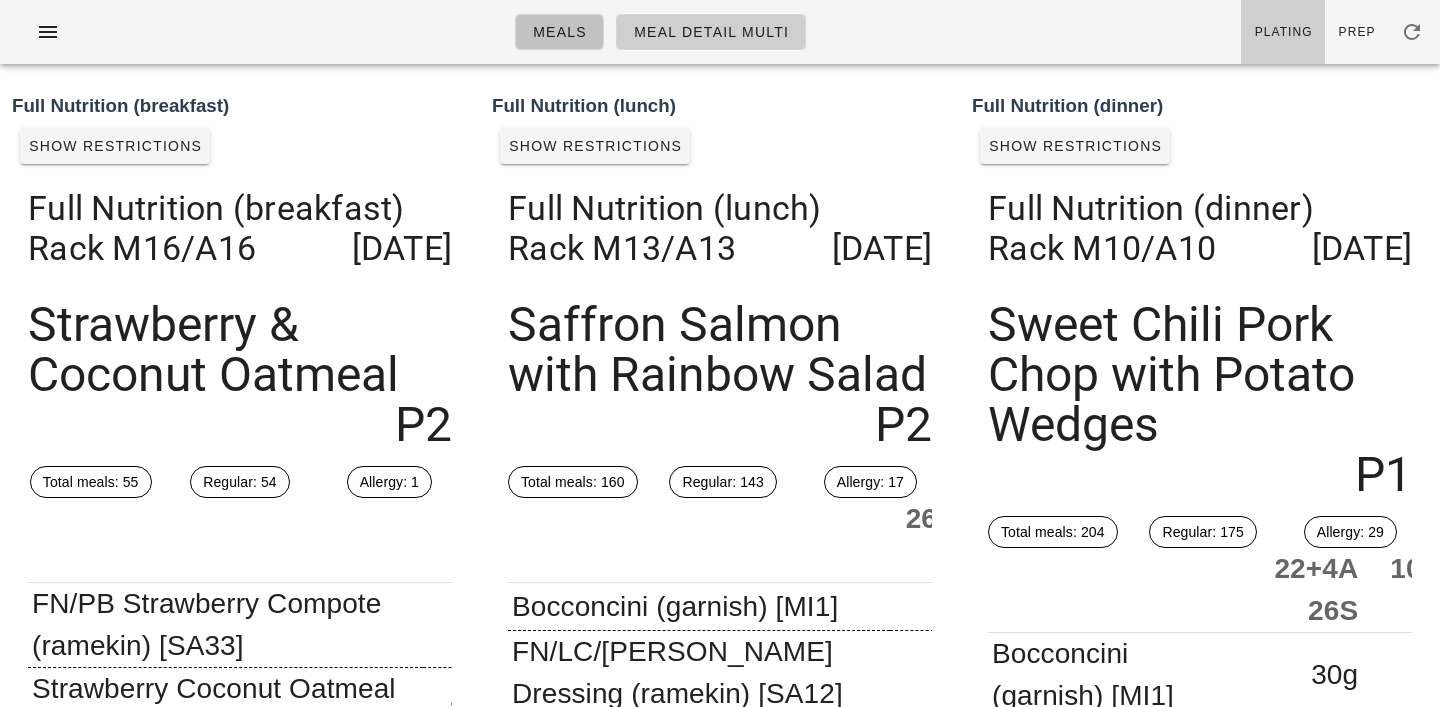 click on "Meals" at bounding box center (559, 32) 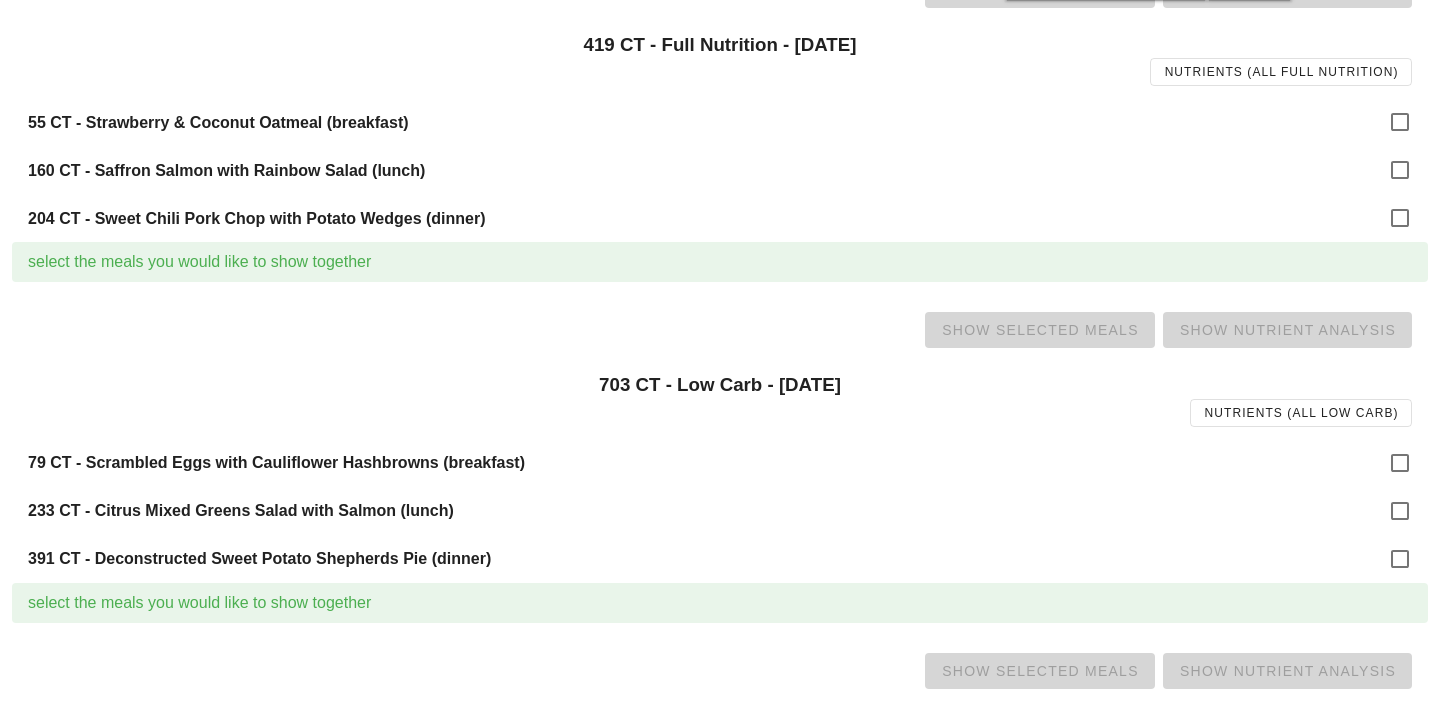 scroll, scrollTop: 260, scrollLeft: 0, axis: vertical 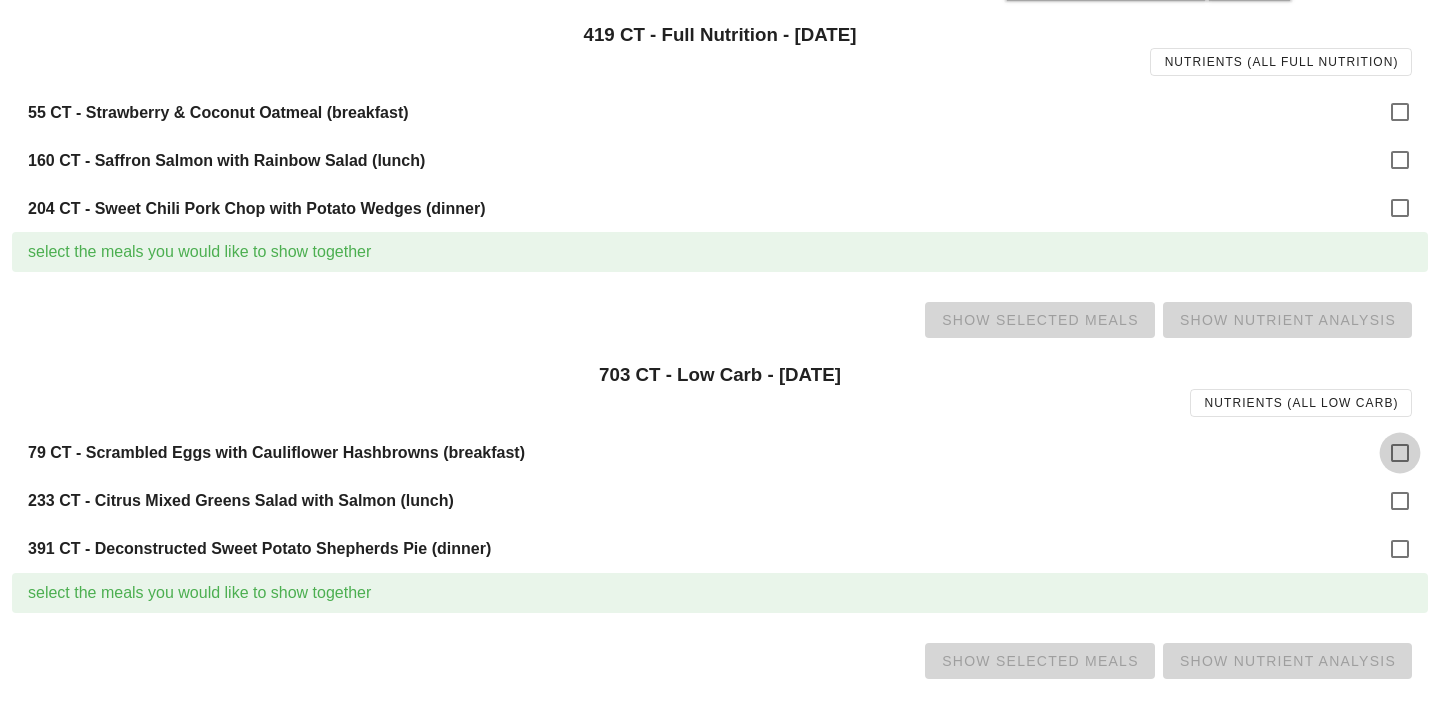 click at bounding box center (1400, 453) 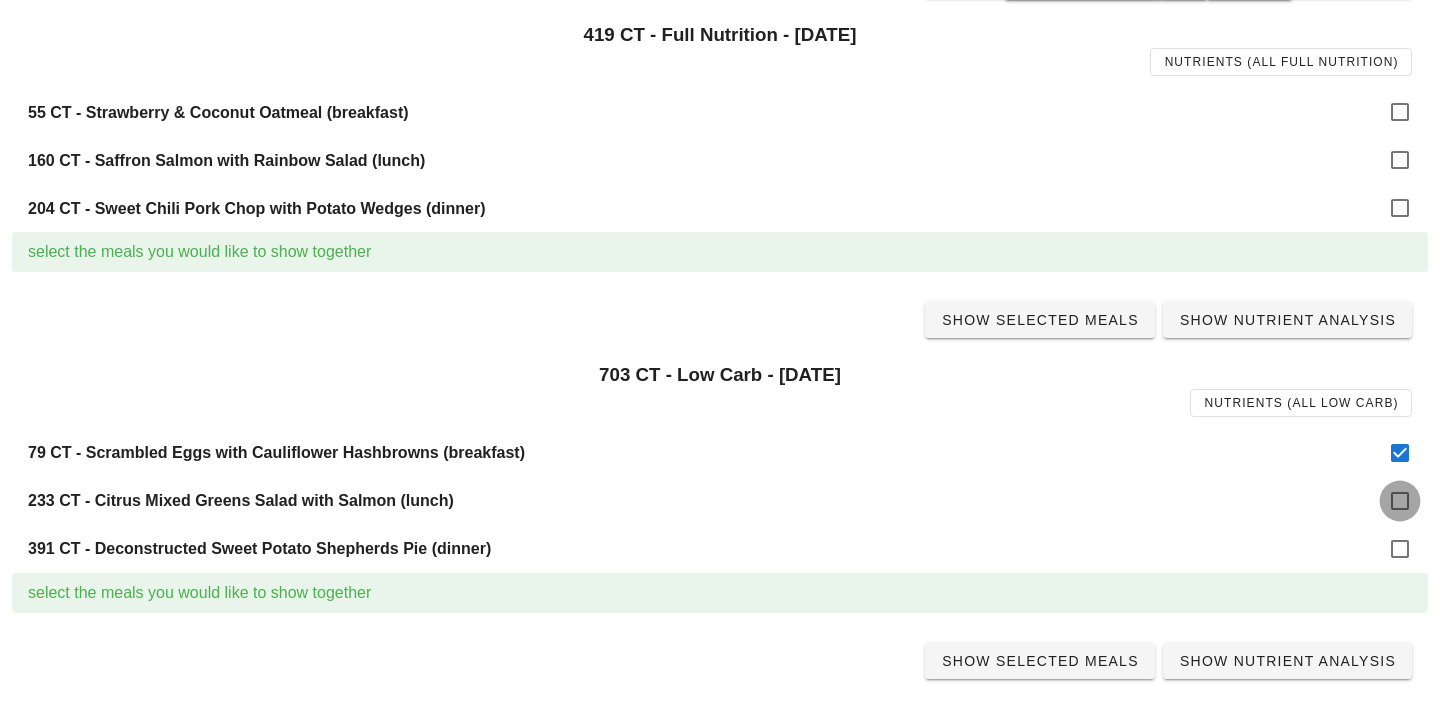 click at bounding box center (1400, 501) 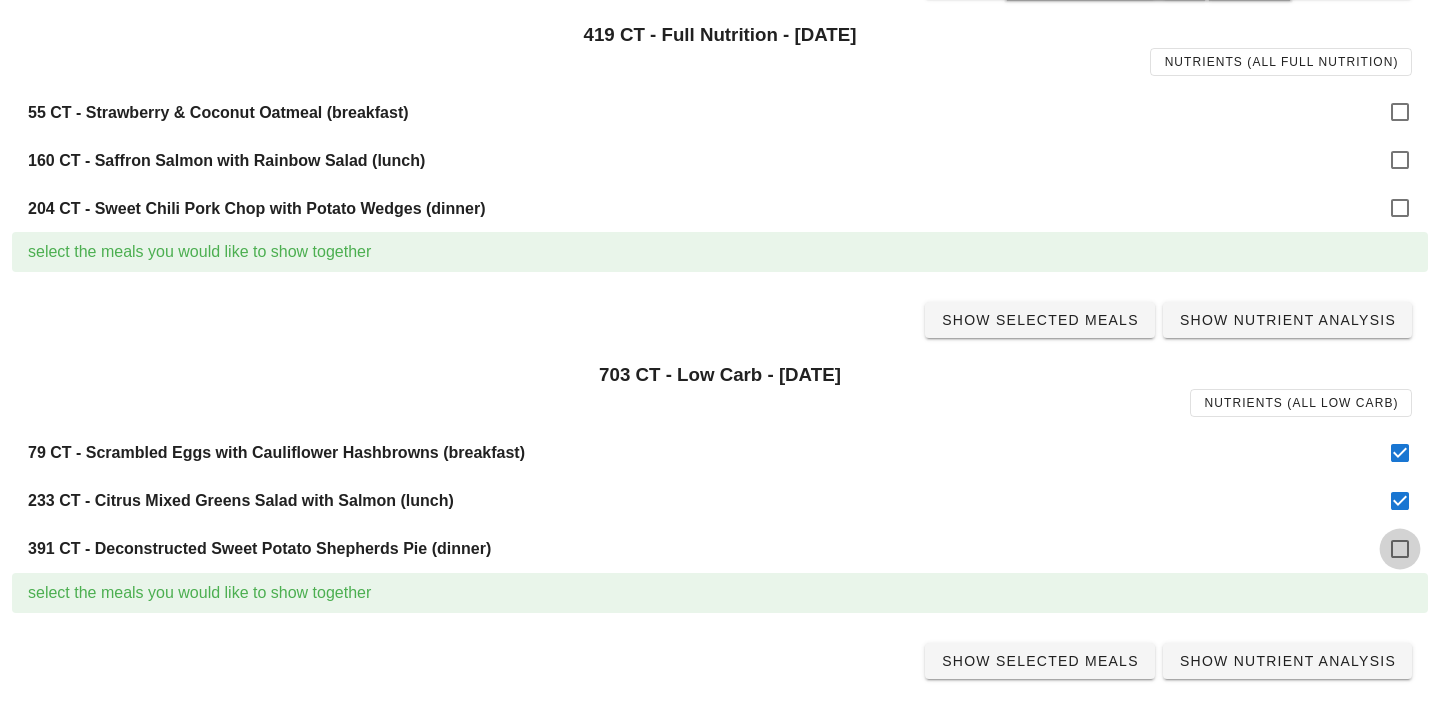 click at bounding box center (1400, 549) 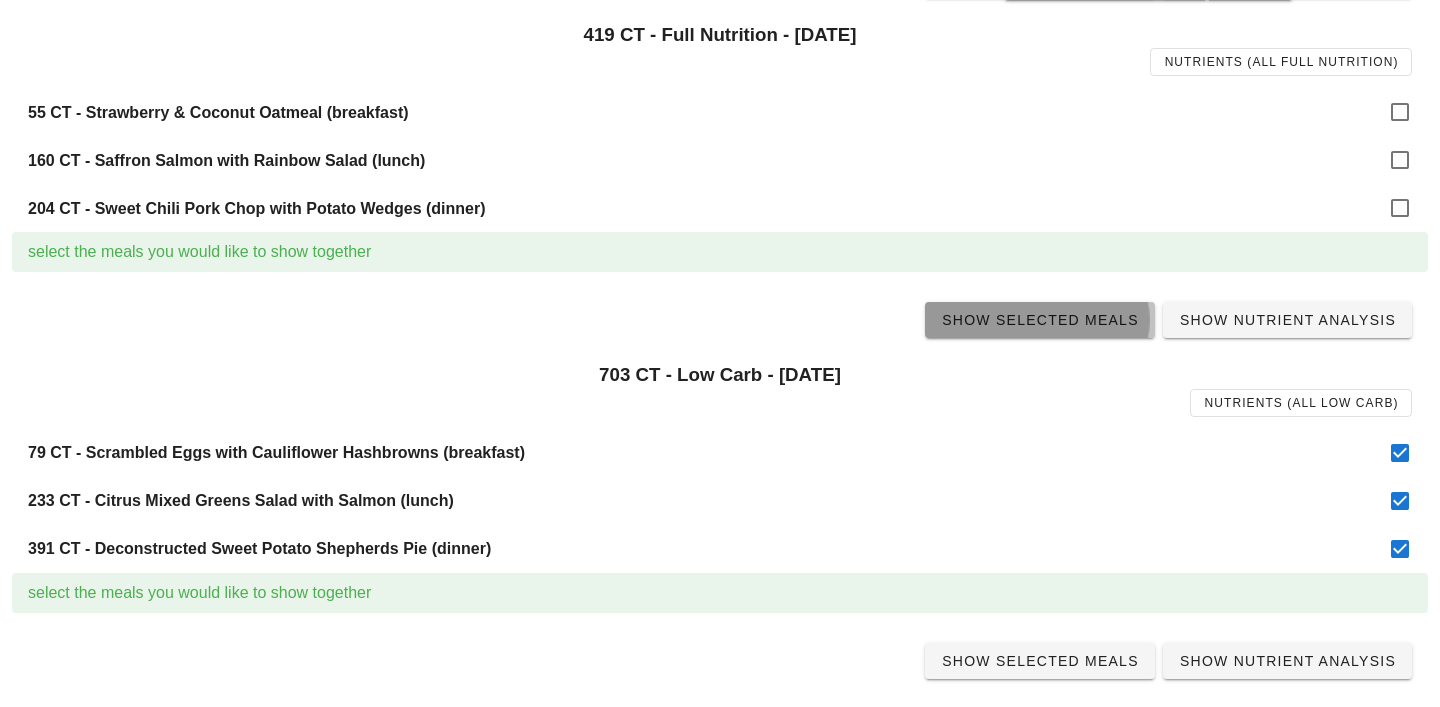 click on "Show Selected Meals" at bounding box center [1040, 320] 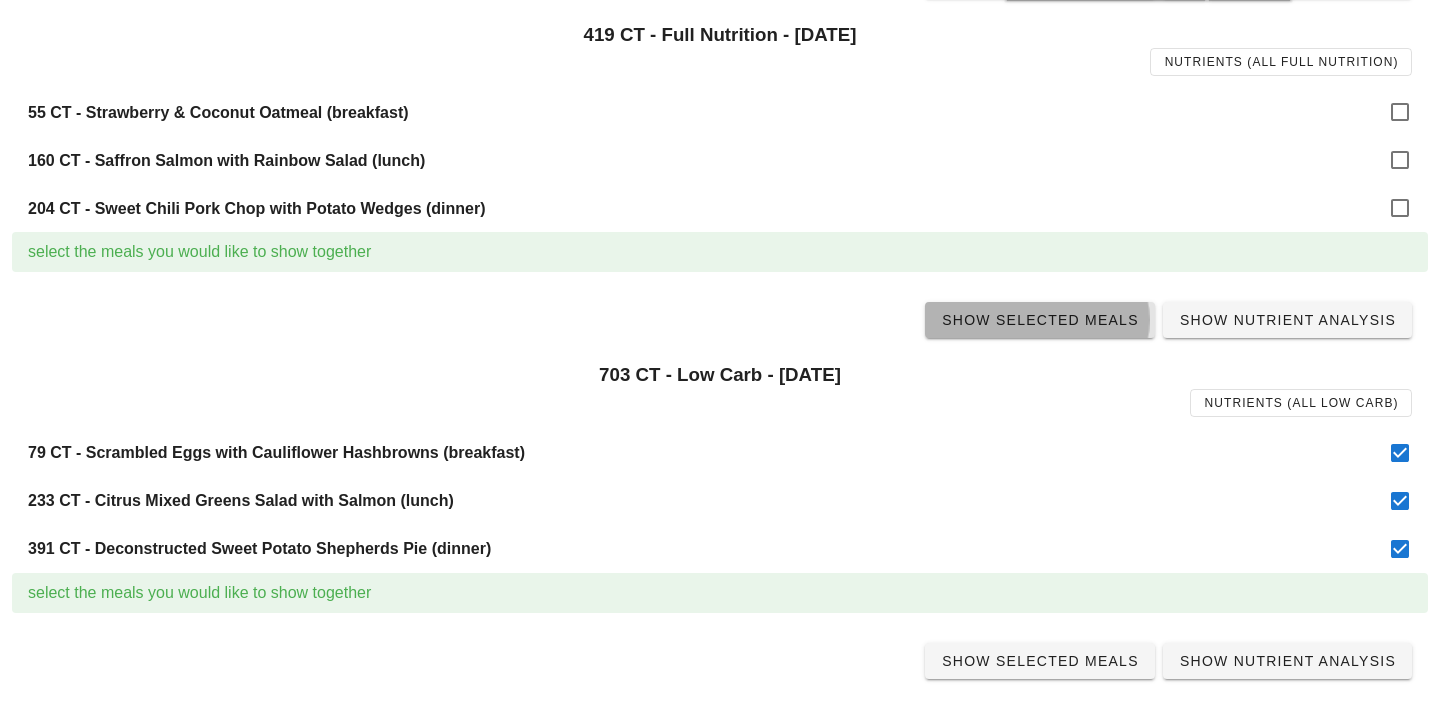 scroll, scrollTop: 0, scrollLeft: 0, axis: both 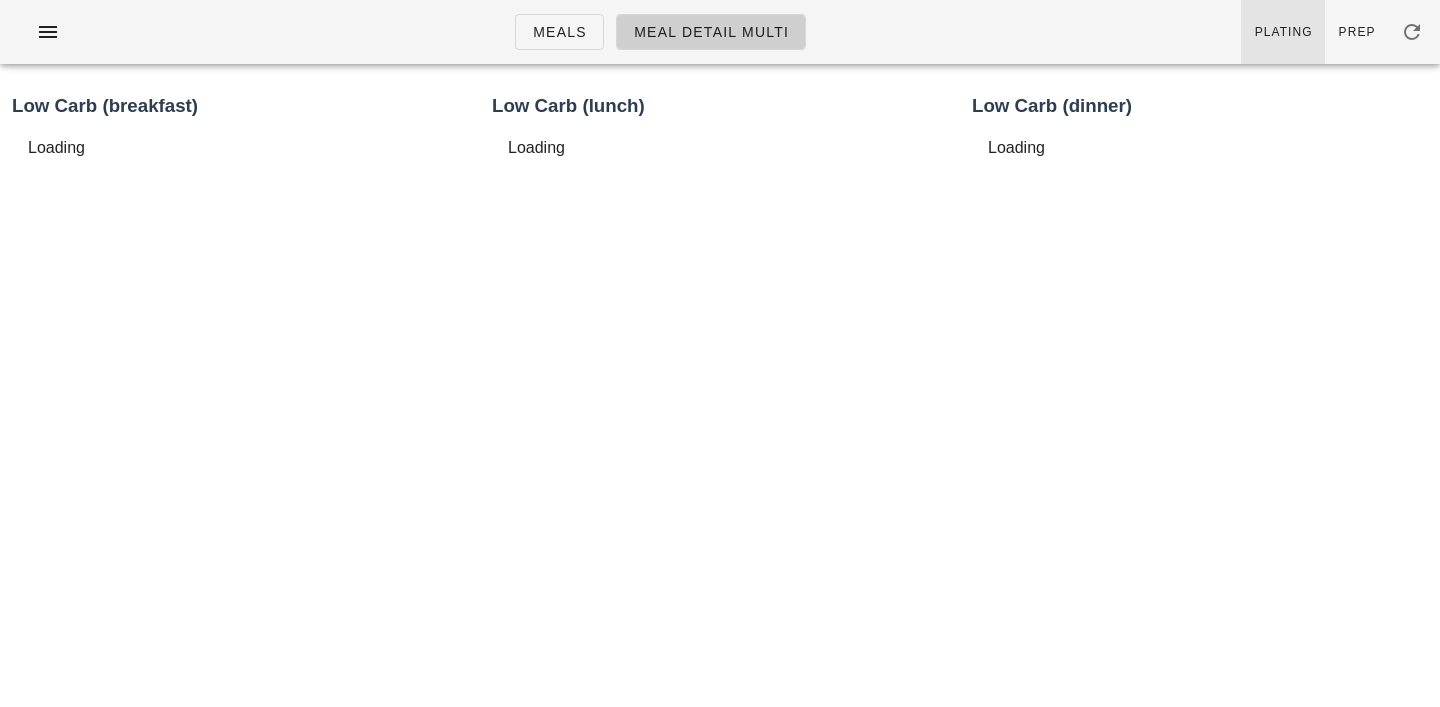 click on "Plating" at bounding box center (1283, 32) 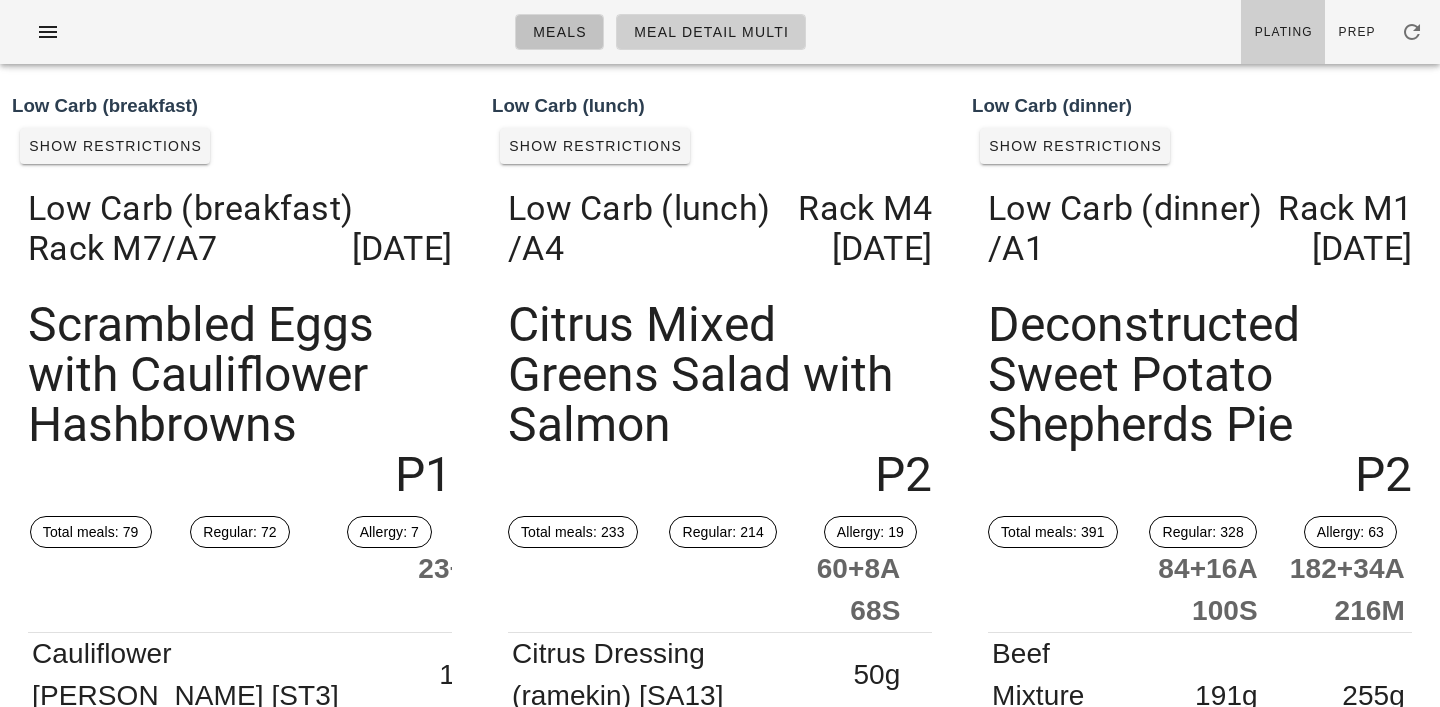 click on "Meals" at bounding box center [559, 32] 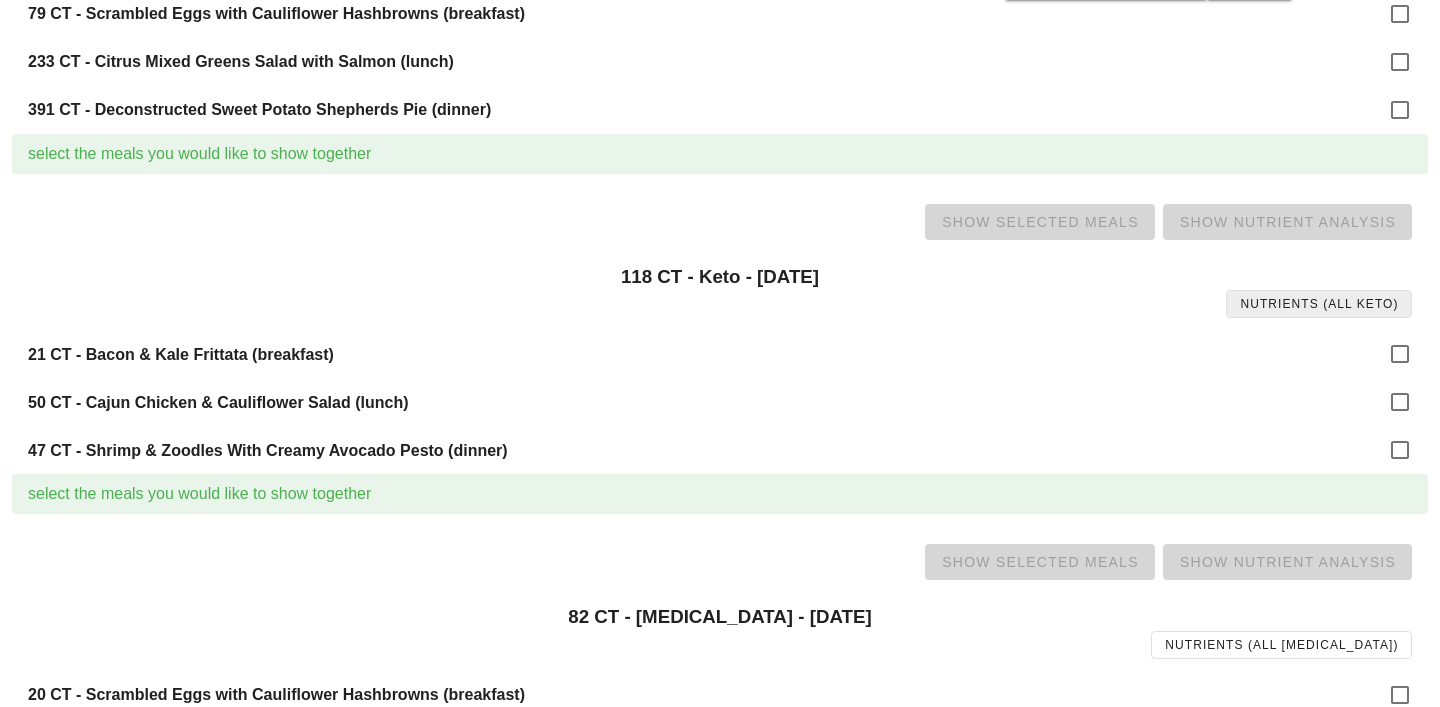 scroll, scrollTop: 702, scrollLeft: 0, axis: vertical 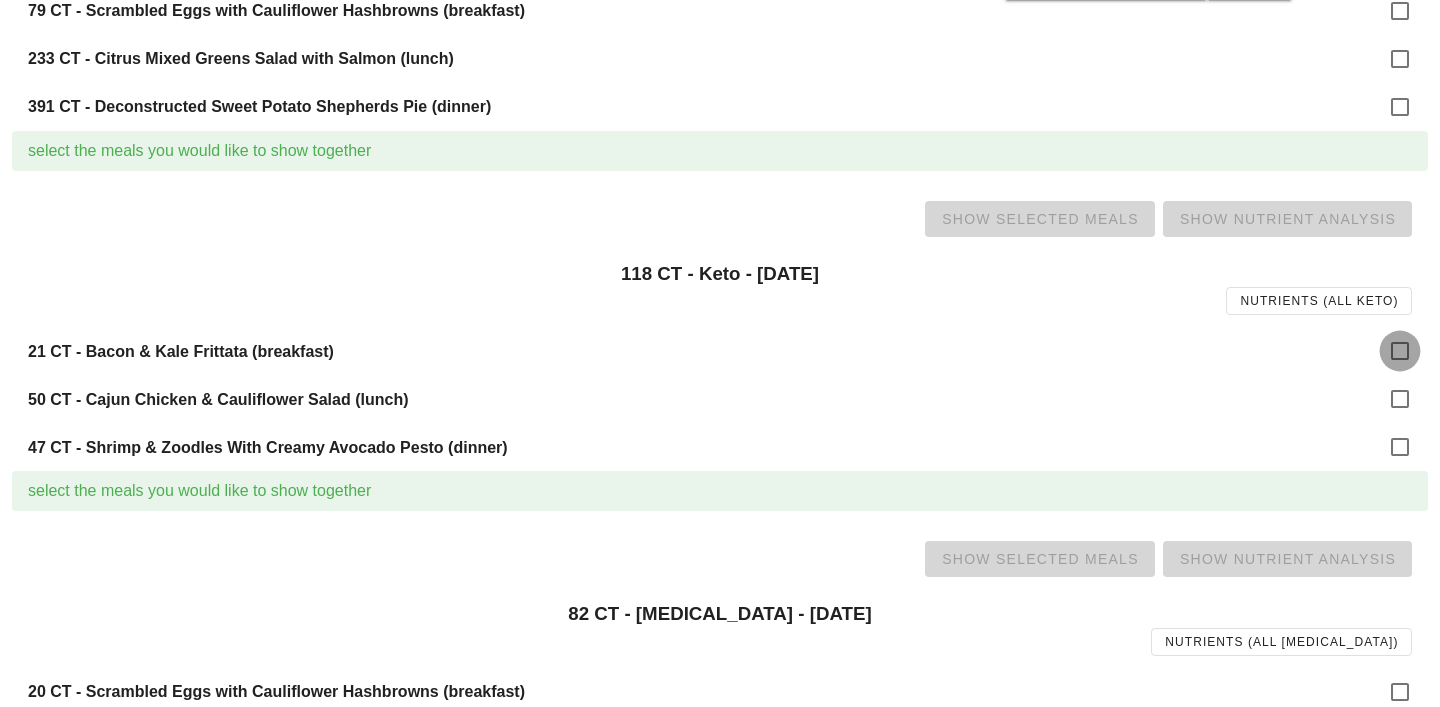 click at bounding box center (1400, 351) 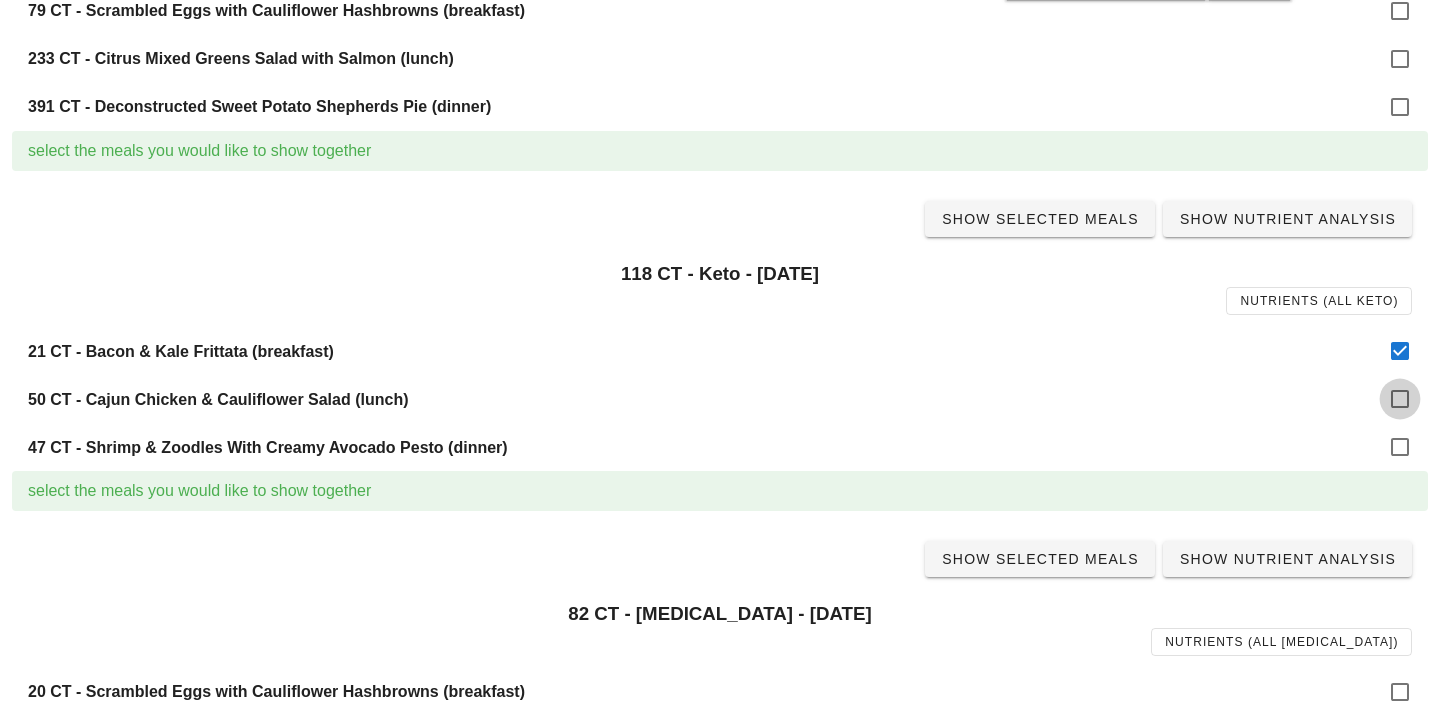 click at bounding box center (1400, 399) 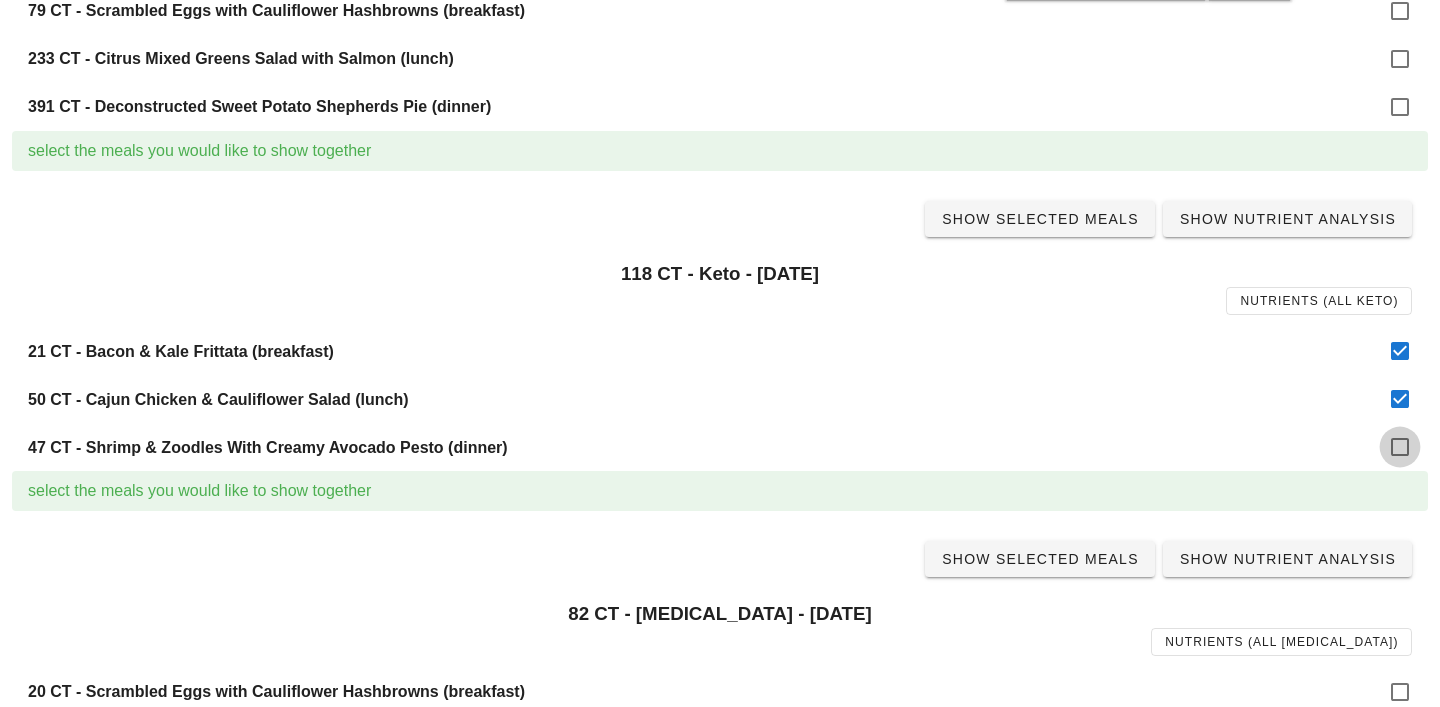 click at bounding box center [1400, 447] 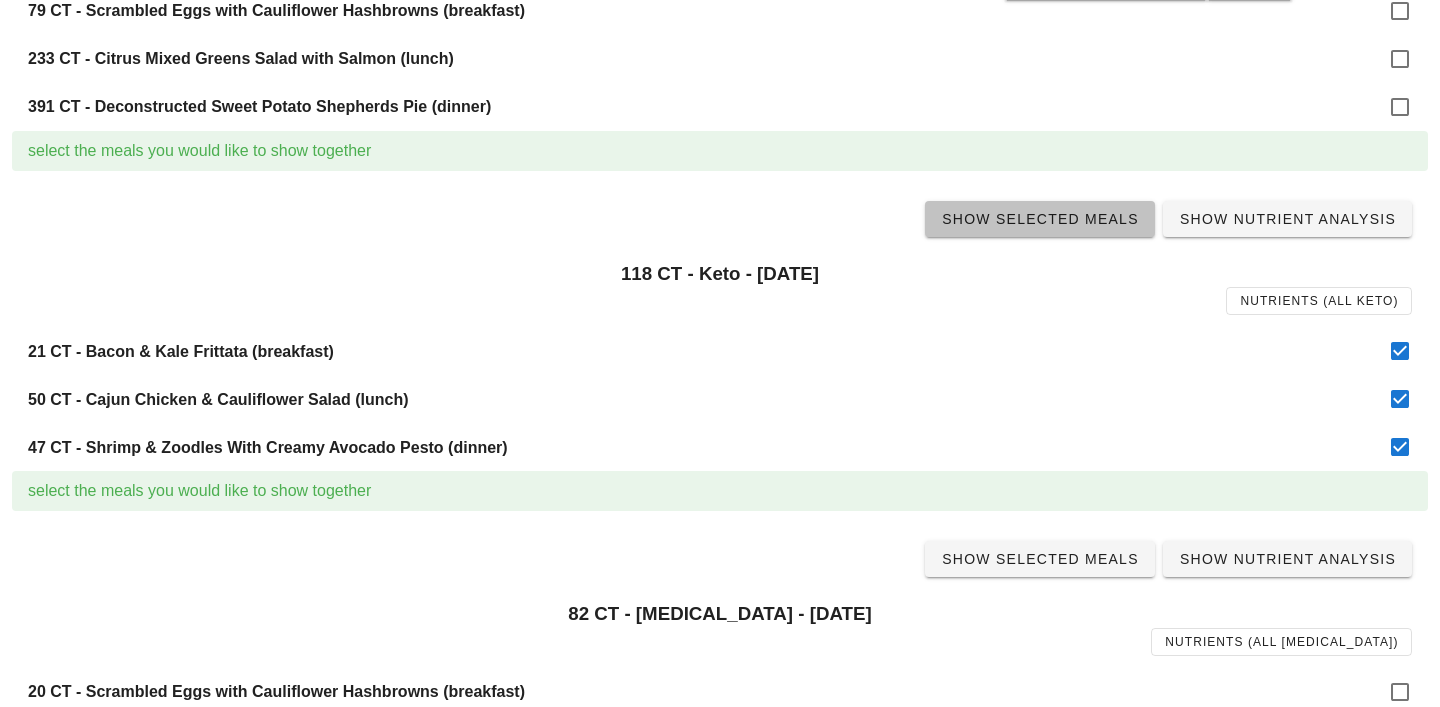 click on "Show Selected Meals" at bounding box center (1040, 219) 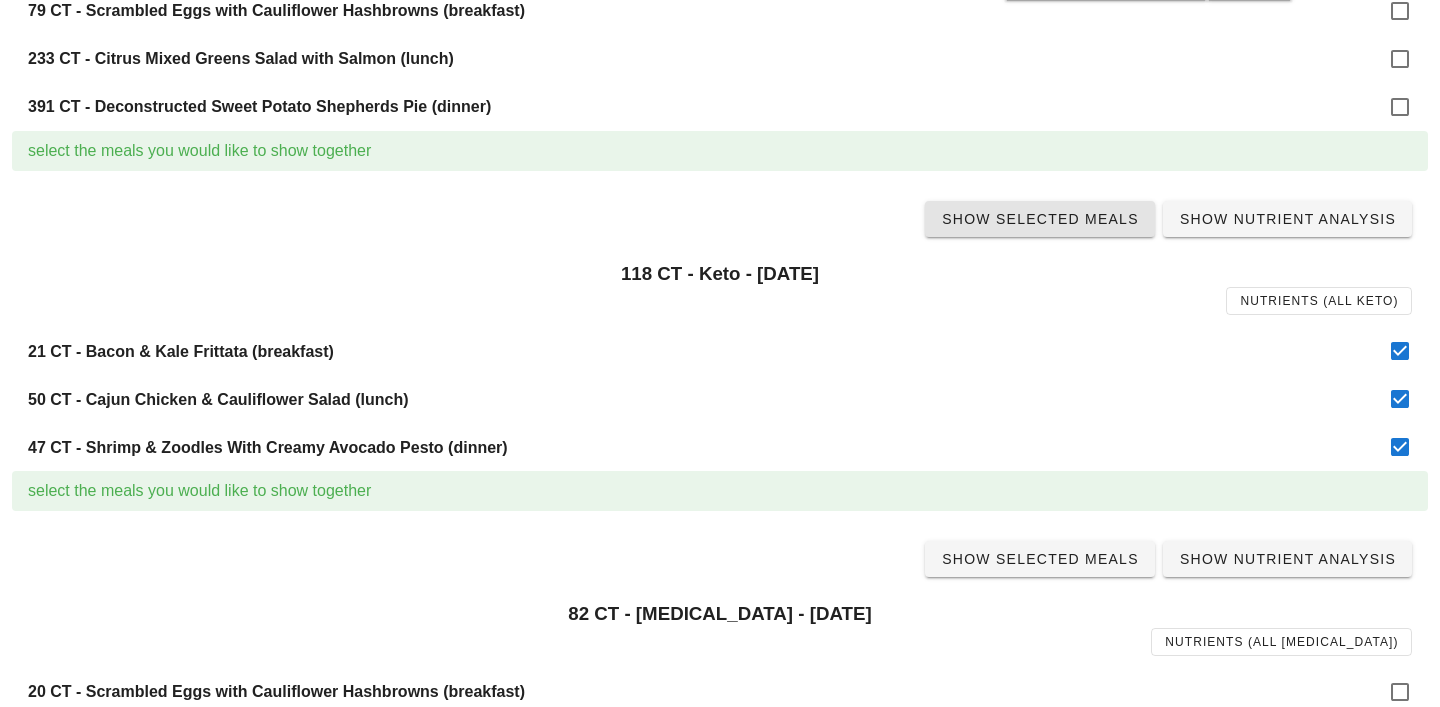 scroll, scrollTop: 0, scrollLeft: 0, axis: both 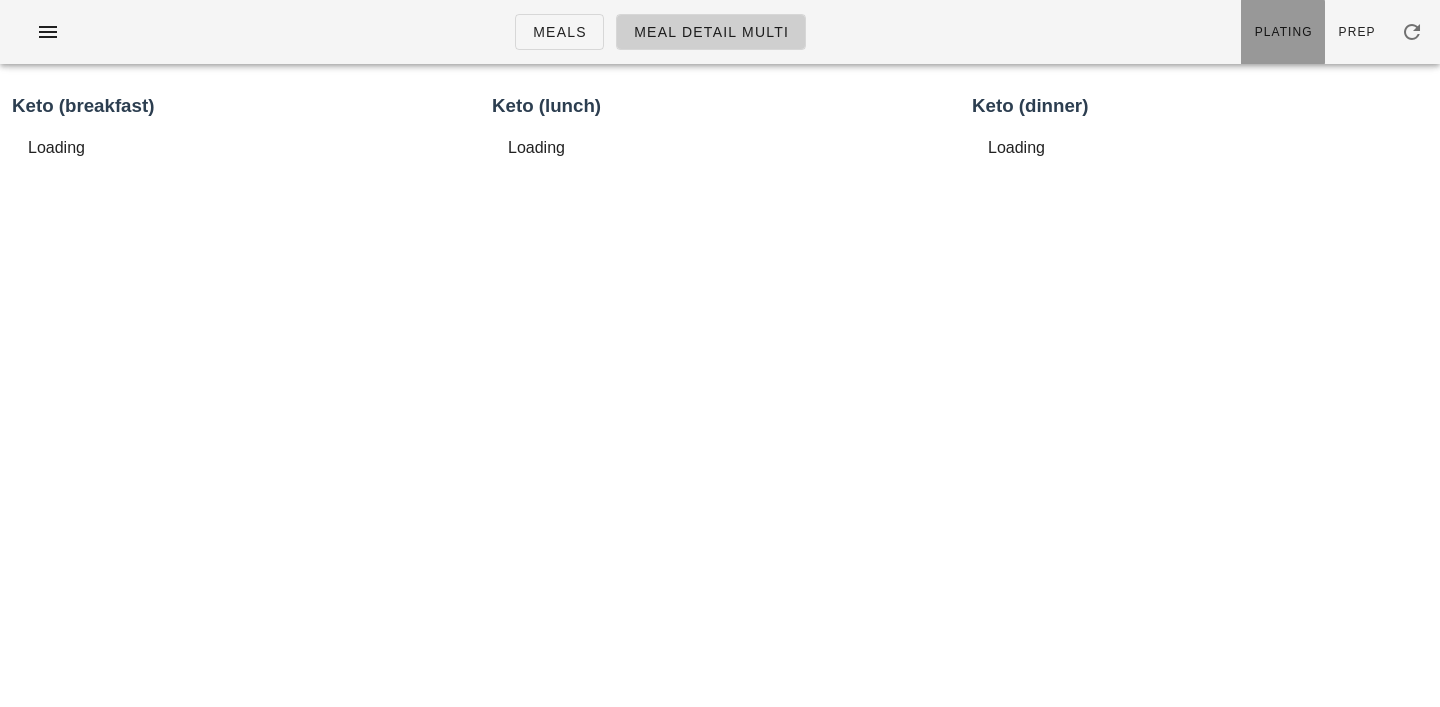 click on "Plating" at bounding box center [1283, 32] 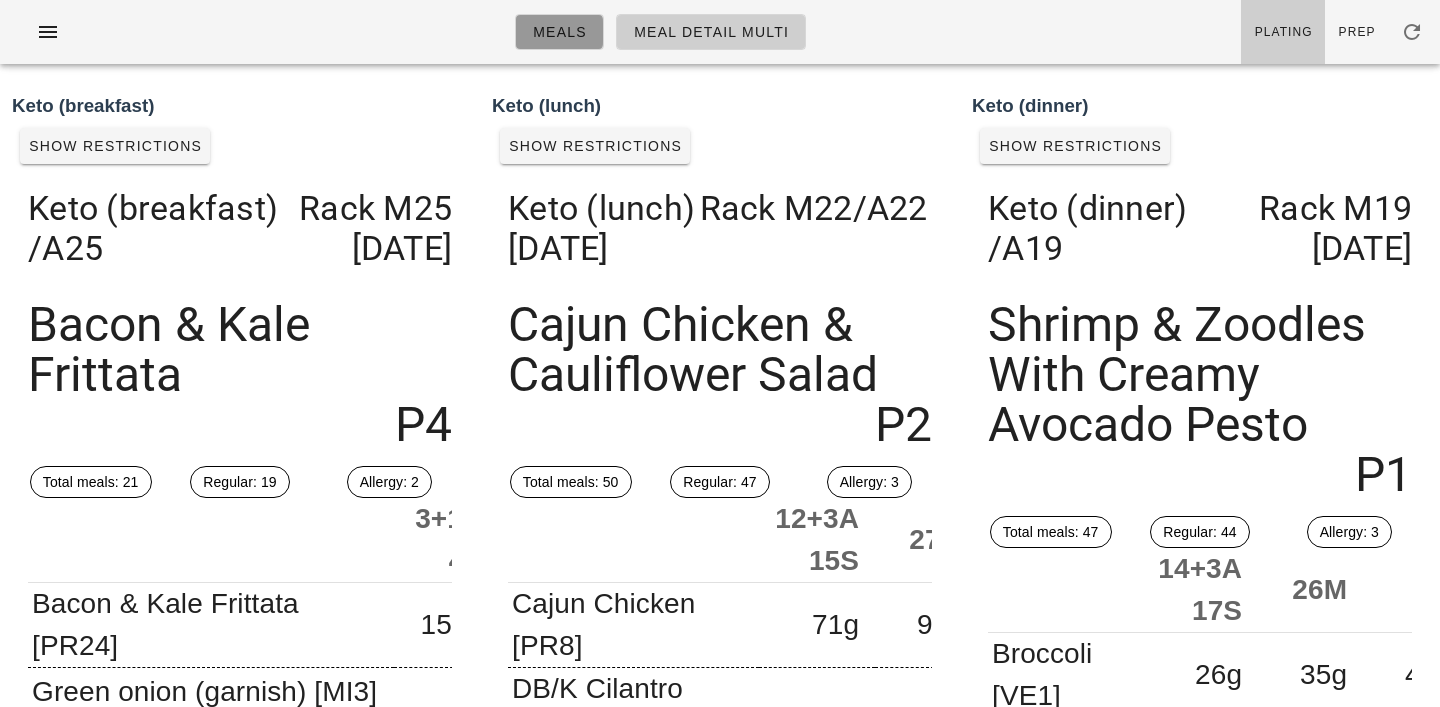 click on "Meals" at bounding box center [559, 32] 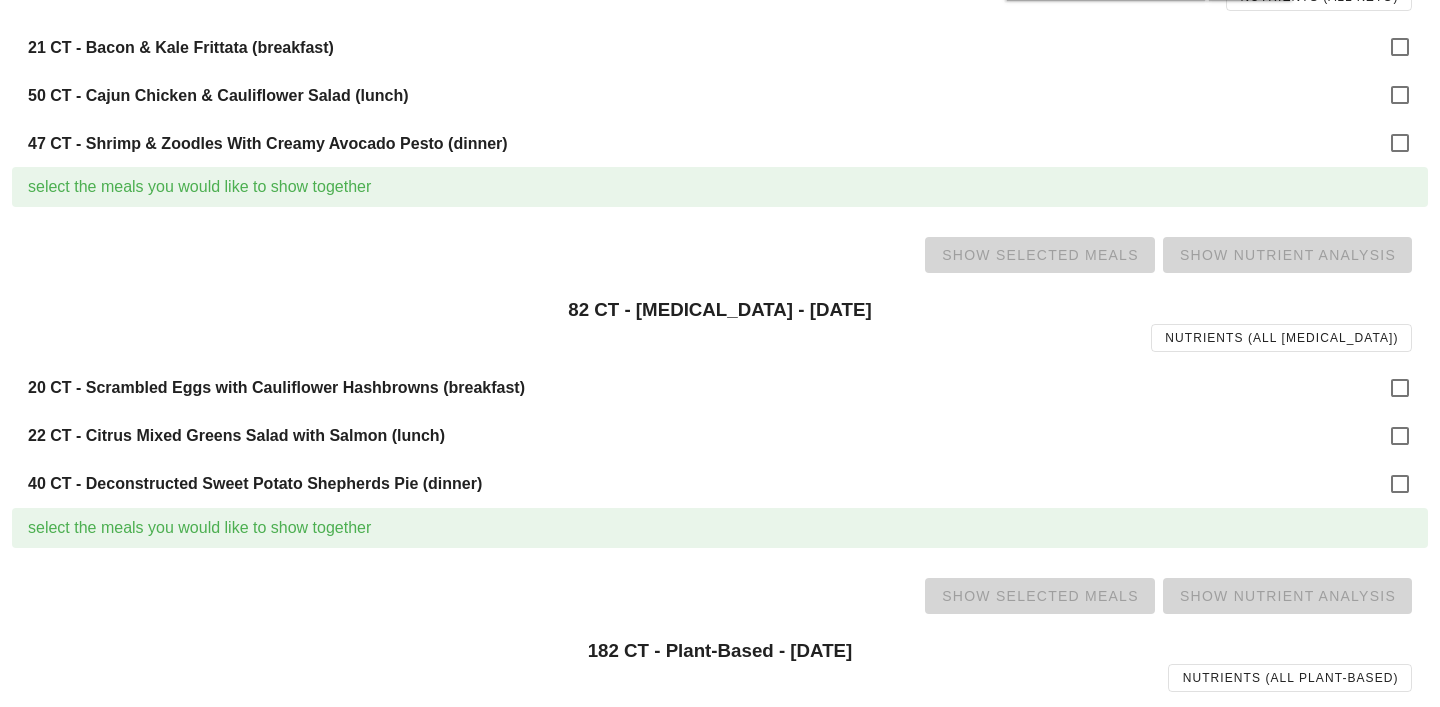 scroll, scrollTop: 1131, scrollLeft: 0, axis: vertical 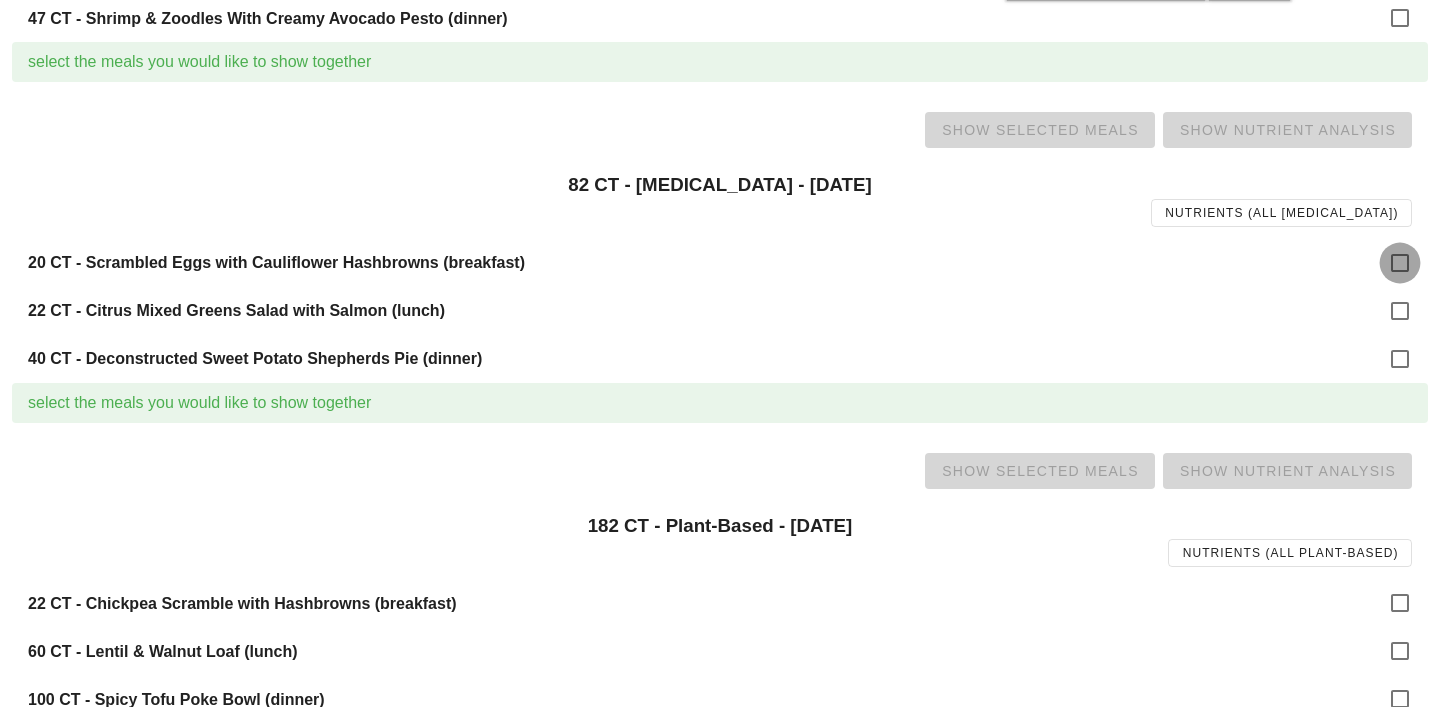 click at bounding box center (1400, 263) 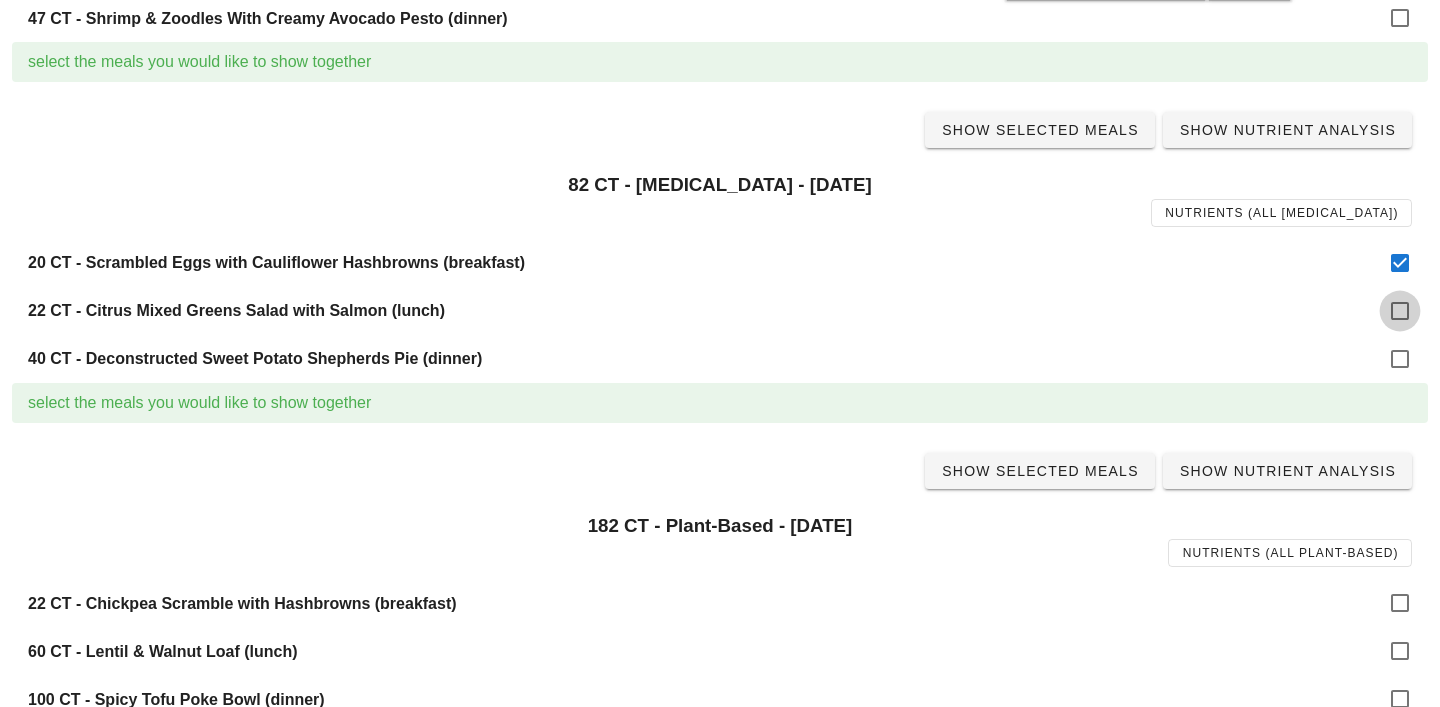 click at bounding box center (1400, 311) 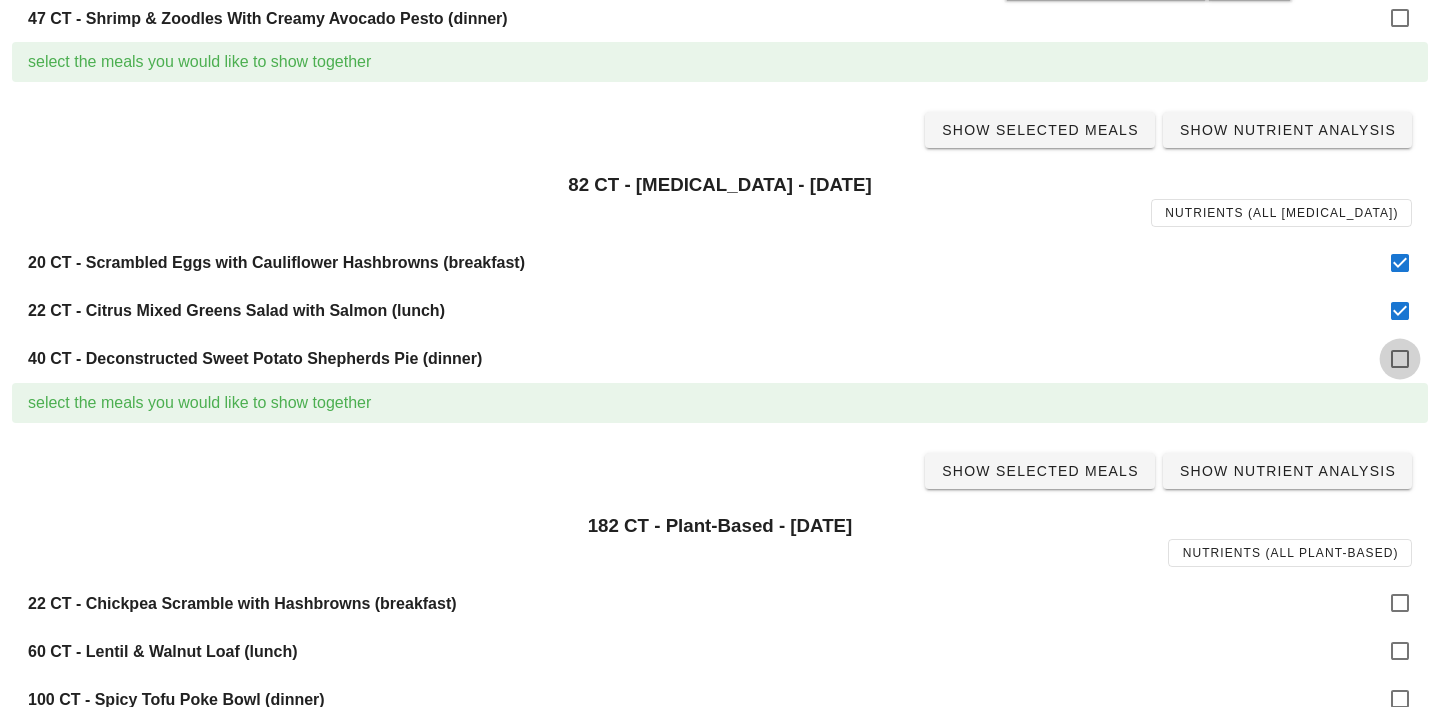 click at bounding box center (1400, 359) 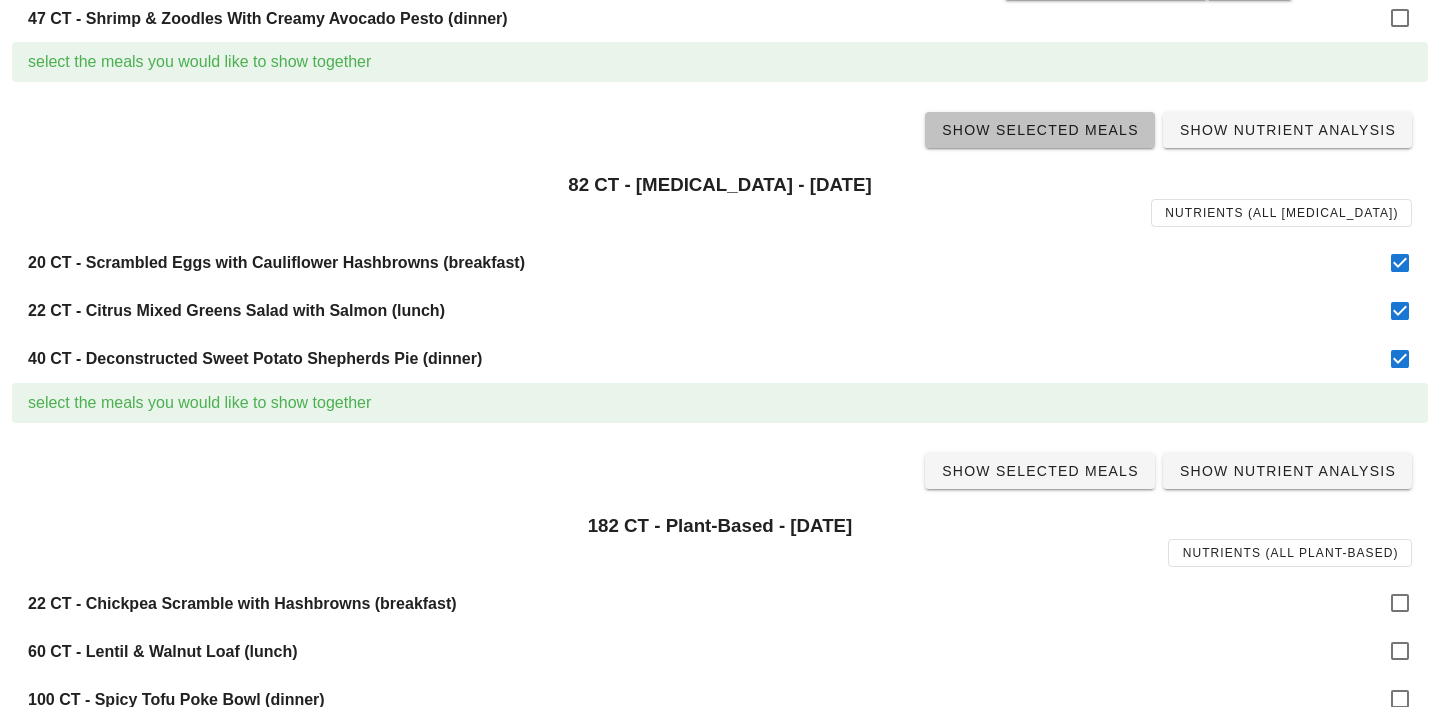 click on "Show Selected Meals" at bounding box center (1040, 130) 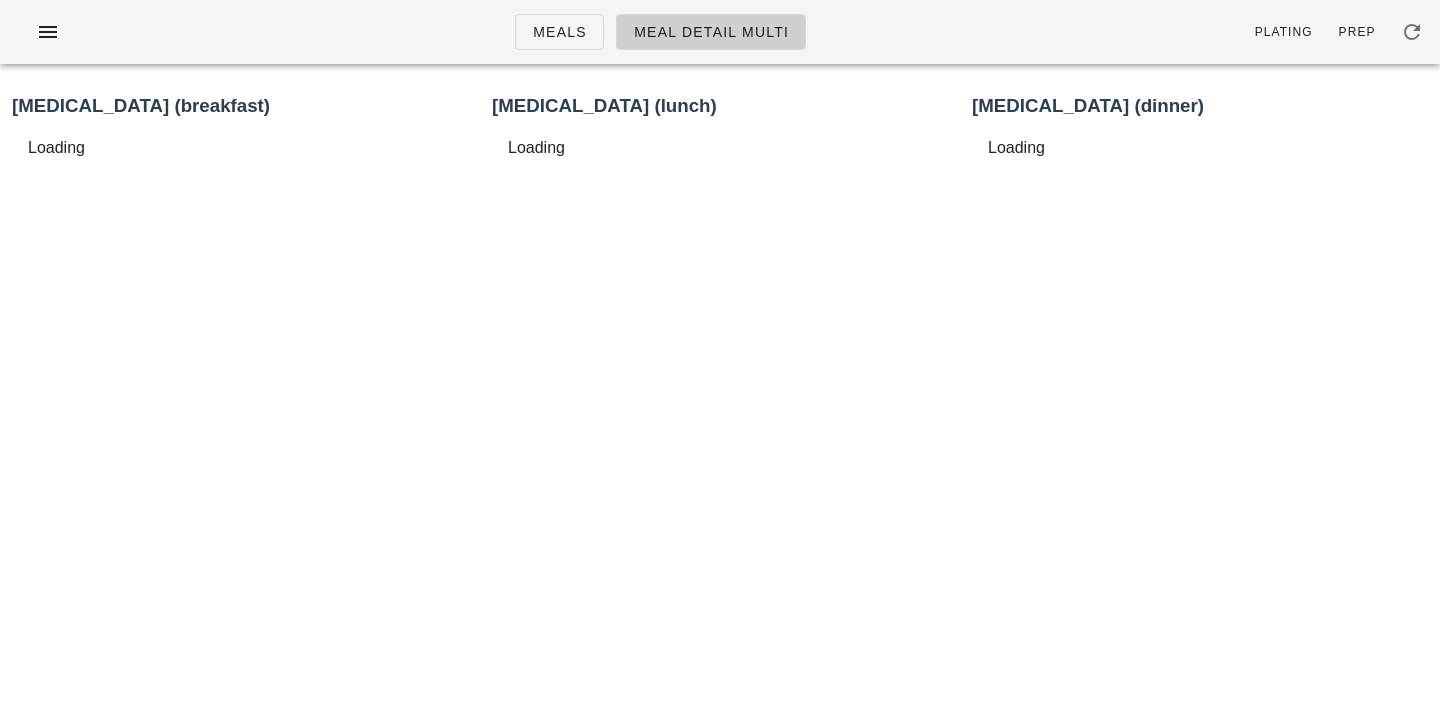 scroll, scrollTop: 0, scrollLeft: 0, axis: both 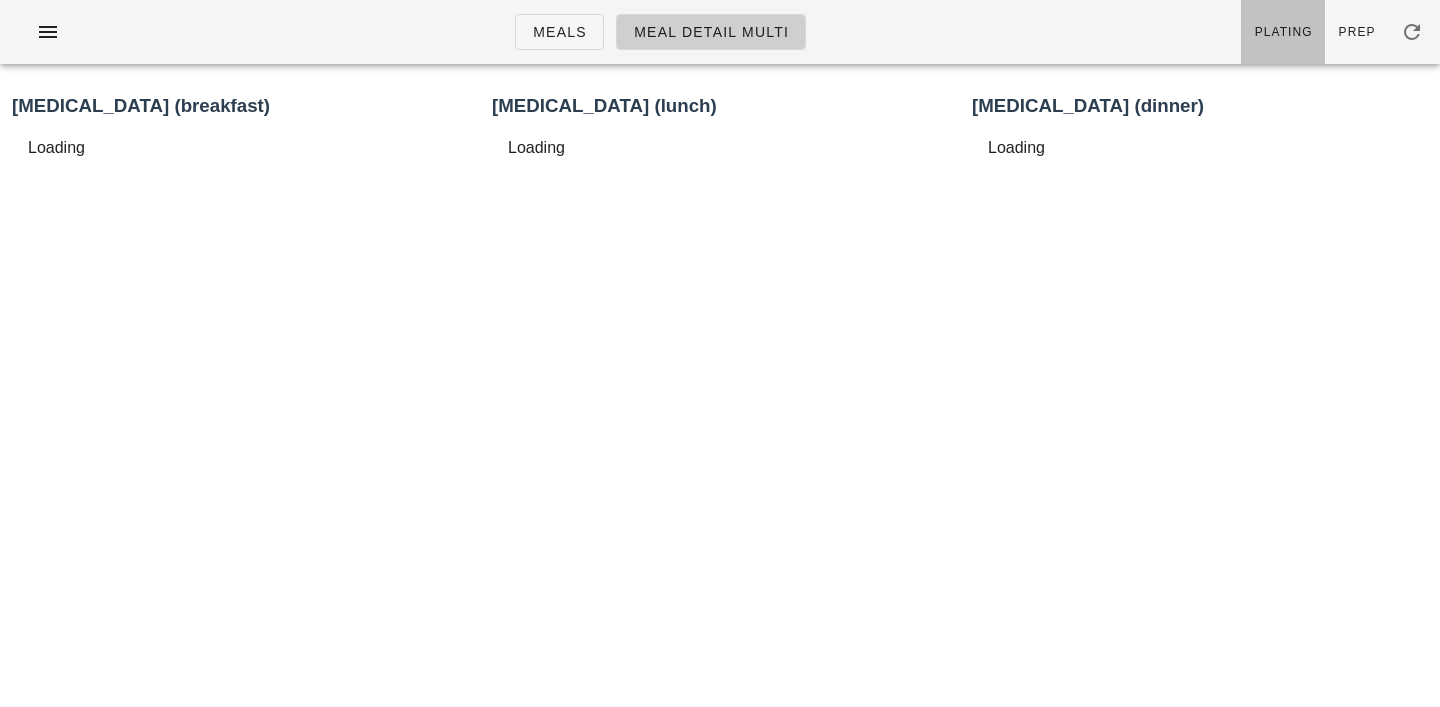 click on "Plating" at bounding box center [1283, 32] 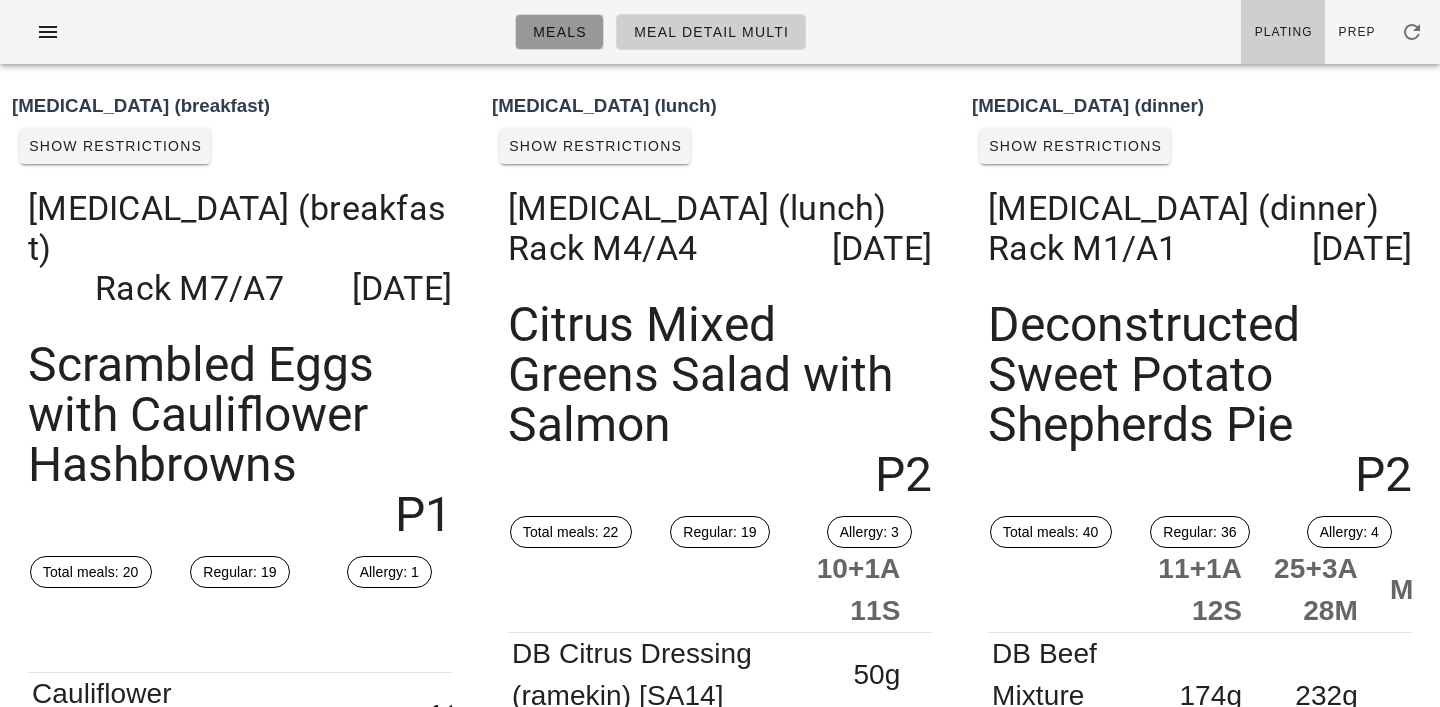 click on "Meals" at bounding box center [559, 32] 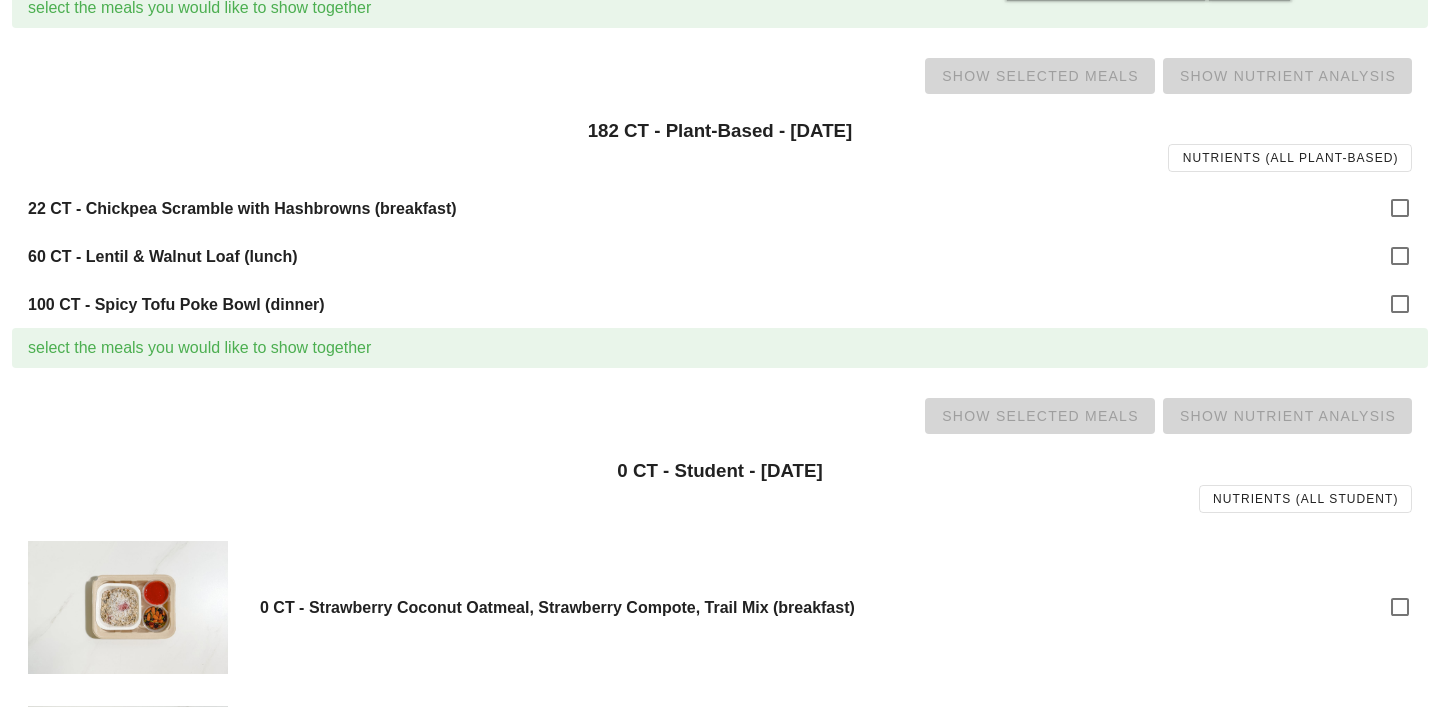 scroll, scrollTop: 1546, scrollLeft: 0, axis: vertical 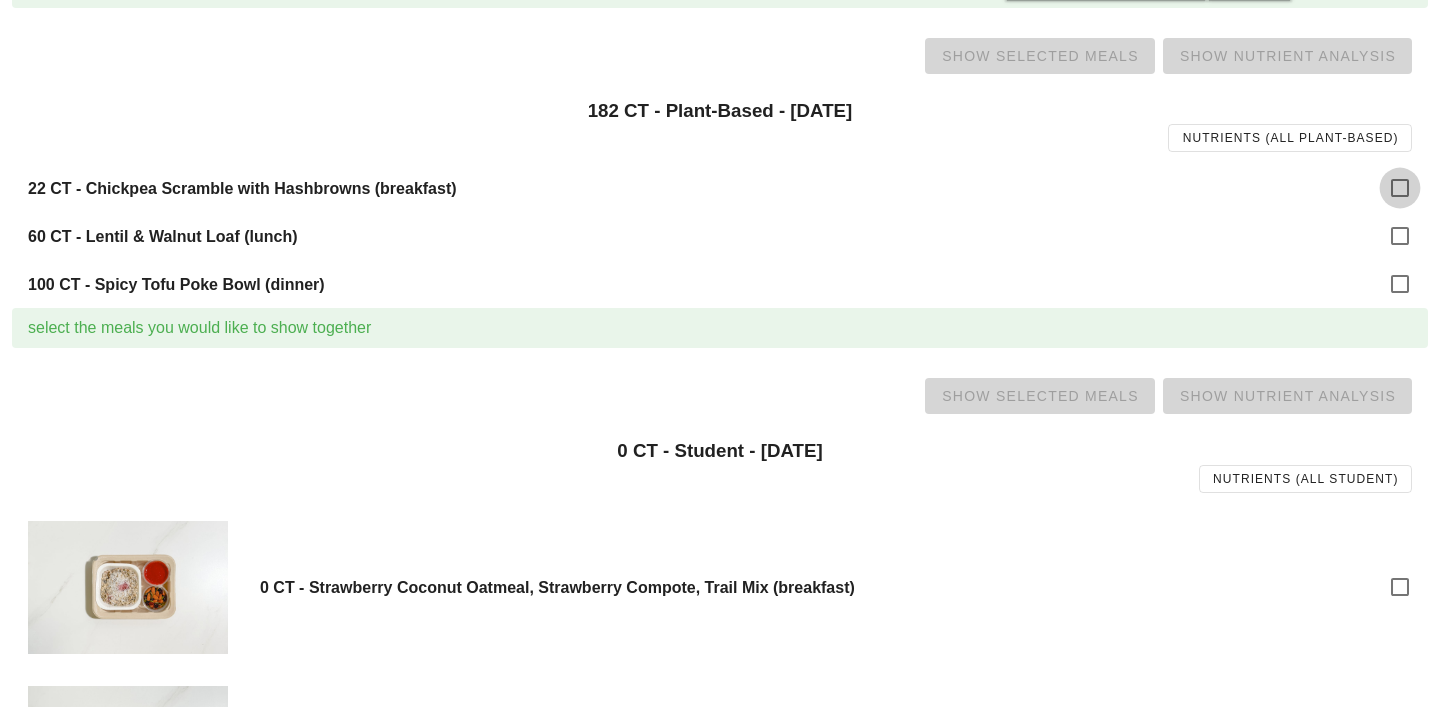 click at bounding box center [1400, 188] 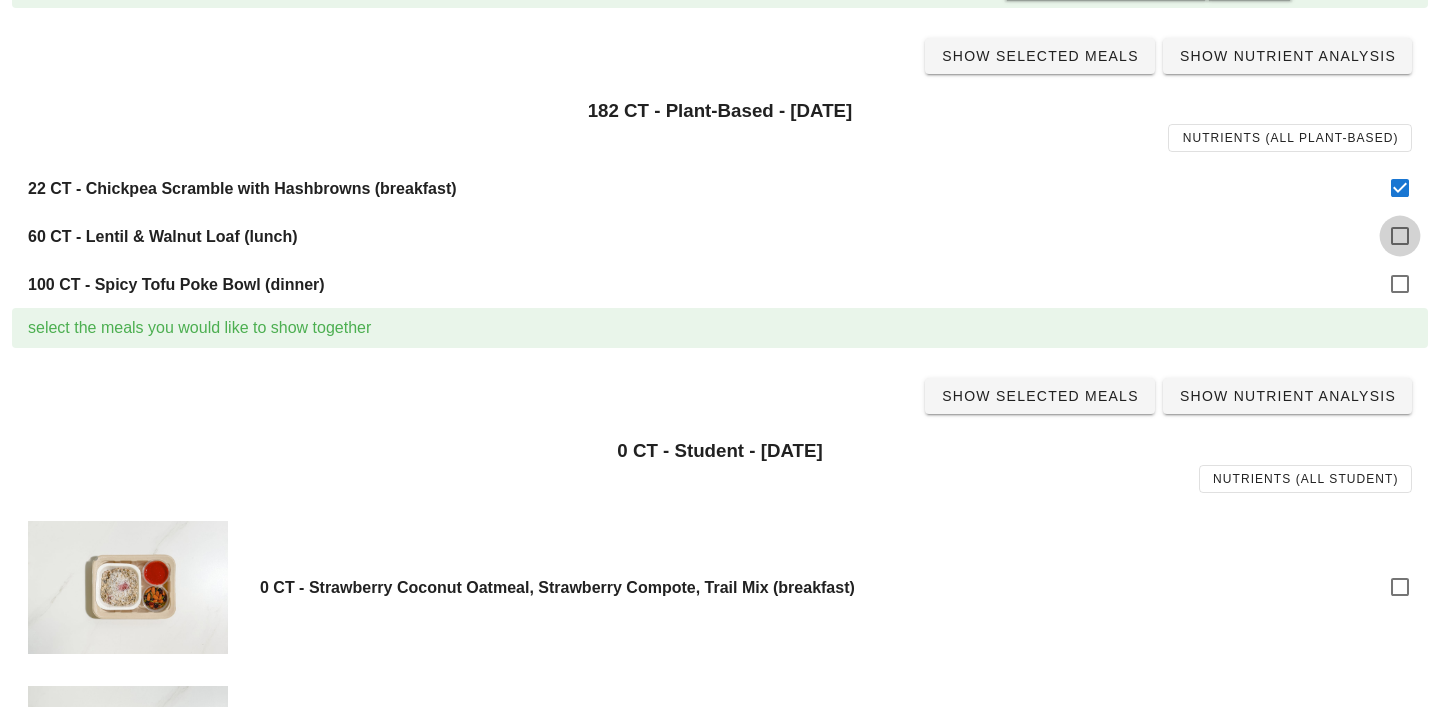 click at bounding box center (1400, 236) 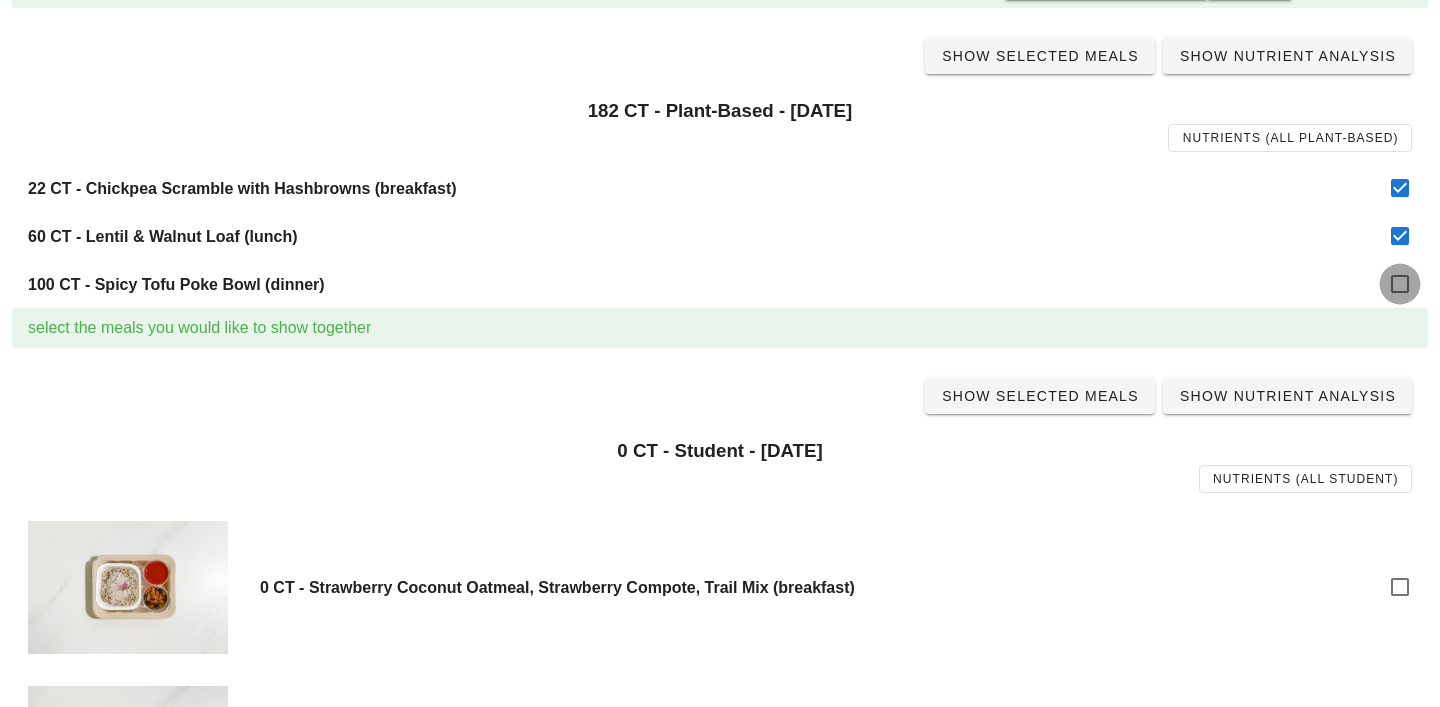 click at bounding box center [1400, 284] 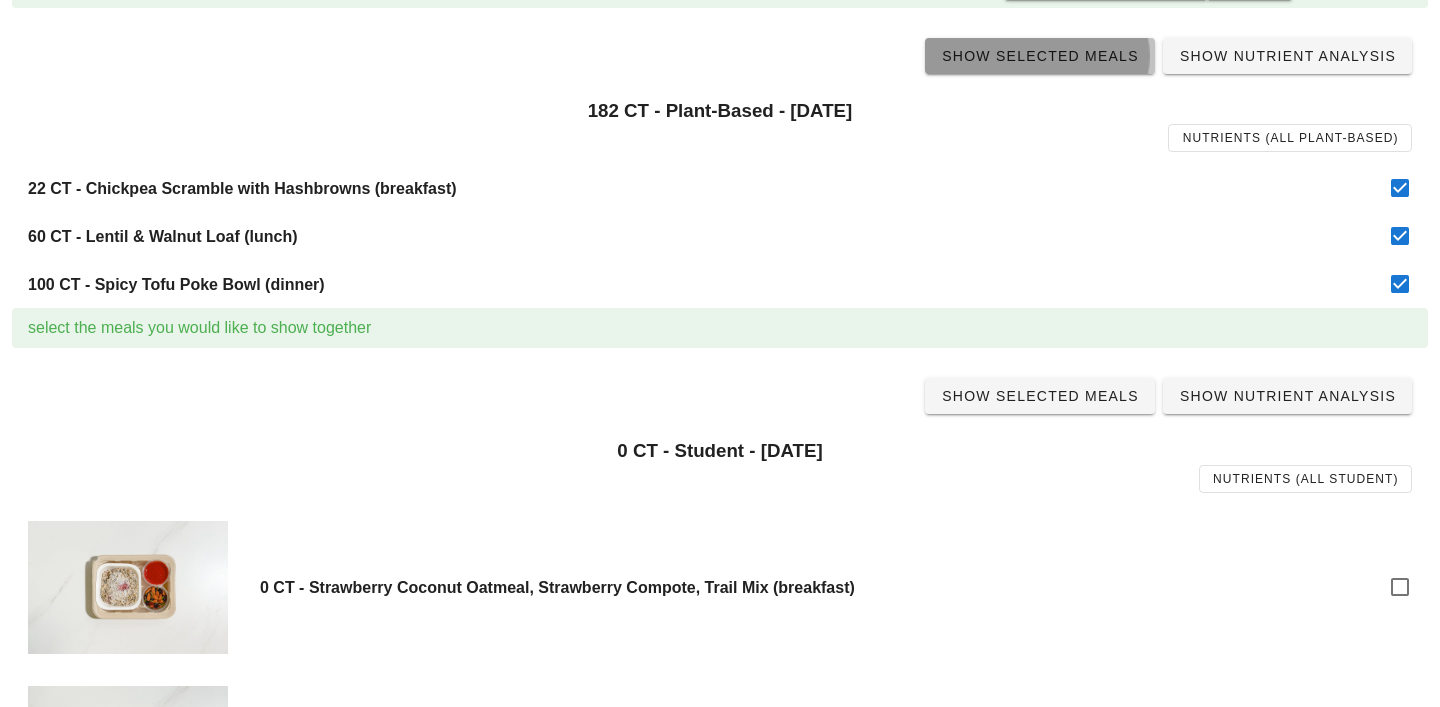 click on "Show Selected Meals" at bounding box center [1040, 56] 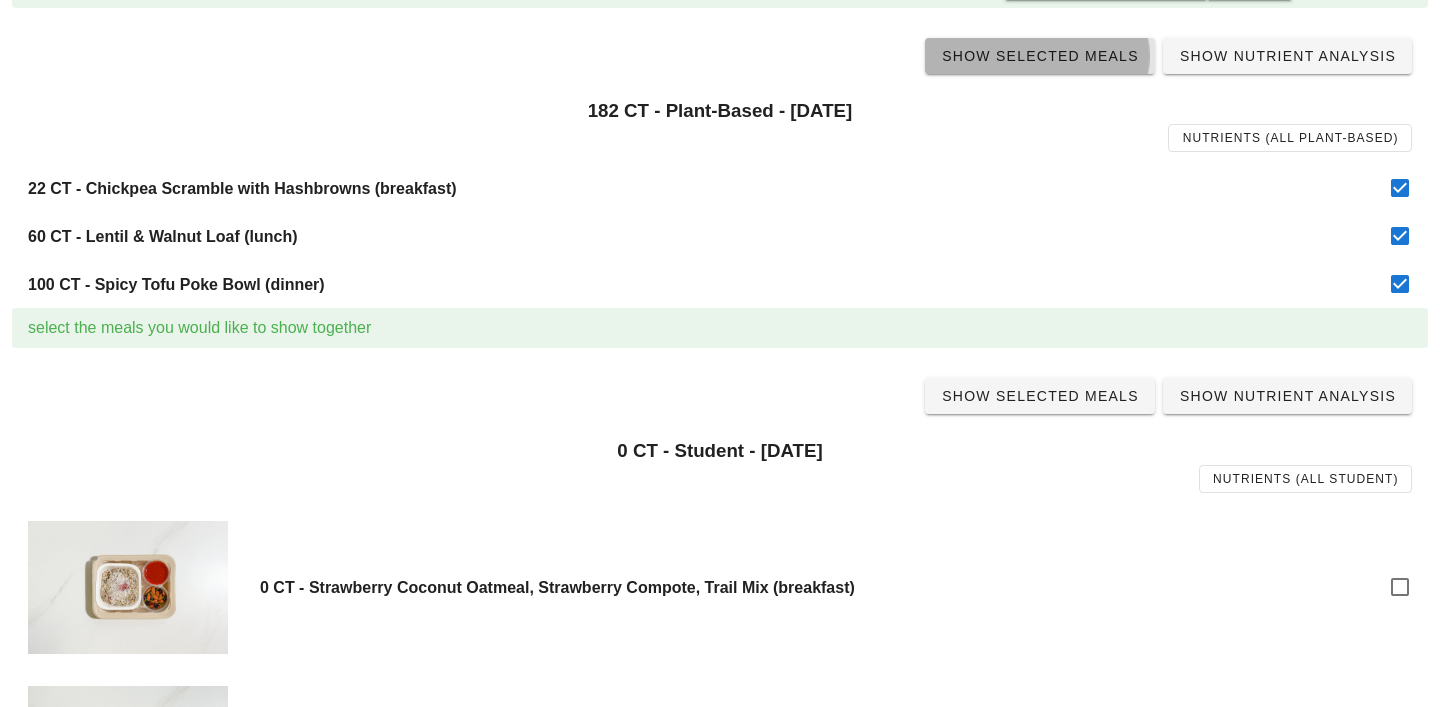 scroll, scrollTop: 0, scrollLeft: 0, axis: both 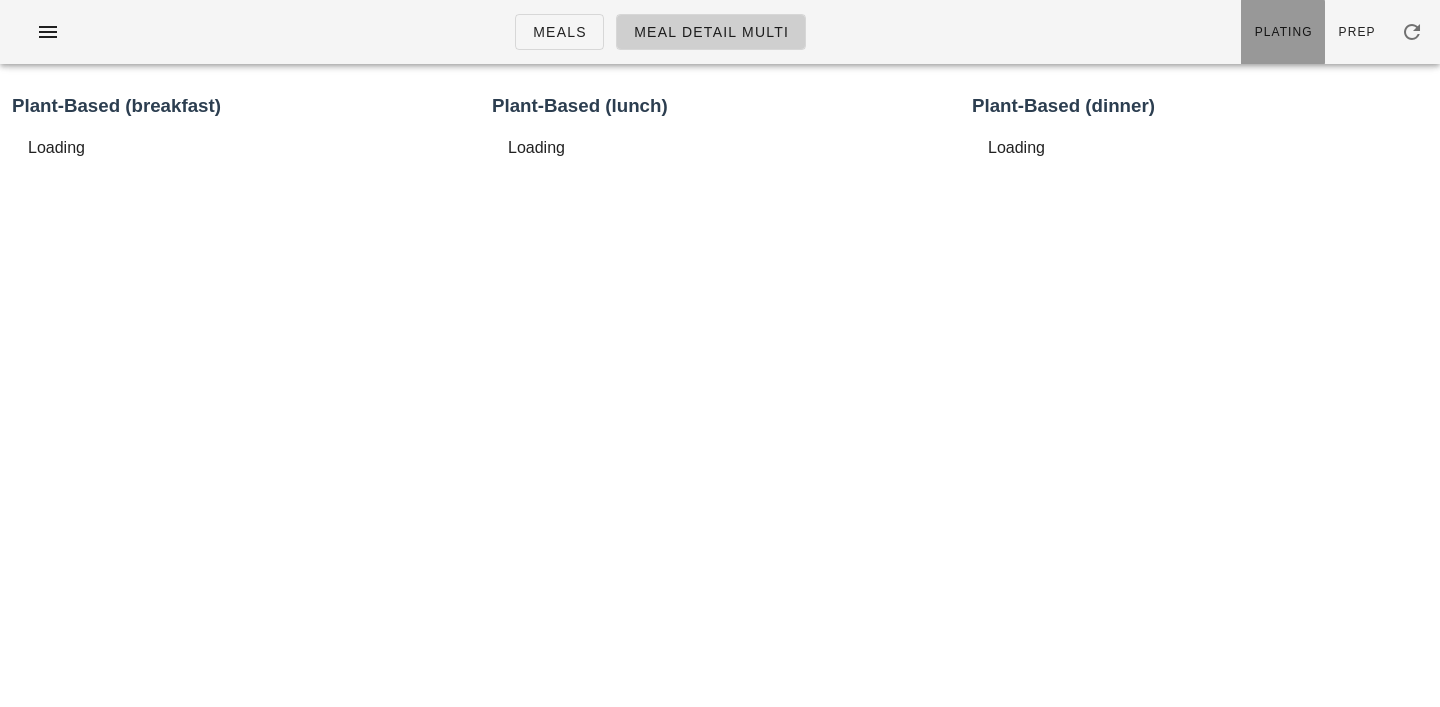 click on "Plating" at bounding box center [1283, 32] 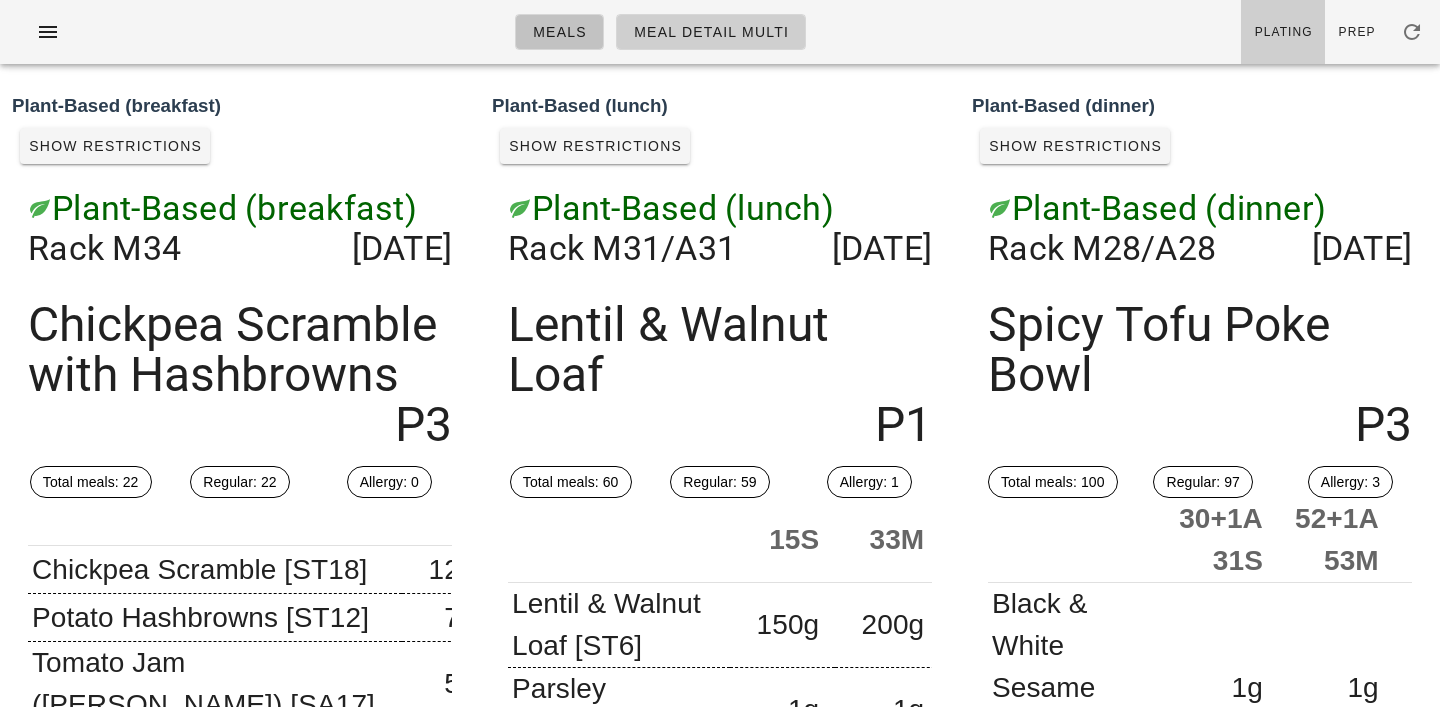 click on "Meals" at bounding box center [559, 32] 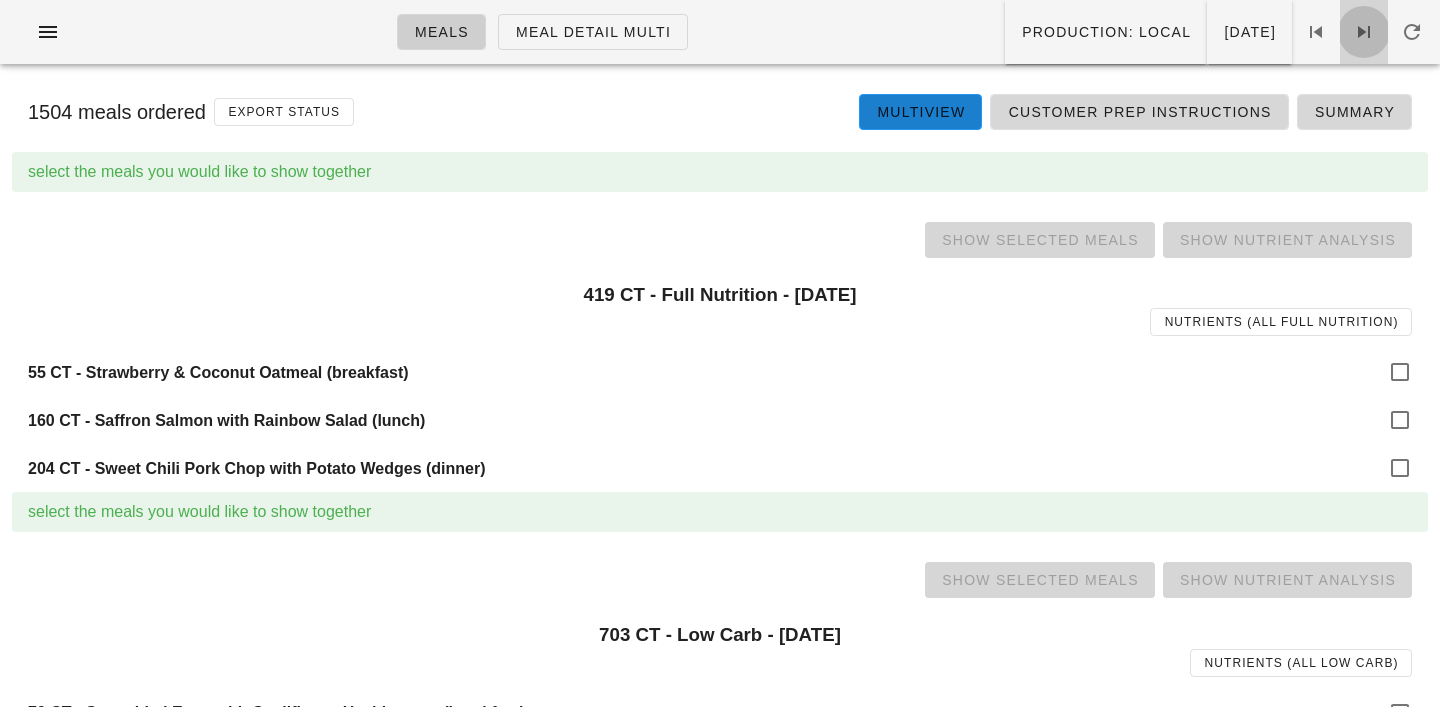 click at bounding box center (1364, 32) 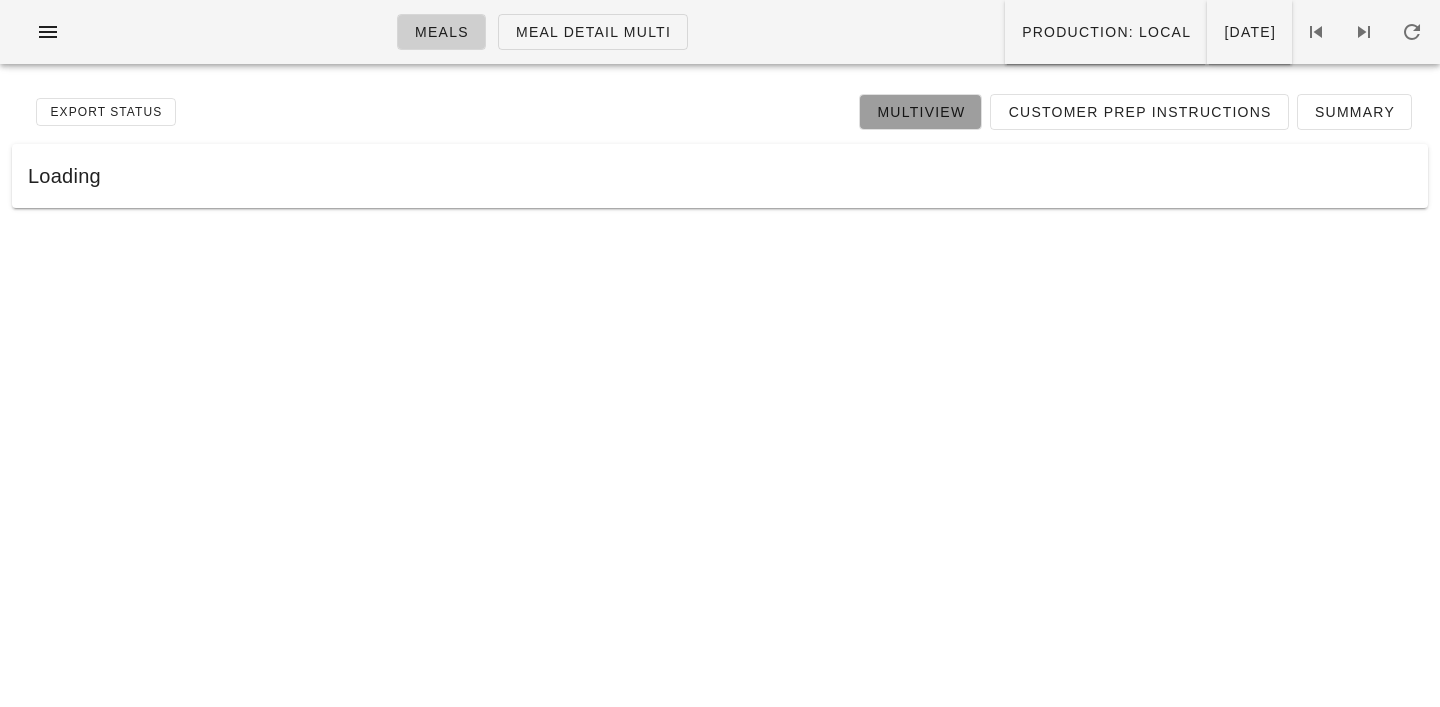 click on "Multiview" at bounding box center [920, 112] 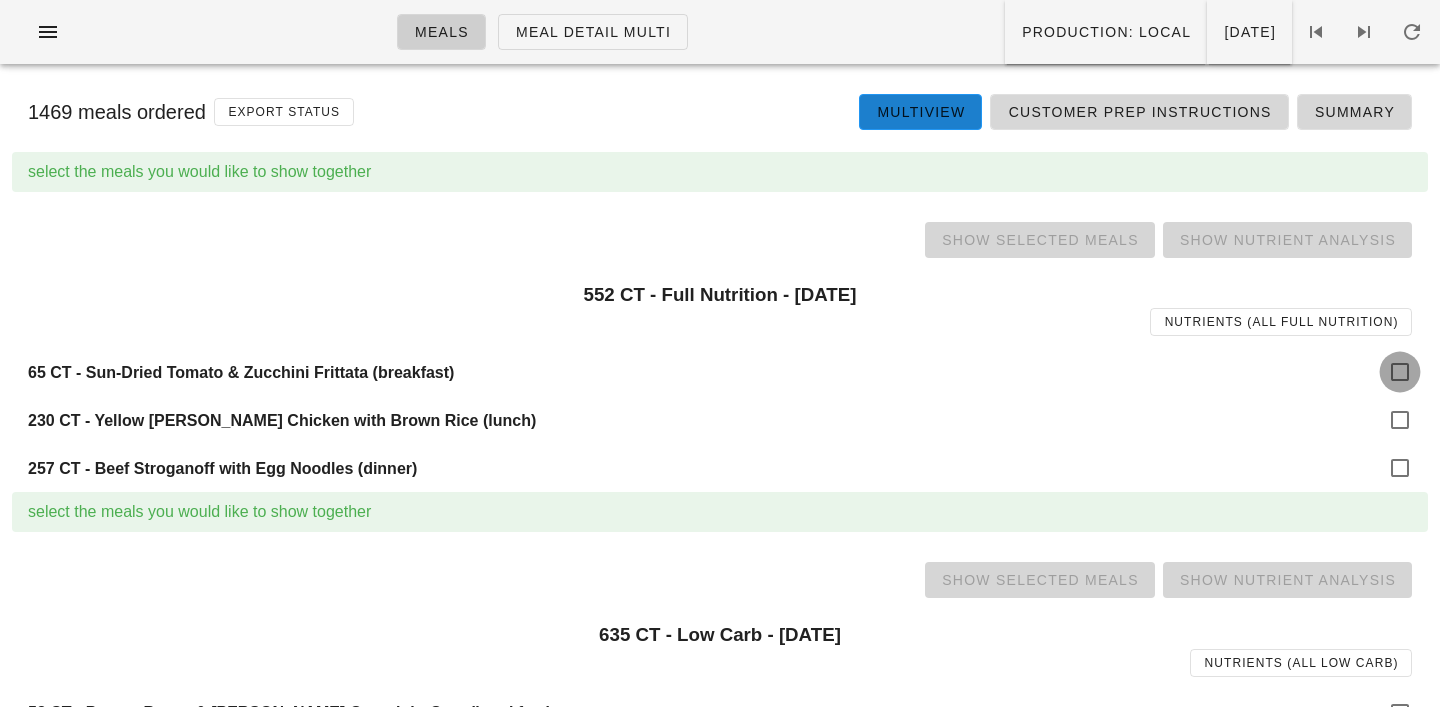 click at bounding box center [1400, 372] 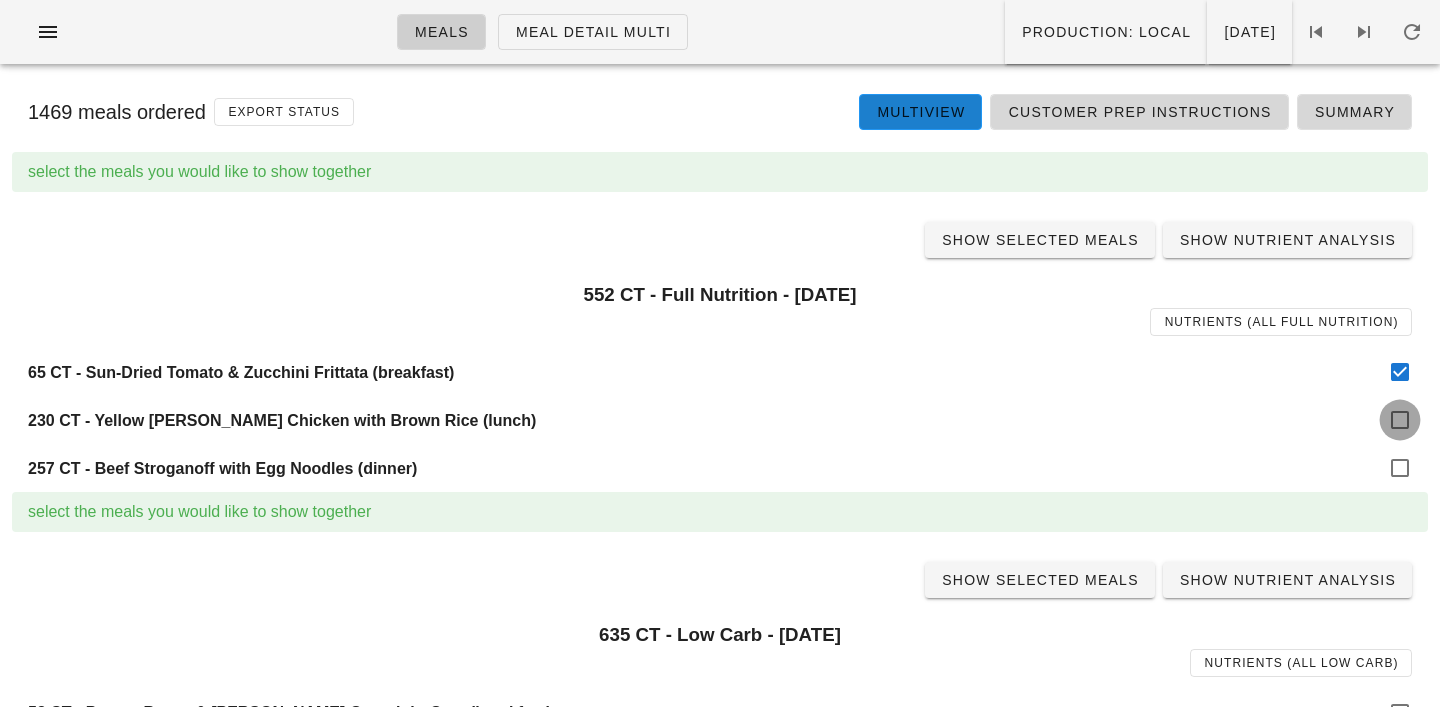 click at bounding box center (1400, 420) 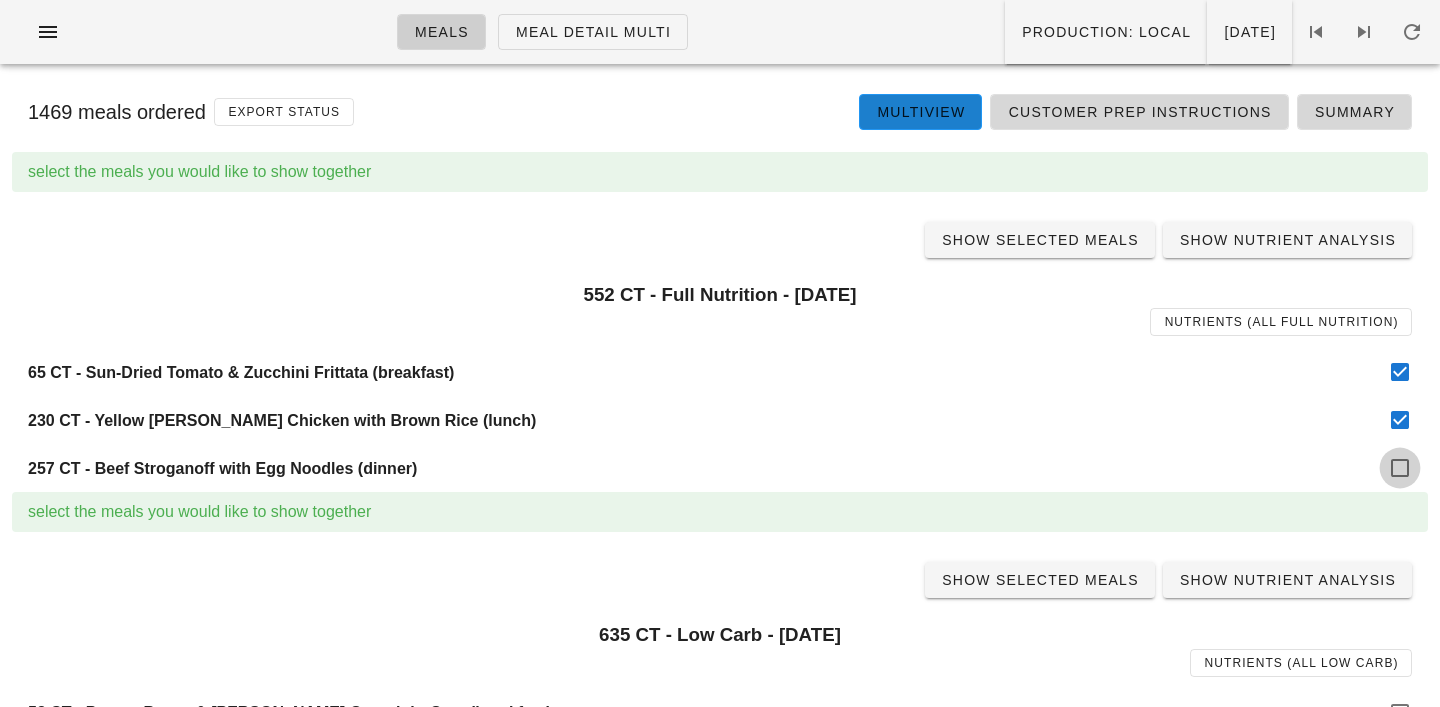click at bounding box center (1400, 468) 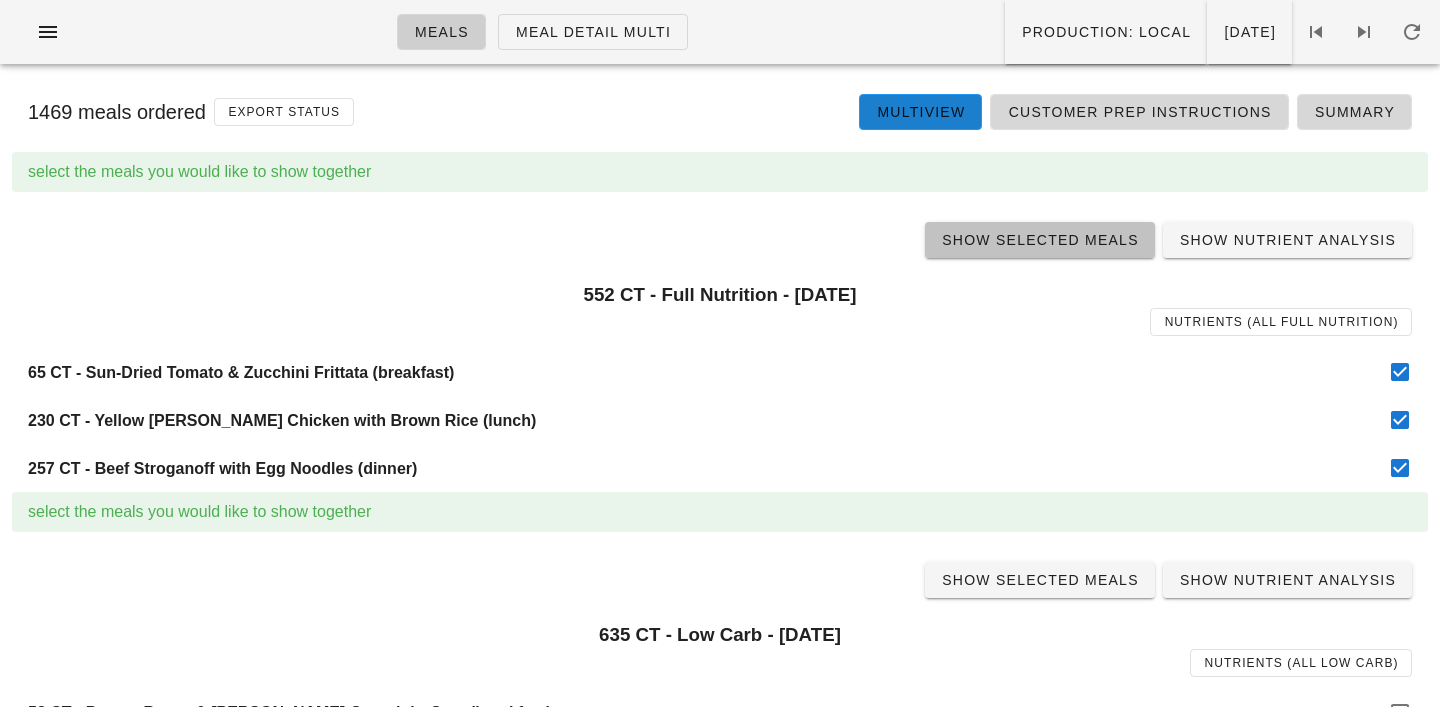click on "Show Selected Meals" at bounding box center (1040, 240) 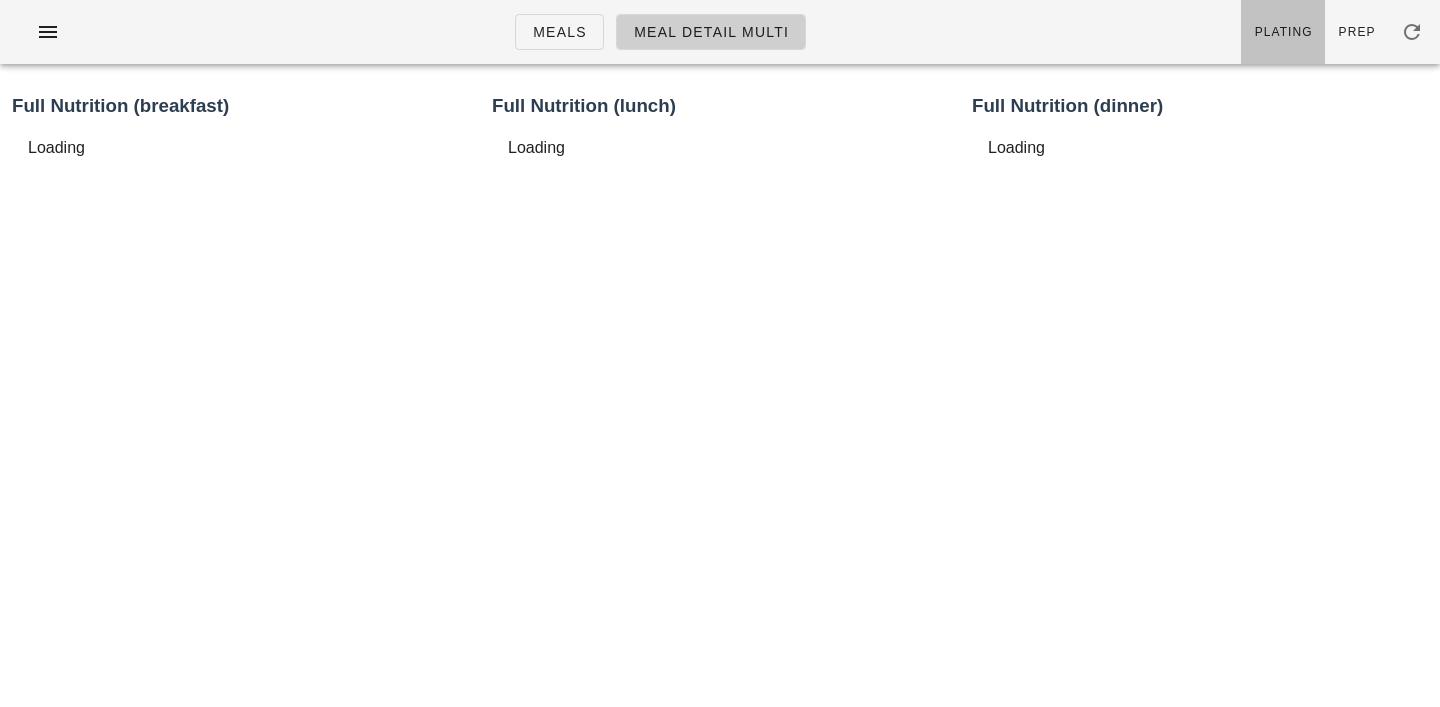 click on "Plating" at bounding box center [1283, 32] 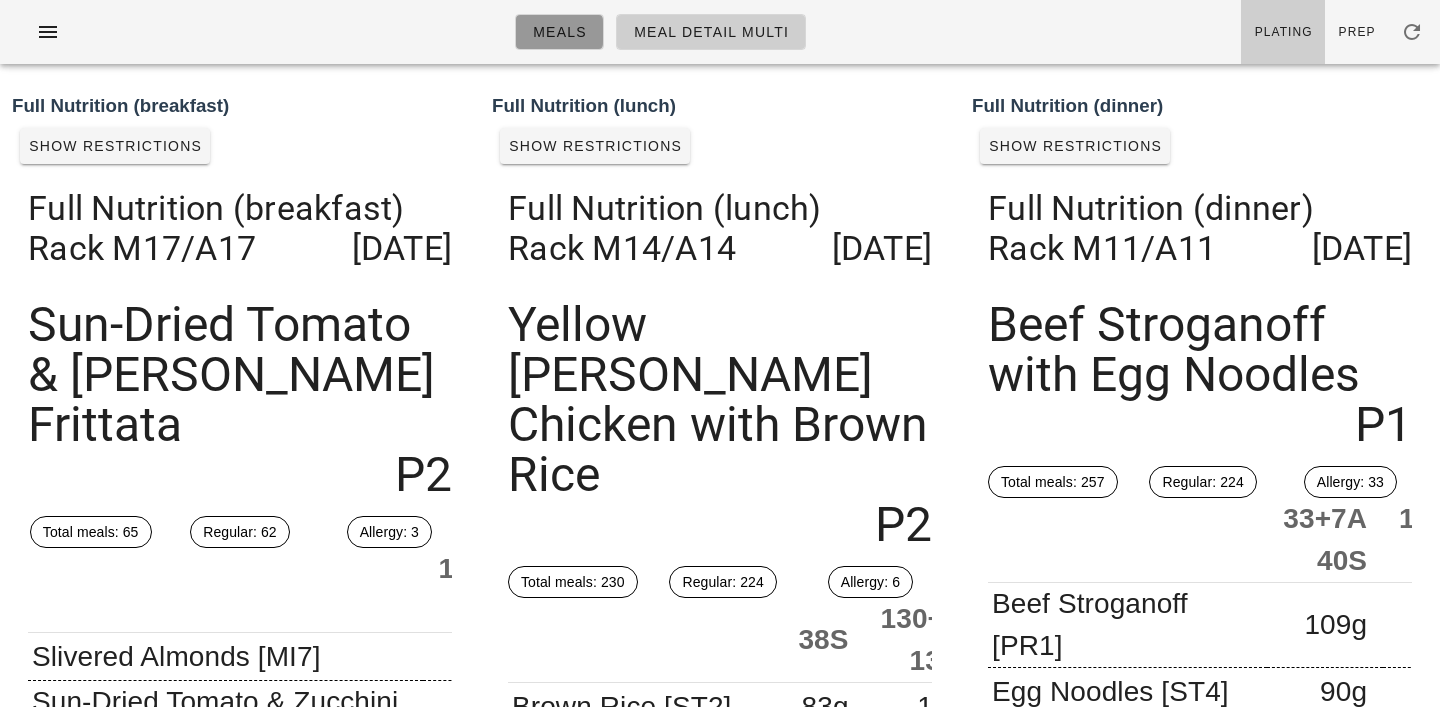 click on "Meals" at bounding box center [559, 32] 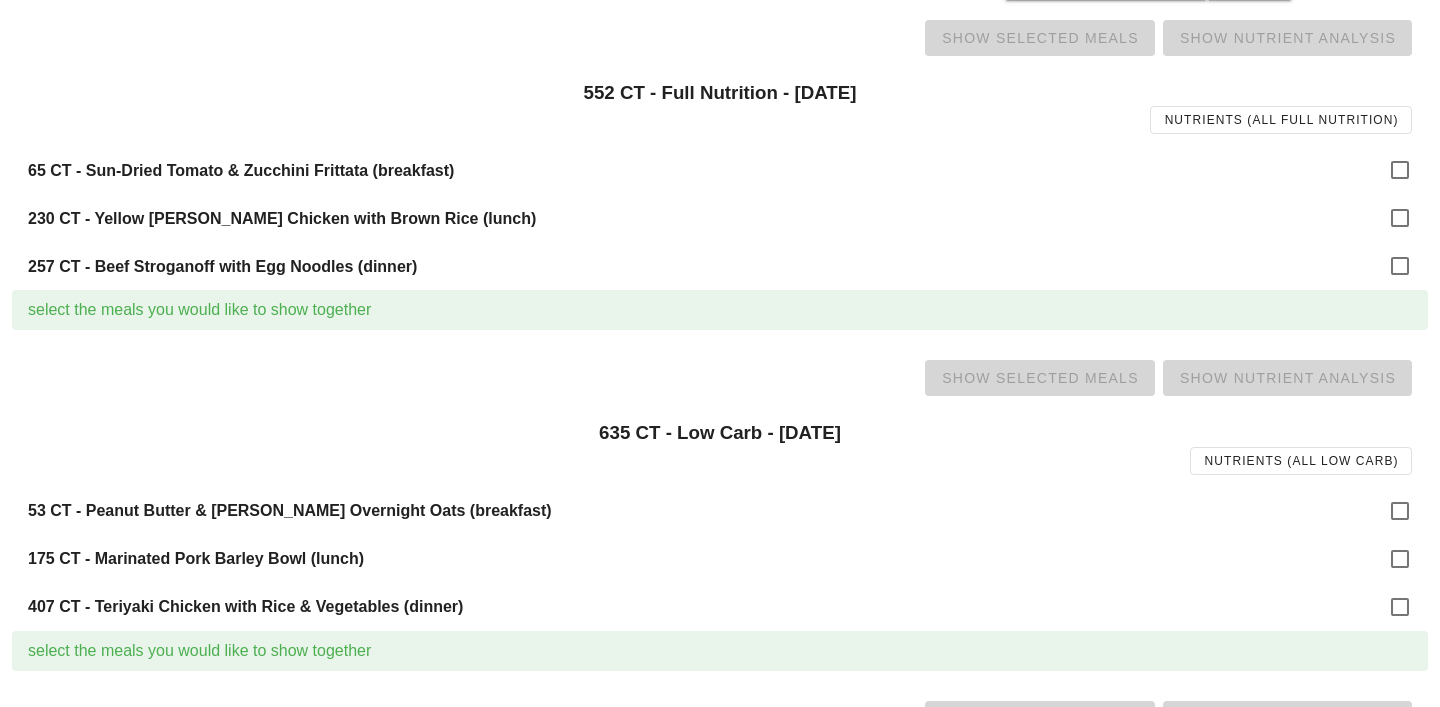 scroll, scrollTop: 244, scrollLeft: 0, axis: vertical 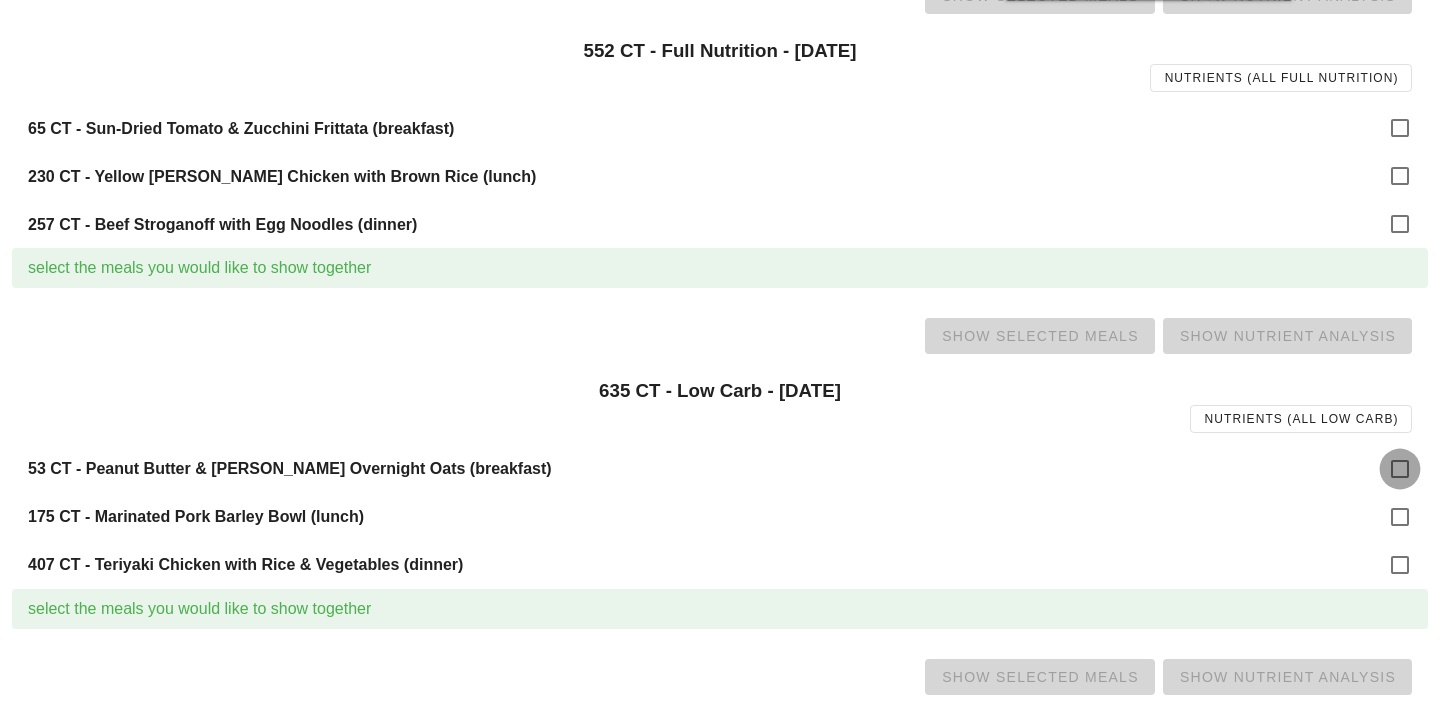 click at bounding box center (1400, 469) 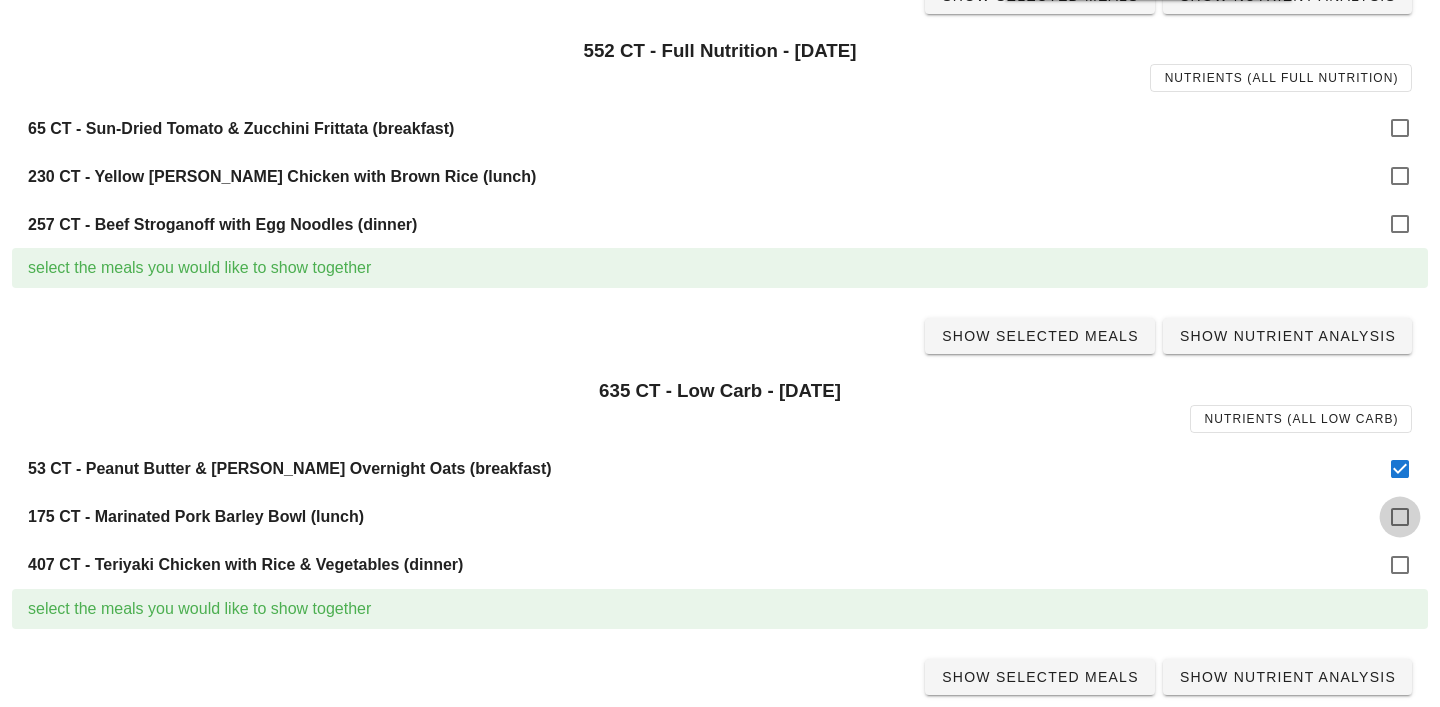 click at bounding box center [1400, 517] 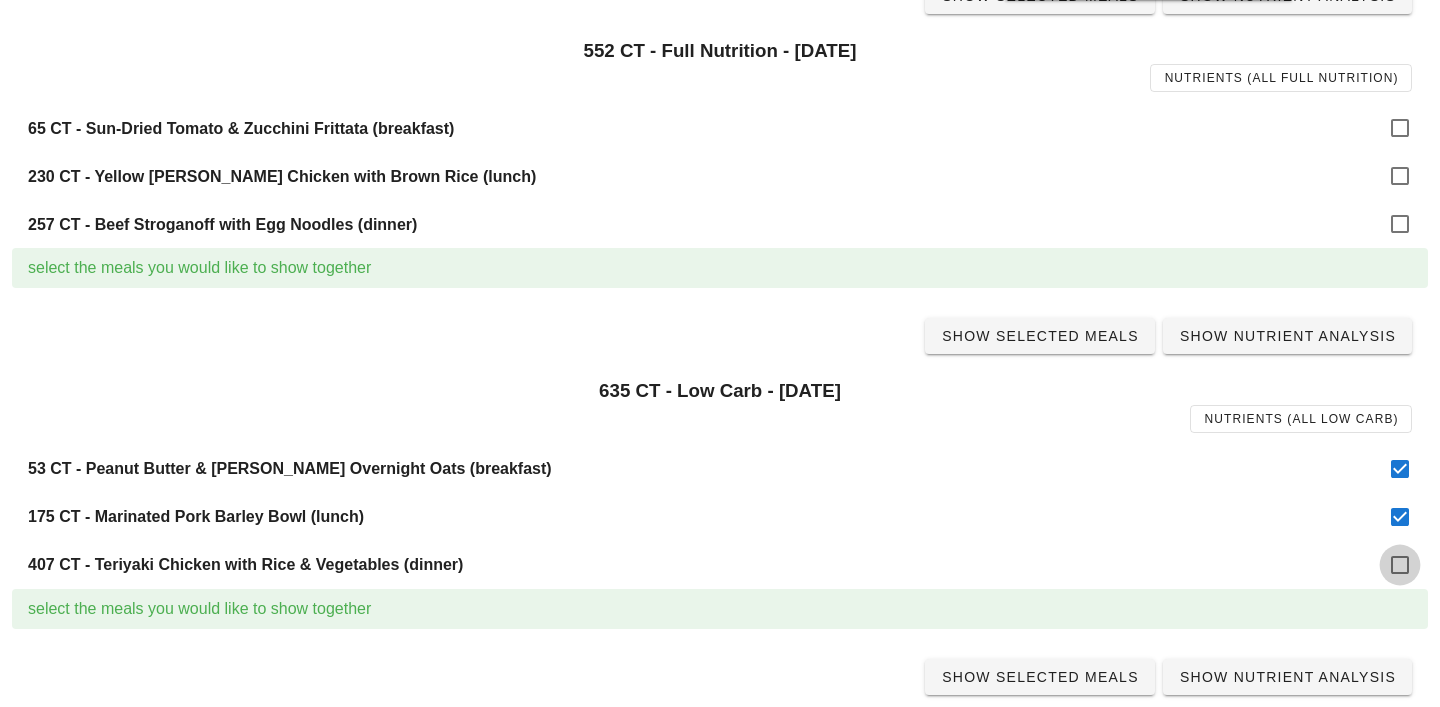 click at bounding box center [1400, 565] 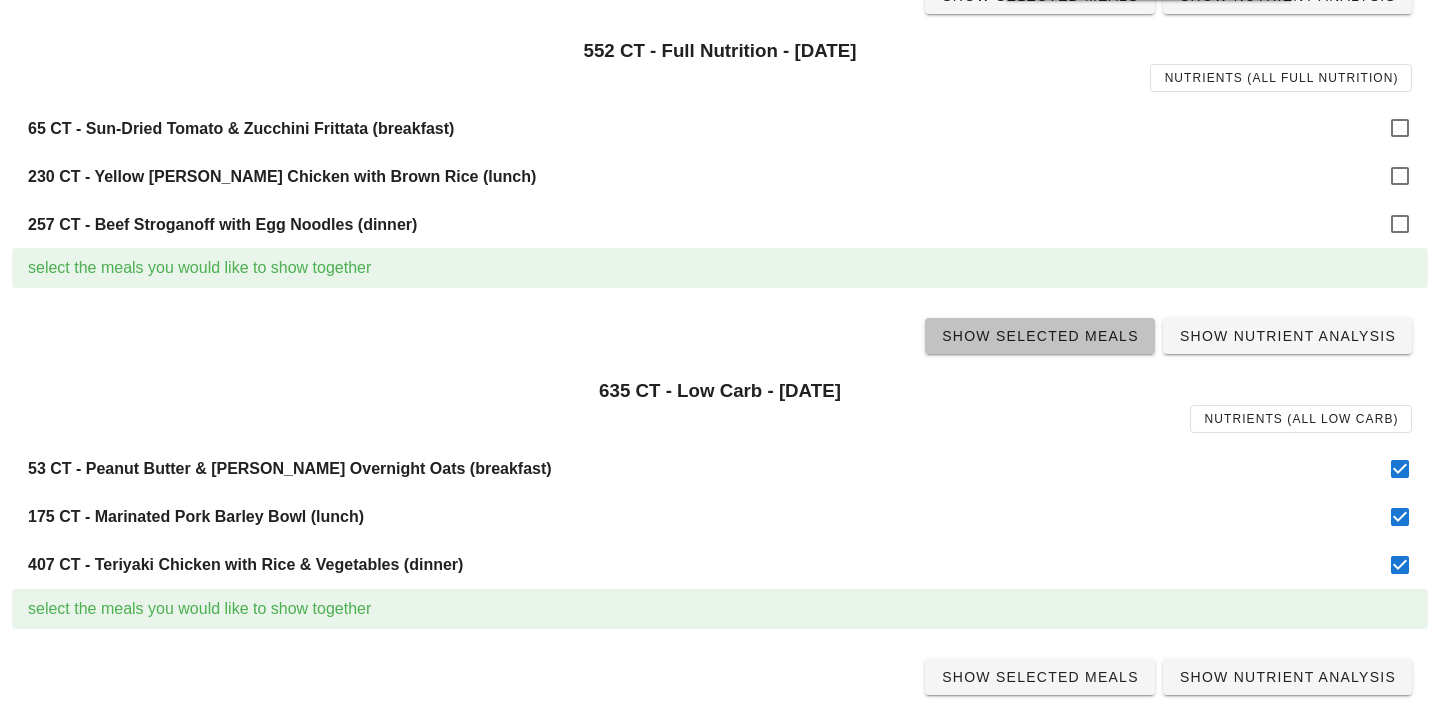 click on "Show Selected Meals" at bounding box center (1040, 336) 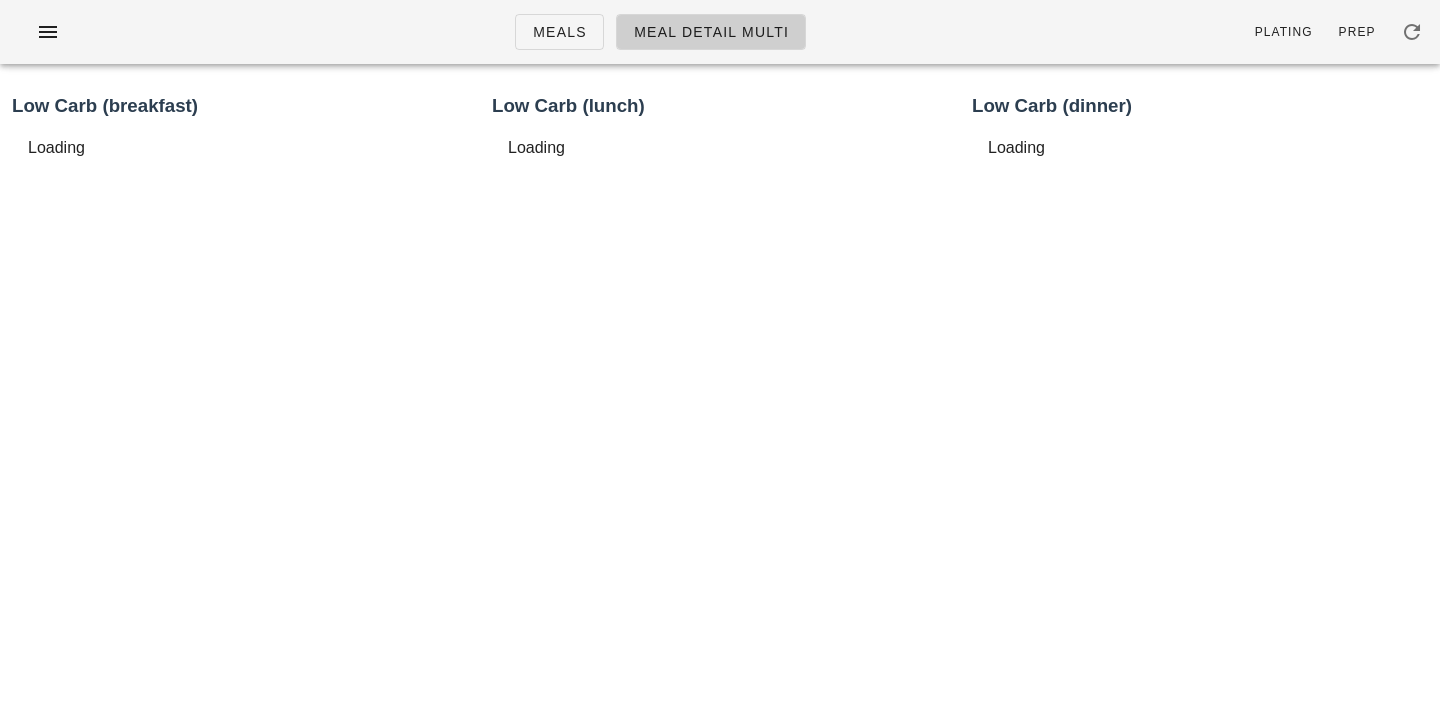 scroll, scrollTop: 0, scrollLeft: 0, axis: both 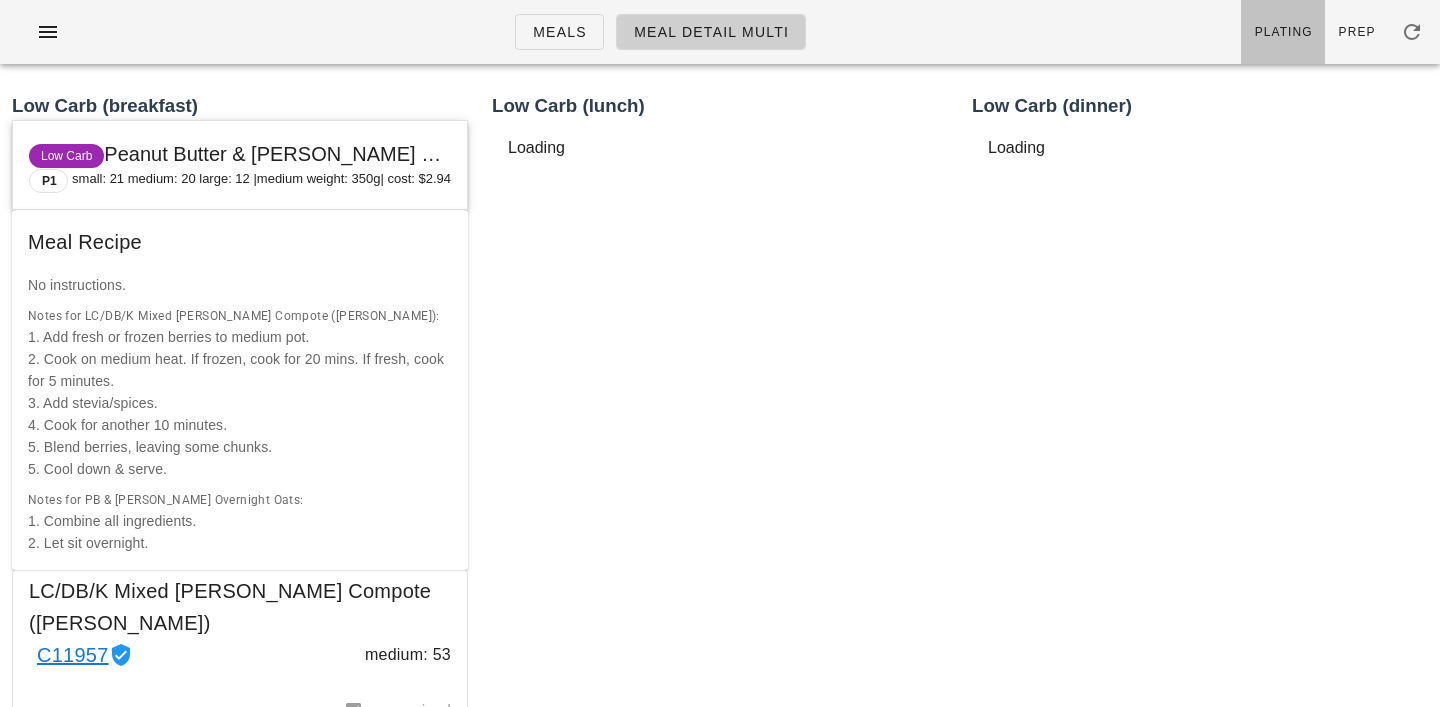 click on "Plating" at bounding box center (1283, 32) 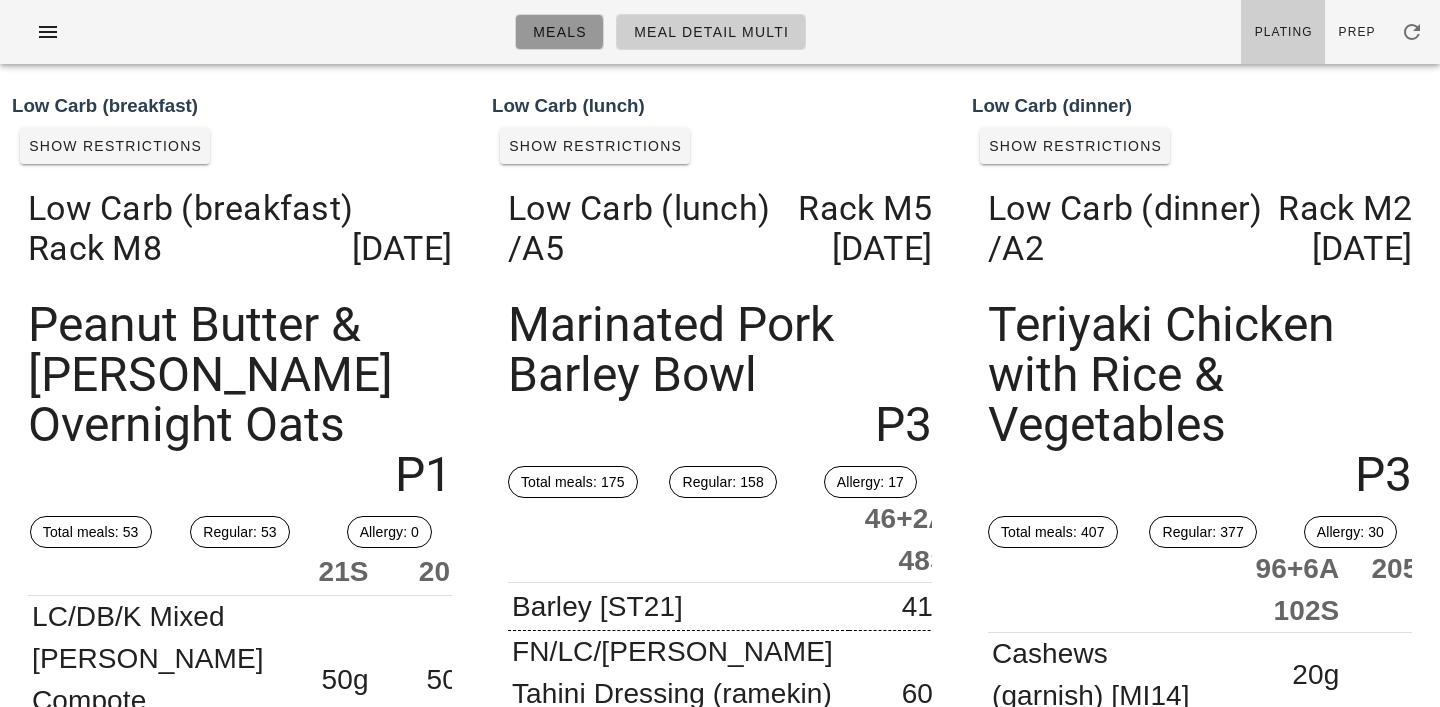 click on "Meals" at bounding box center (559, 32) 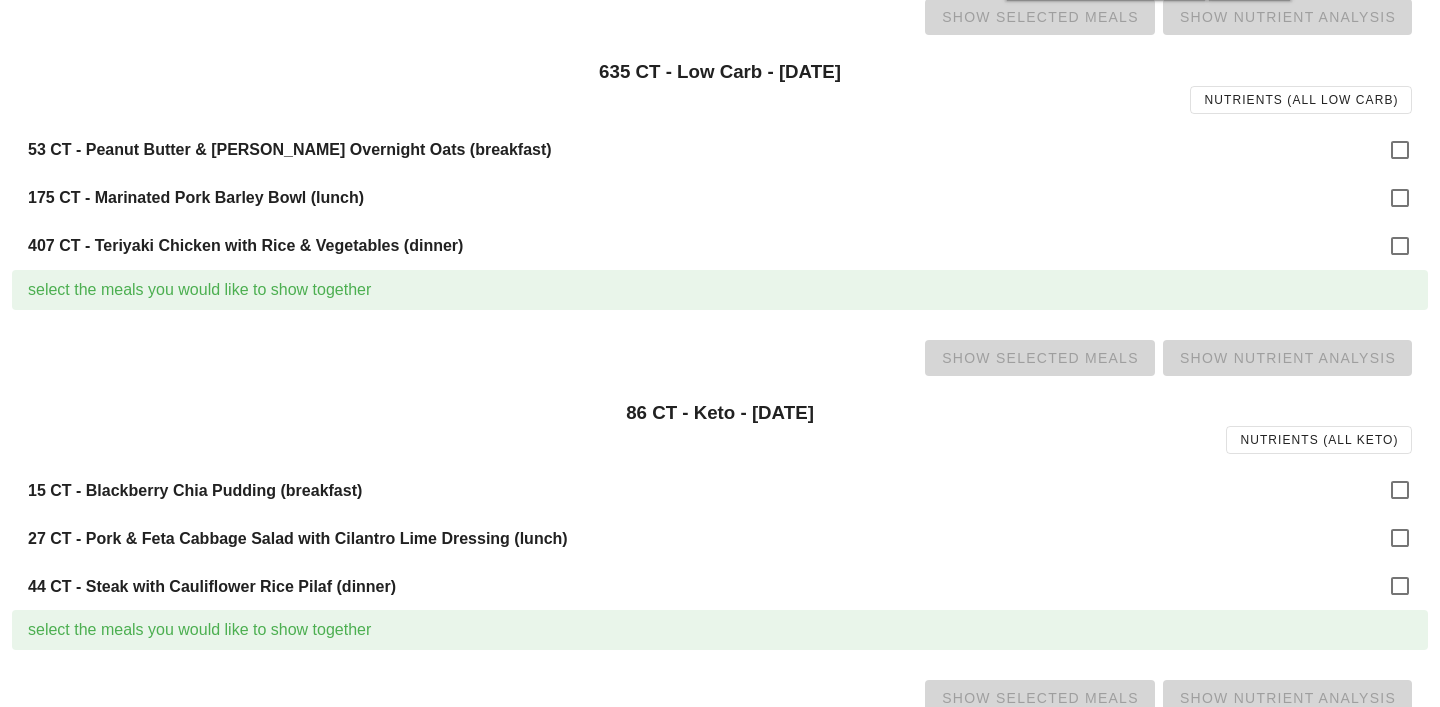 scroll, scrollTop: 573, scrollLeft: 0, axis: vertical 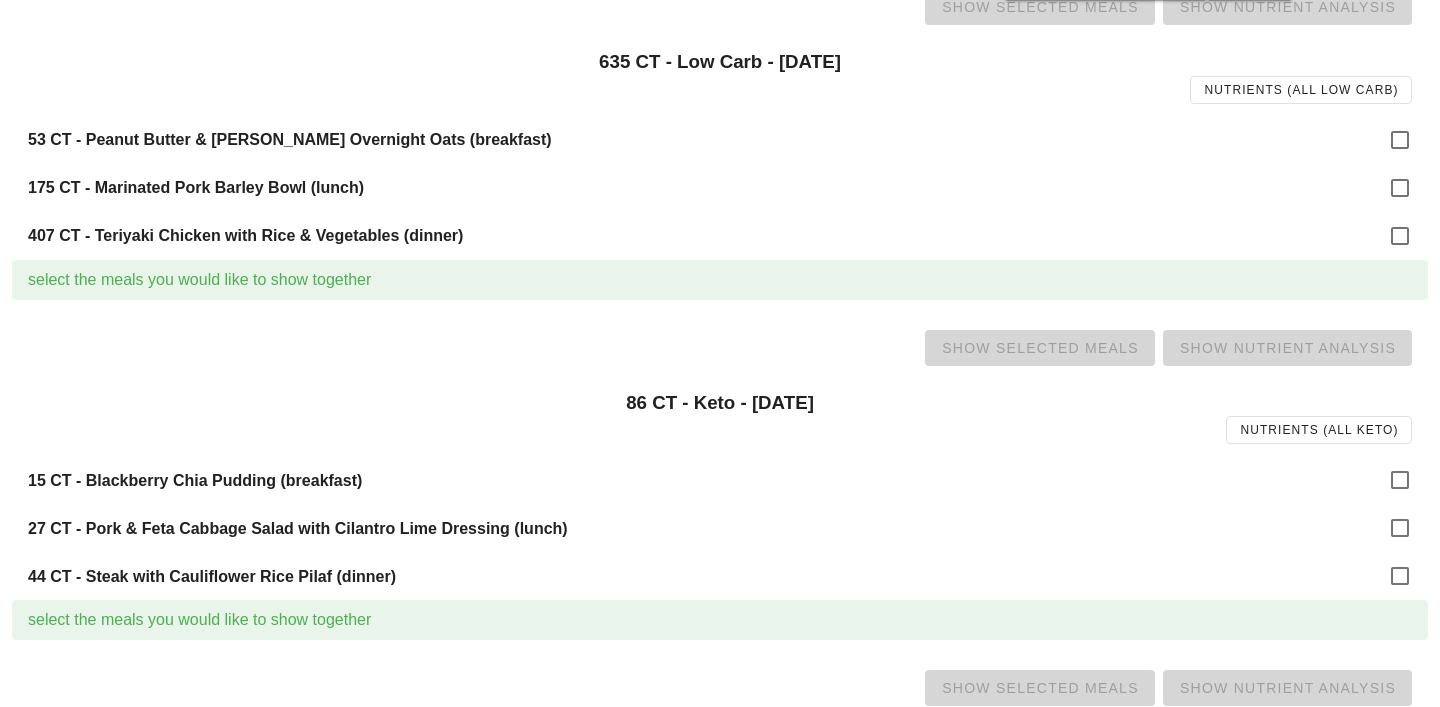 click on "15 CT - Blackberry Chia Pudding  (breakfast)" at bounding box center (720, 480) 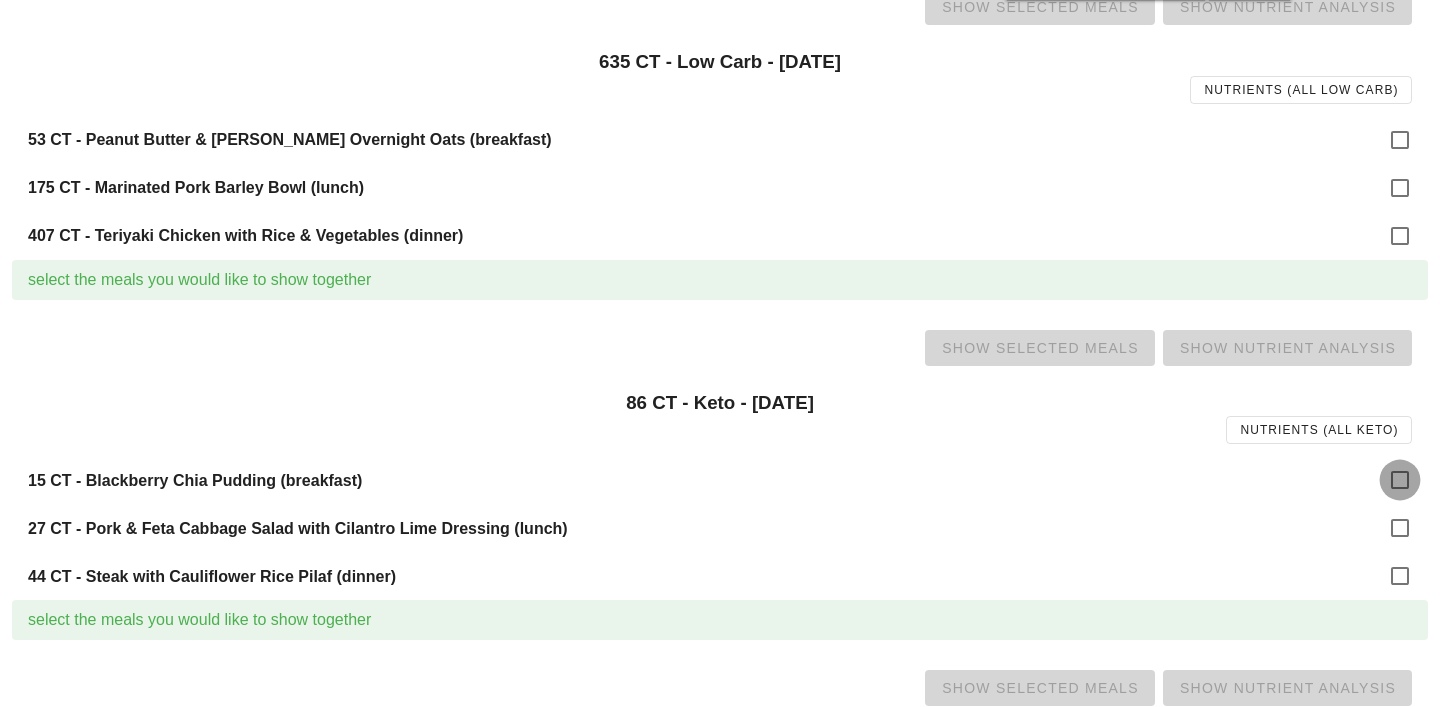 click at bounding box center (1400, 480) 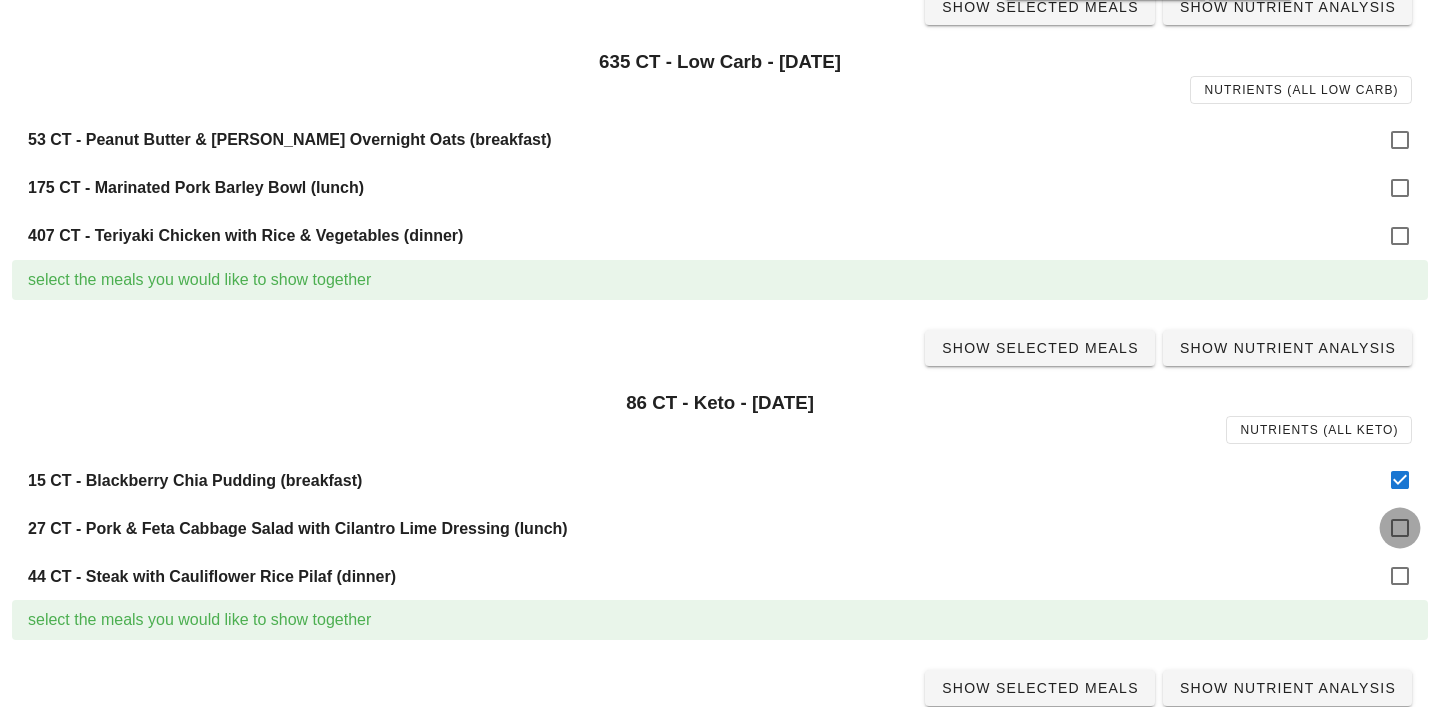 click at bounding box center (1400, 528) 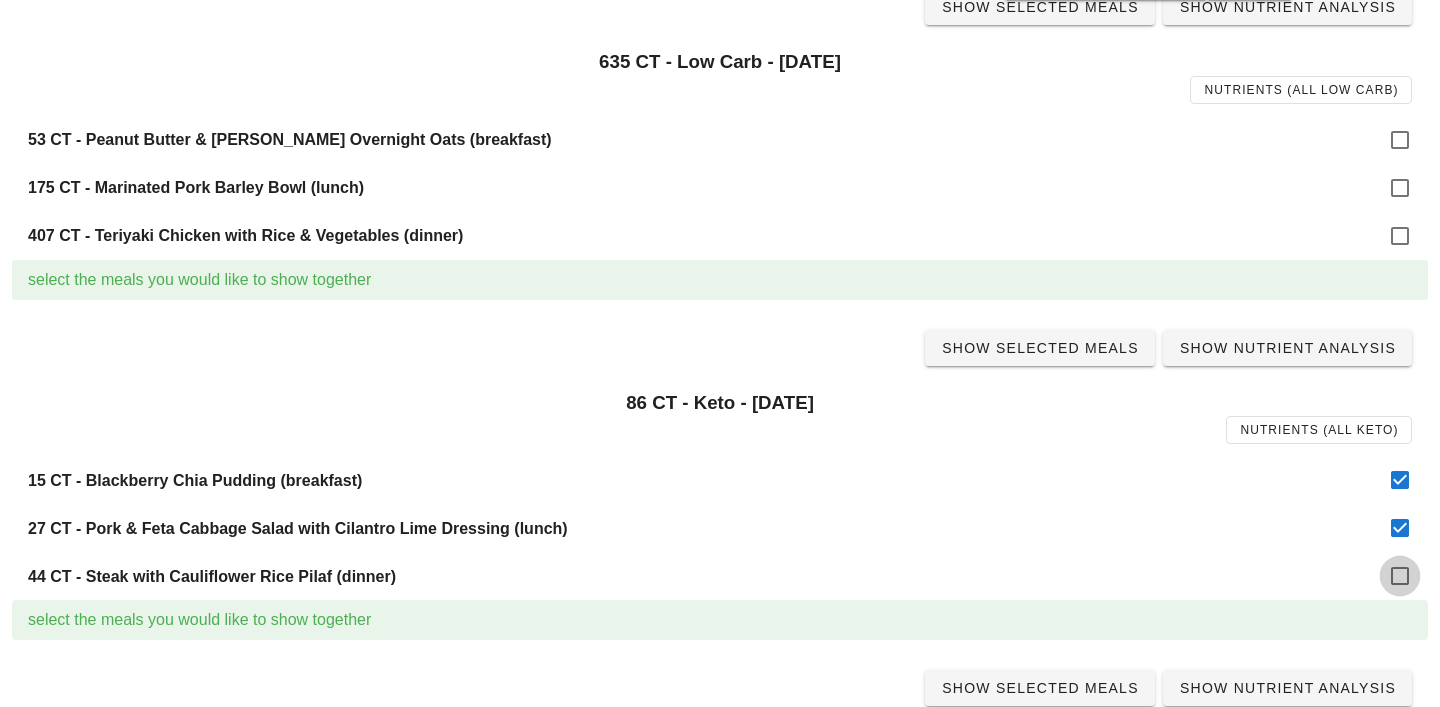 click at bounding box center [1400, 576] 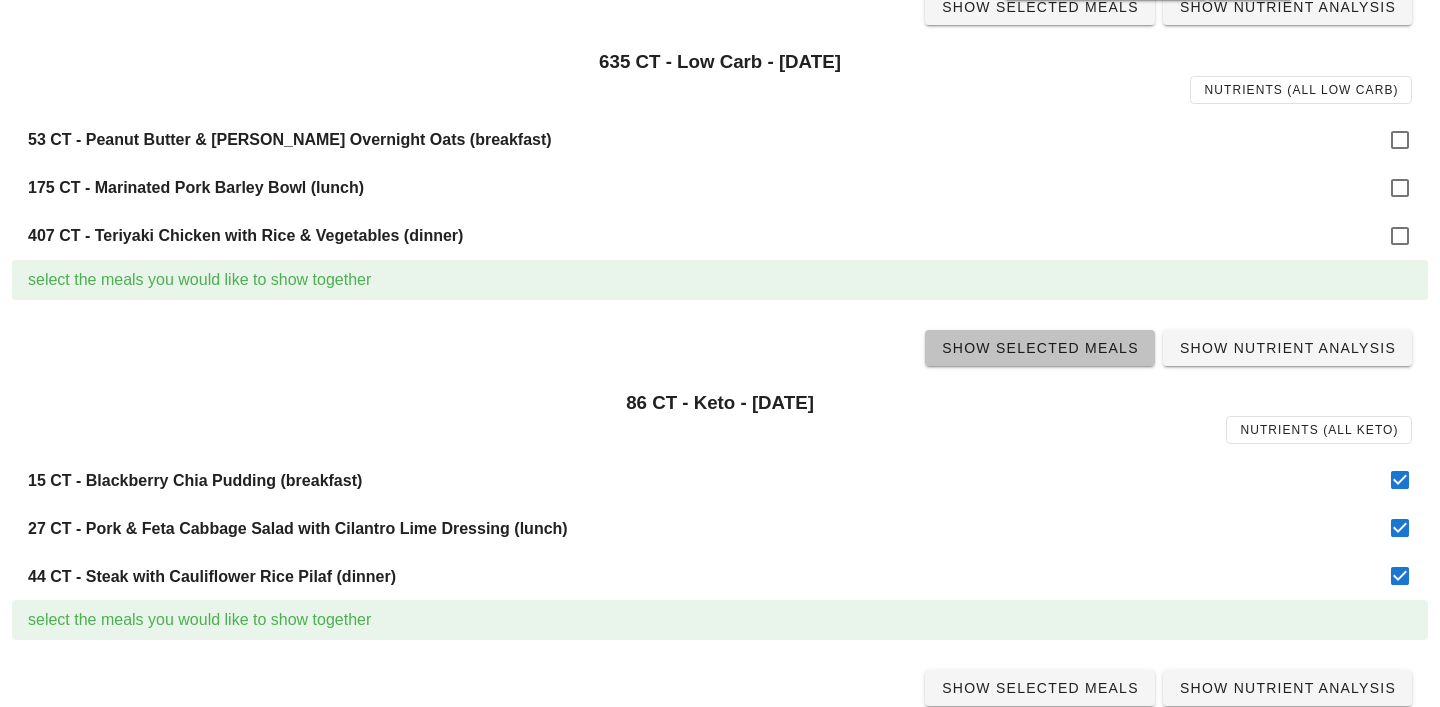 click on "Show Selected Meals" at bounding box center [1040, 348] 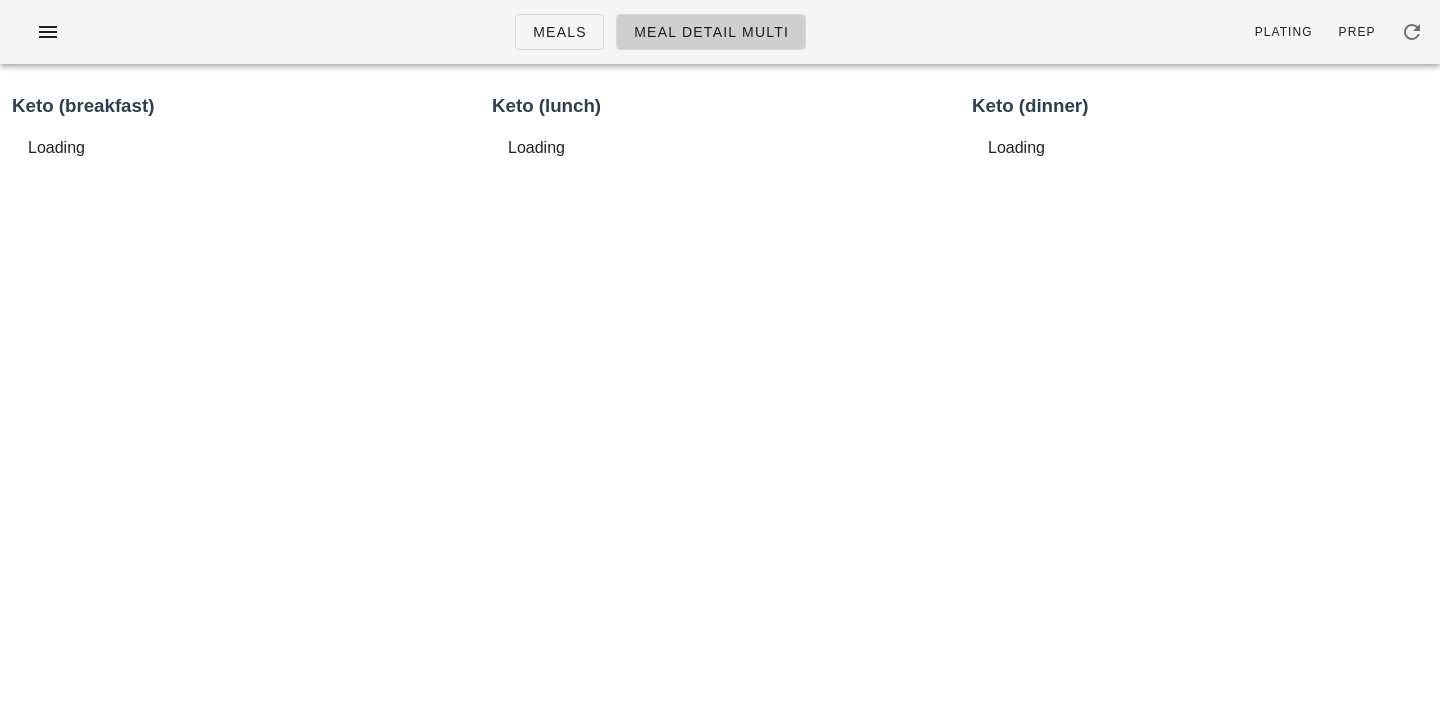 scroll, scrollTop: 0, scrollLeft: 0, axis: both 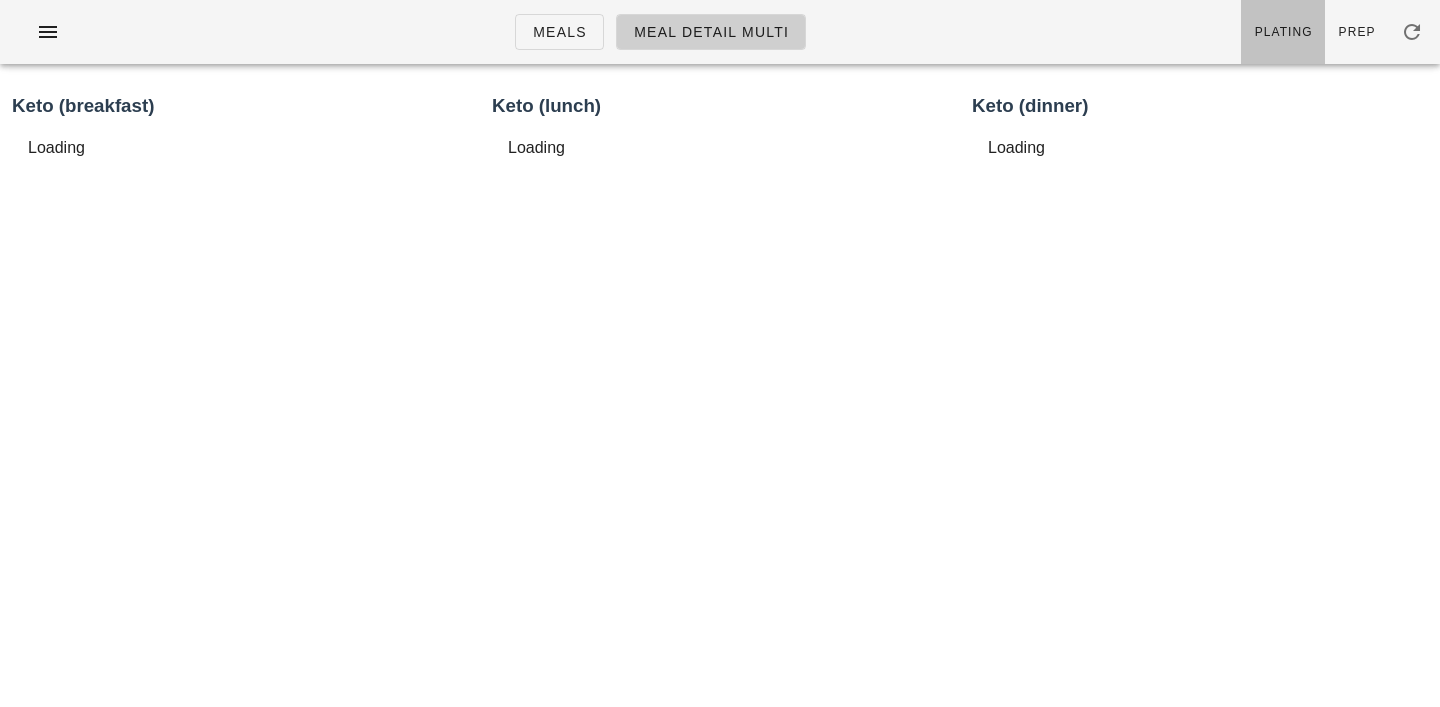 click on "Plating" at bounding box center (1283, 32) 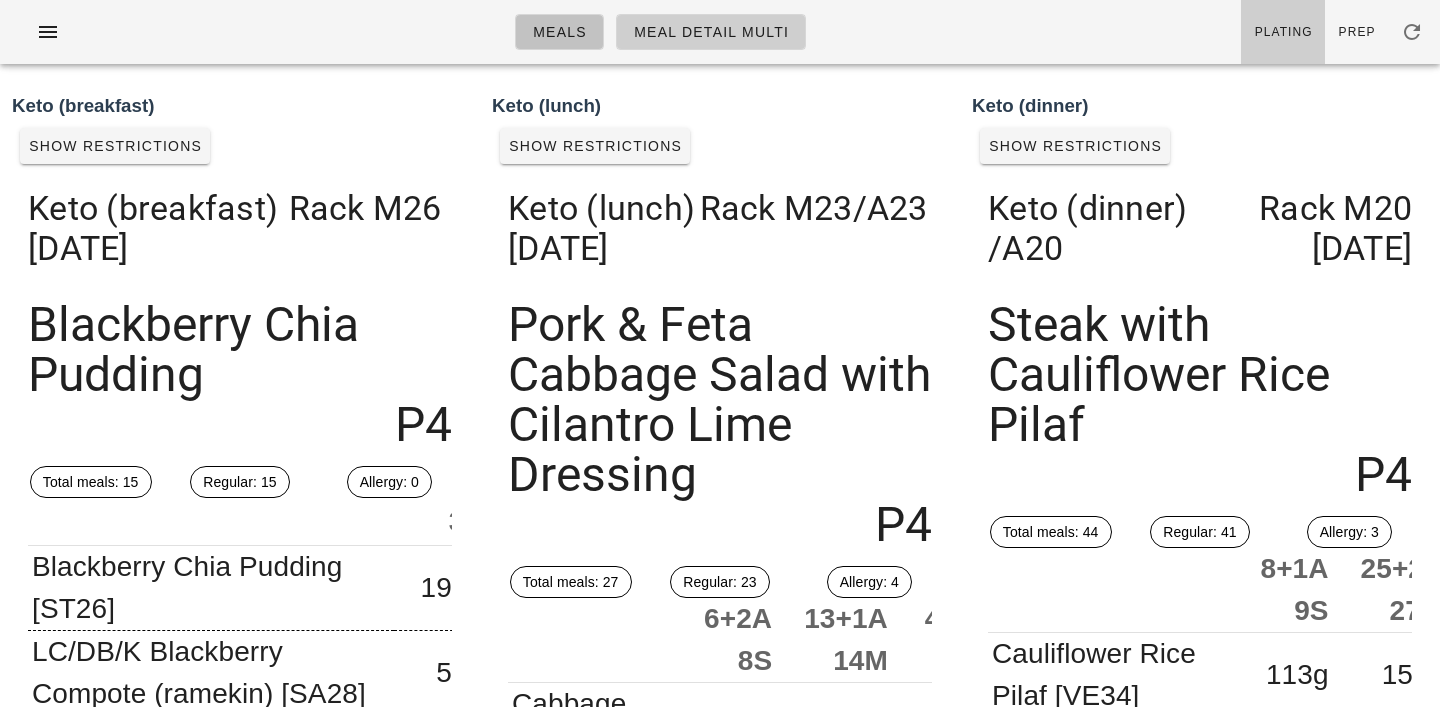 click on "Meals" at bounding box center (559, 32) 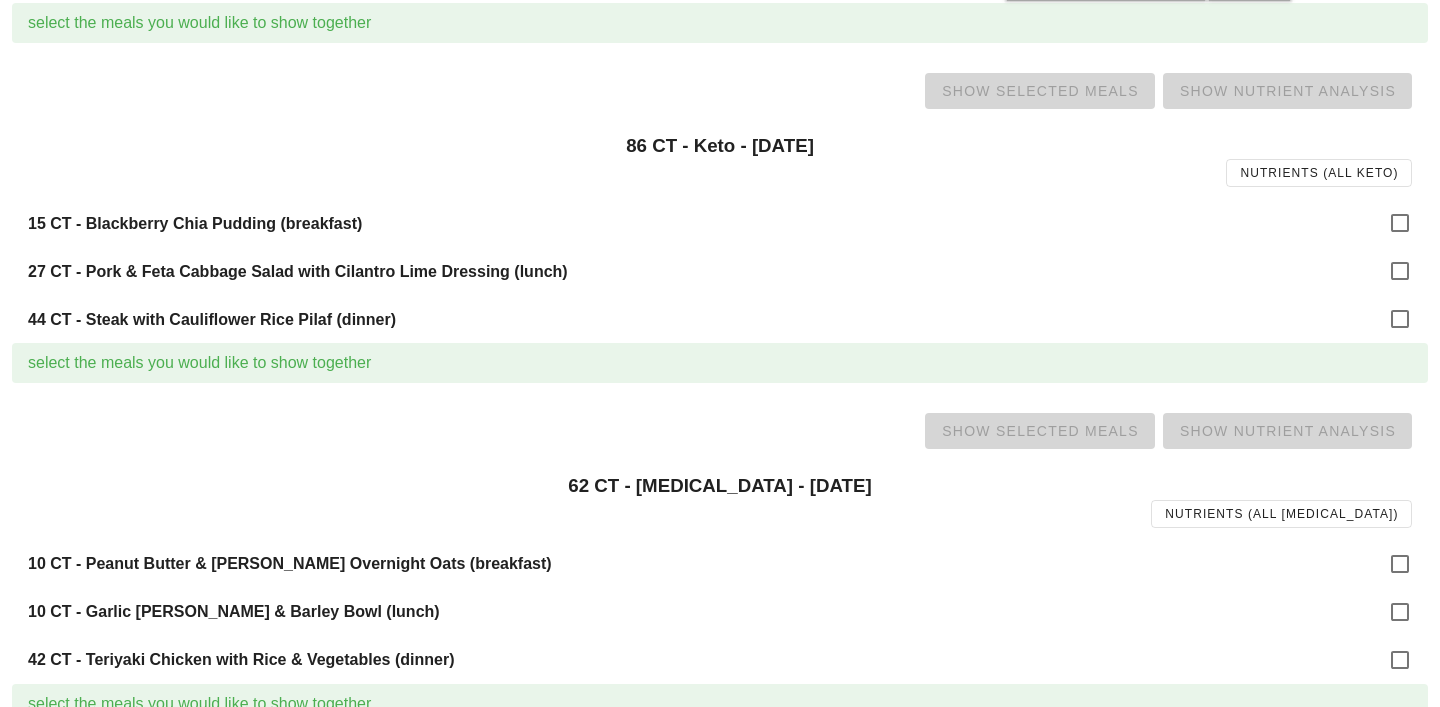 scroll, scrollTop: 834, scrollLeft: 0, axis: vertical 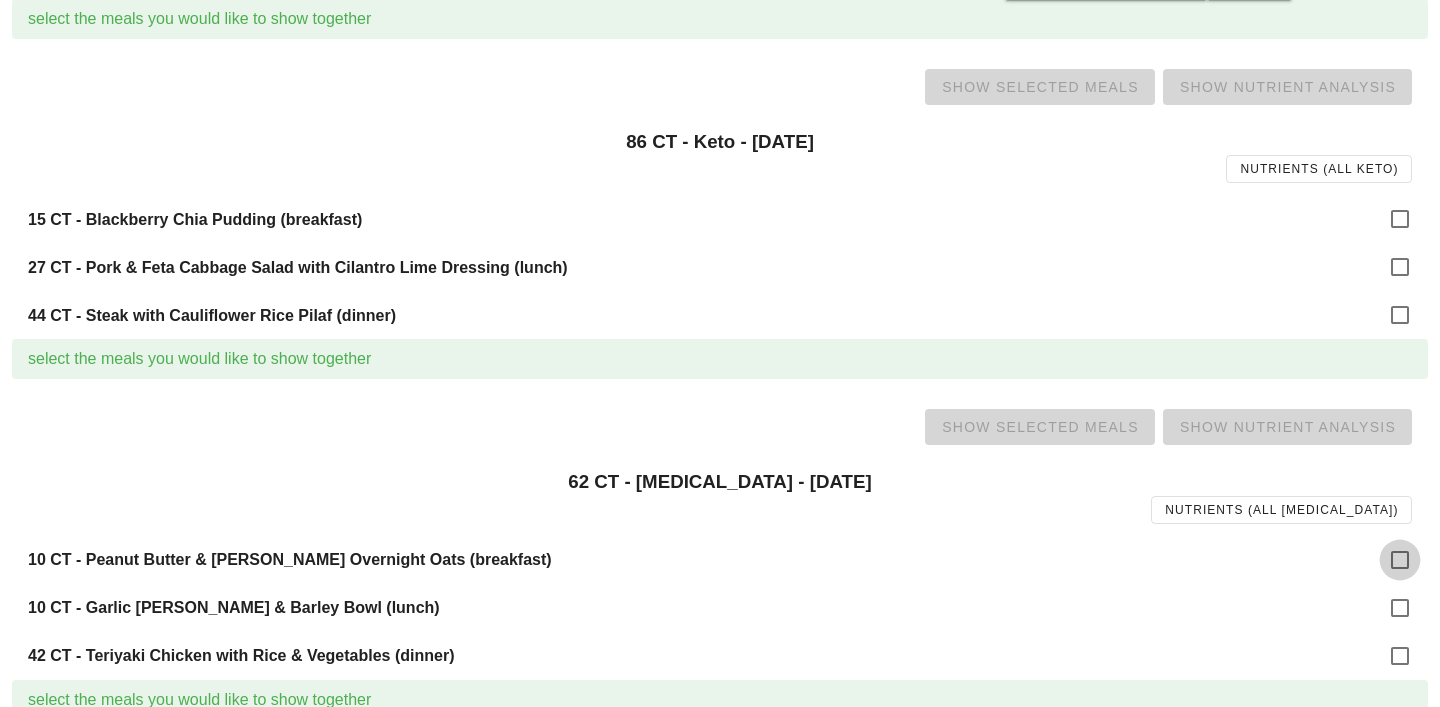 click at bounding box center (1400, 560) 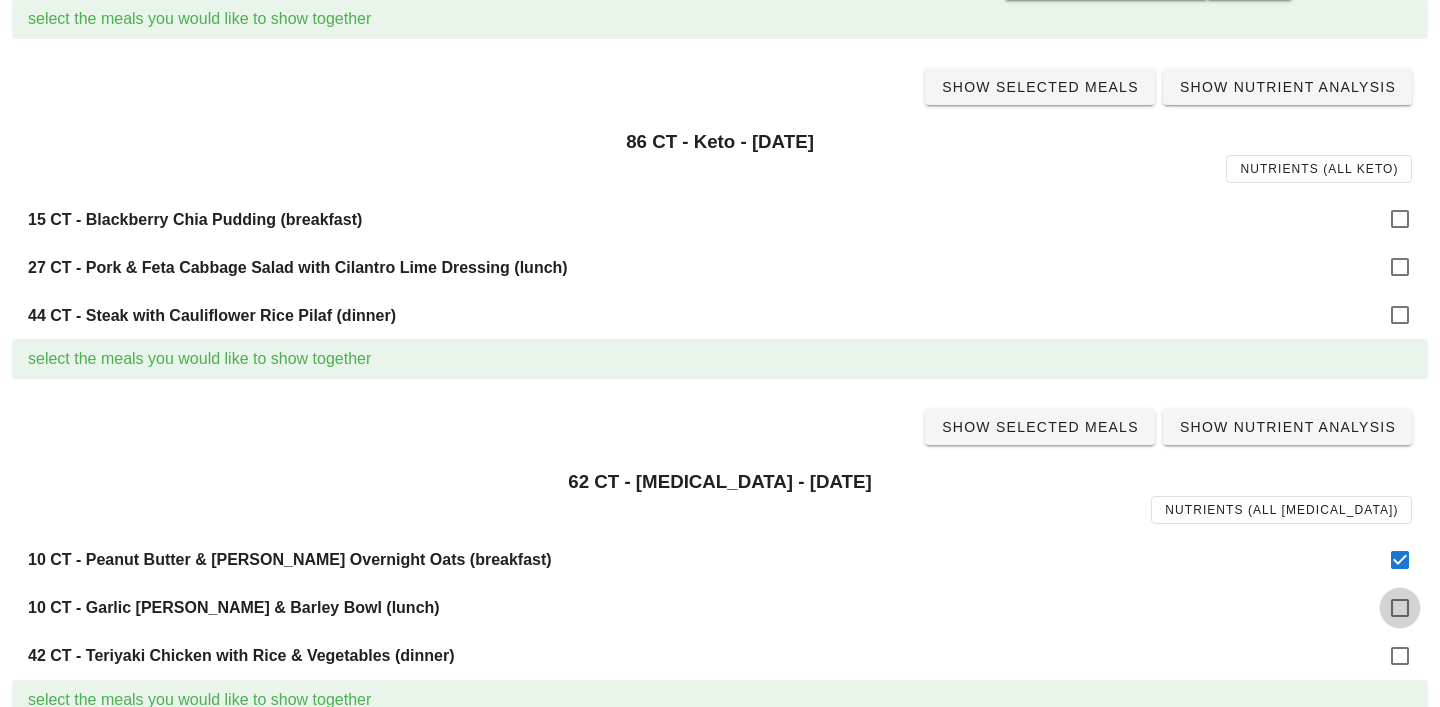 click at bounding box center (1400, 608) 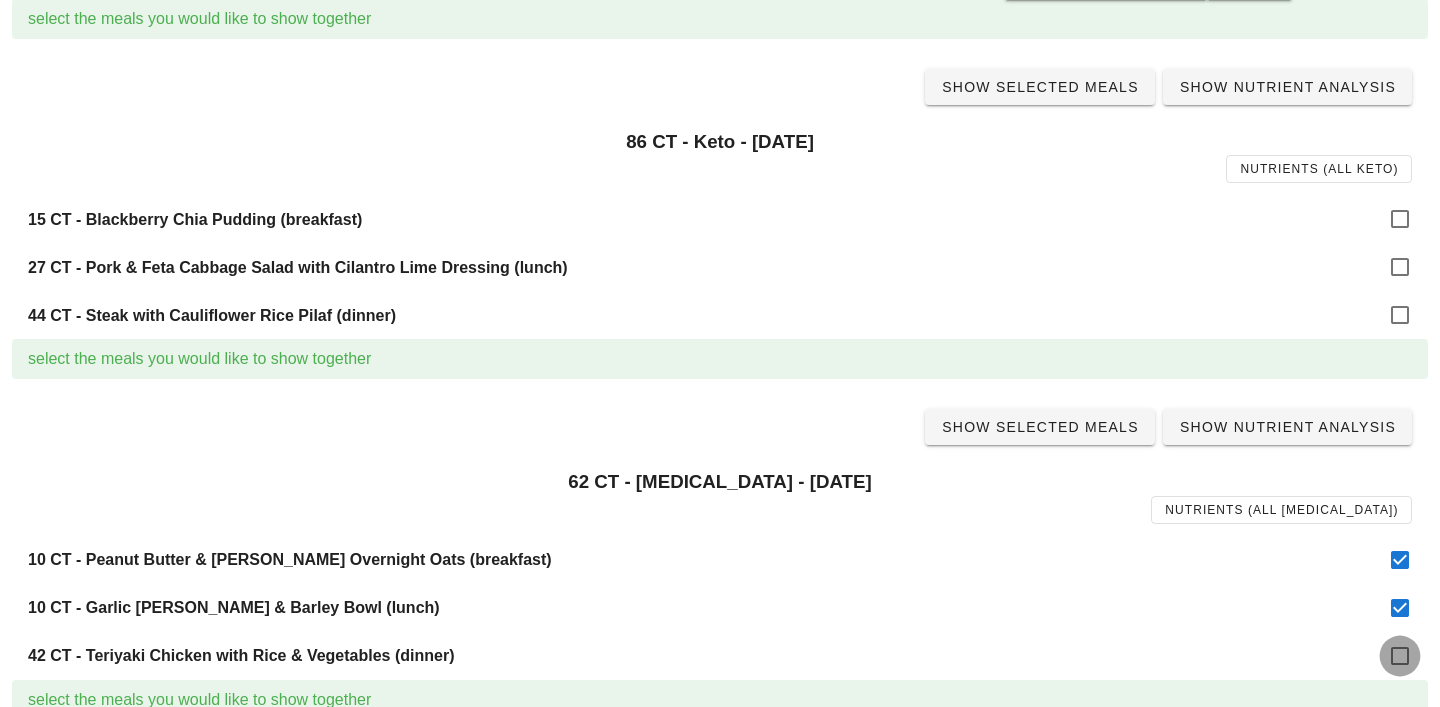 click at bounding box center (1400, 656) 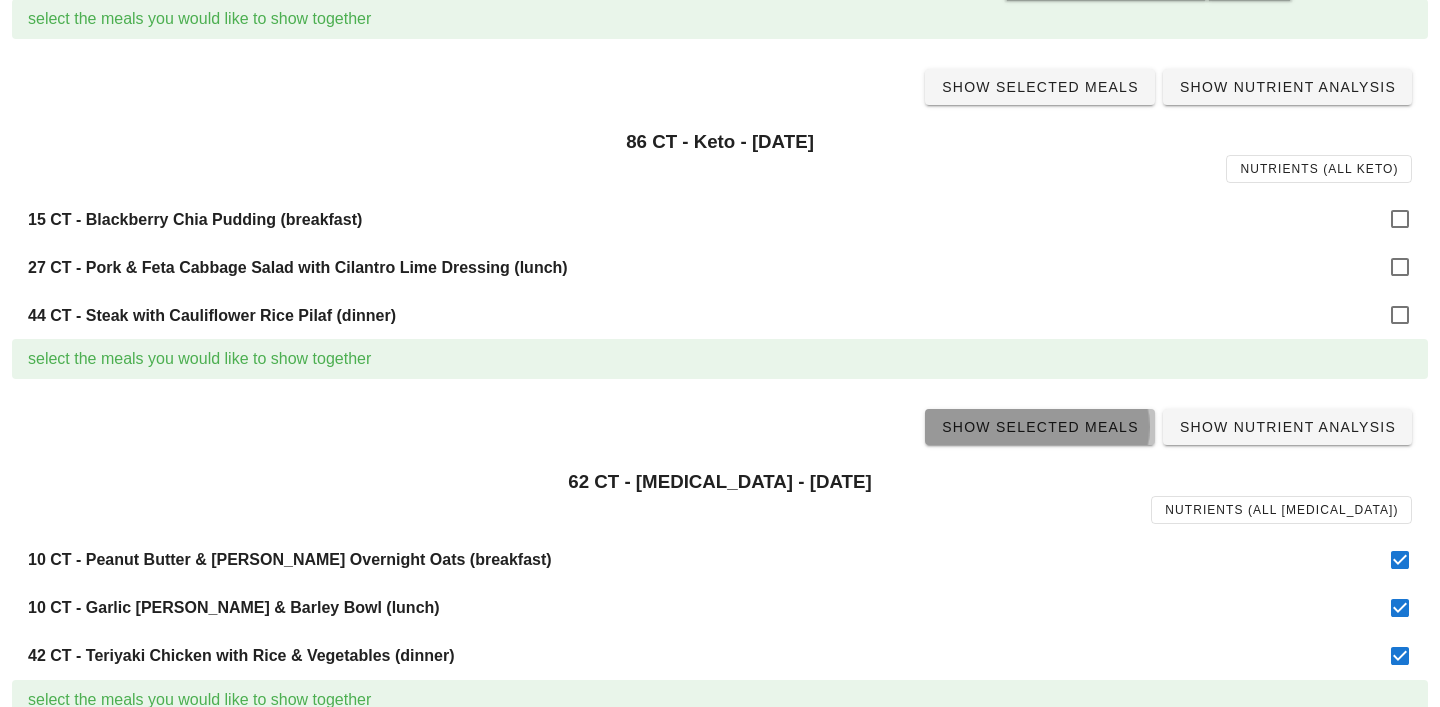 click on "Show Selected Meals" at bounding box center [1040, 427] 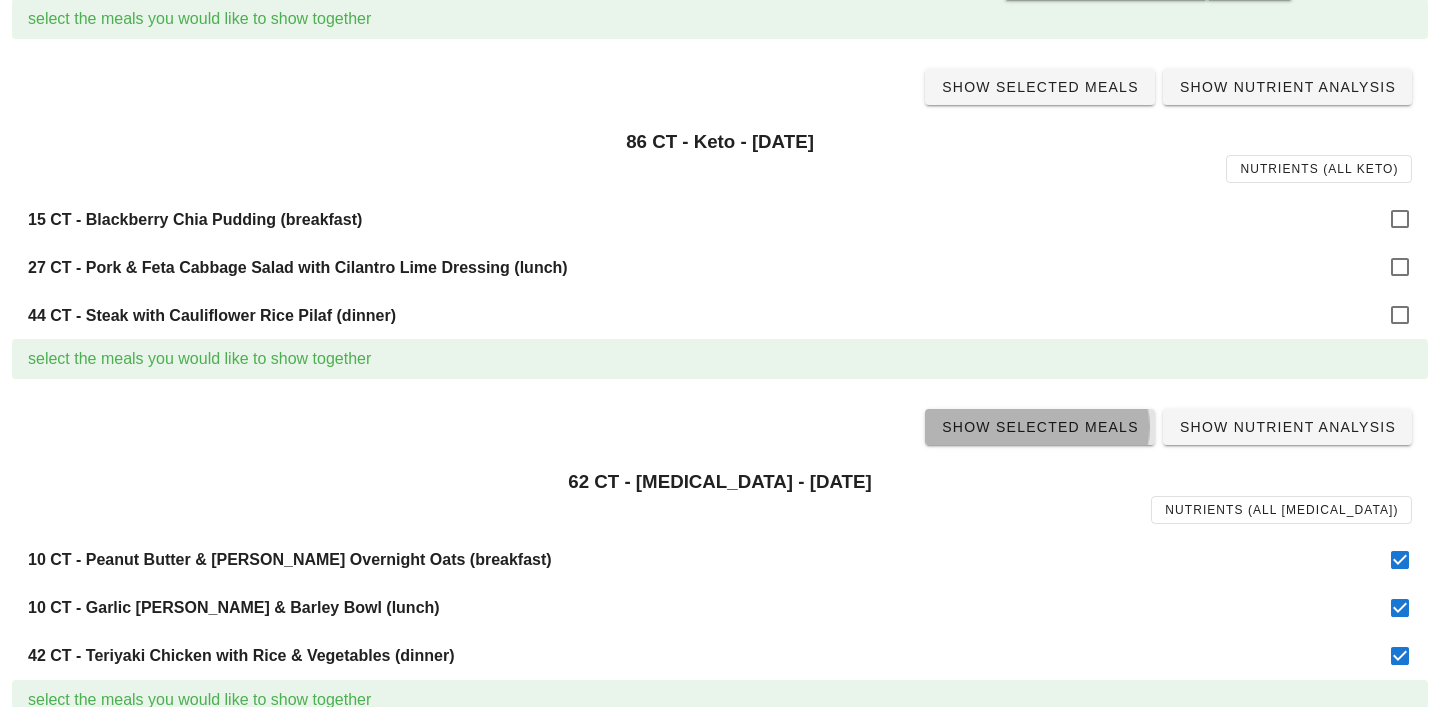scroll, scrollTop: 0, scrollLeft: 0, axis: both 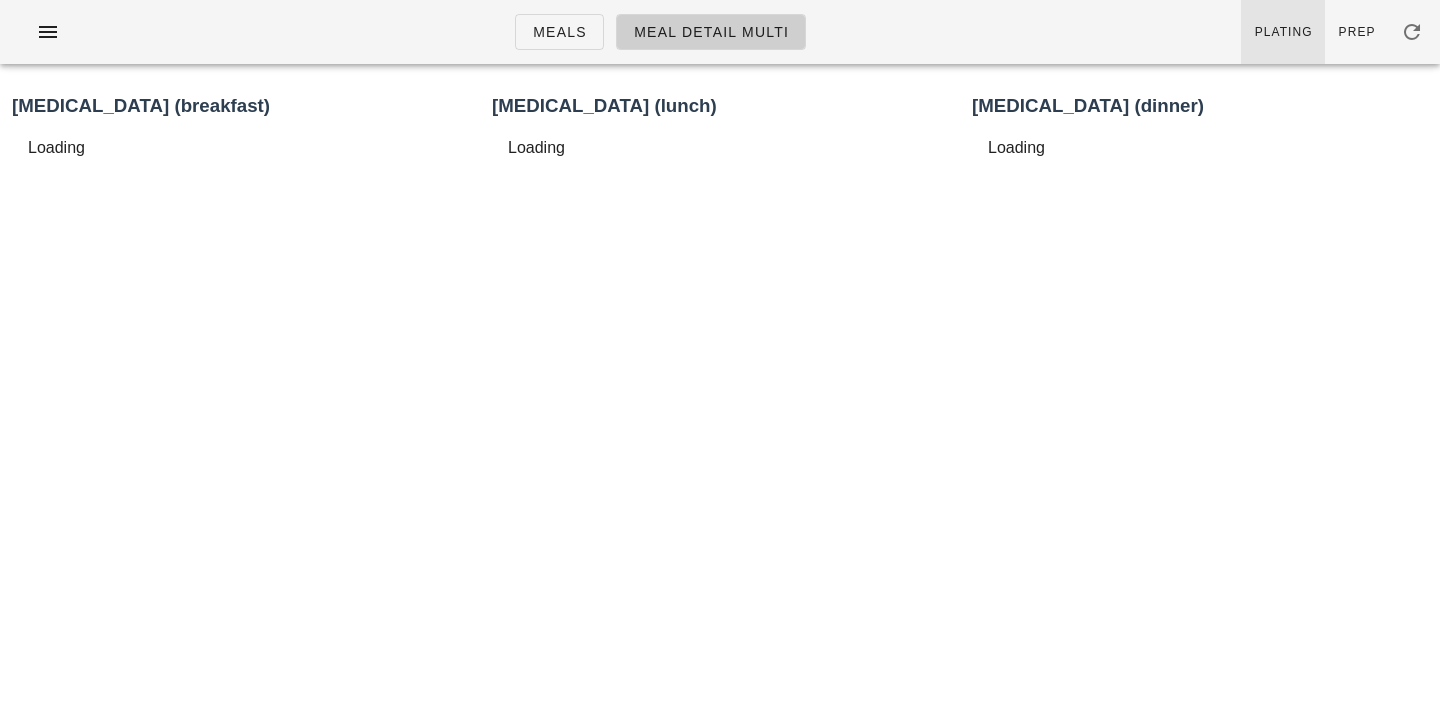 click on "Plating" at bounding box center [1283, 32] 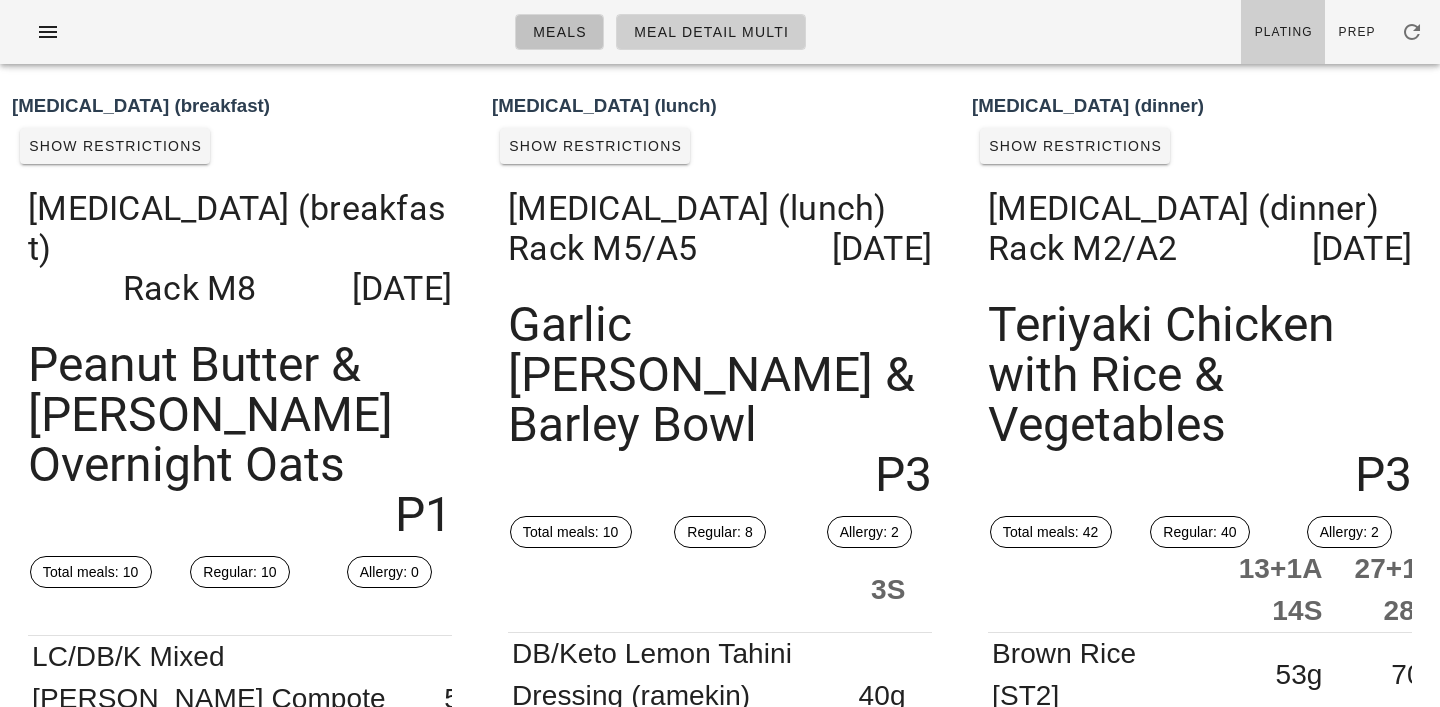 click on "Meals" at bounding box center [559, 32] 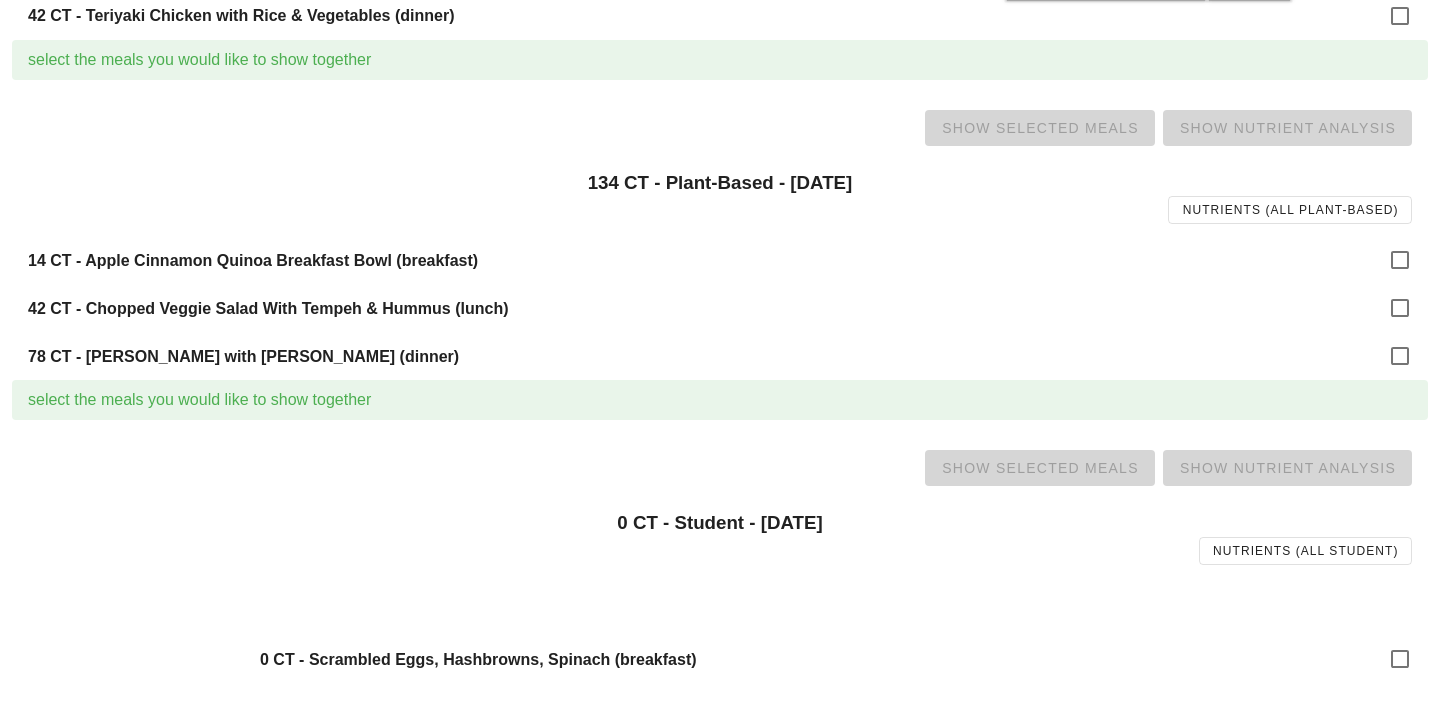 scroll, scrollTop: 1491, scrollLeft: 0, axis: vertical 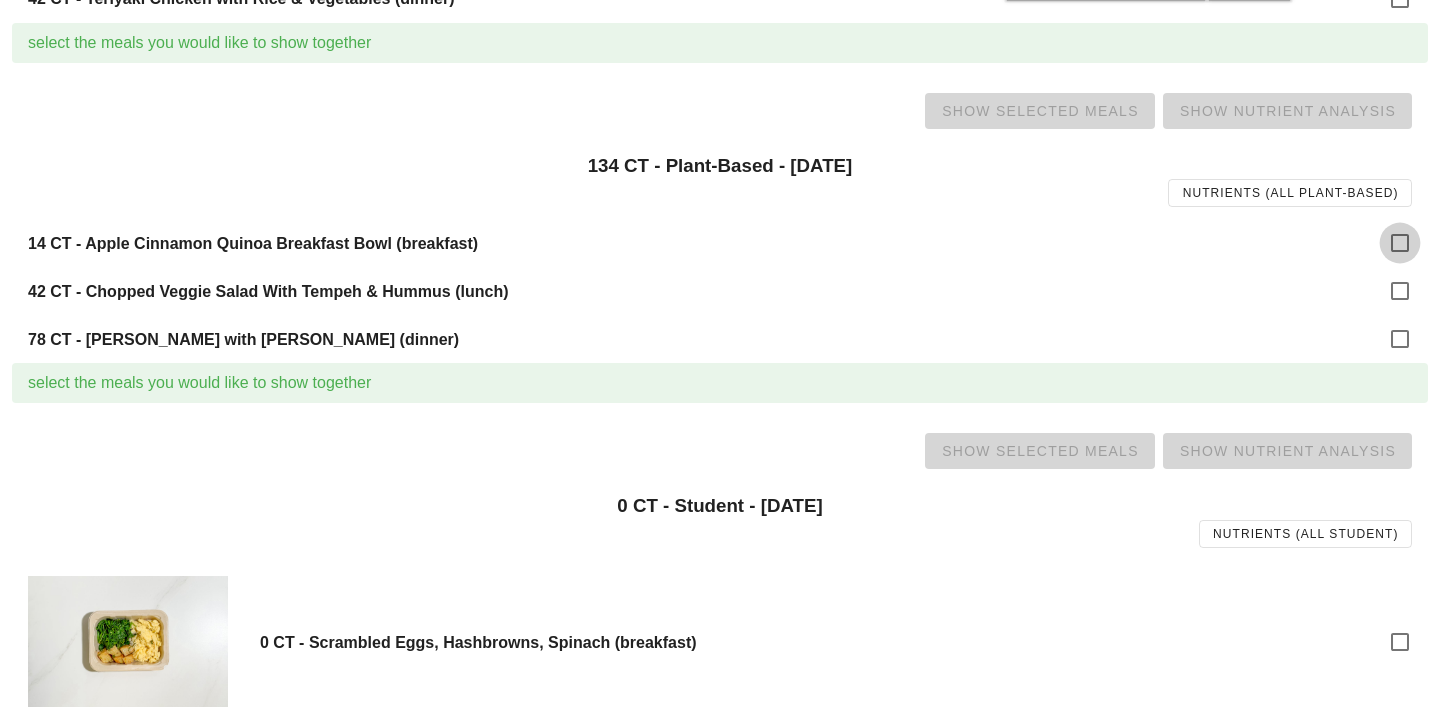 click at bounding box center [1400, 243] 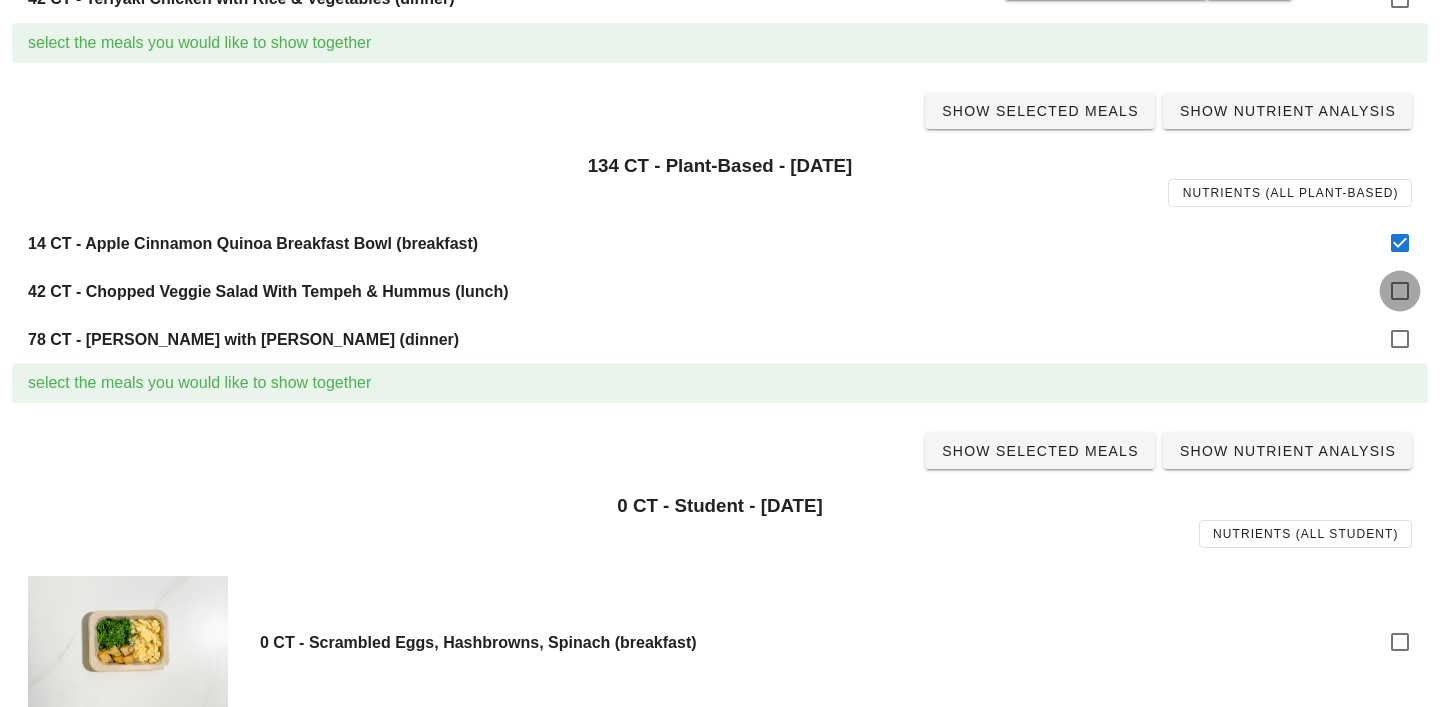 click at bounding box center [1400, 291] 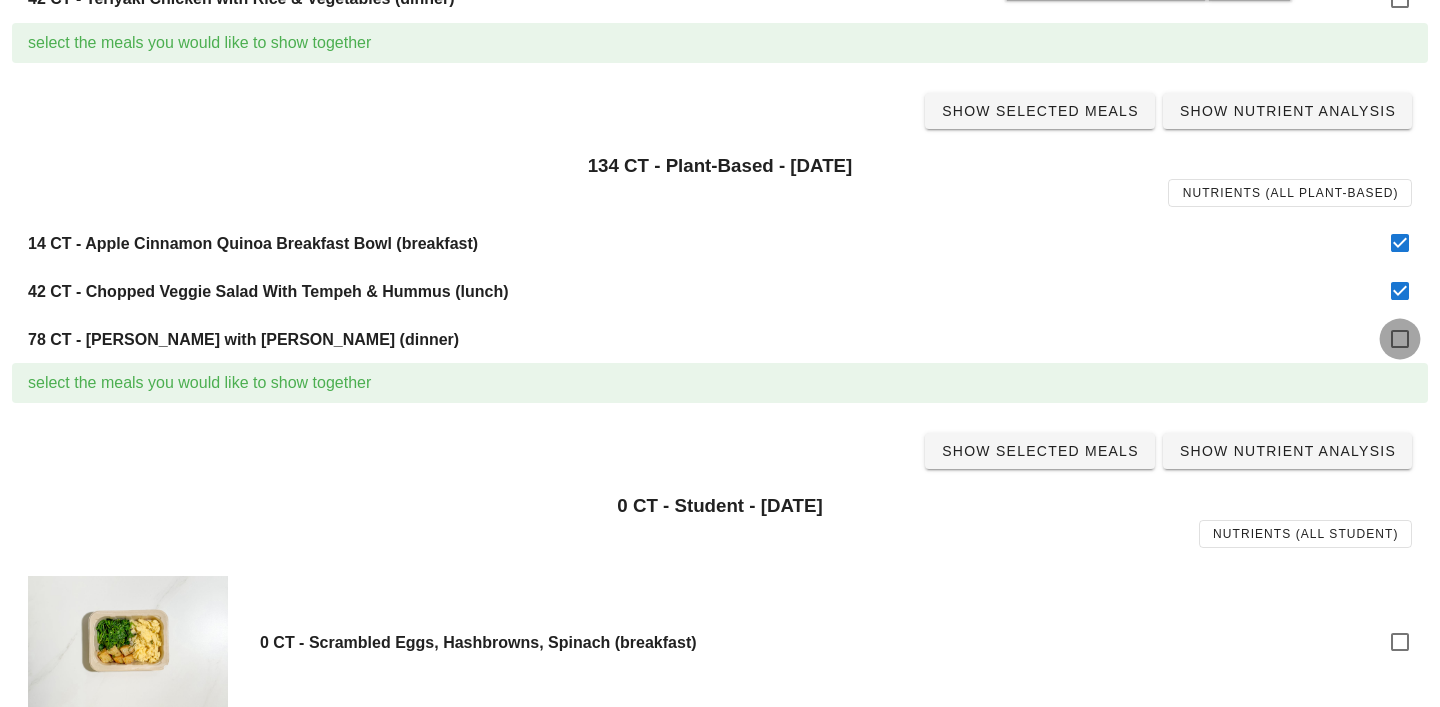 click at bounding box center [1400, 339] 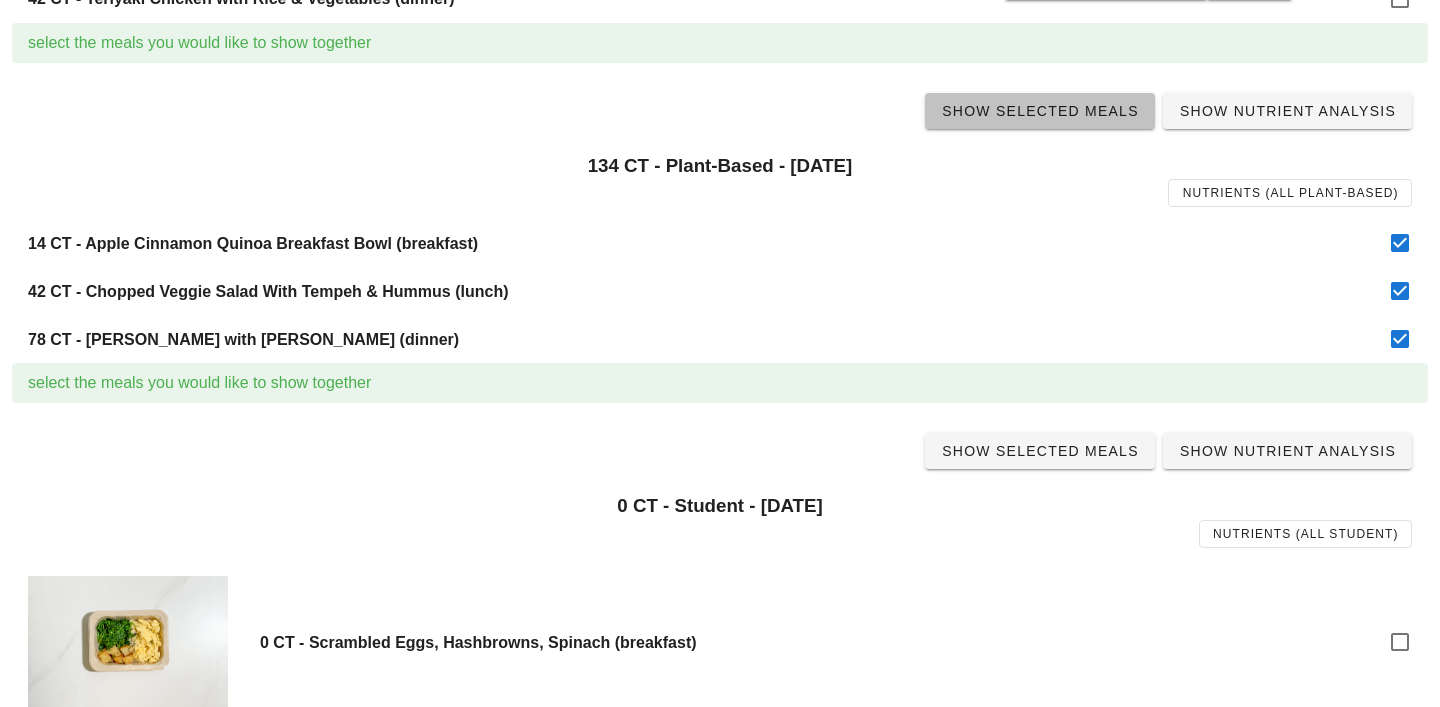 click on "Show Selected Meals" at bounding box center [1040, 111] 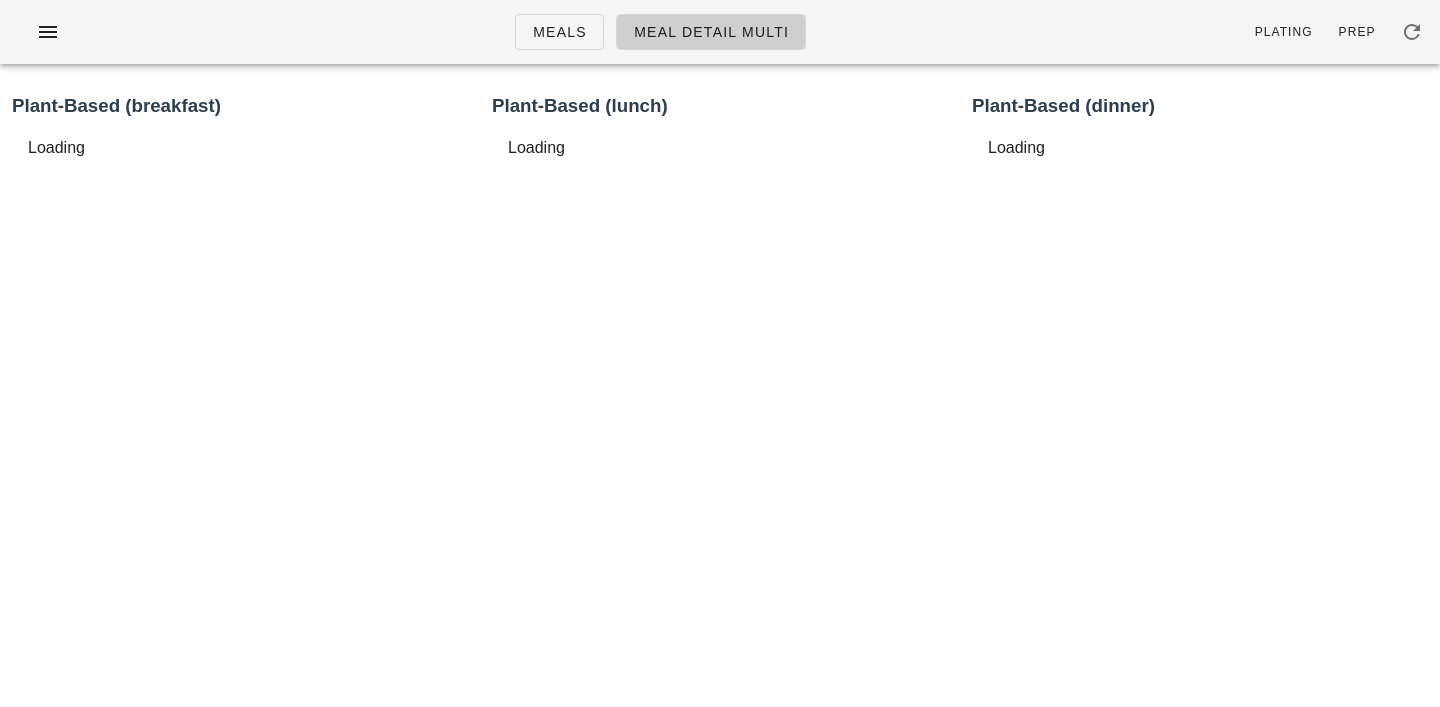 scroll, scrollTop: 0, scrollLeft: 0, axis: both 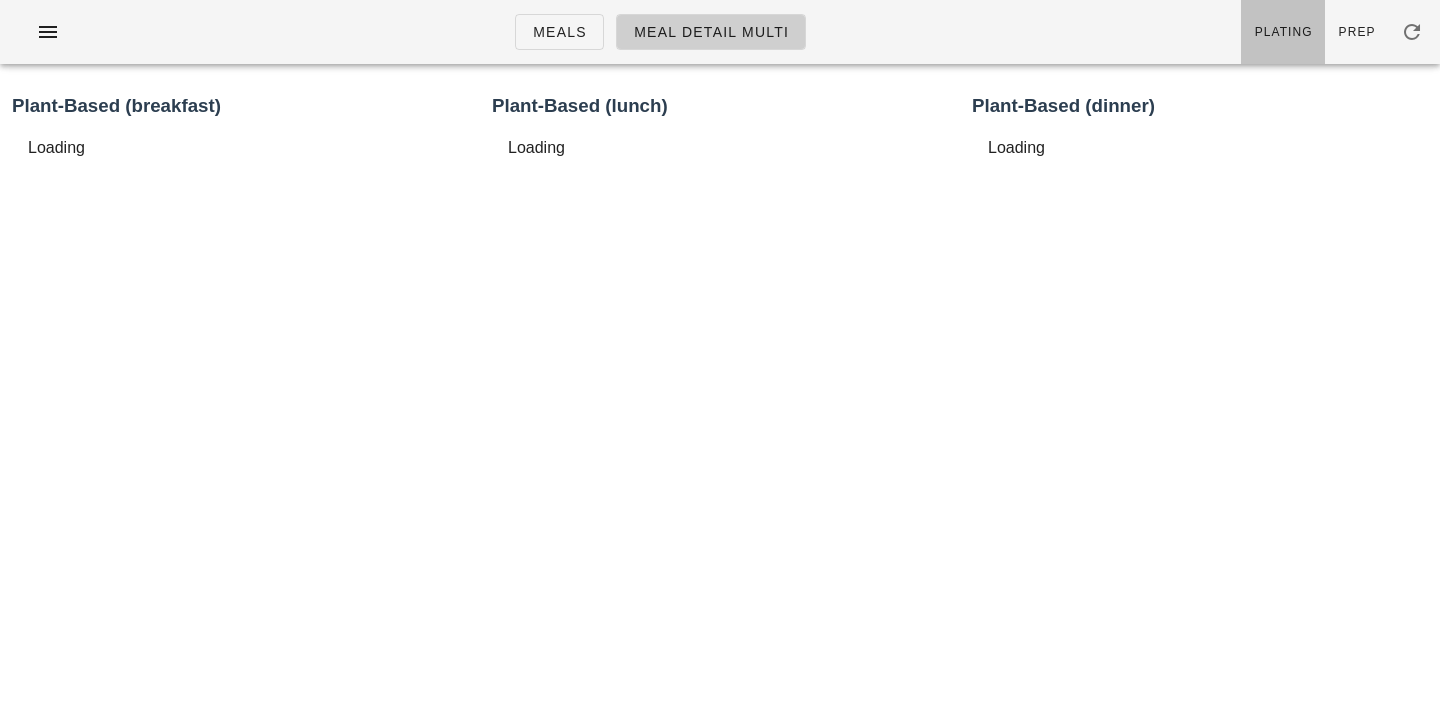 click on "Plating" at bounding box center (1283, 32) 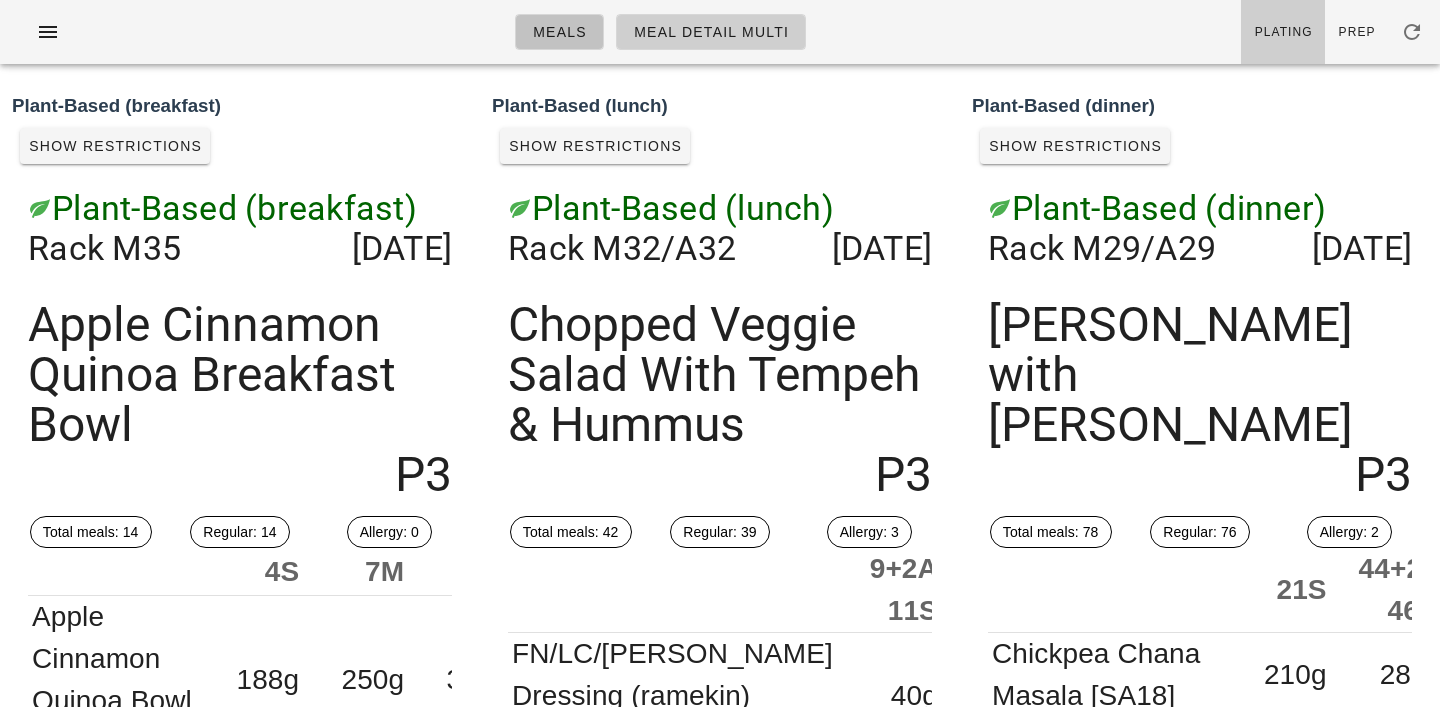 click on "Meals" at bounding box center [559, 32] 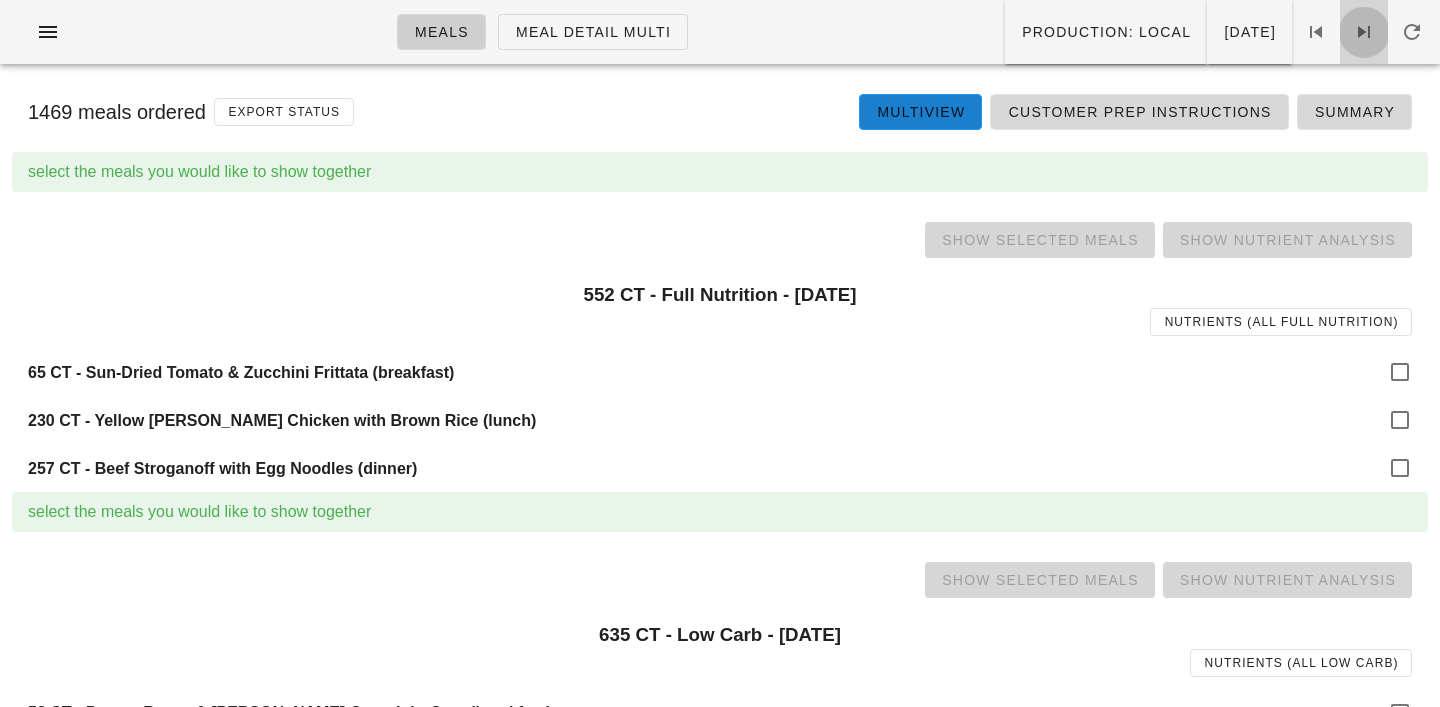click at bounding box center [1364, 32] 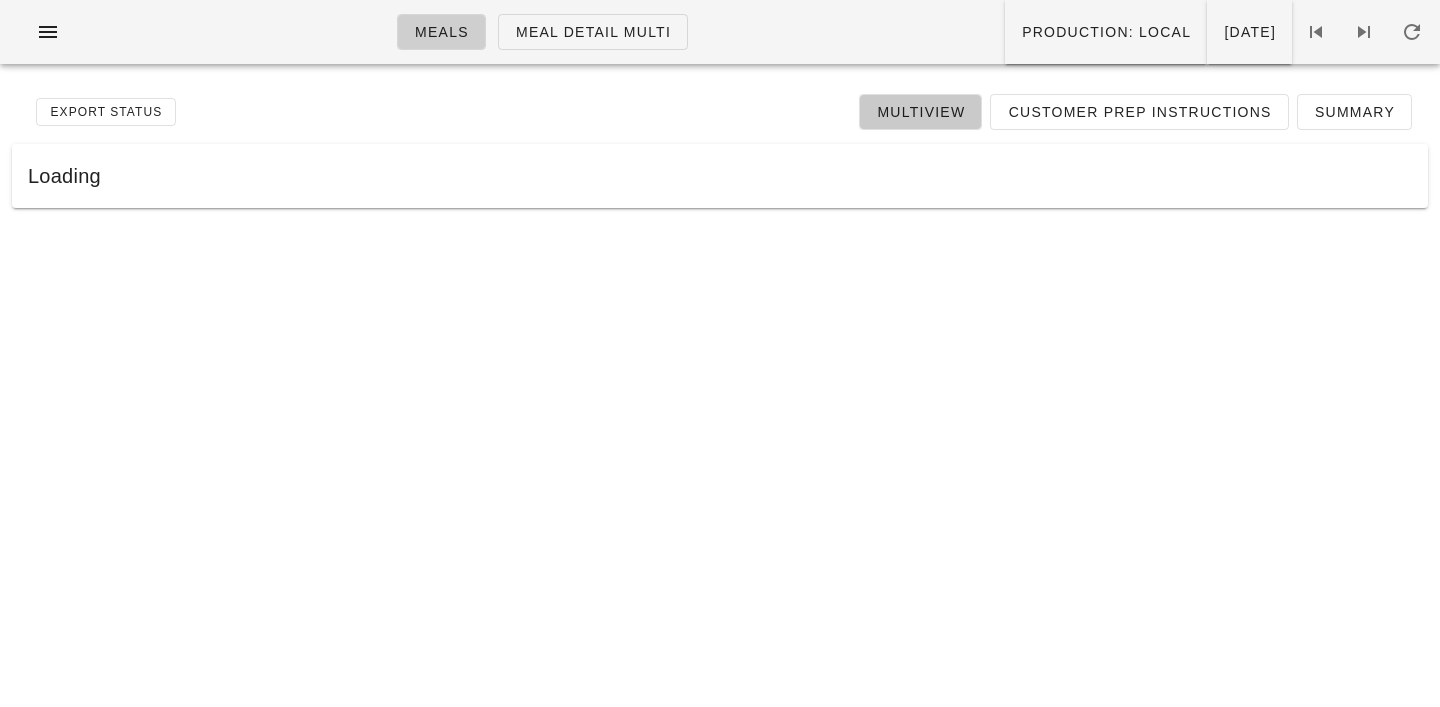 click on "Multiview" at bounding box center (920, 112) 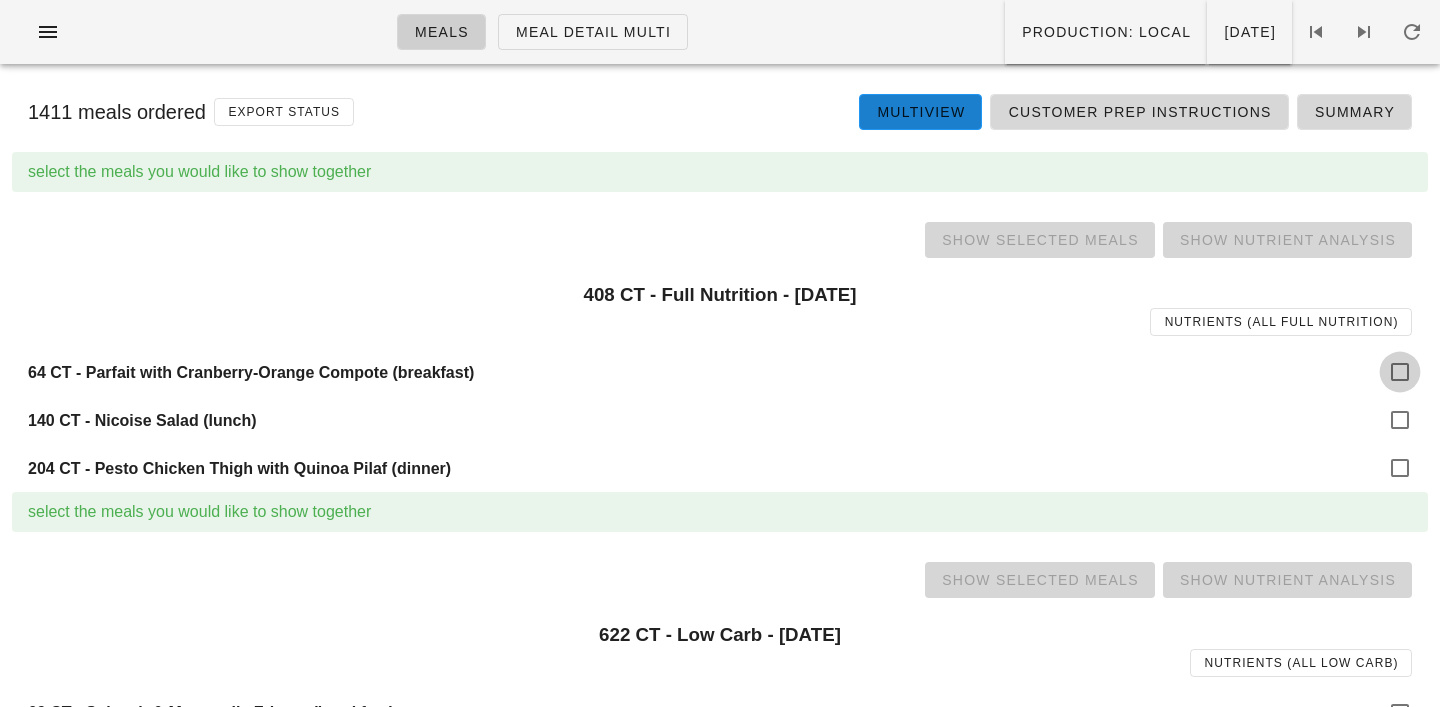 click at bounding box center [1400, 372] 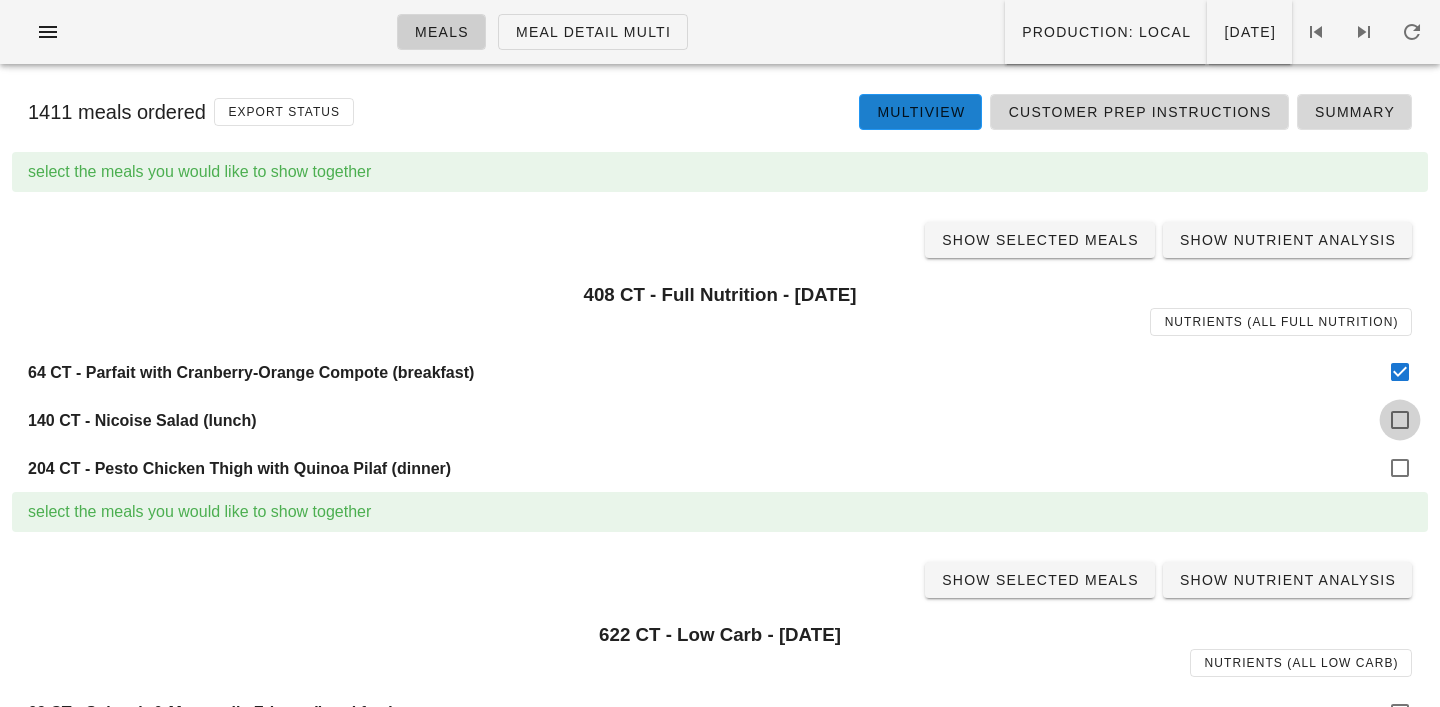 click at bounding box center (1400, 420) 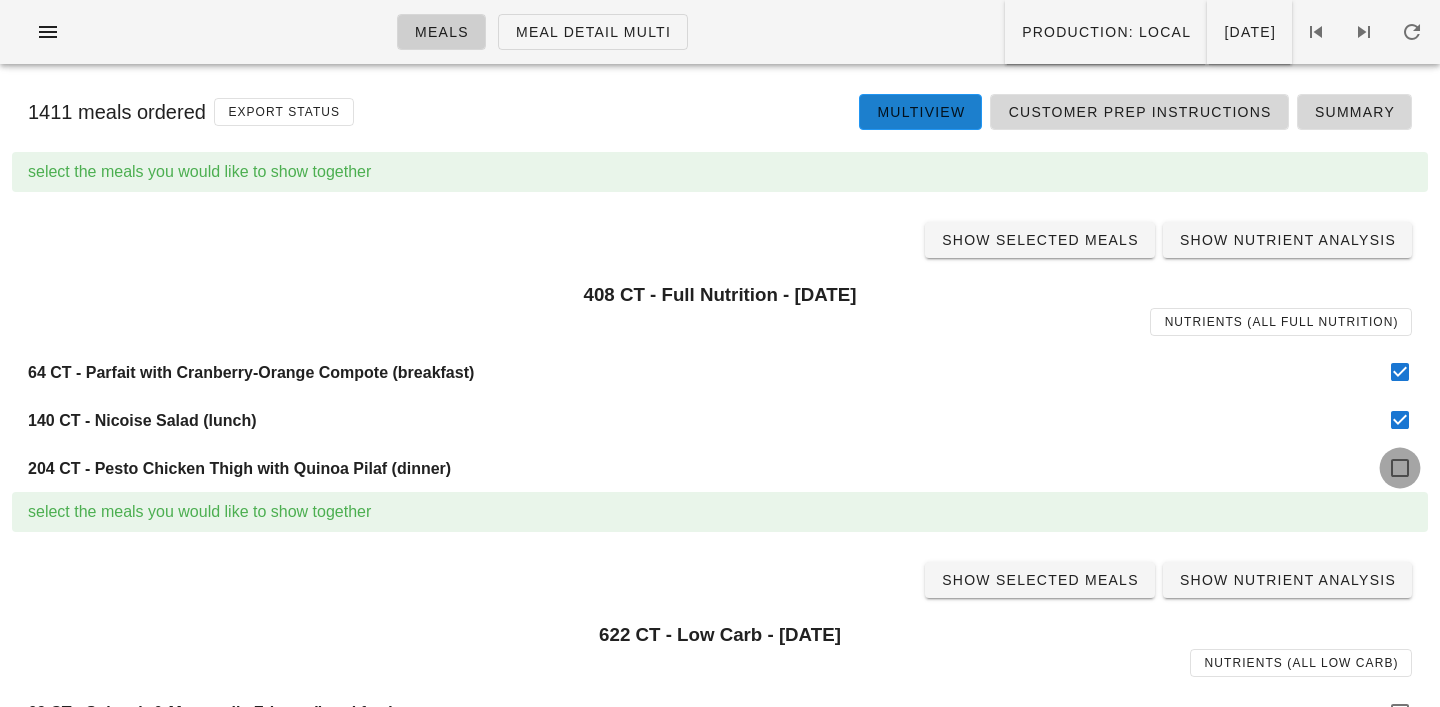 click at bounding box center [1400, 468] 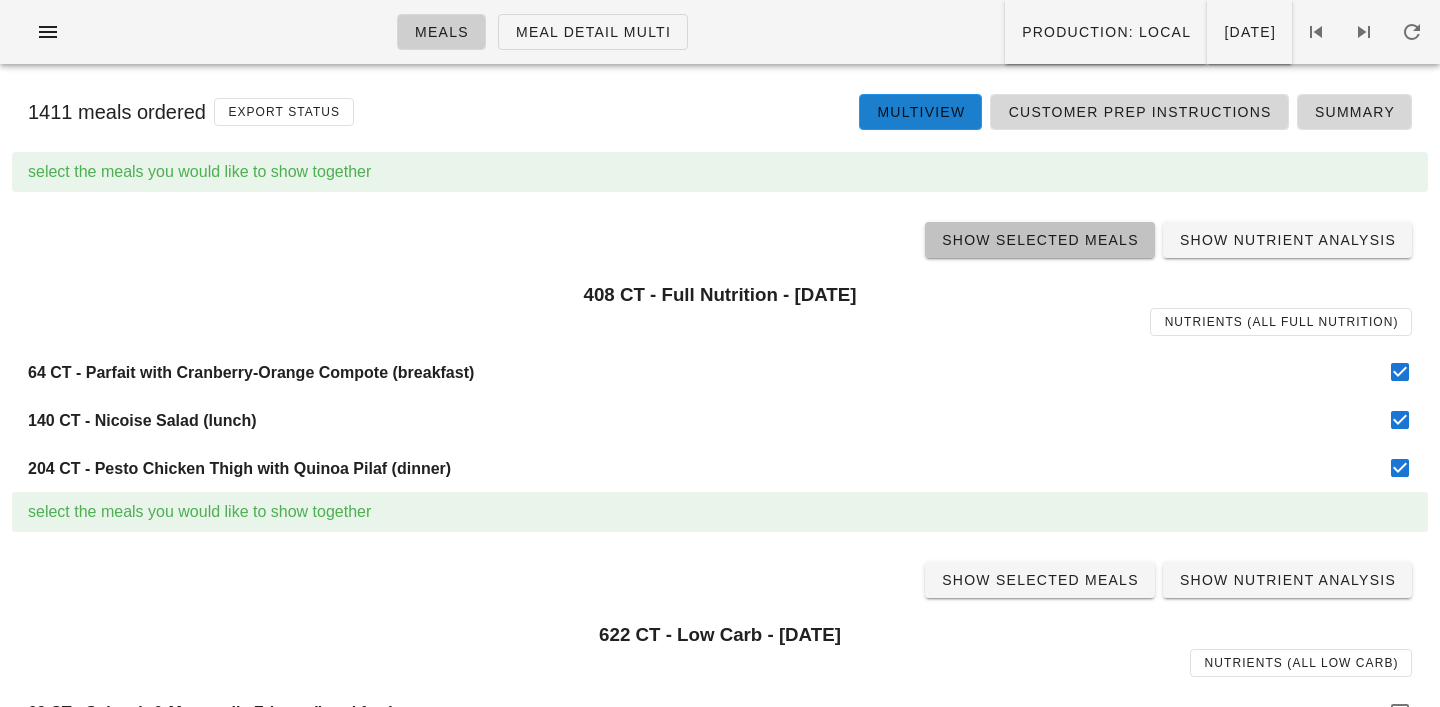 click on "Show Selected Meals" at bounding box center (1040, 240) 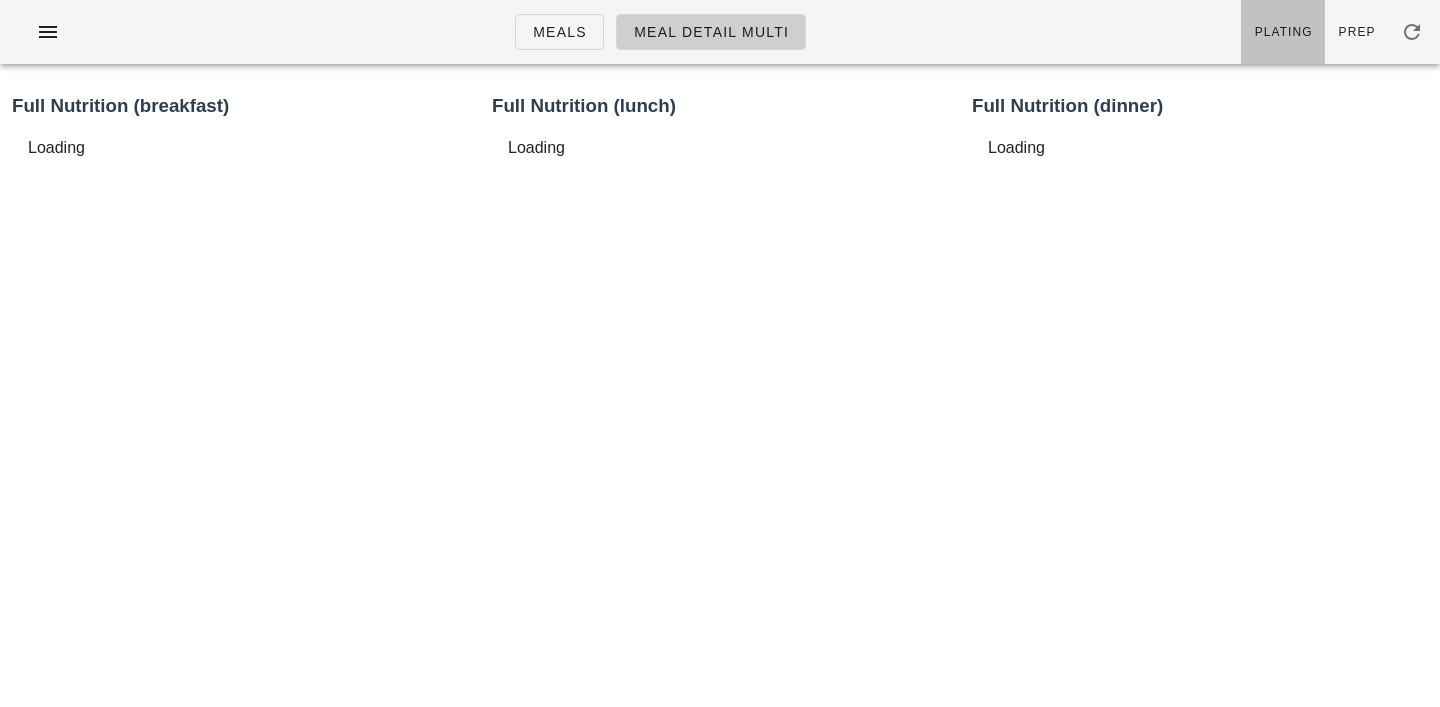 click on "Plating" at bounding box center (1283, 32) 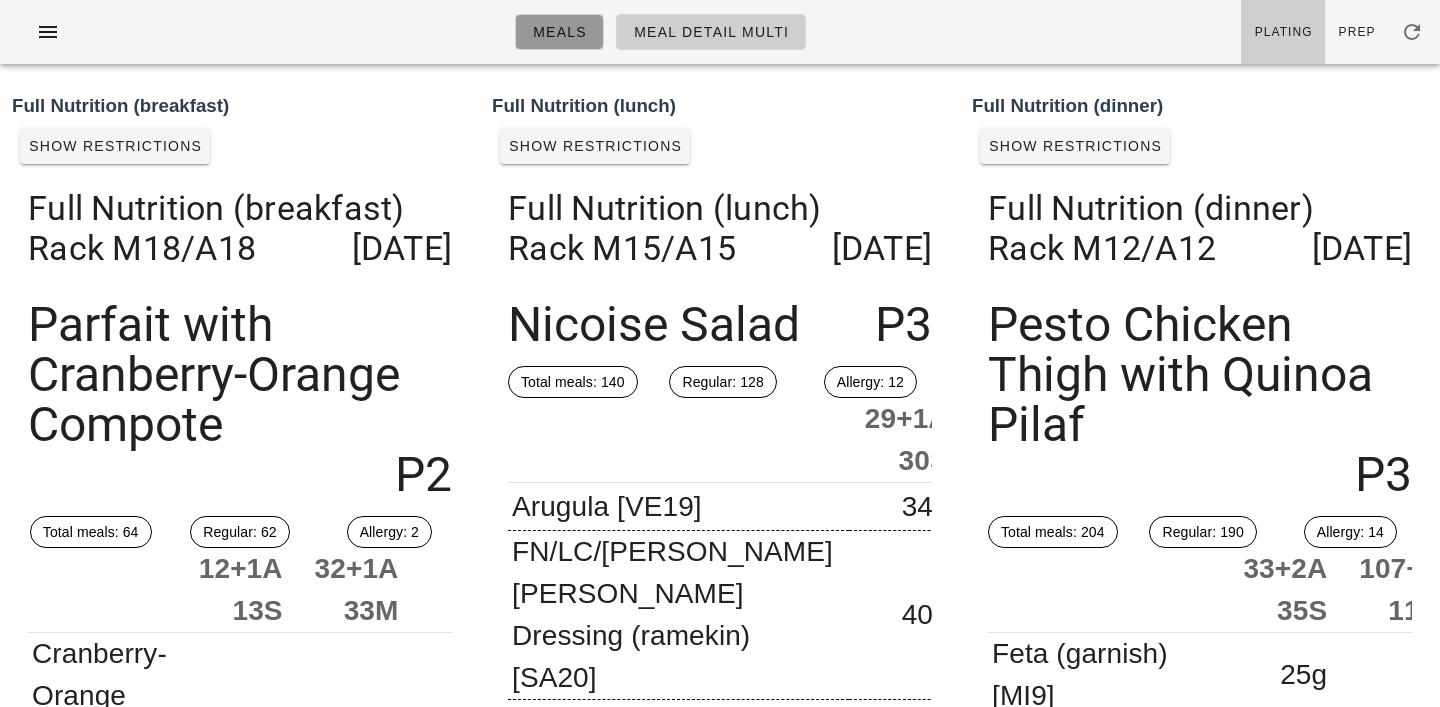 click on "Meals" at bounding box center (559, 32) 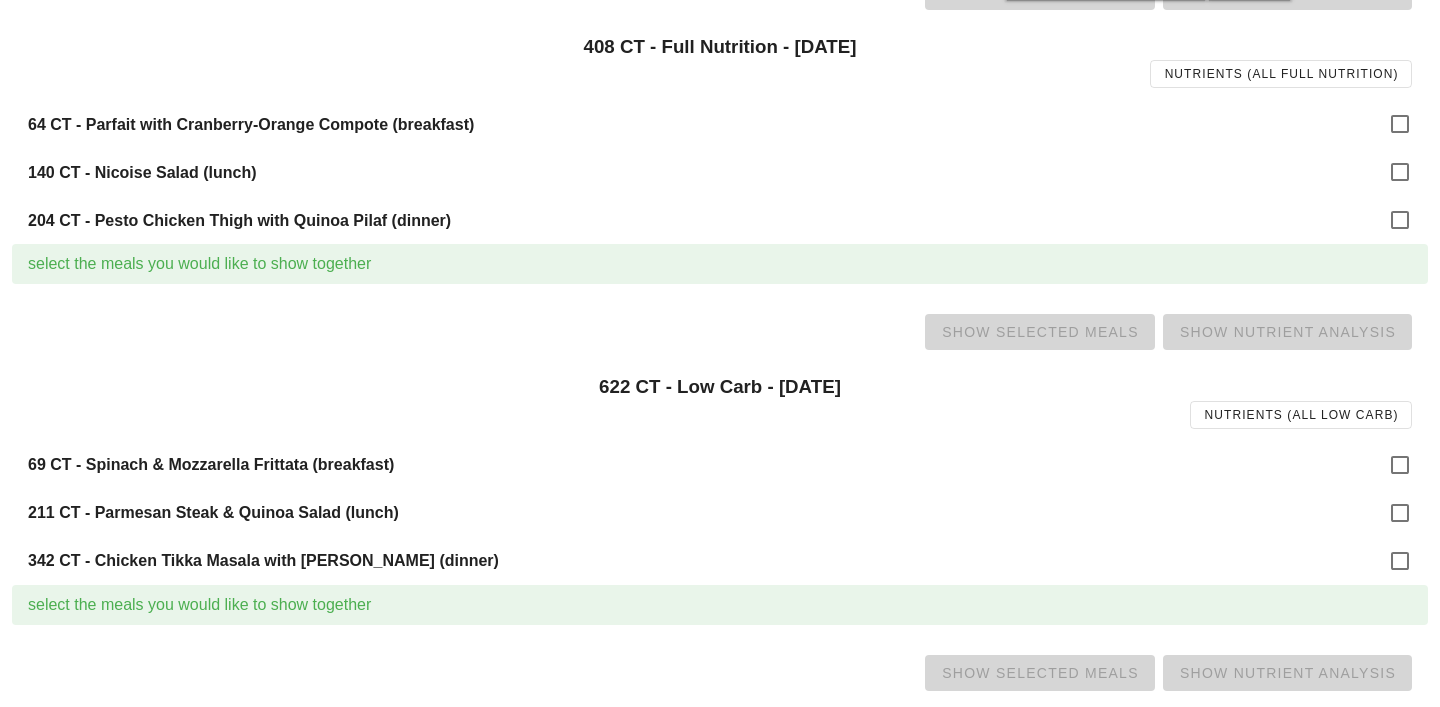 scroll, scrollTop: 271, scrollLeft: 0, axis: vertical 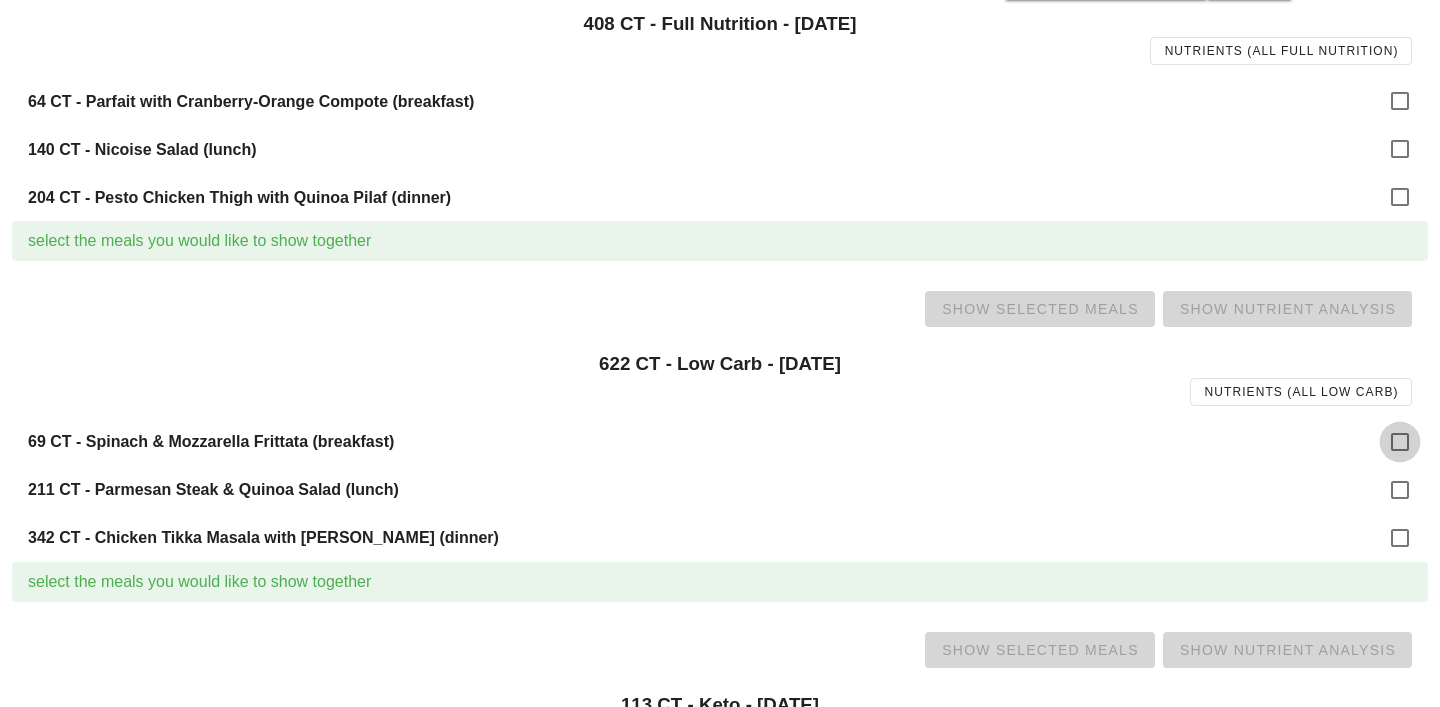 click at bounding box center [1400, 442] 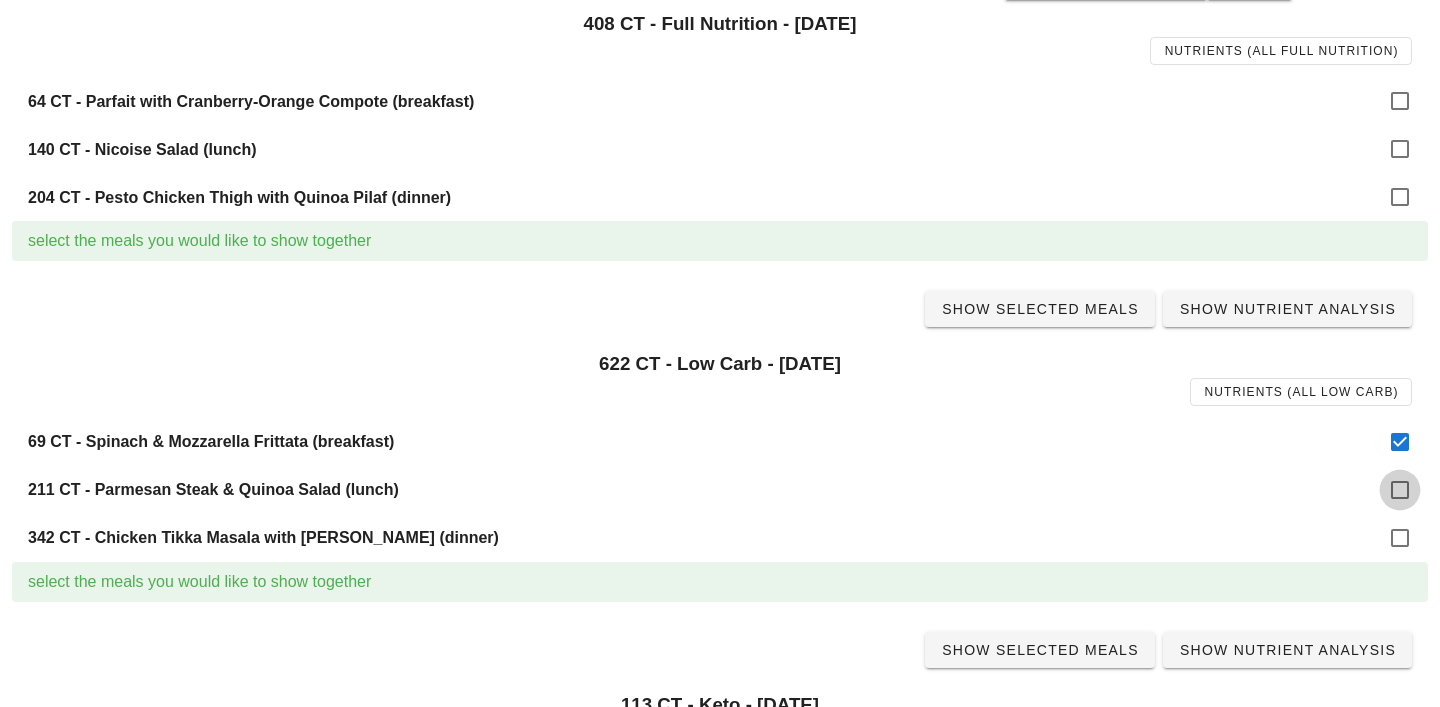 click at bounding box center [1400, 490] 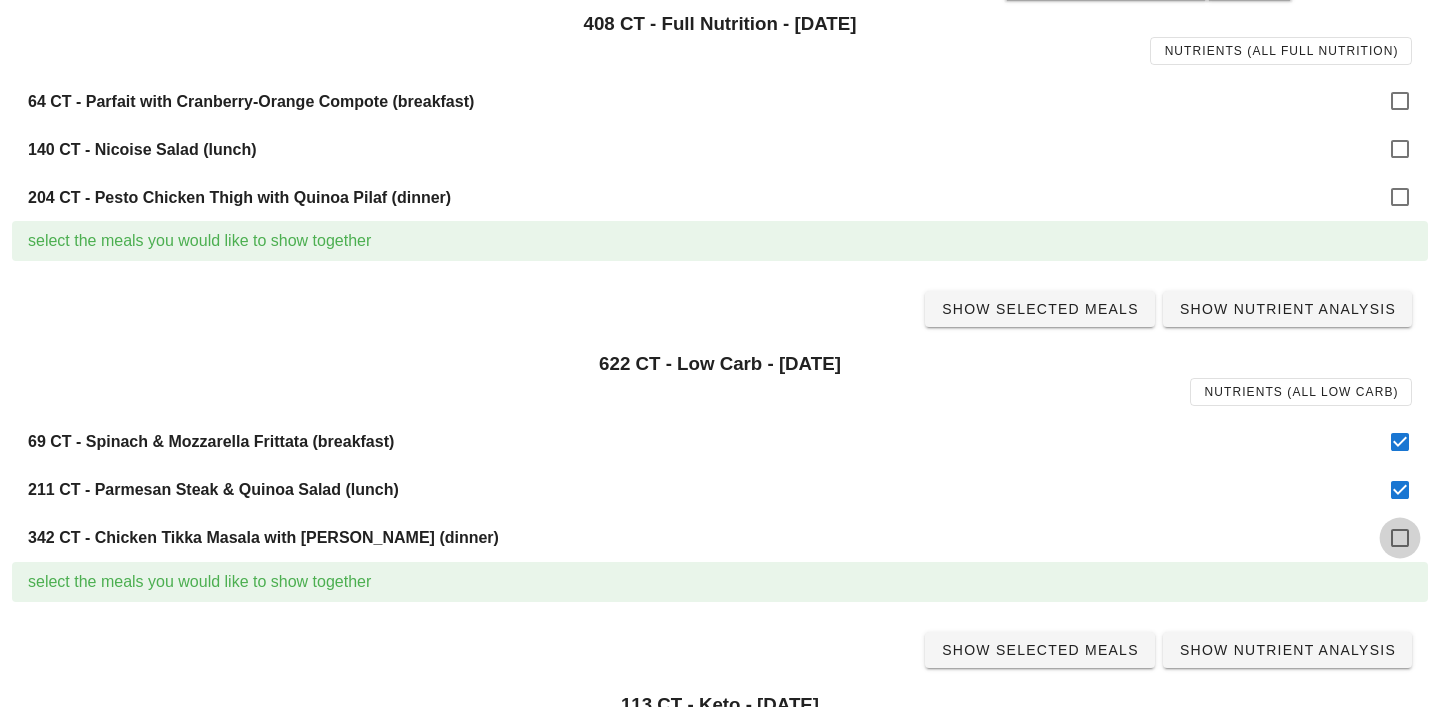 click at bounding box center [1400, 538] 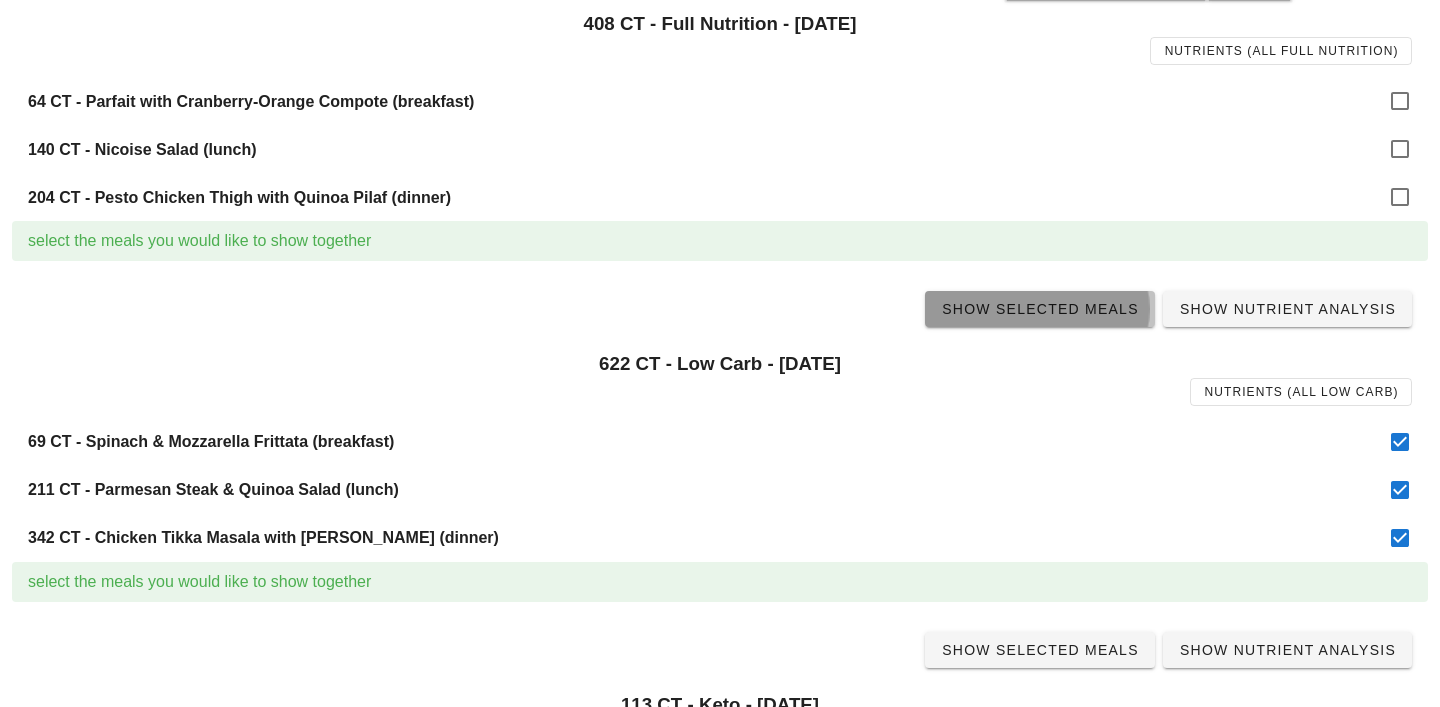 click on "Show Selected Meals" at bounding box center [1040, 309] 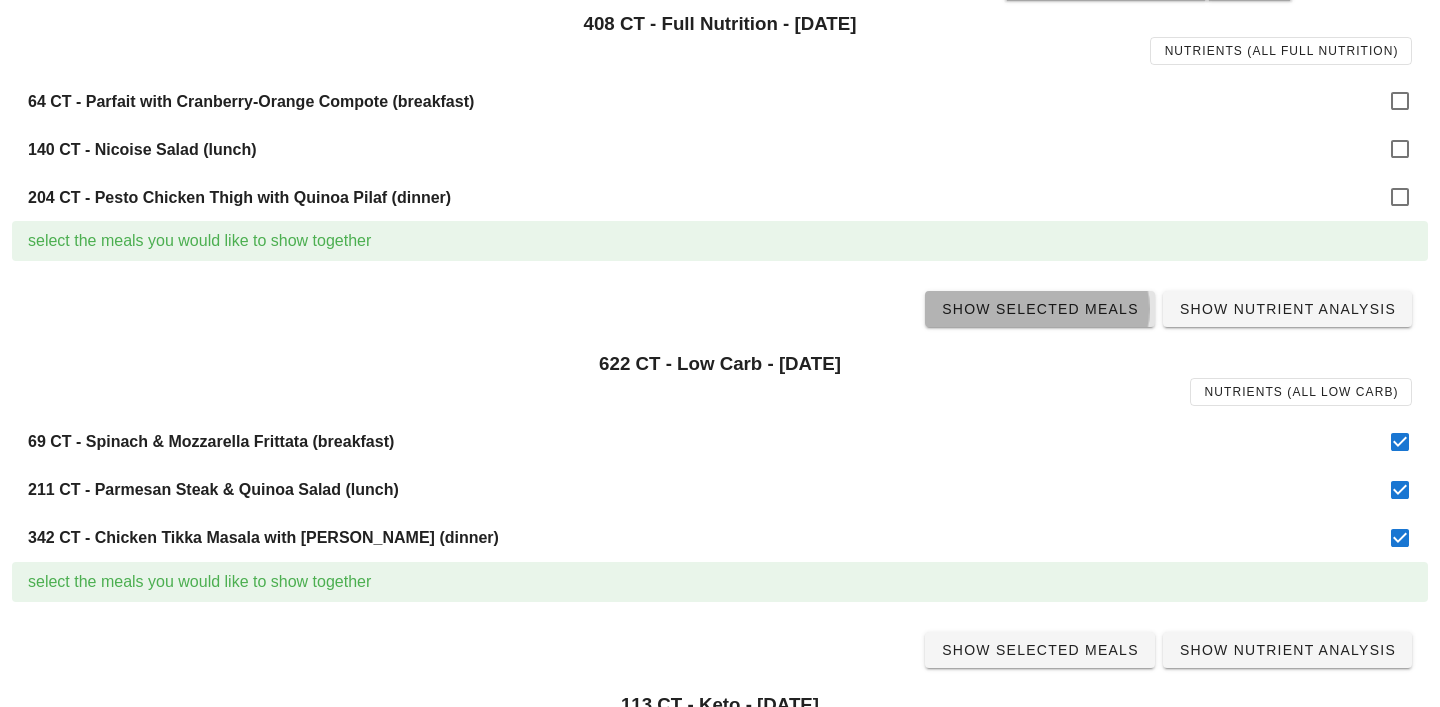 scroll, scrollTop: 0, scrollLeft: 0, axis: both 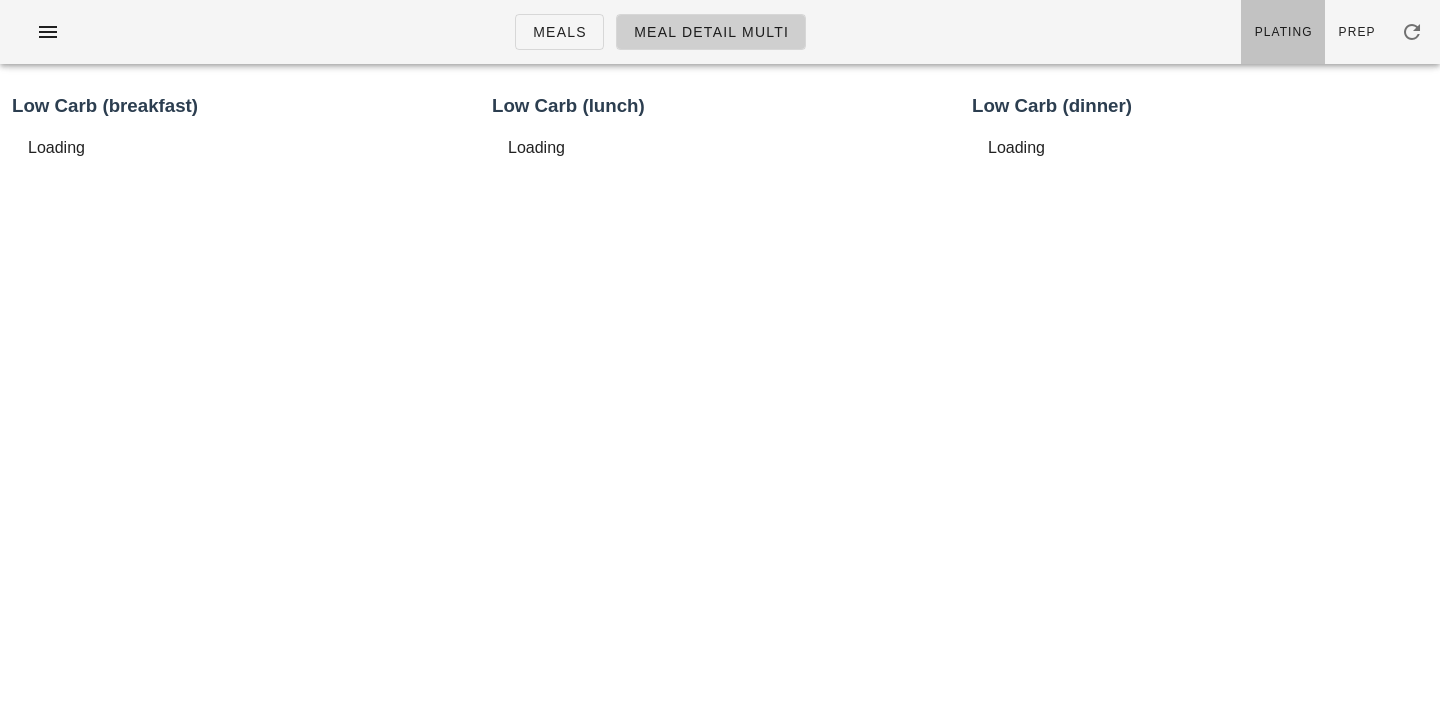 click on "Plating" at bounding box center (1283, 32) 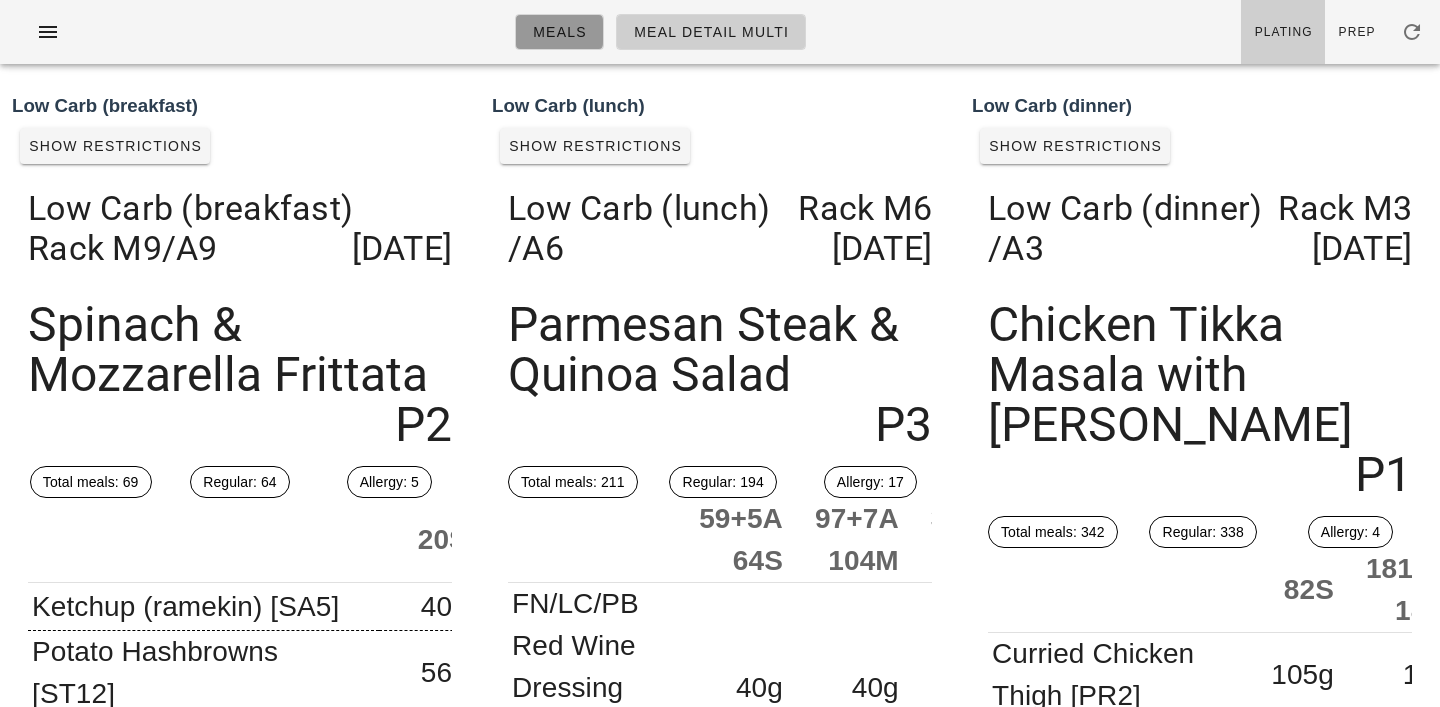 click on "Meals" at bounding box center (559, 32) 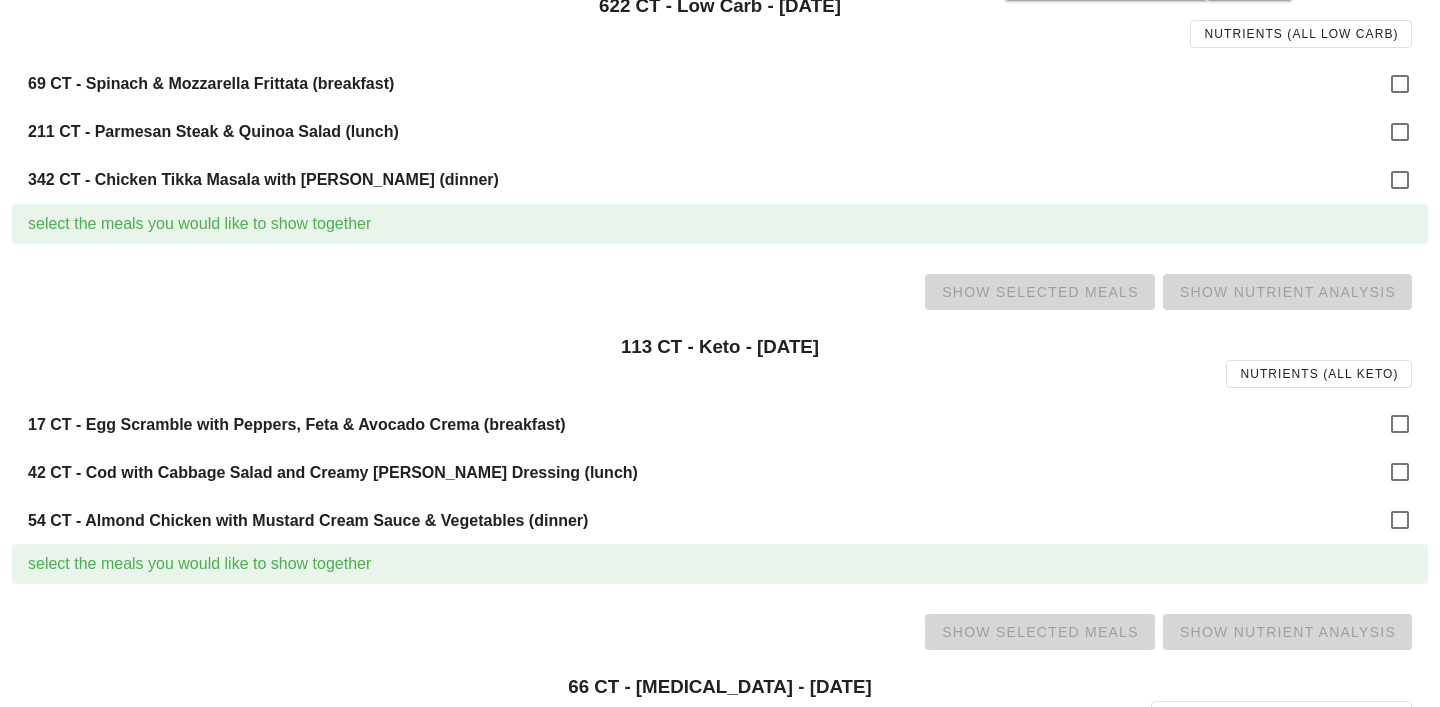 scroll, scrollTop: 647, scrollLeft: 0, axis: vertical 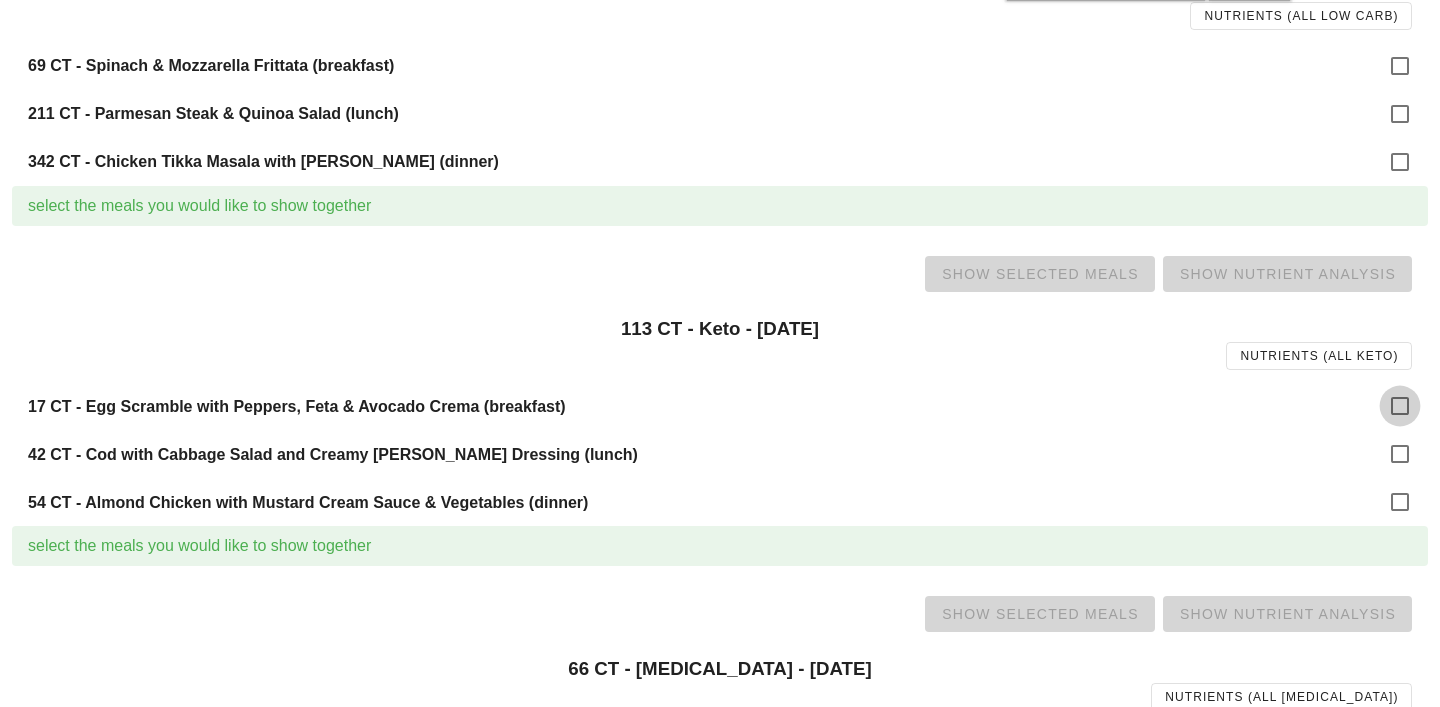 click at bounding box center [1400, 406] 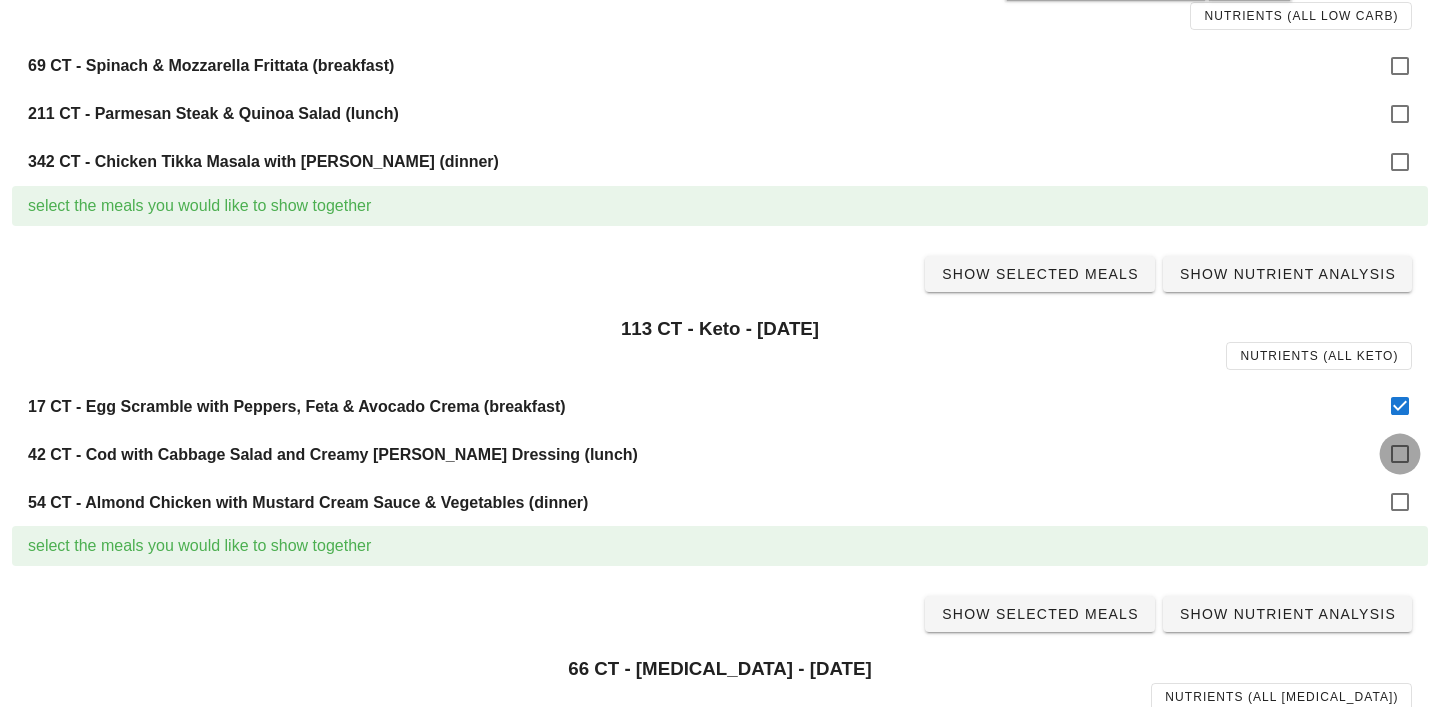 click at bounding box center (1400, 454) 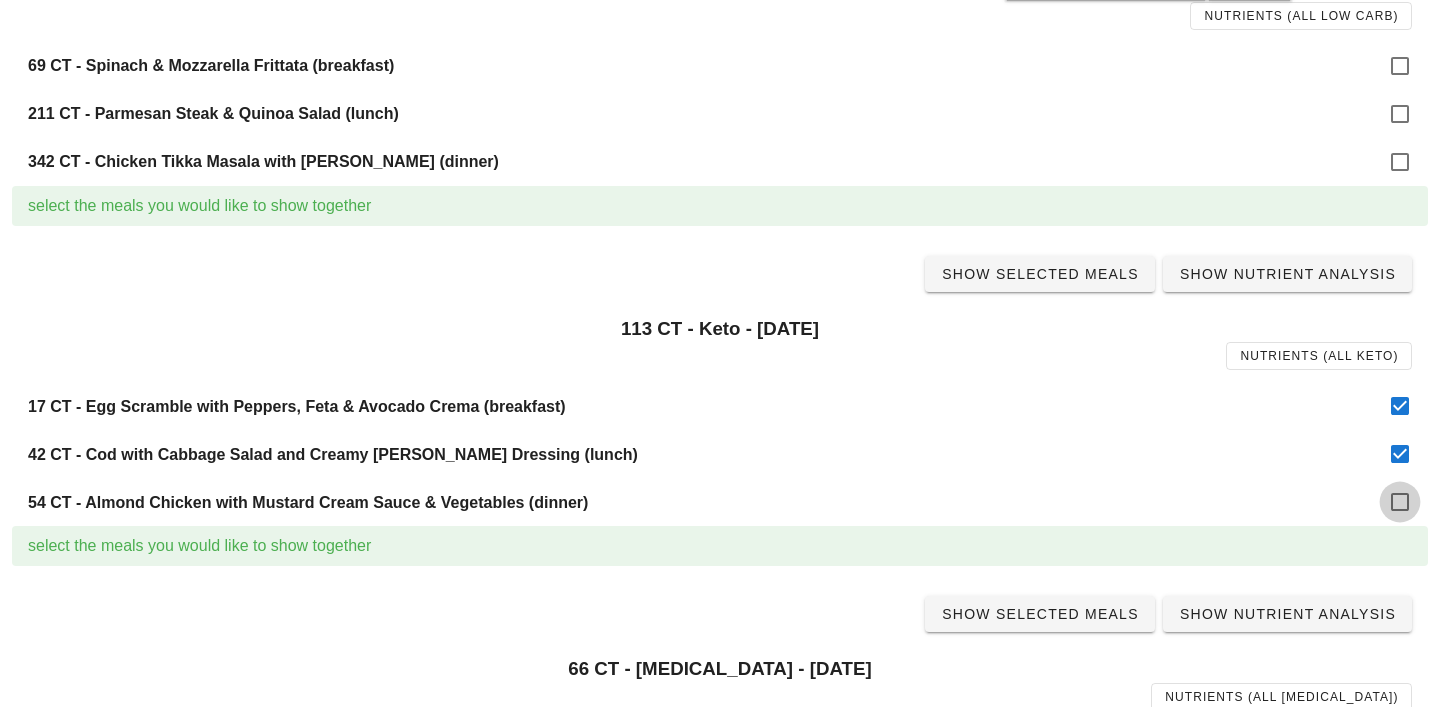 click at bounding box center [1400, 502] 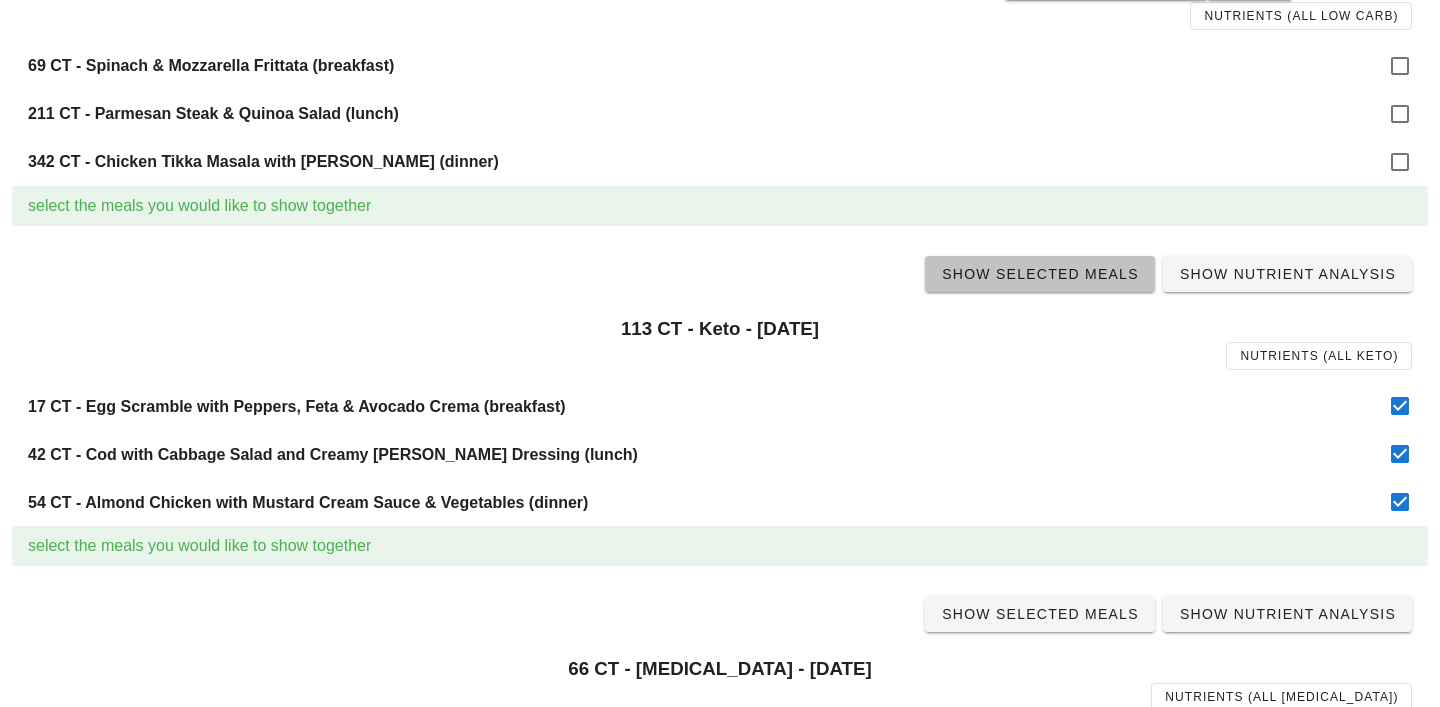 click on "Show Selected Meals" at bounding box center (1040, 274) 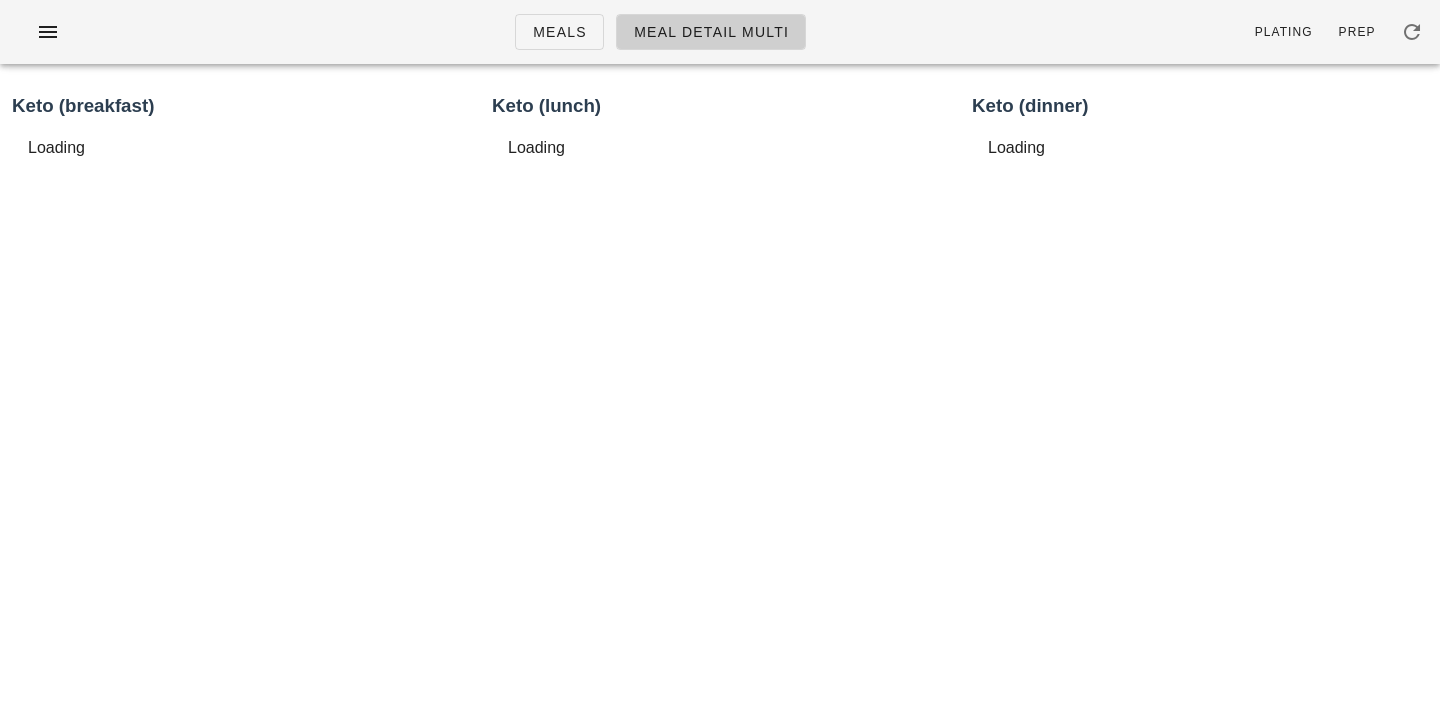 scroll, scrollTop: 0, scrollLeft: 0, axis: both 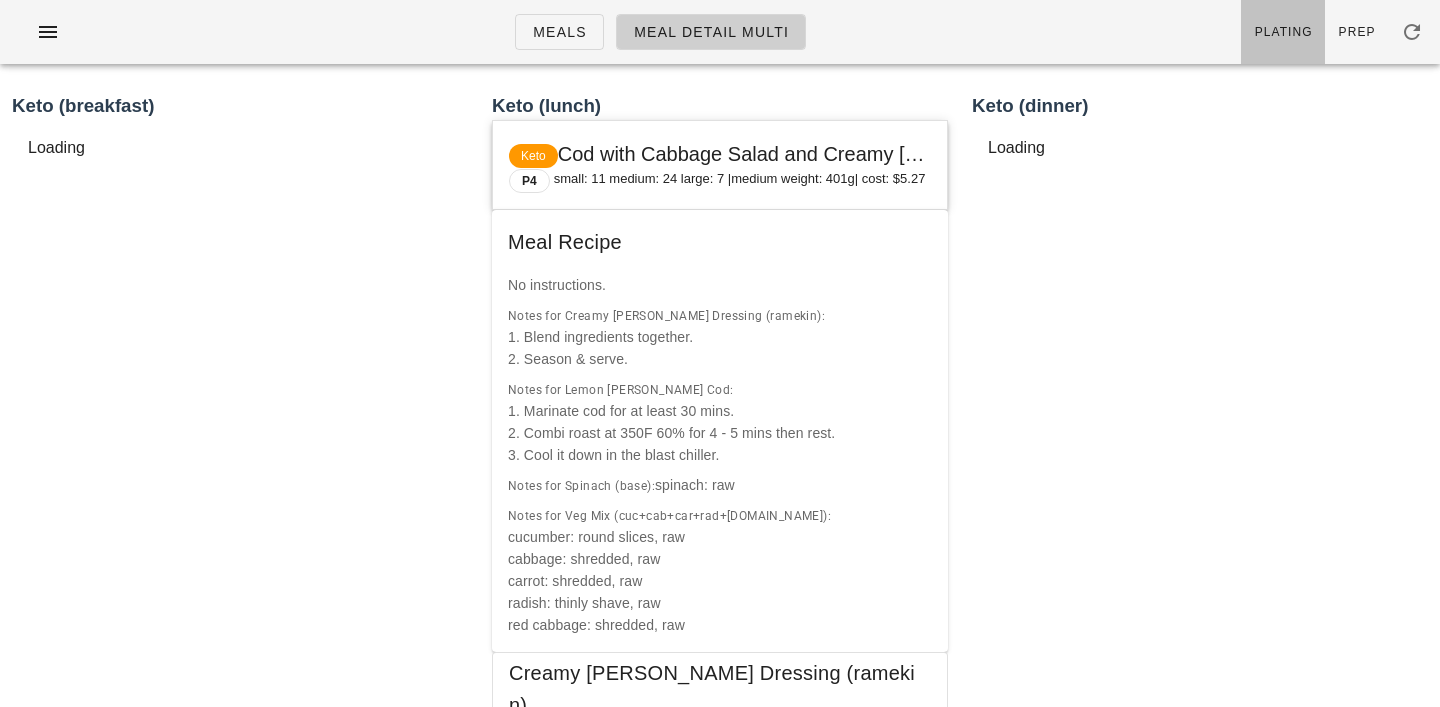 click on "Plating" at bounding box center (1283, 32) 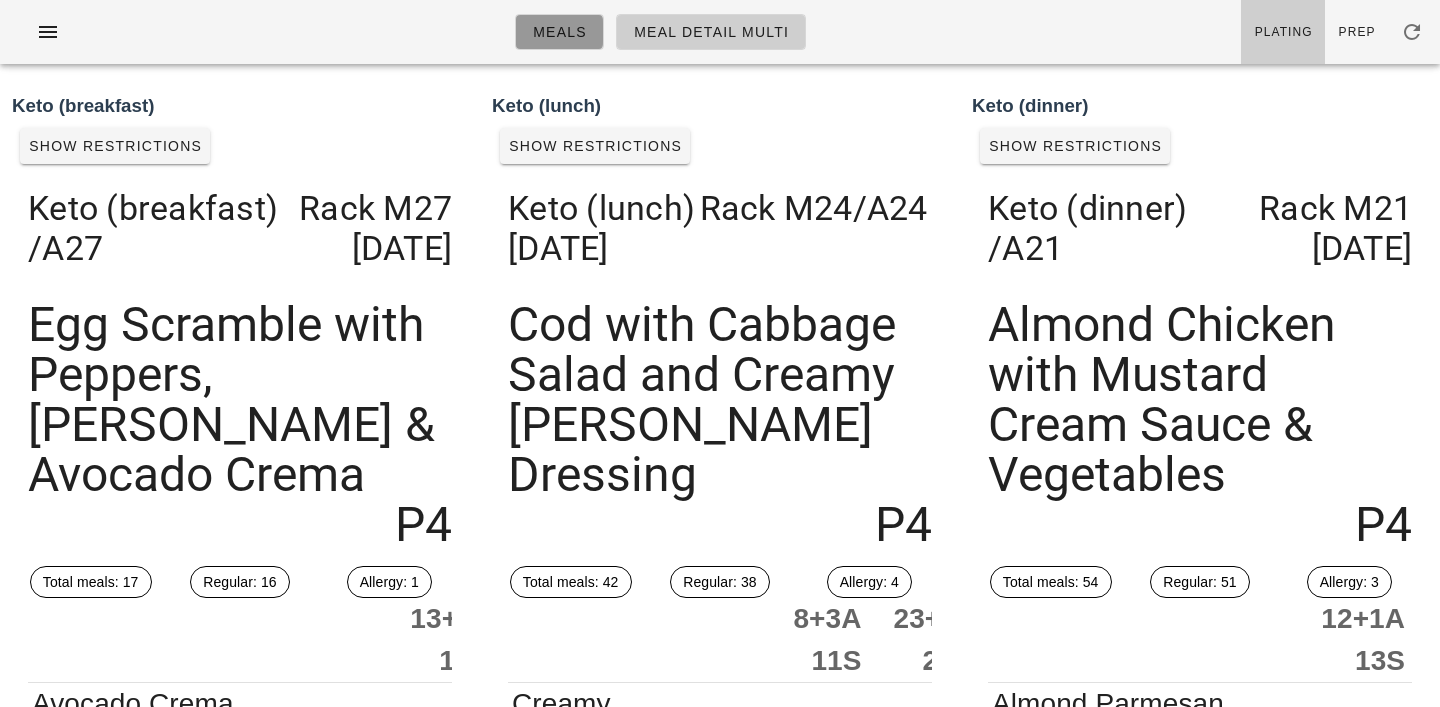 click on "Meals" at bounding box center (559, 32) 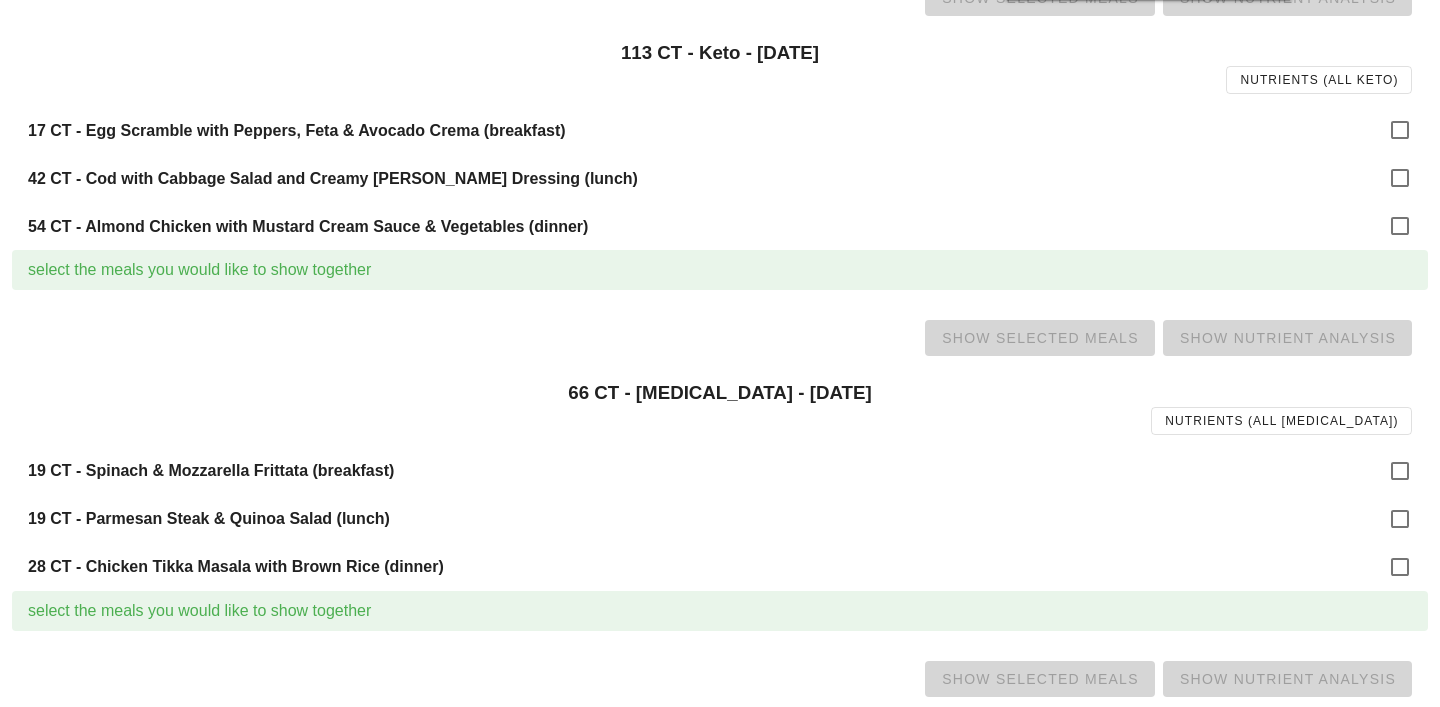 scroll, scrollTop: 925, scrollLeft: 0, axis: vertical 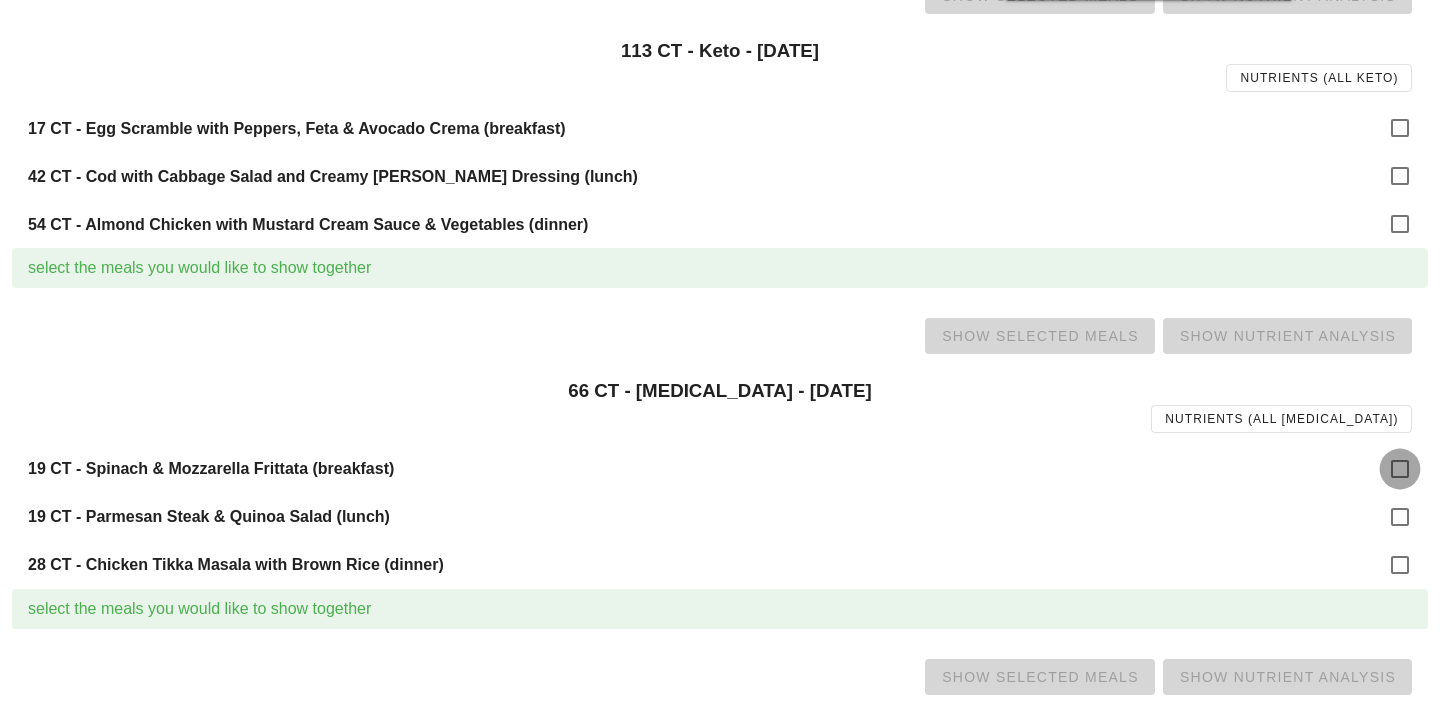 click at bounding box center (1400, 469) 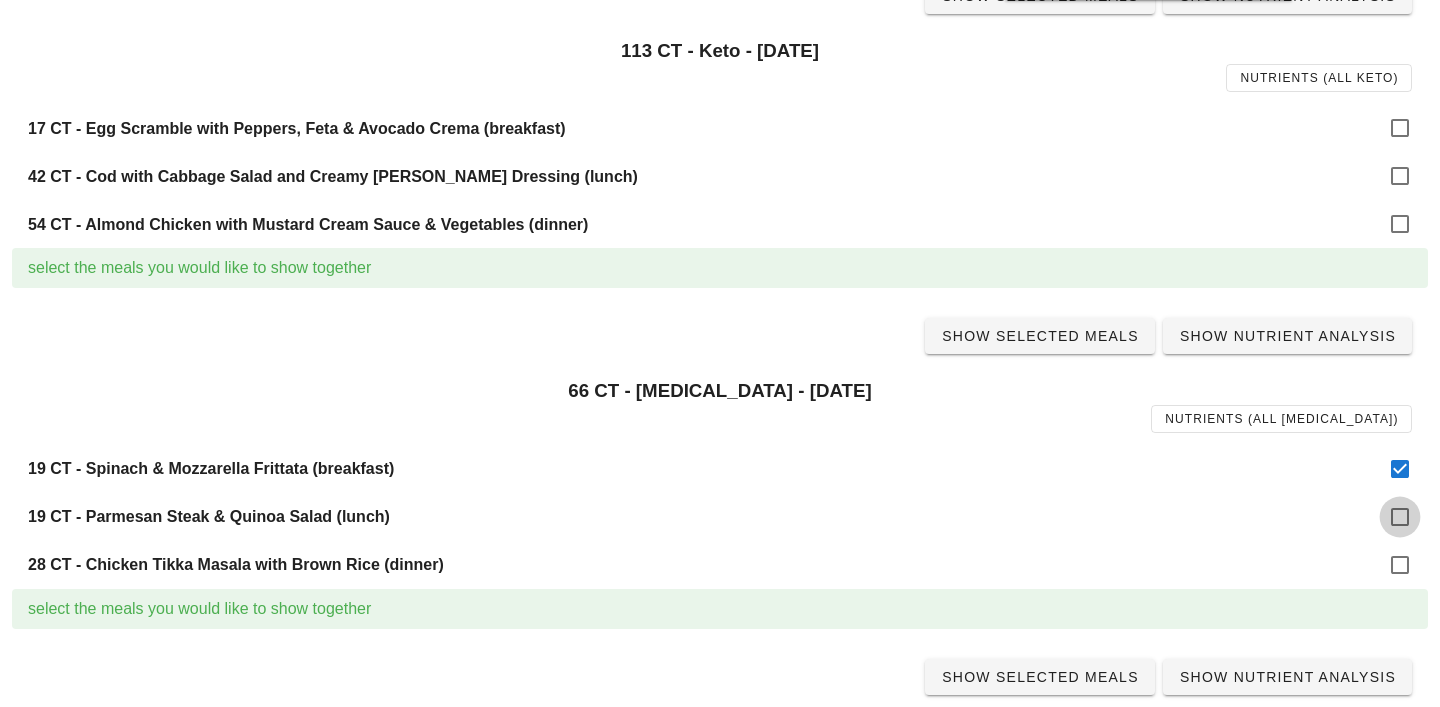 click at bounding box center [1400, 517] 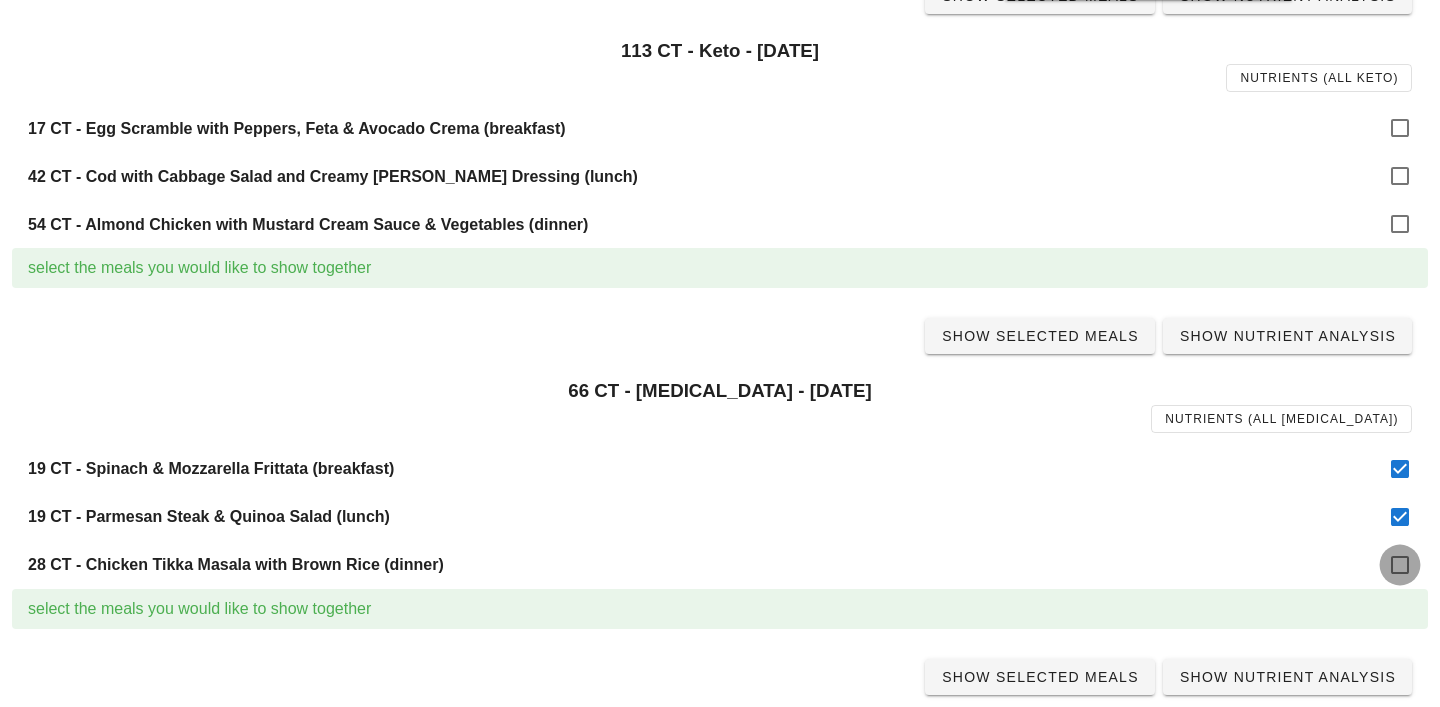 click at bounding box center [1400, 565] 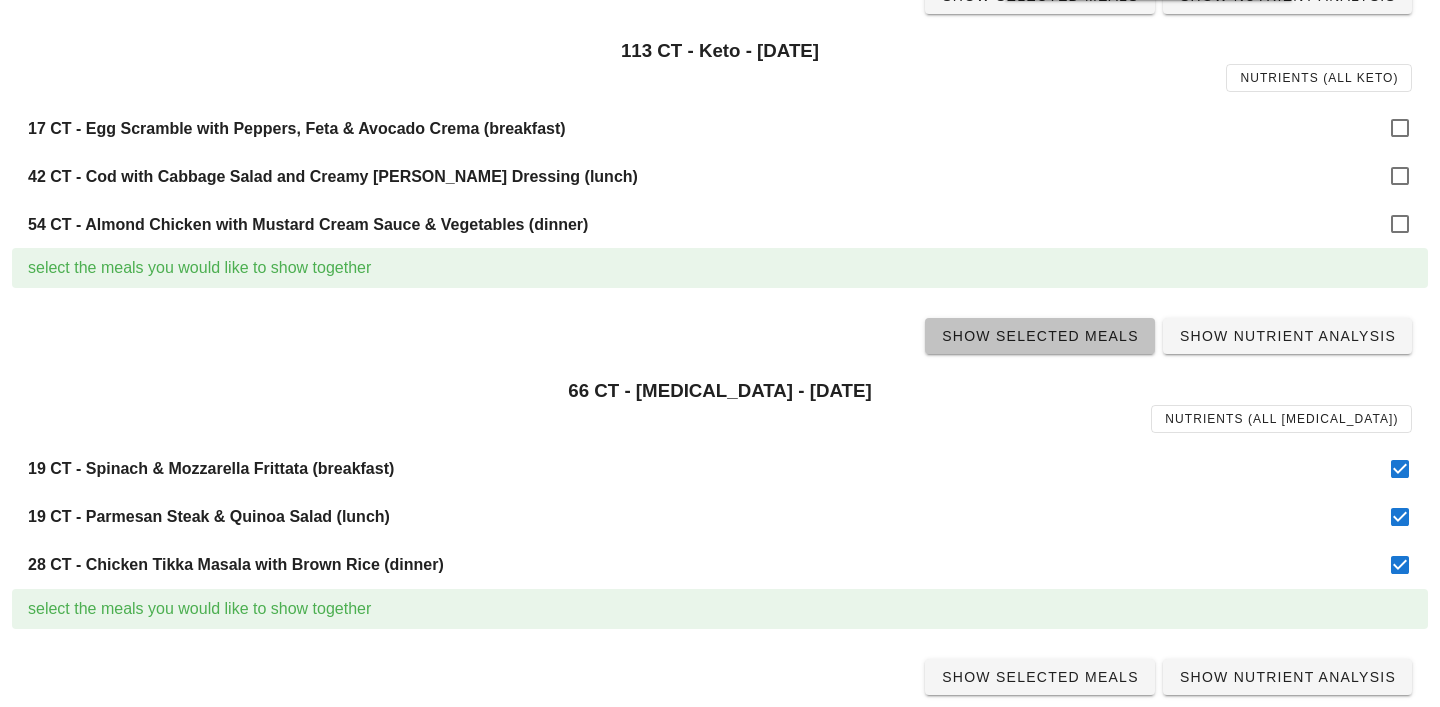 click on "Show Selected Meals" at bounding box center (1040, 336) 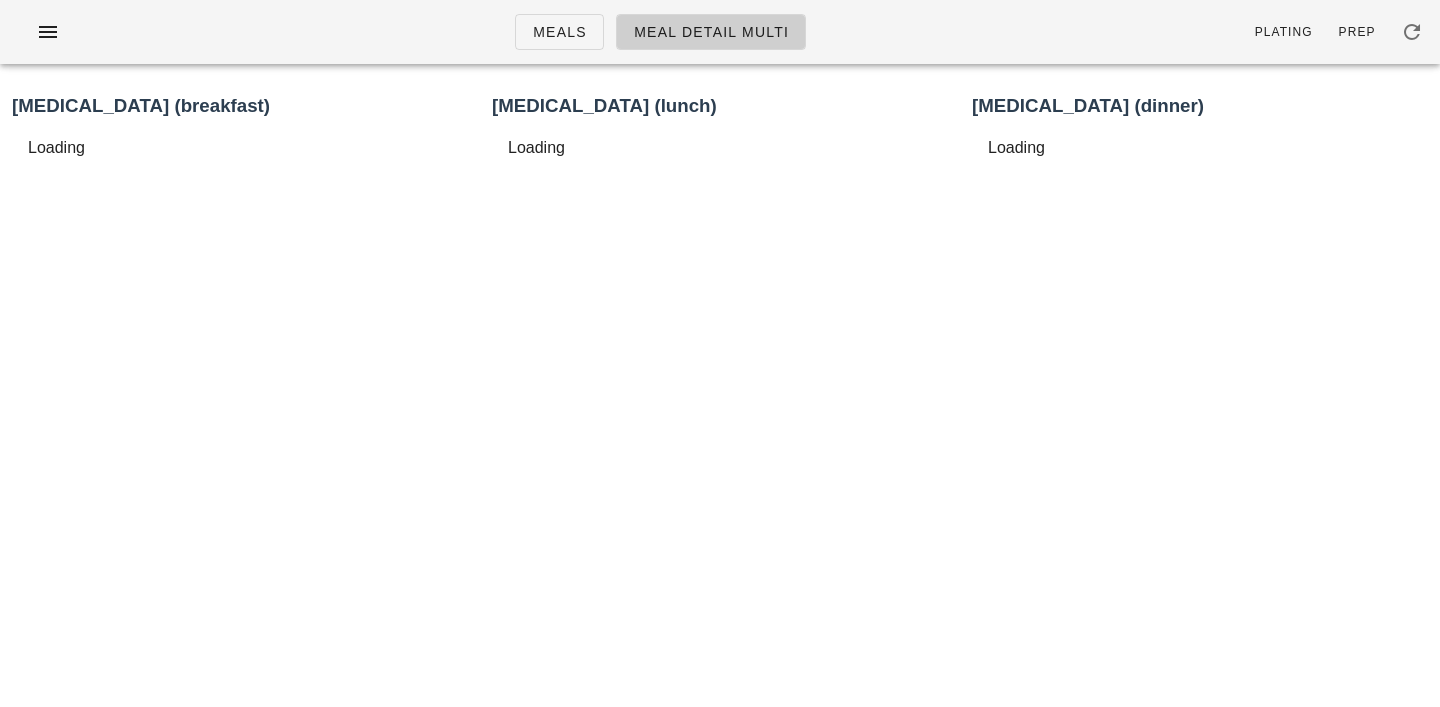scroll, scrollTop: 0, scrollLeft: 0, axis: both 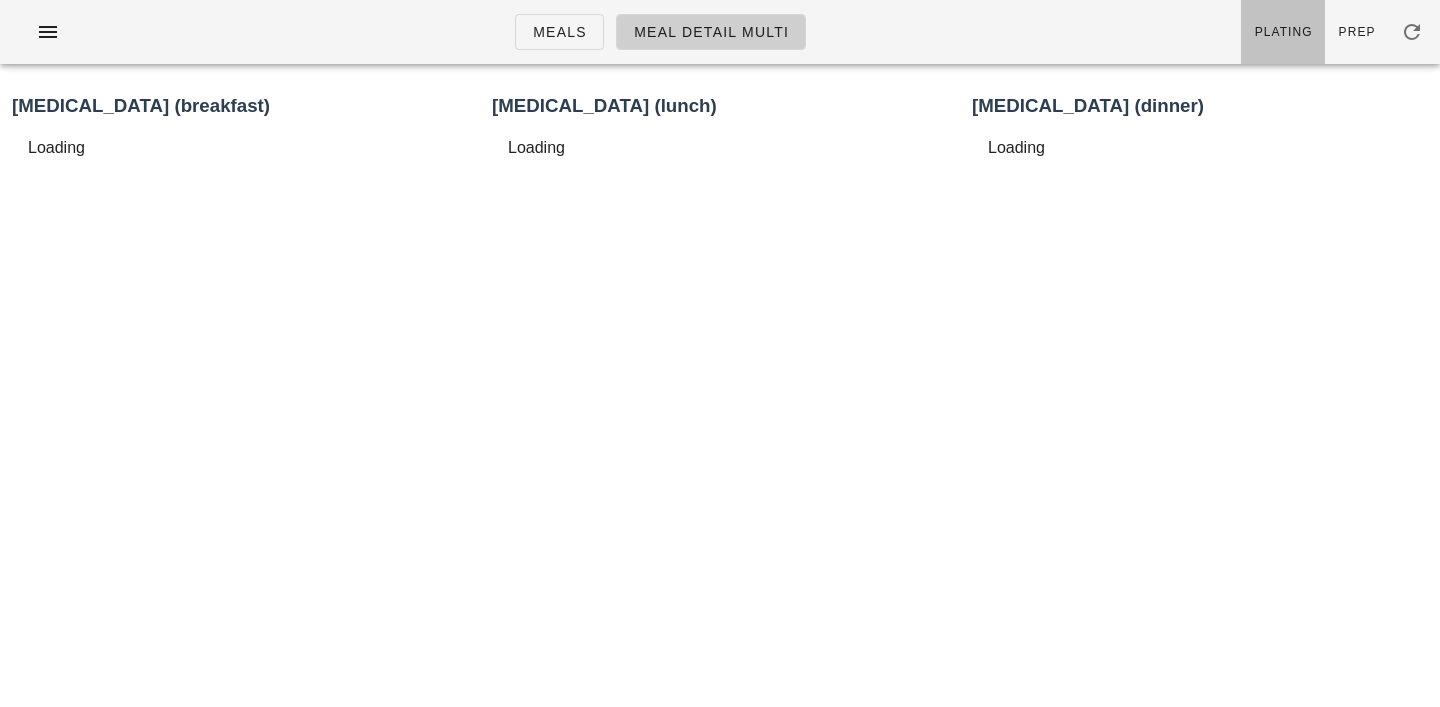 click on "Plating" at bounding box center (1283, 32) 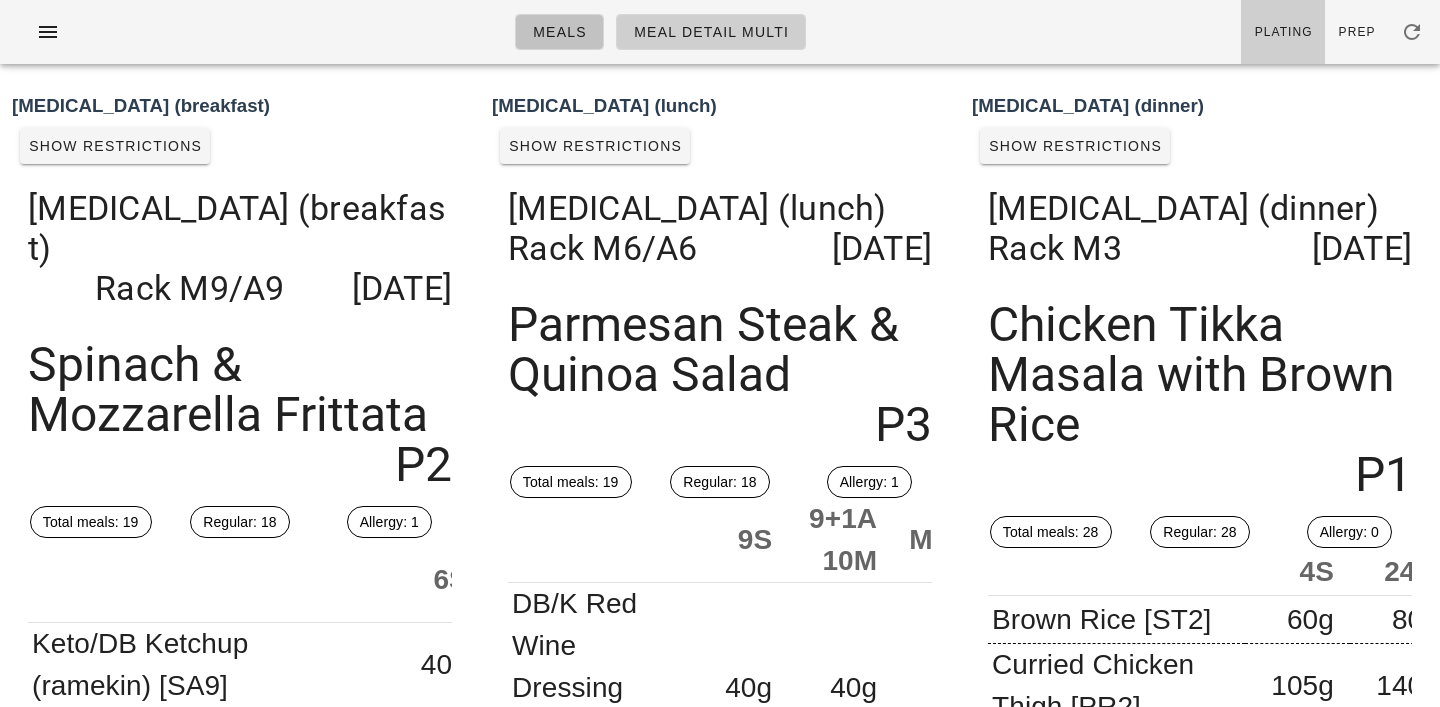 click on "Meals" at bounding box center [559, 32] 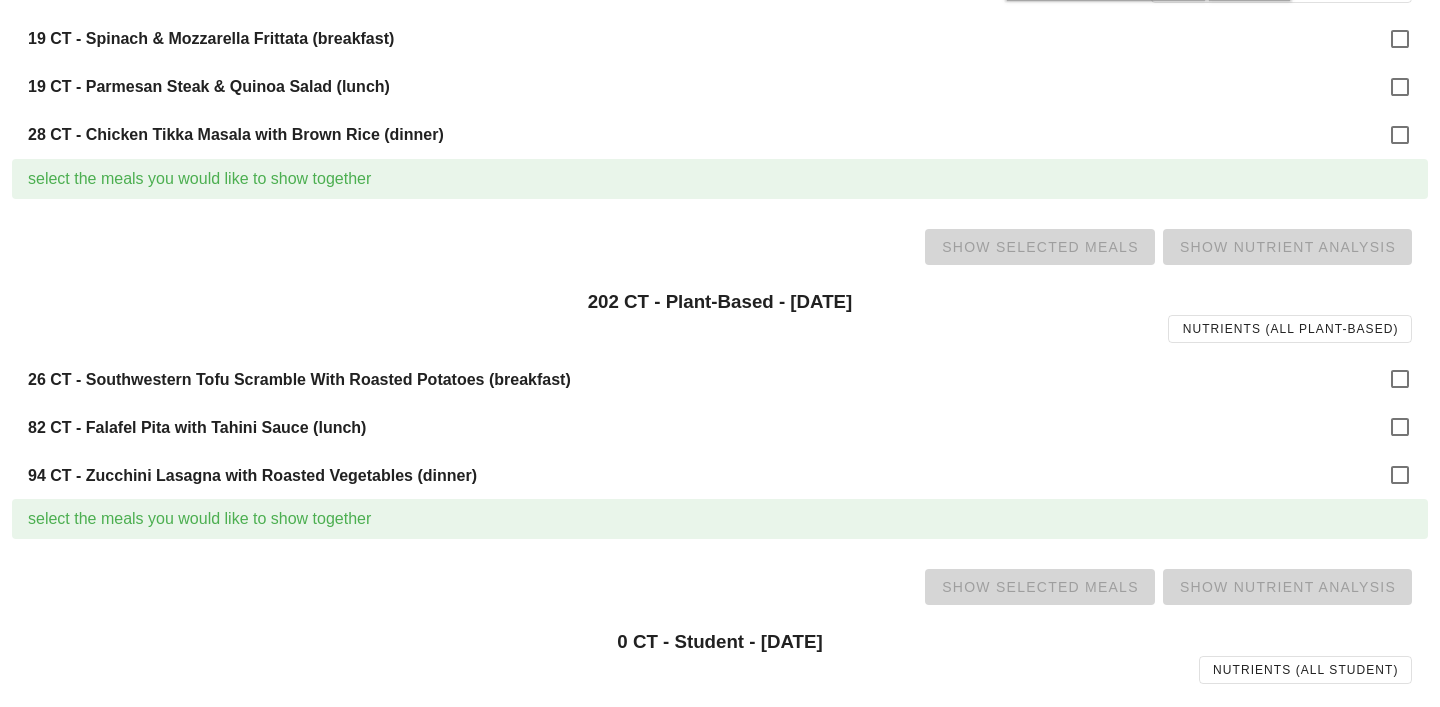 scroll, scrollTop: 1359, scrollLeft: 0, axis: vertical 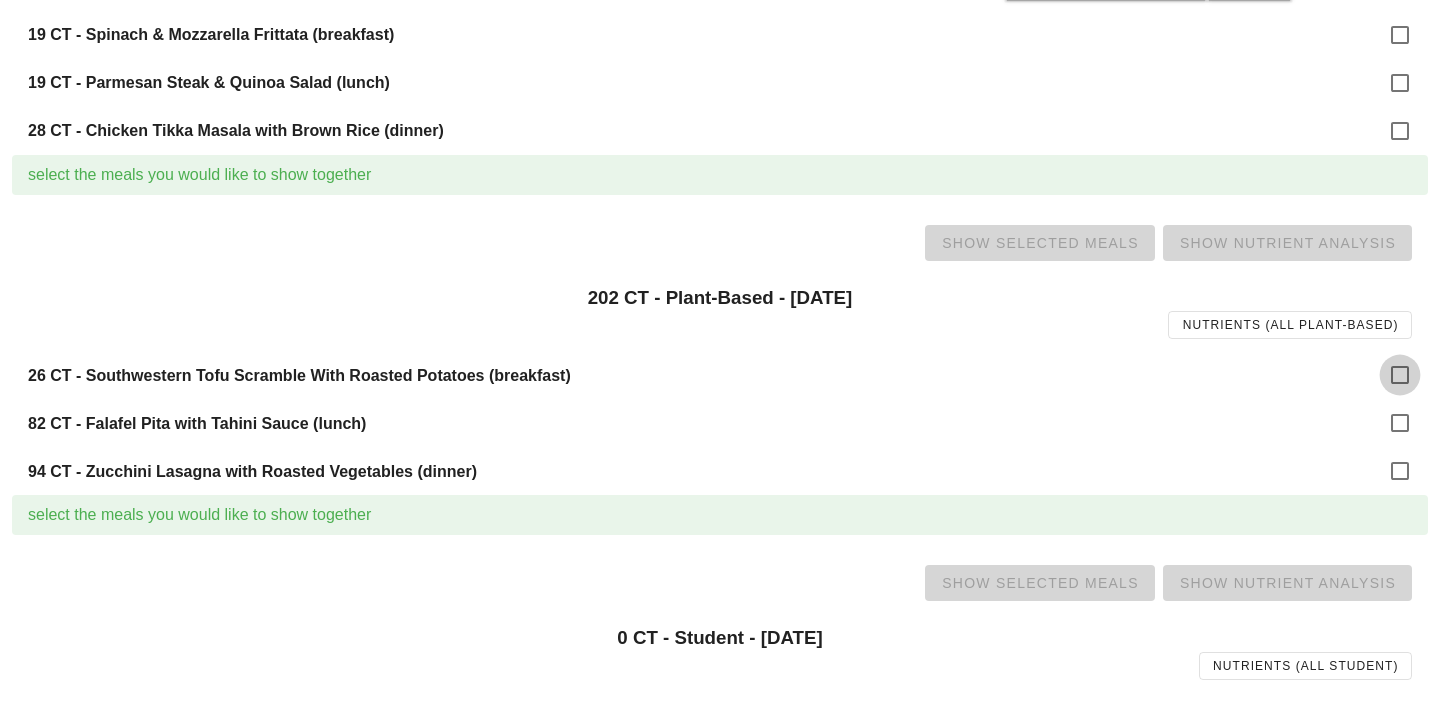 click at bounding box center (1400, 375) 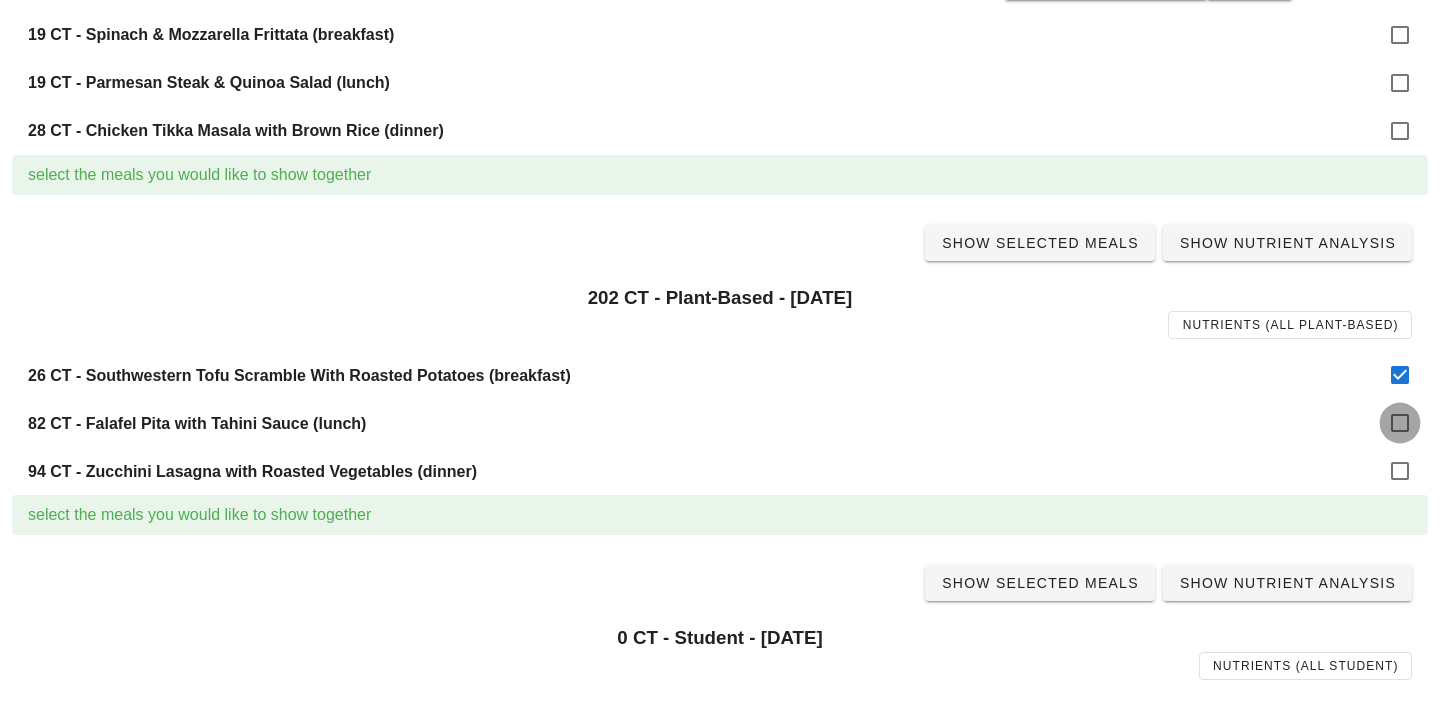 click at bounding box center [1400, 423] 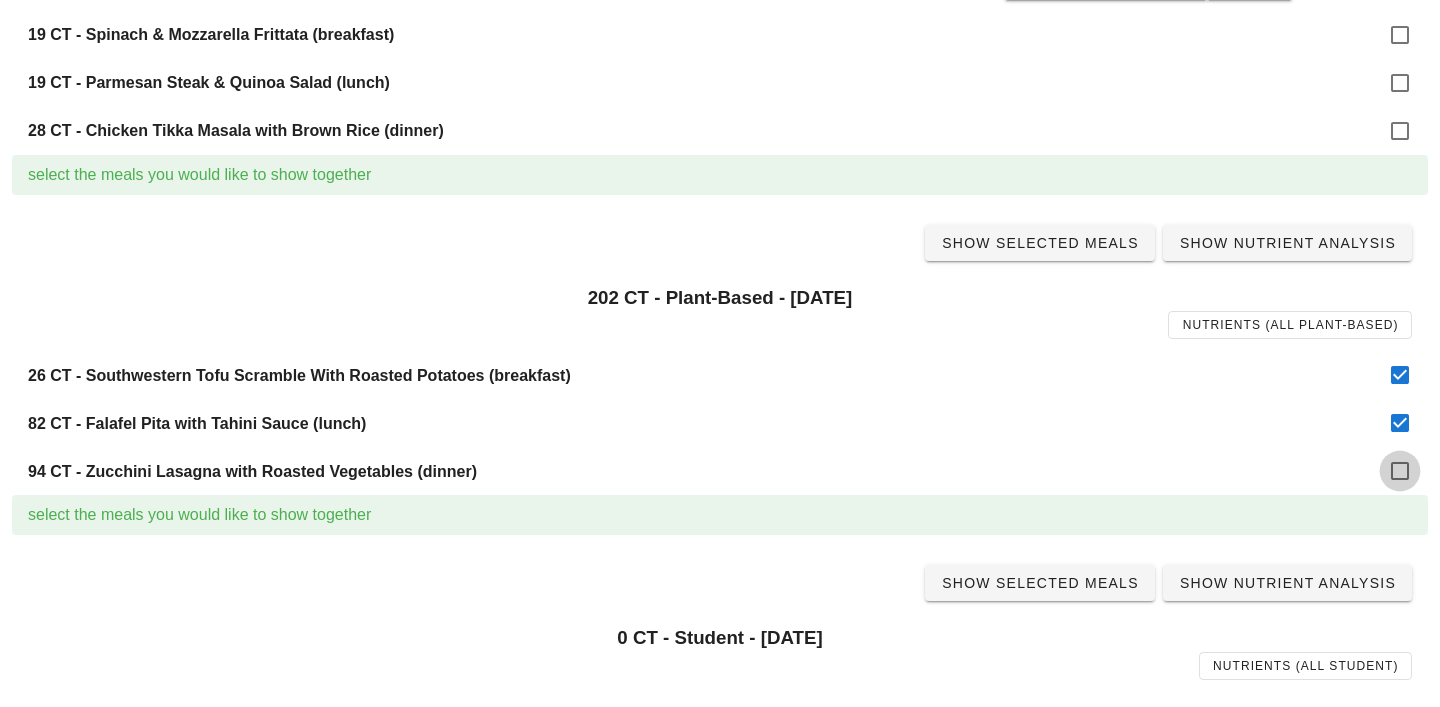 click at bounding box center (1400, 471) 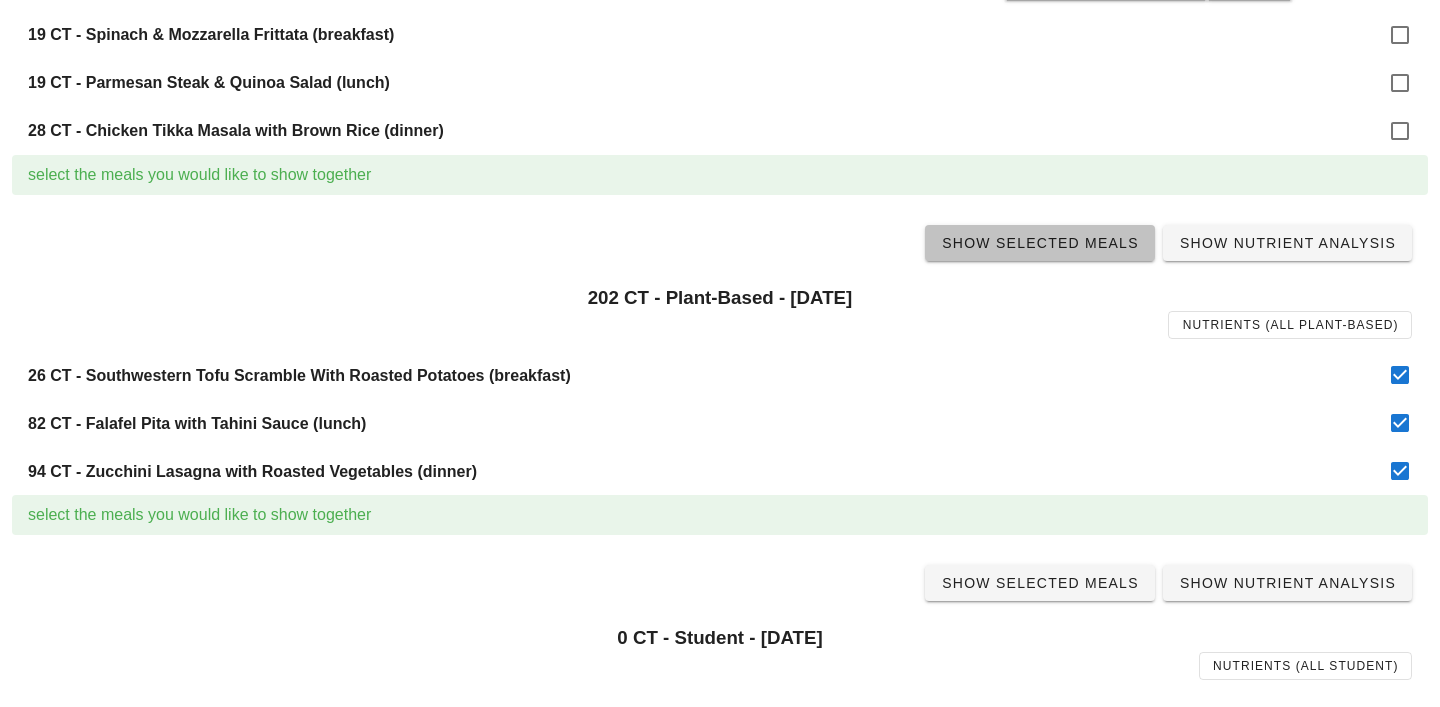 click on "Show Selected Meals" at bounding box center (1040, 243) 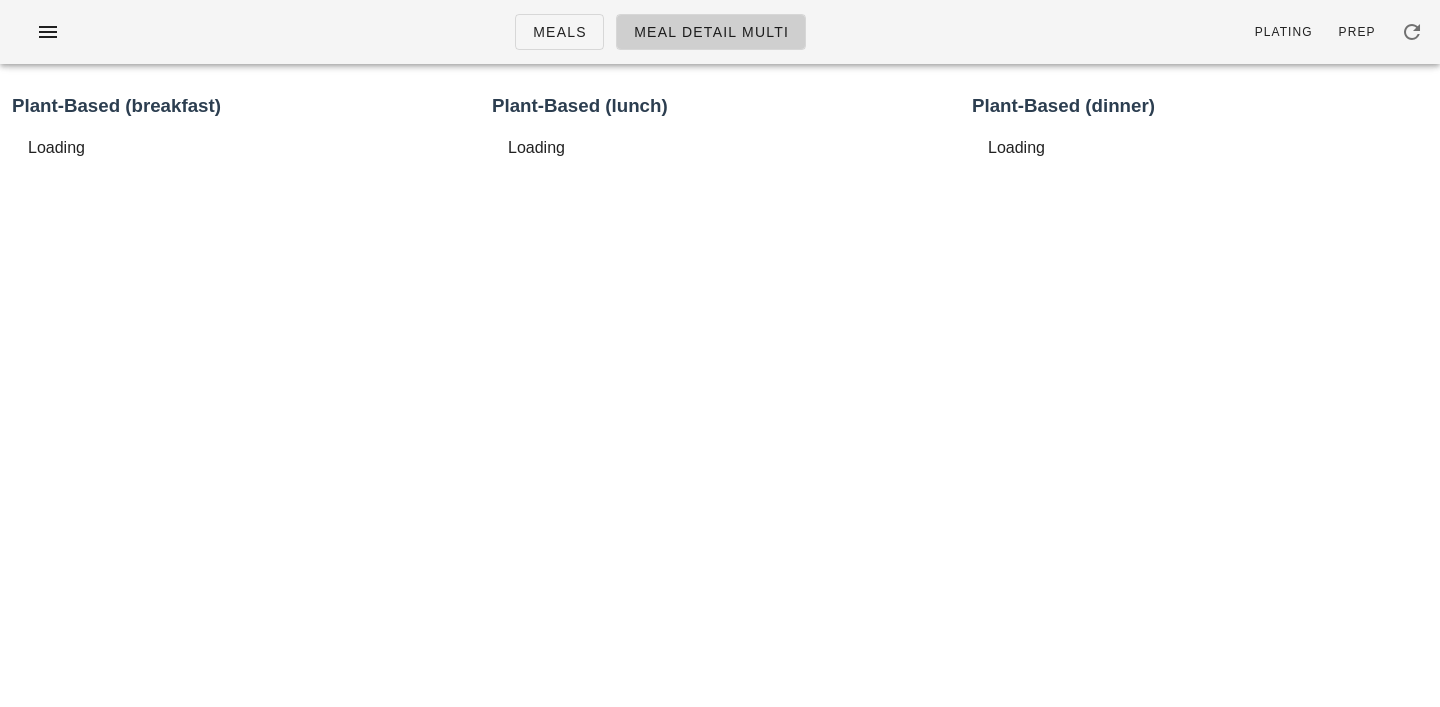scroll, scrollTop: 0, scrollLeft: 0, axis: both 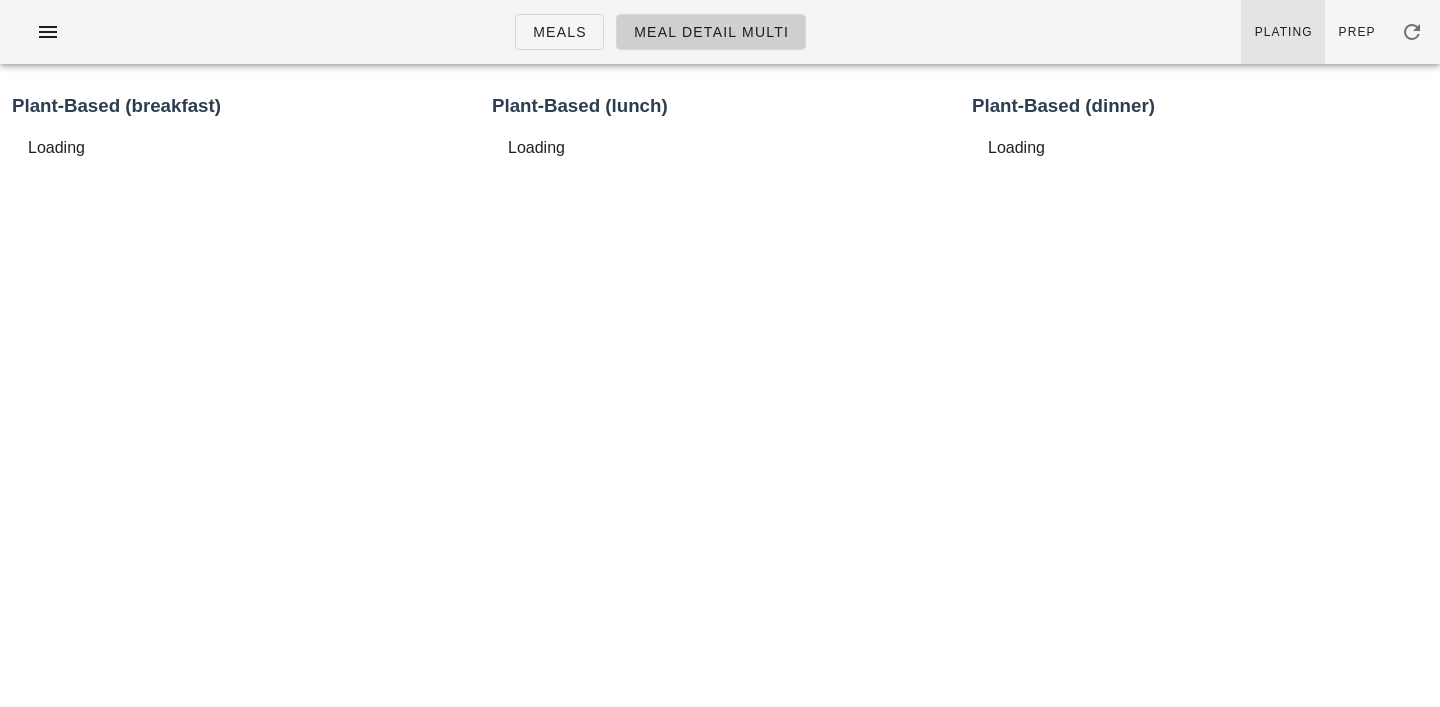 click on "Plating" at bounding box center [1283, 32] 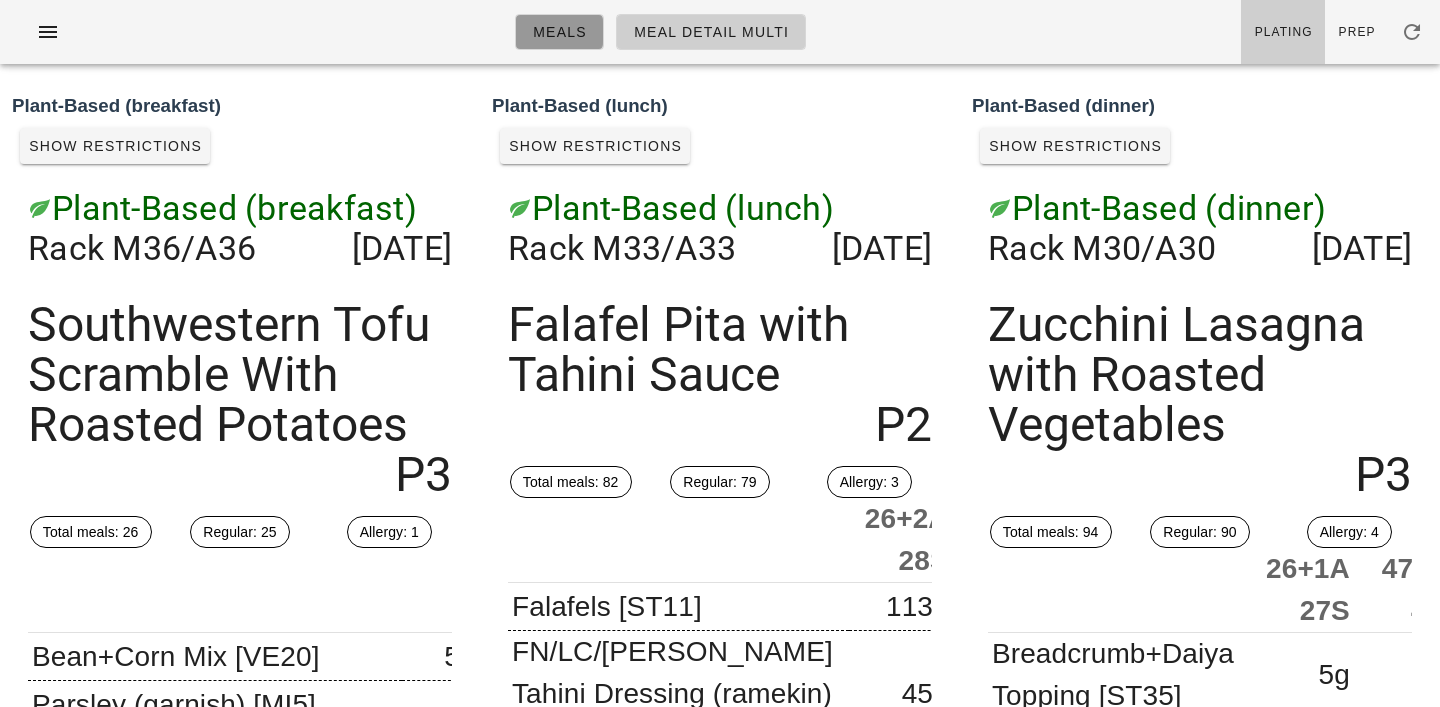 click on "Meals" at bounding box center [559, 32] 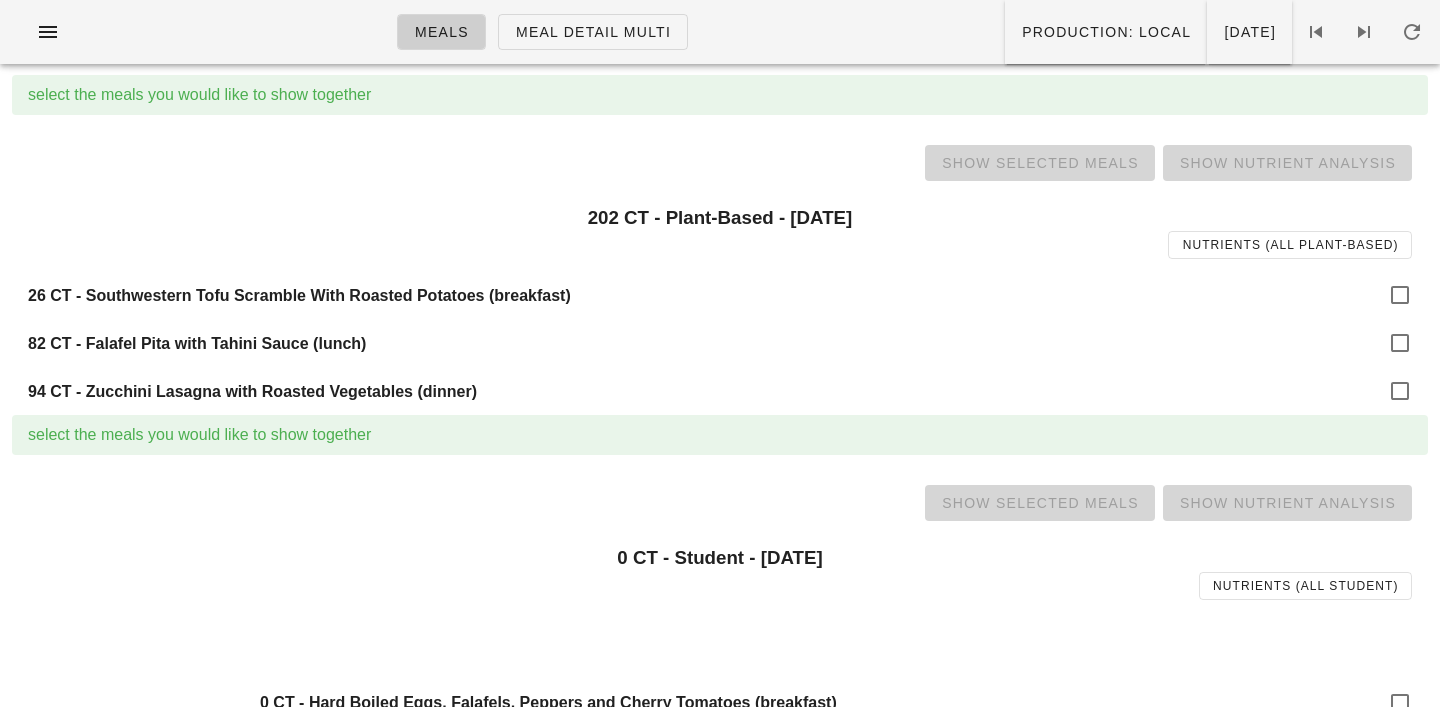 scroll, scrollTop: 1430, scrollLeft: 0, axis: vertical 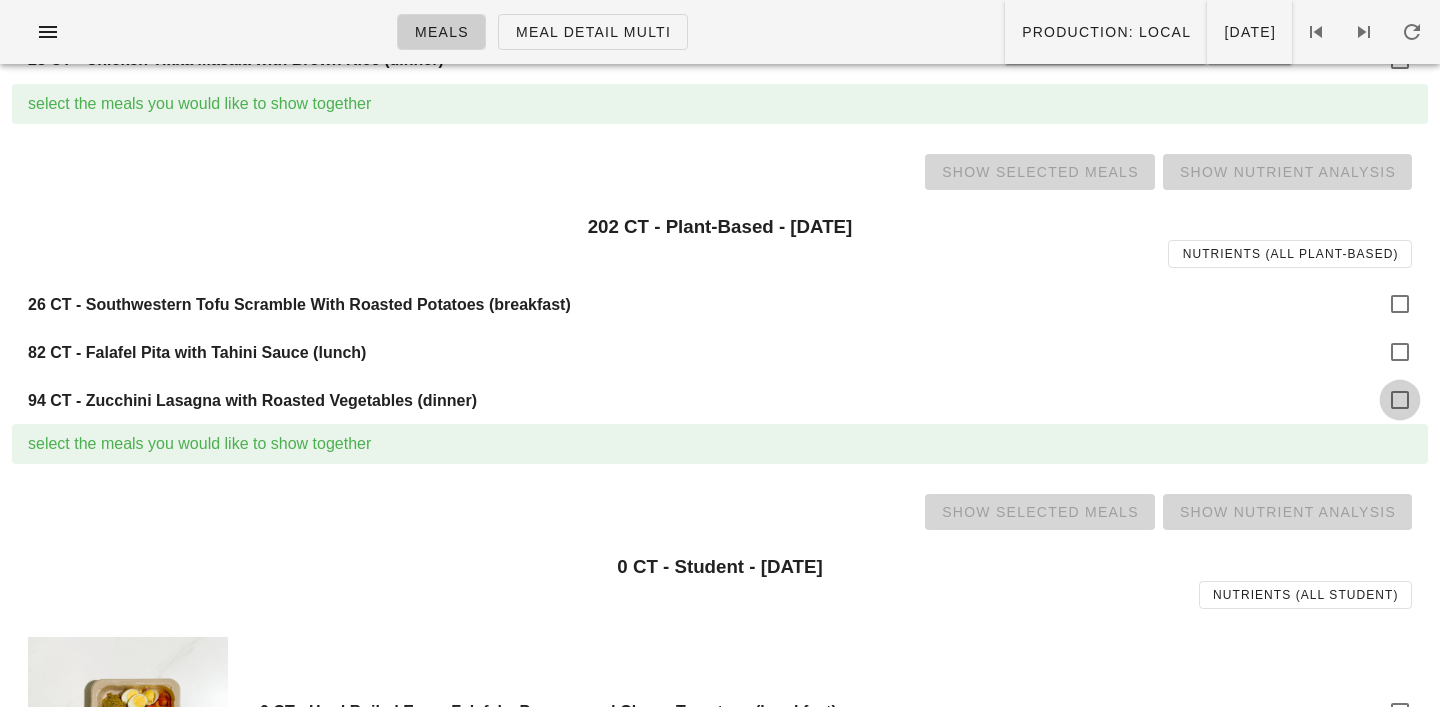 click at bounding box center (1400, 400) 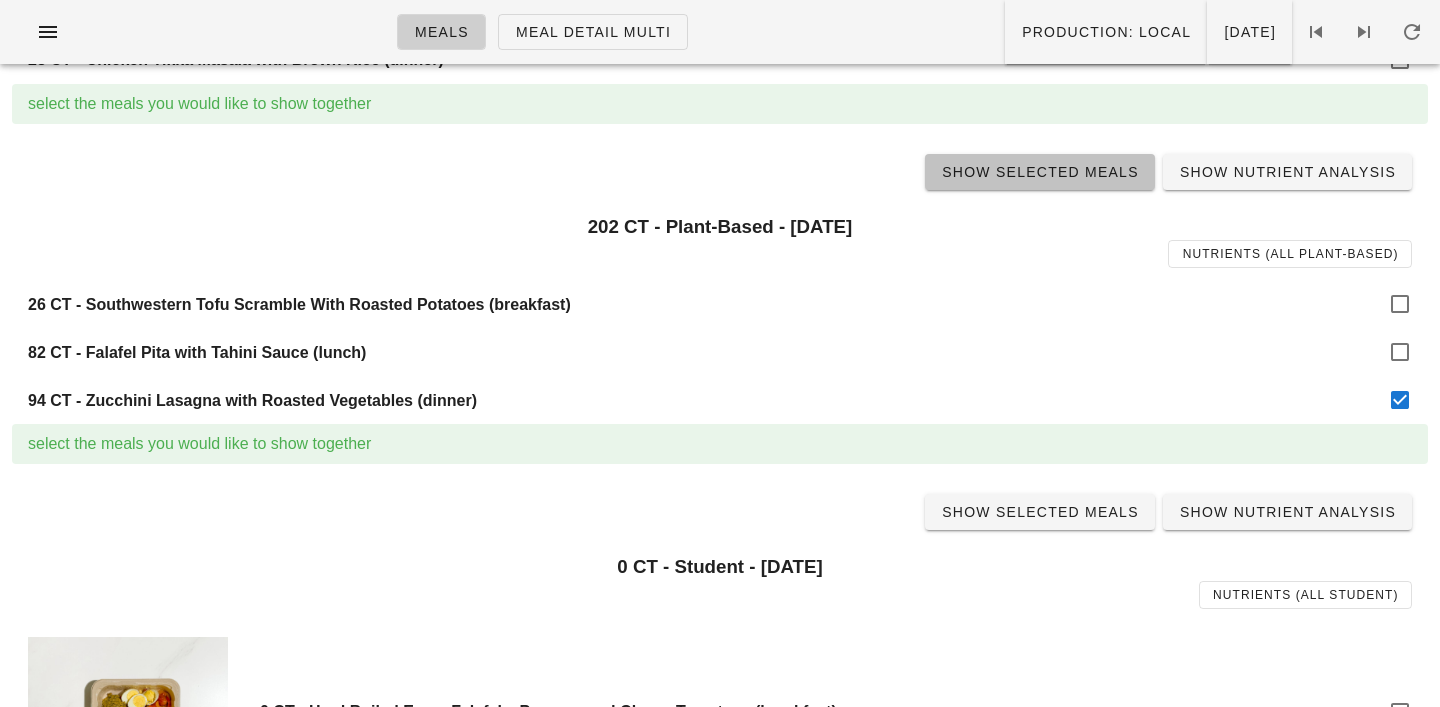 click on "Show Selected Meals" at bounding box center [1040, 172] 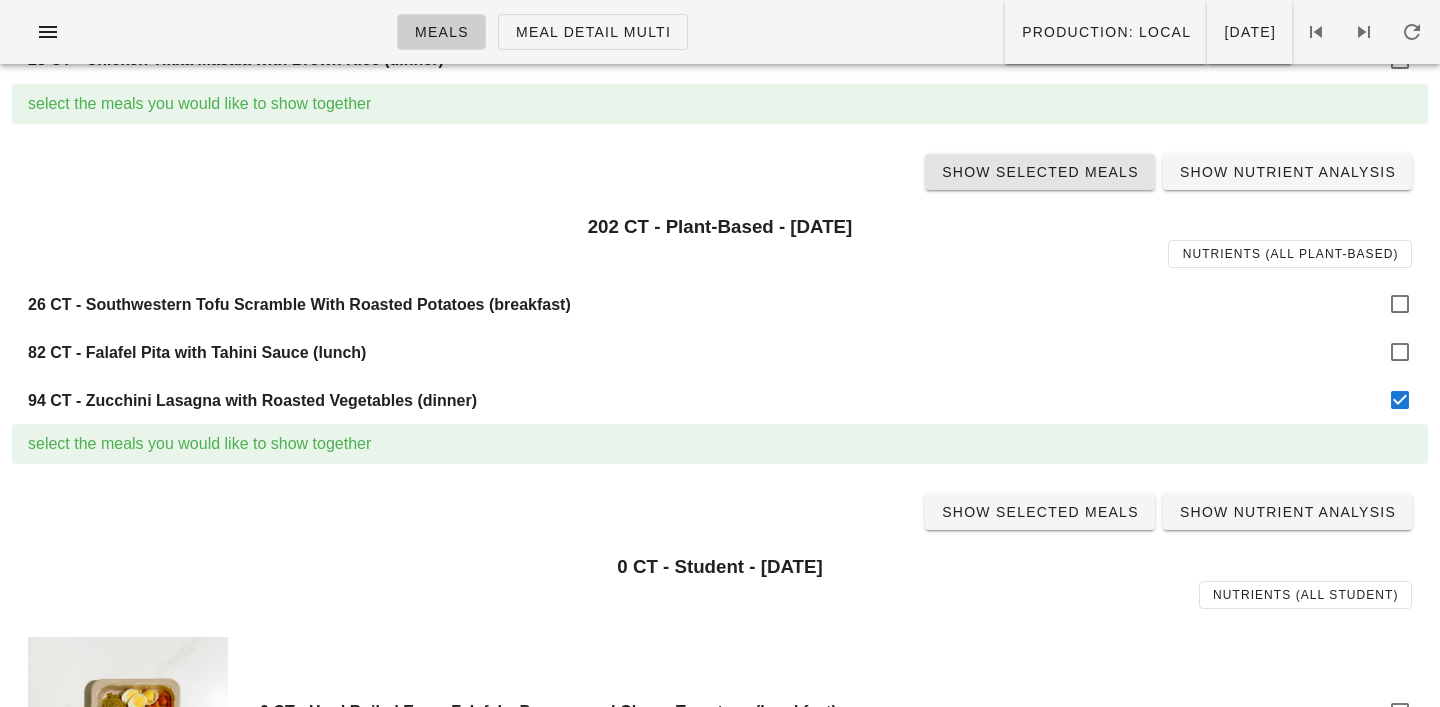 scroll, scrollTop: 0, scrollLeft: 0, axis: both 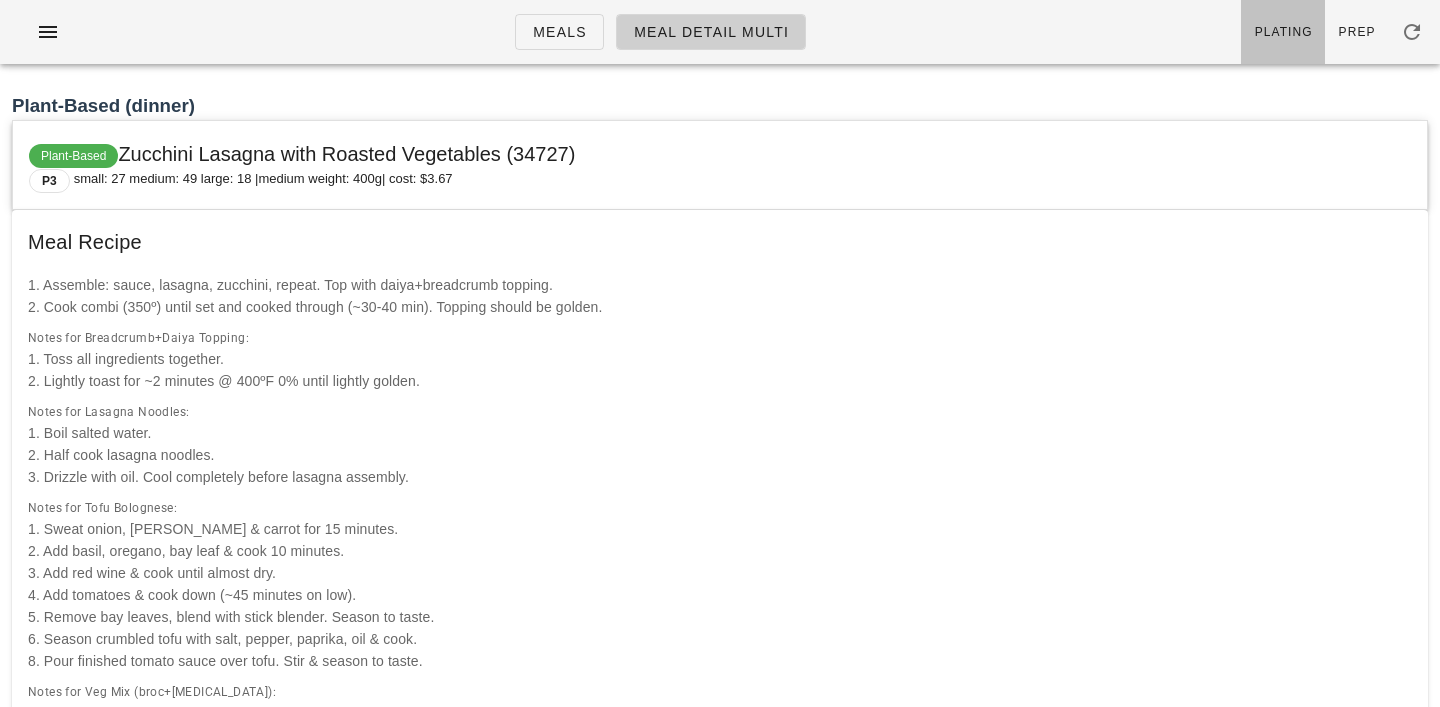 click on "Plating" at bounding box center (1283, 32) 